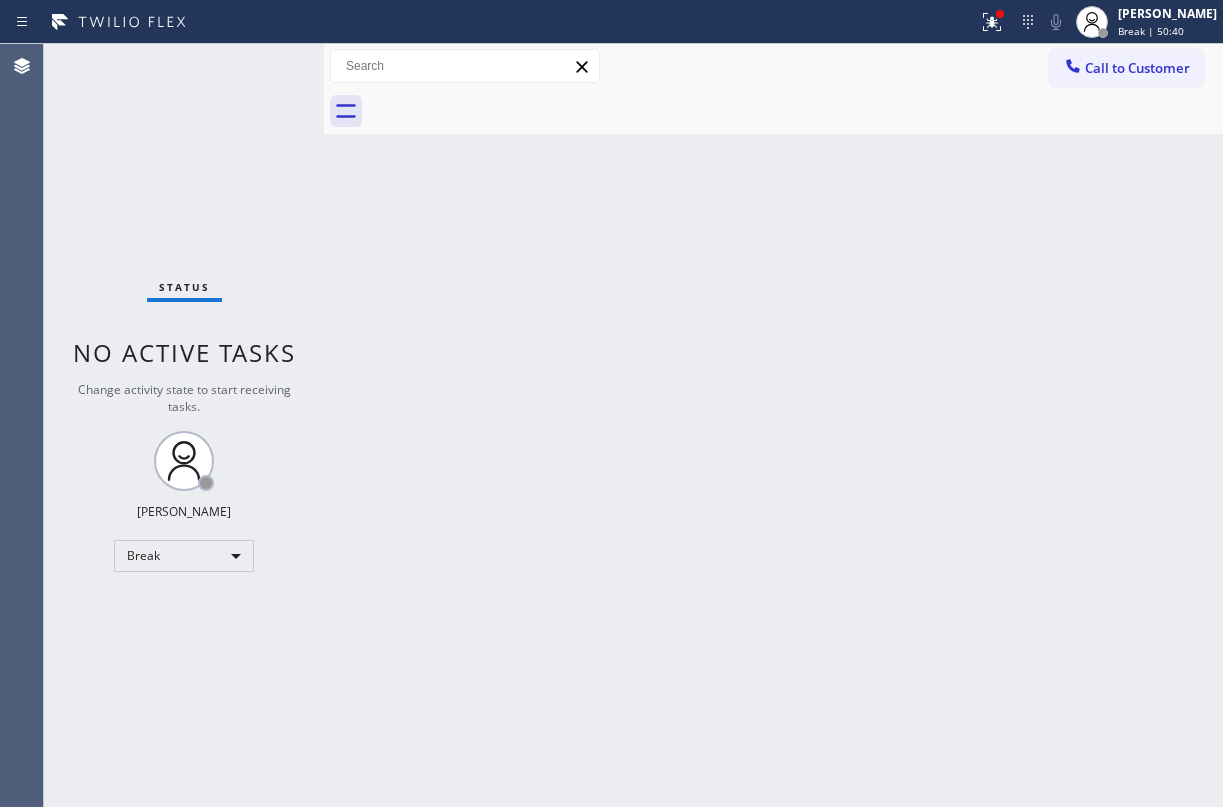 scroll, scrollTop: 0, scrollLeft: 0, axis: both 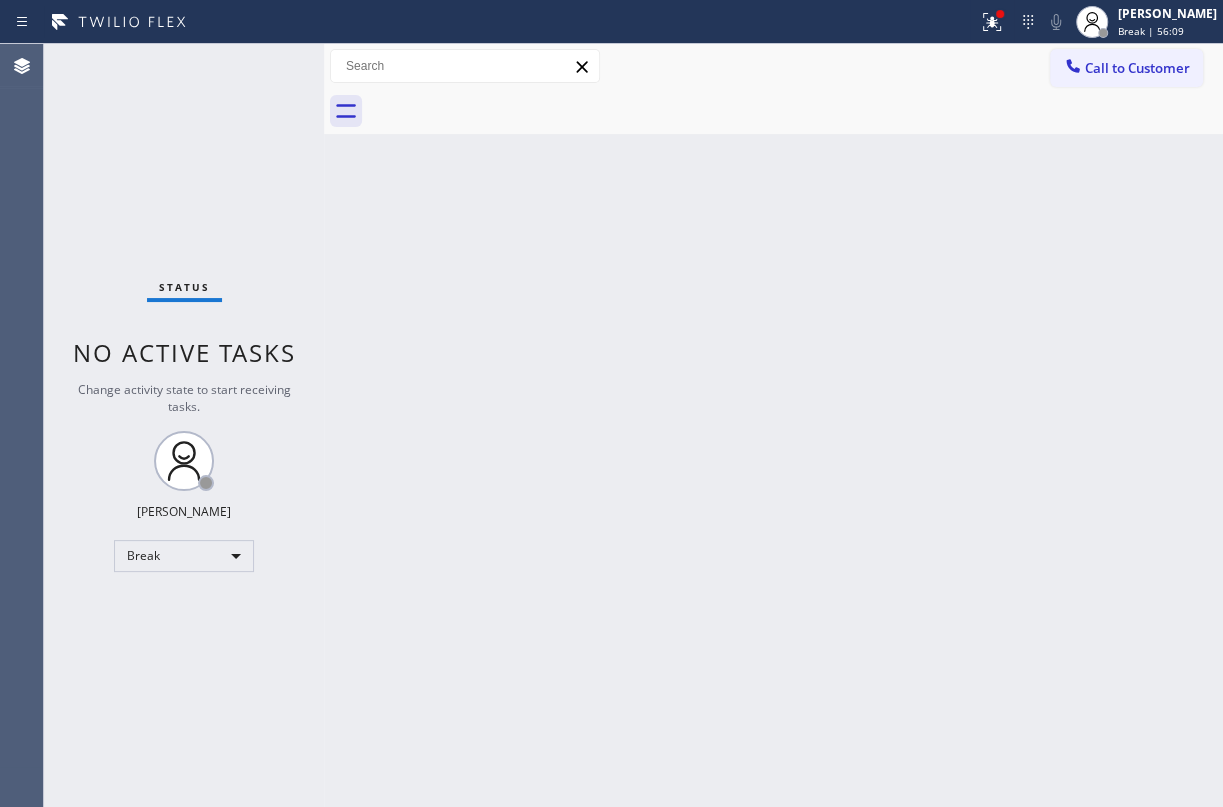 click on "Back to Dashboard Change Sender ID Customers Technicians Select a contact Outbound call Technician Search Technician Your caller id phone number Your caller id phone number Call Technician info Name   Phone none Address none Change Sender ID HVAC [PHONE_NUMBER] 5 Star Appliance [PHONE_NUMBER] Appliance Repair [PHONE_NUMBER] Plumbing [PHONE_NUMBER] Air Duct Cleaning [PHONE_NUMBER]  Electricians [PHONE_NUMBER] Cancel Change Check personal SMS Reset Change No tabs Call to Customer Outbound call Location 5 Star Appliance Repair Your caller id phone number [PHONE_NUMBER] Customer number Call Outbound call Technician Search Technician Your caller id phone number Your caller id phone number Call" at bounding box center (773, 425) 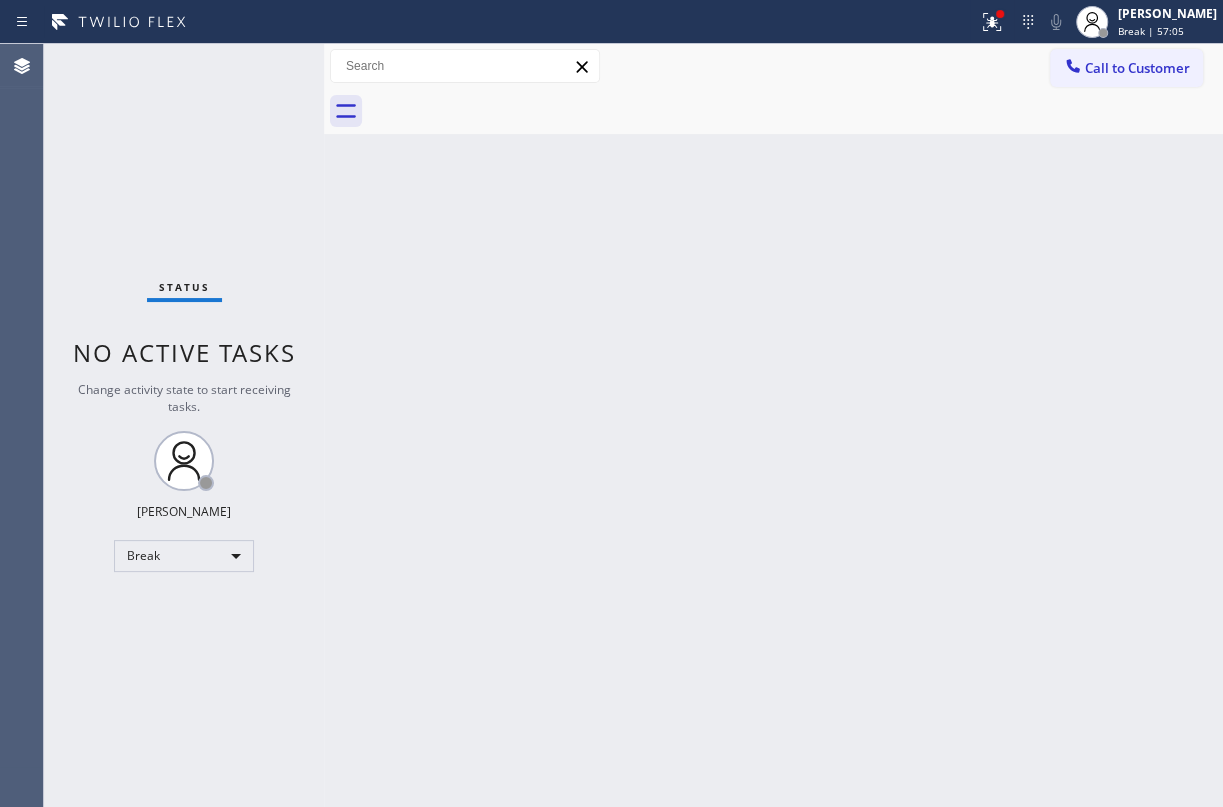 click on "Back to Dashboard Change Sender ID Customers Technicians Select a contact Outbound call Technician Search Technician Your caller id phone number Your caller id phone number Call Technician info Name   Phone none Address none Change Sender ID HVAC [PHONE_NUMBER] 5 Star Appliance [PHONE_NUMBER] Appliance Repair [PHONE_NUMBER] Plumbing [PHONE_NUMBER] Air Duct Cleaning [PHONE_NUMBER]  Electricians [PHONE_NUMBER] Cancel Change Check personal SMS Reset Change No tabs Call to Customer Outbound call Location 5 Star Appliance Repair Your caller id phone number [PHONE_NUMBER] Customer number Call Outbound call Technician Search Technician Your caller id phone number Your caller id phone number Call" at bounding box center [773, 425] 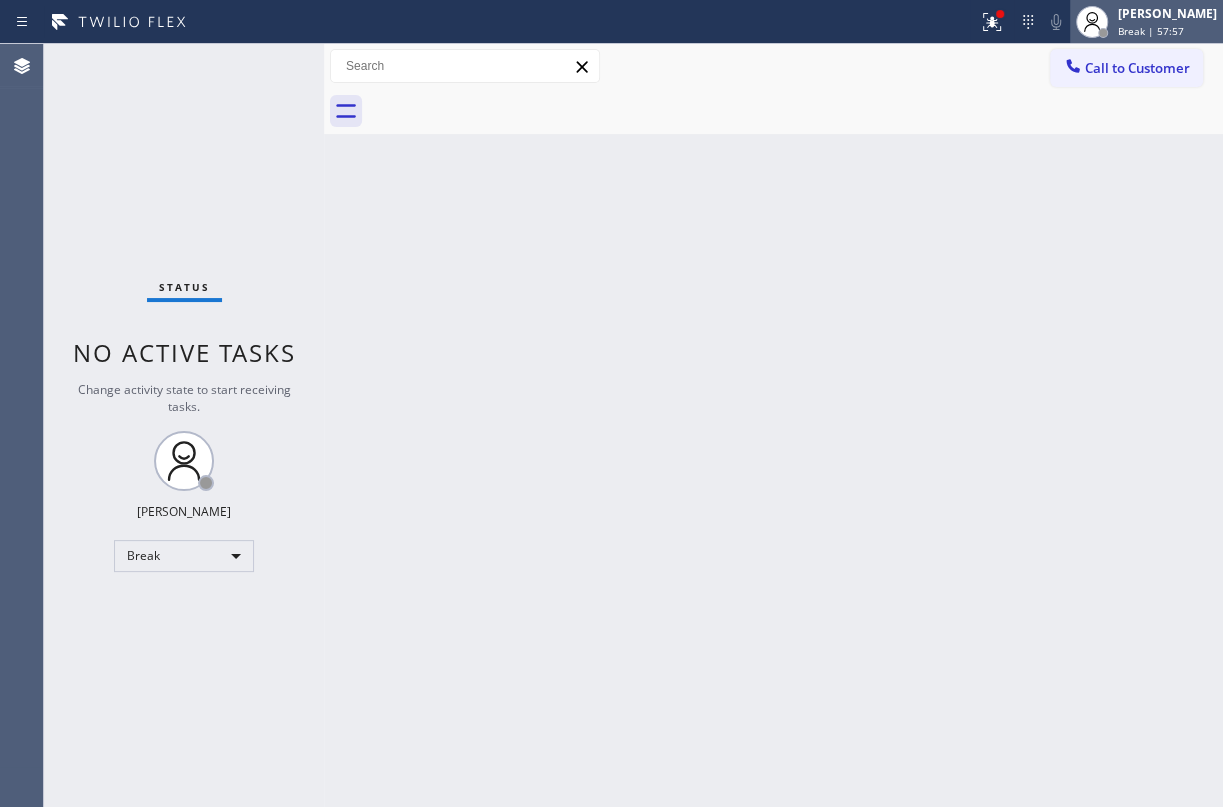 click on "Break | 57:57" at bounding box center (1151, 31) 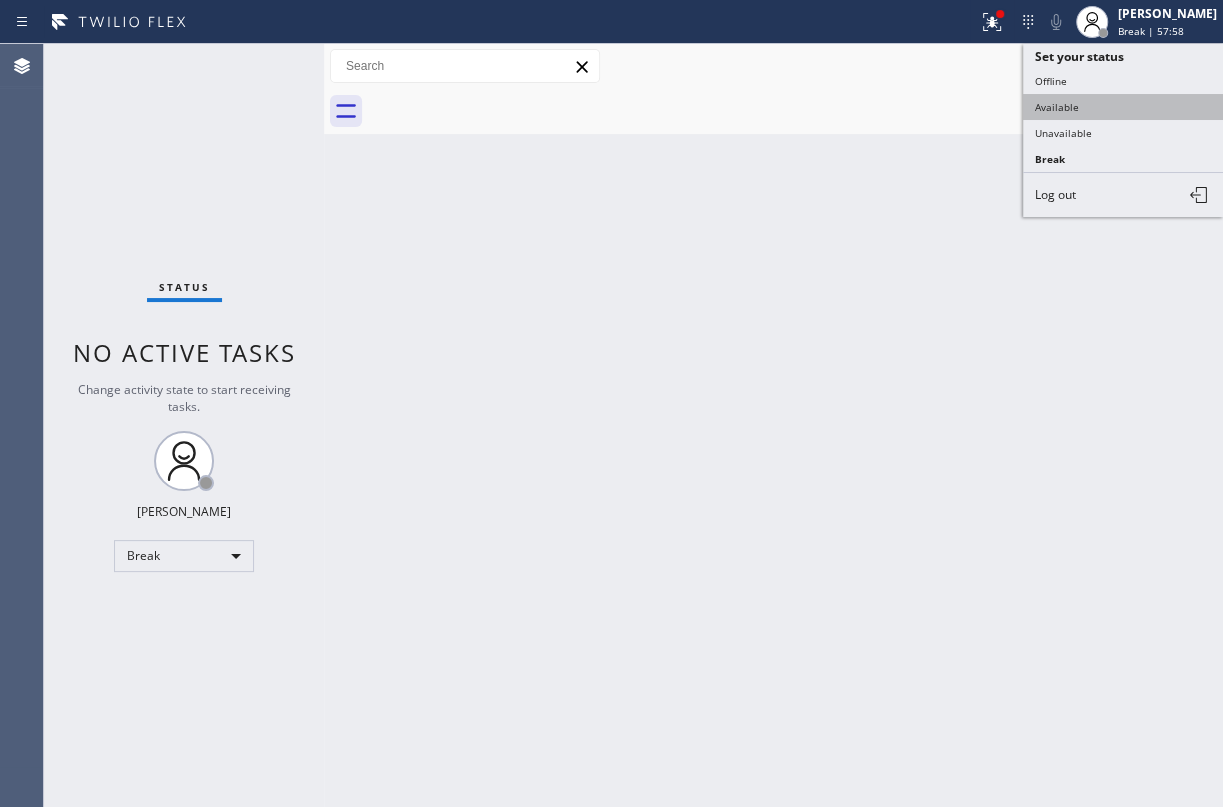 click on "Available" at bounding box center (1123, 107) 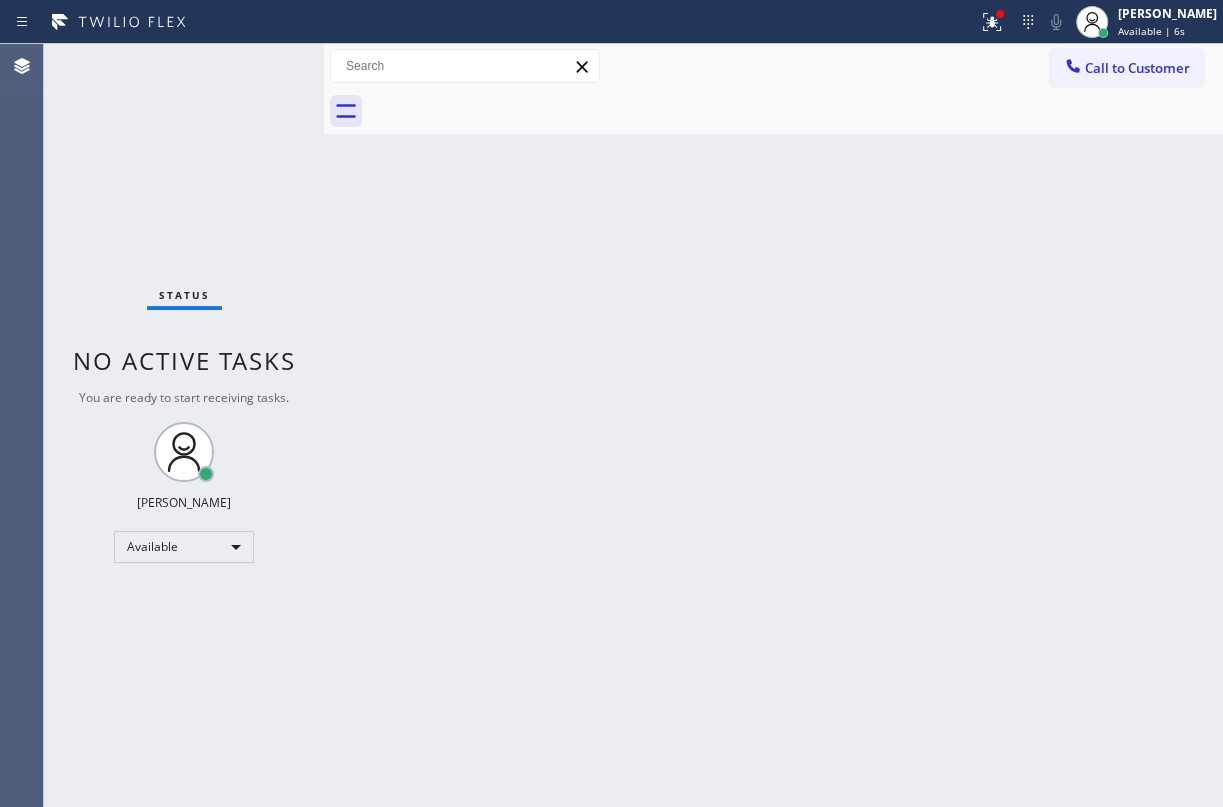 click on "Back to Dashboard Change Sender ID Customers Technicians Select a contact Outbound call Technician Search Technician Your caller id phone number Your caller id phone number Call Technician info Name   Phone none Address none Change Sender ID HVAC [PHONE_NUMBER] 5 Star Appliance [PHONE_NUMBER] Appliance Repair [PHONE_NUMBER] Plumbing [PHONE_NUMBER] Air Duct Cleaning [PHONE_NUMBER]  Electricians [PHONE_NUMBER] Cancel Change Check personal SMS Reset Change No tabs Call to Customer Outbound call Location 5 Star Appliance Repair Your caller id phone number [PHONE_NUMBER] Customer number Call Outbound call Technician Search Technician Your caller id phone number Your caller id phone number Call" at bounding box center [773, 425] 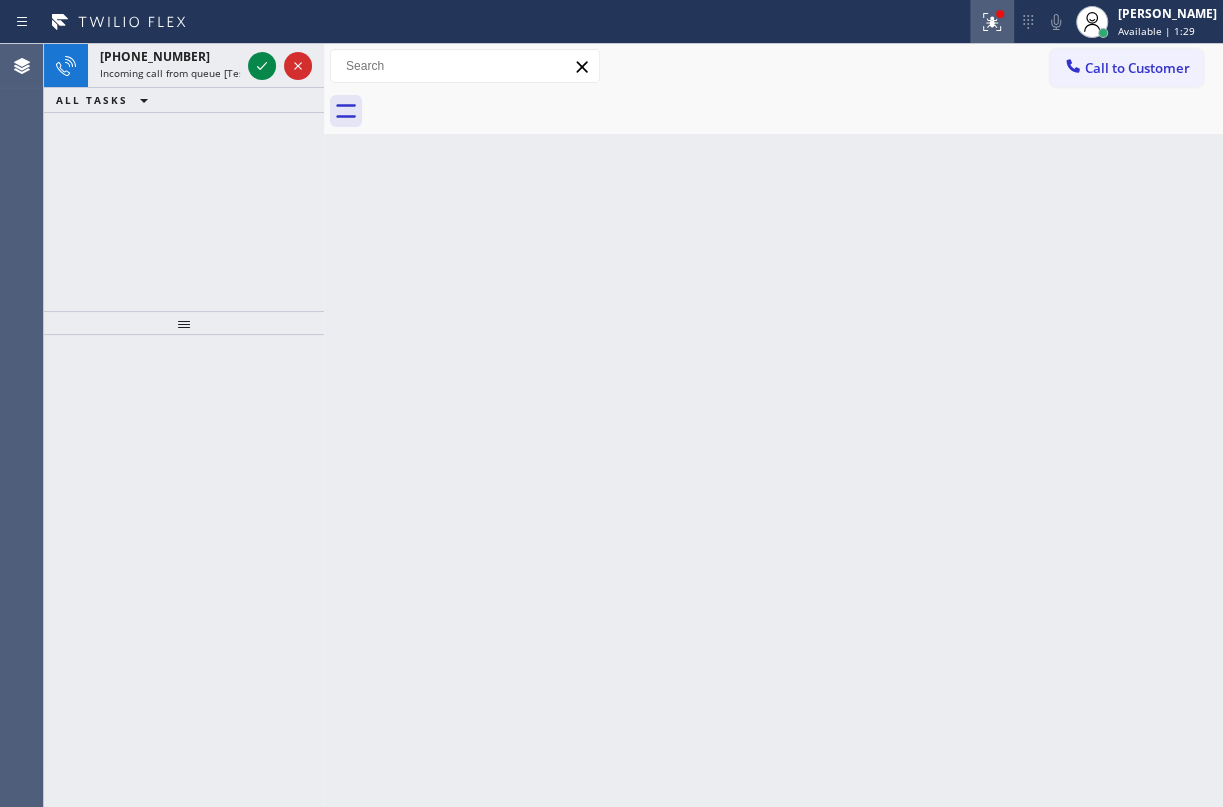 click at bounding box center (992, 22) 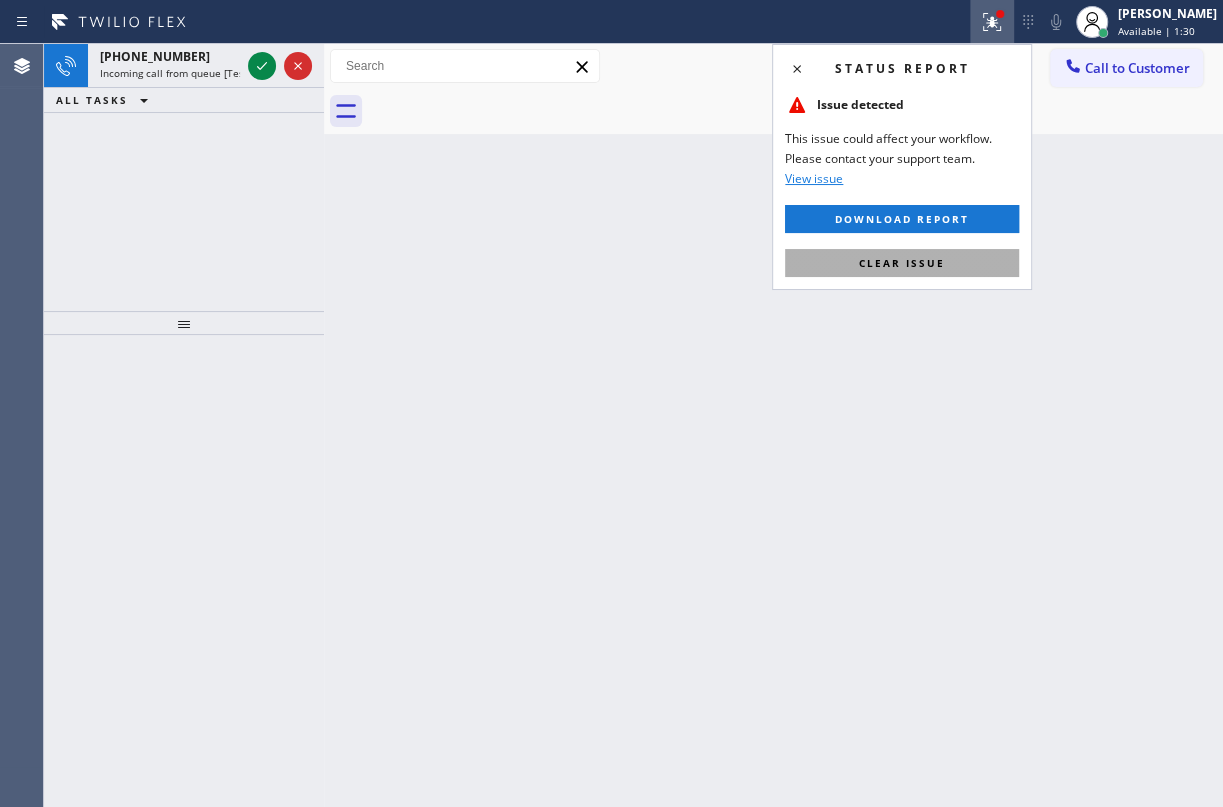 click on "Clear issue" at bounding box center (902, 263) 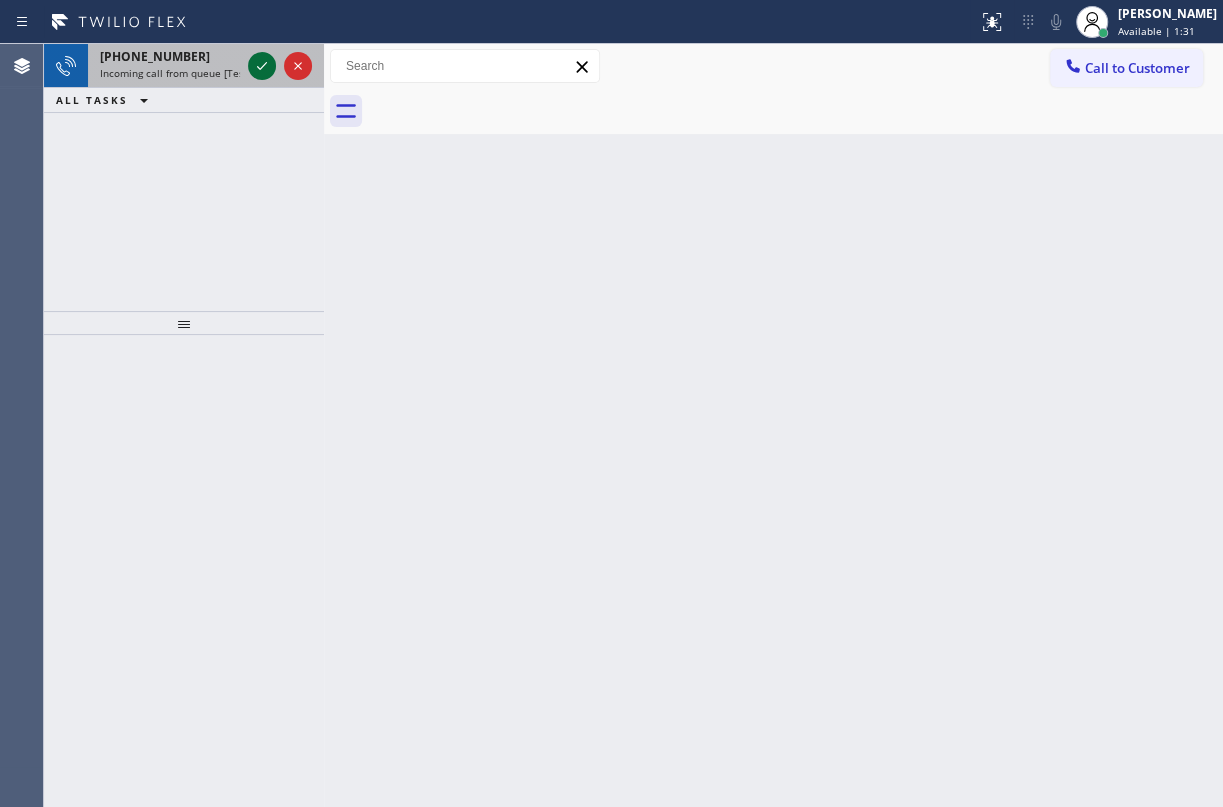 click 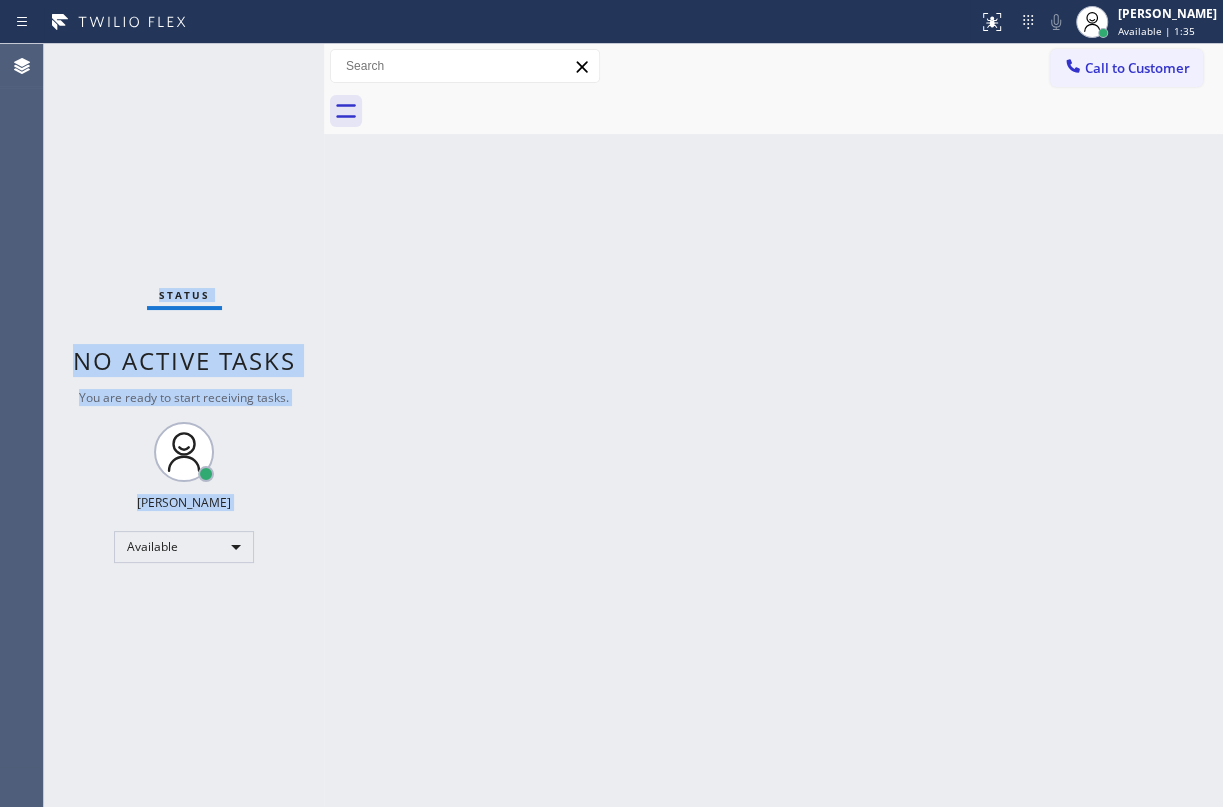 click on "Status   No active tasks     You are ready to start receiving tasks.   [PERSON_NAME] Available" at bounding box center [184, 425] 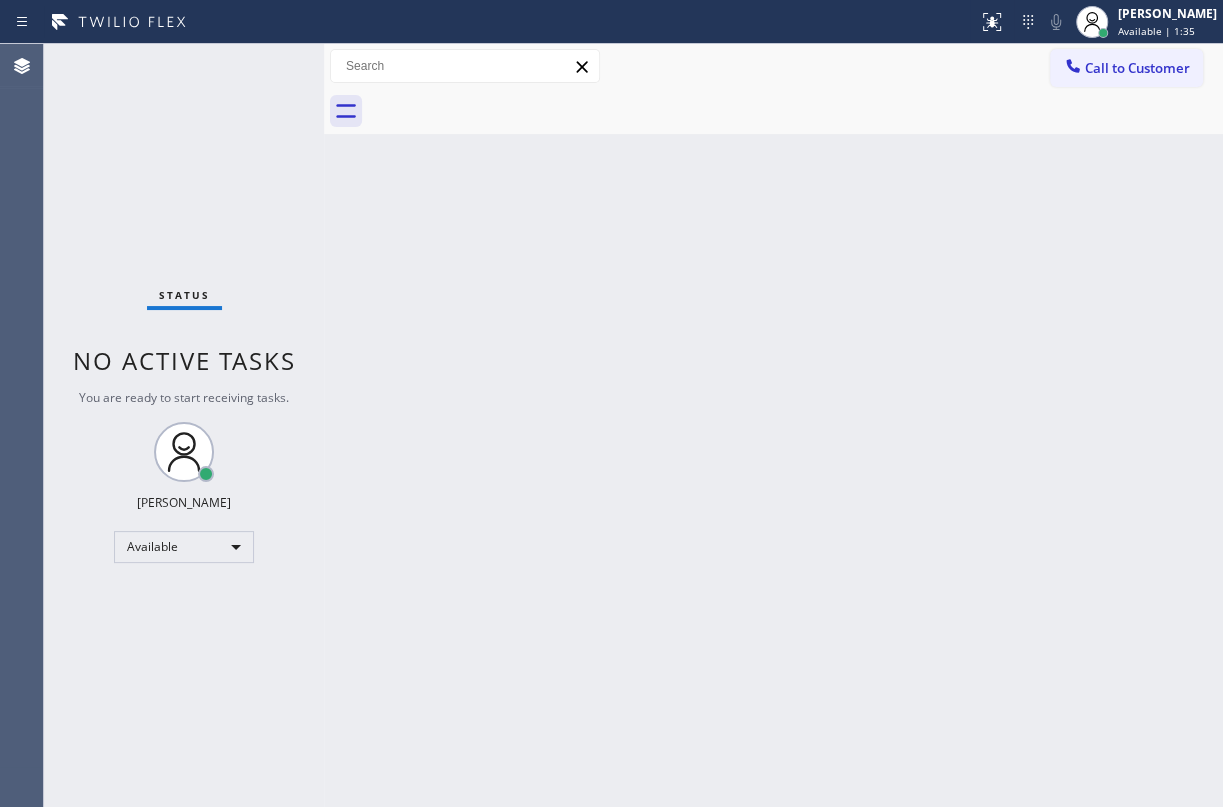 click on "Status   No active tasks     You are ready to start receiving tasks.   [PERSON_NAME] Available" at bounding box center (184, 425) 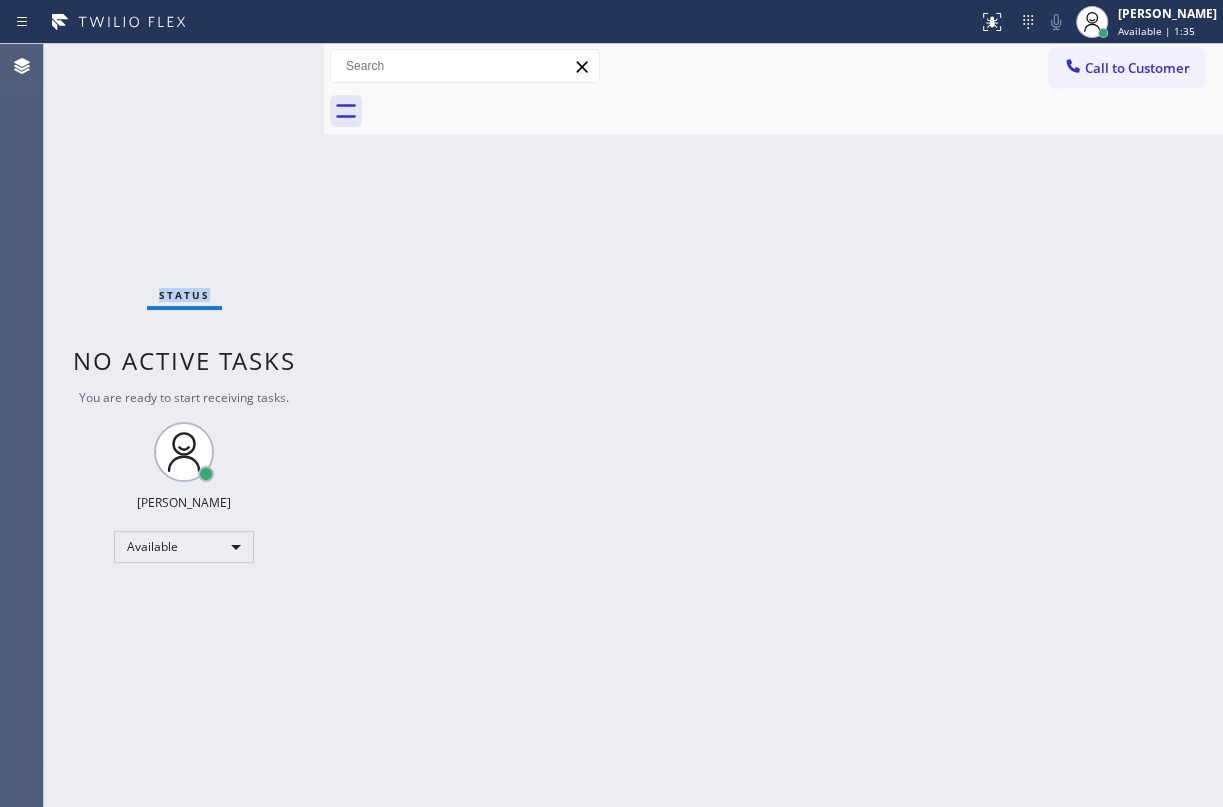 click on "Status   No active tasks     You are ready to start receiving tasks.   [PERSON_NAME] Available" at bounding box center [184, 425] 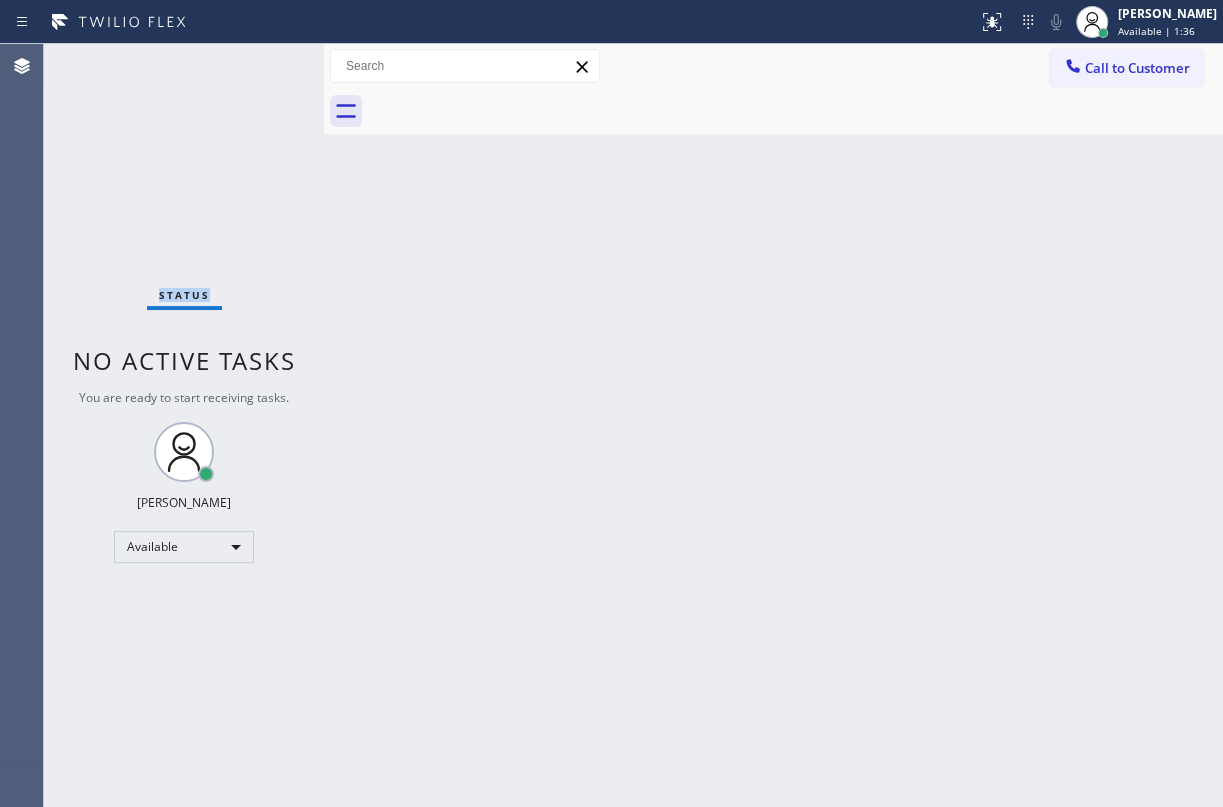 click on "Status   No active tasks     You are ready to start receiving tasks.   [PERSON_NAME] Available" at bounding box center [184, 425] 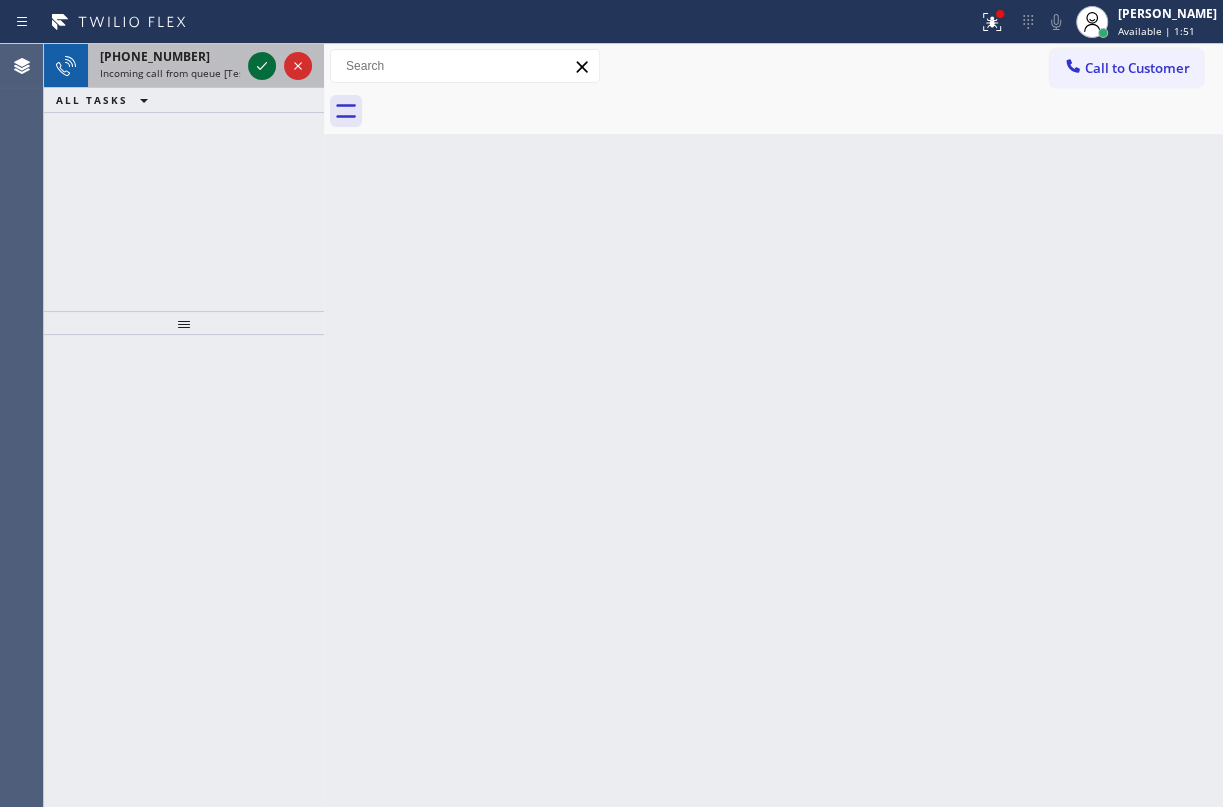 click 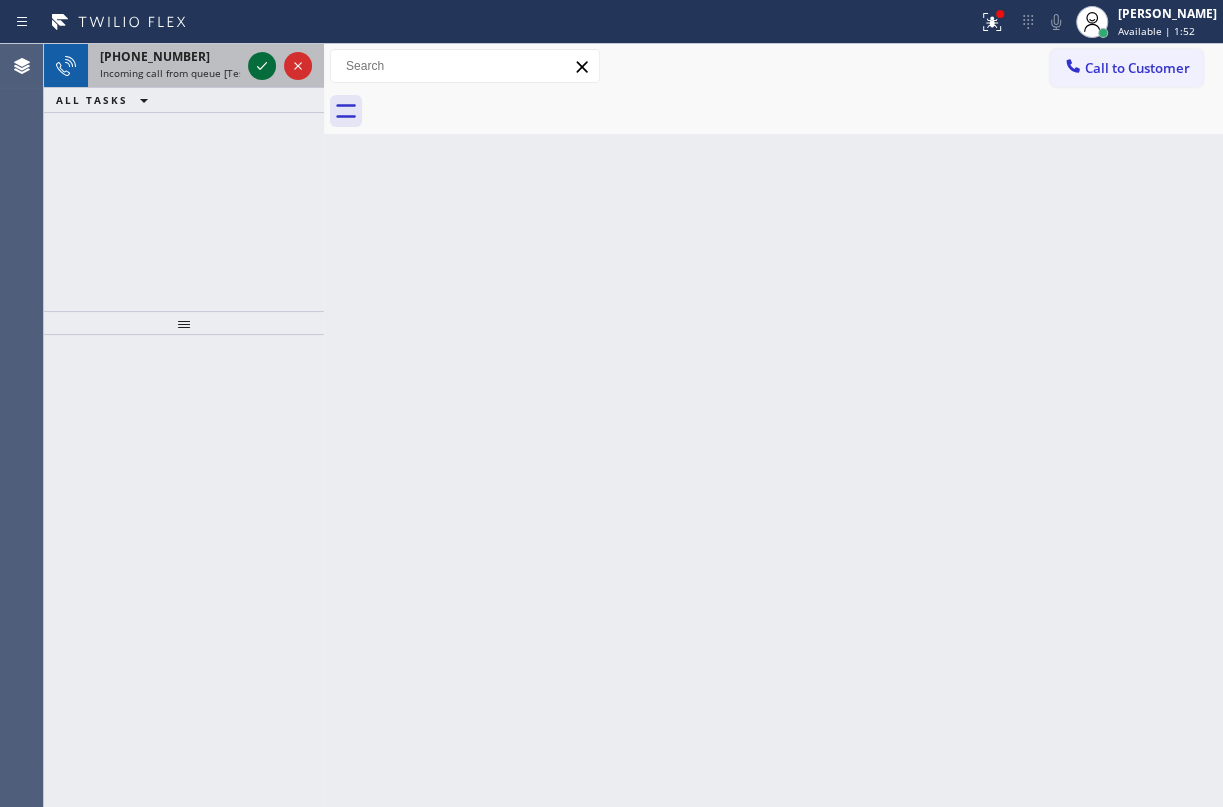 click 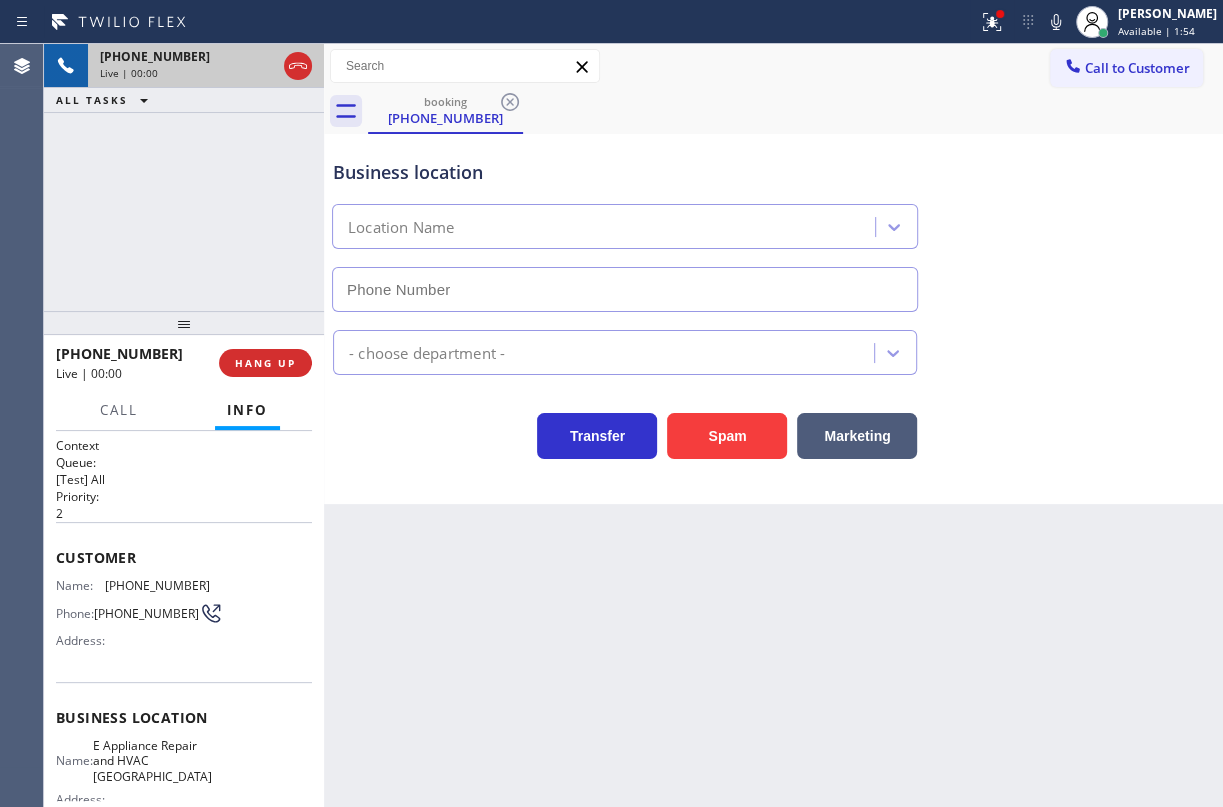 type on "[PHONE_NUMBER]" 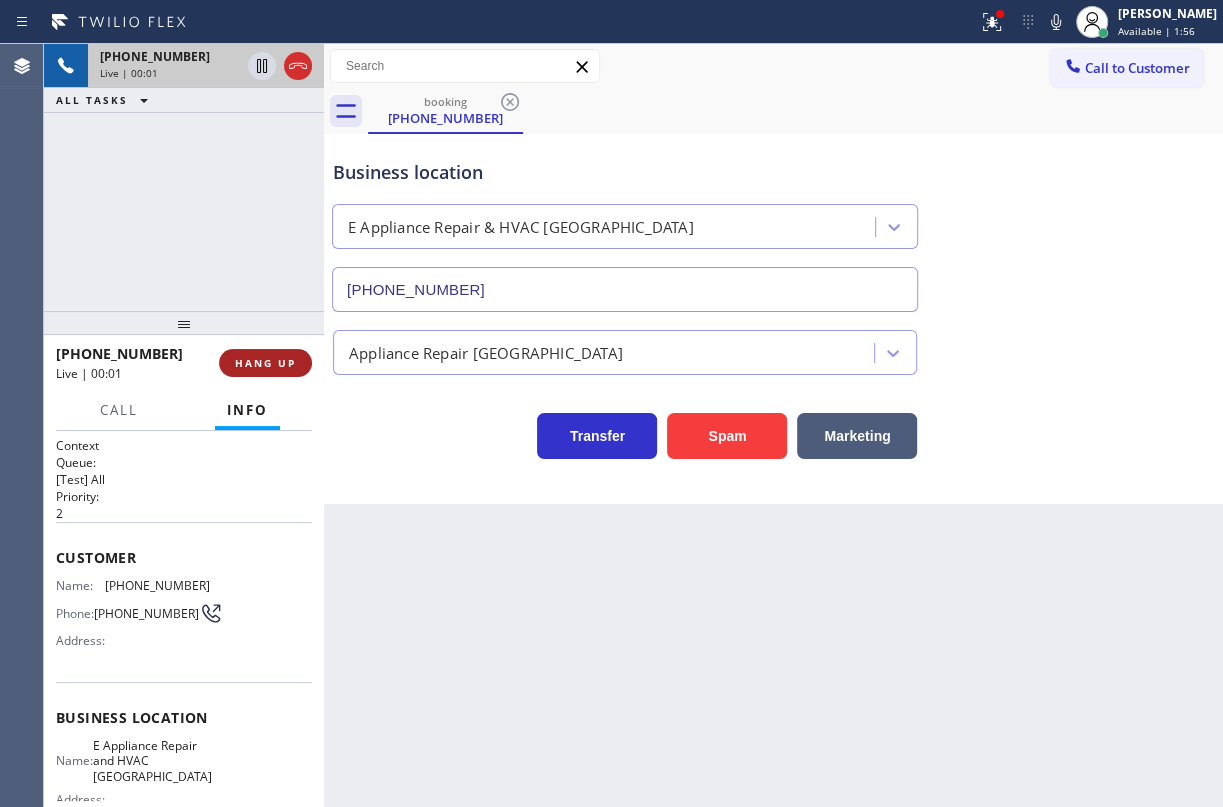 click on "HANG UP" at bounding box center (265, 363) 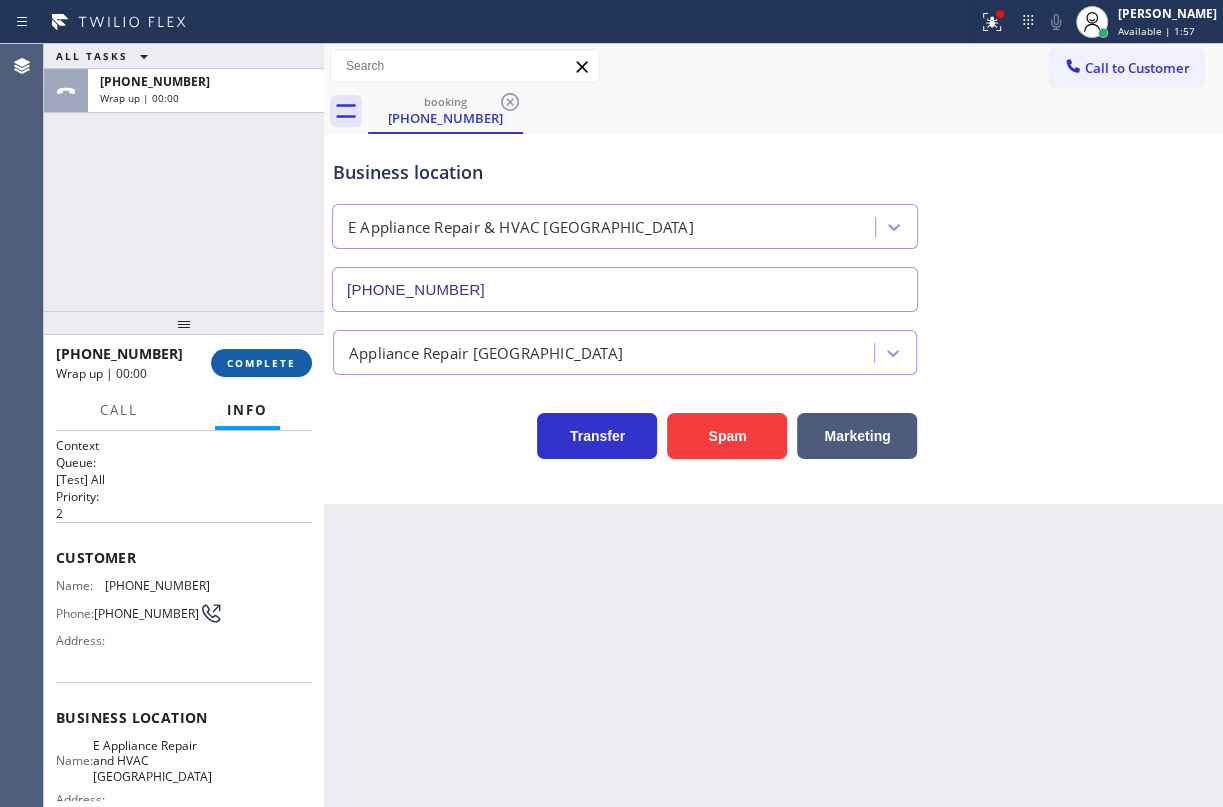 click on "COMPLETE" at bounding box center [261, 363] 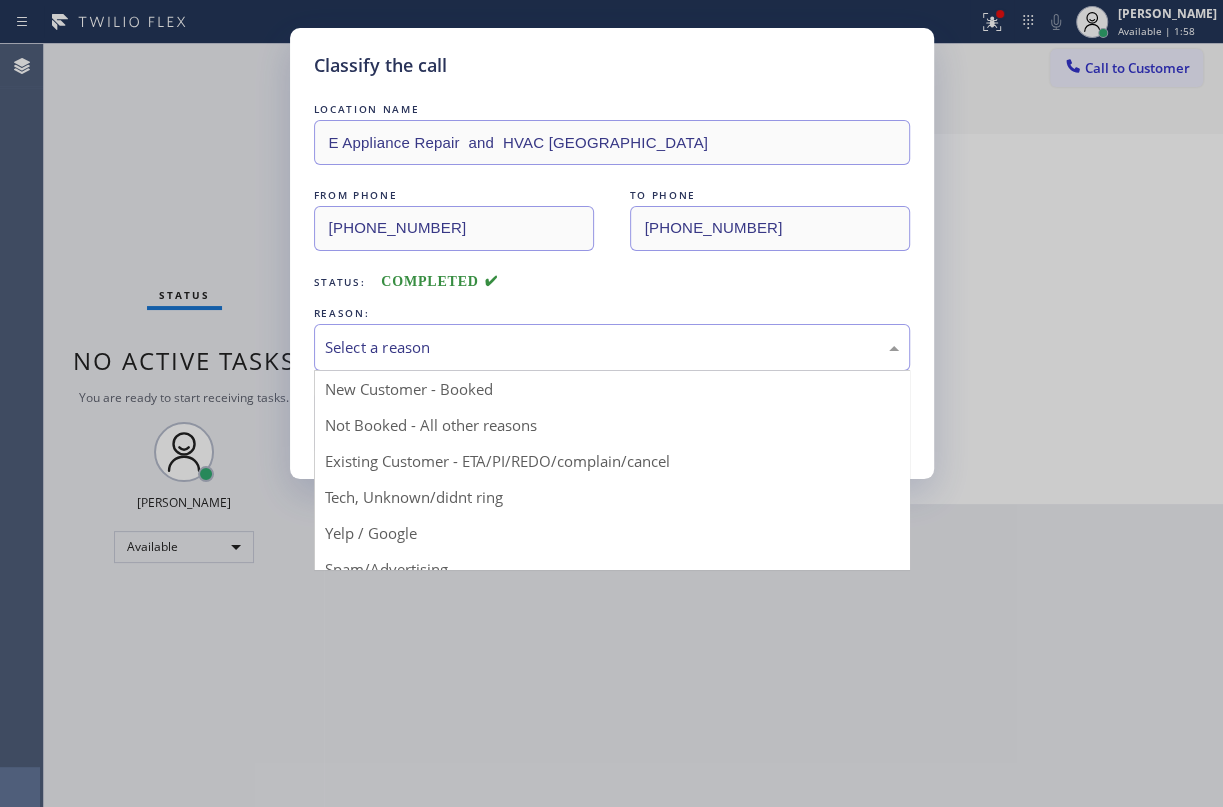 click on "Select a reason" at bounding box center [612, 347] 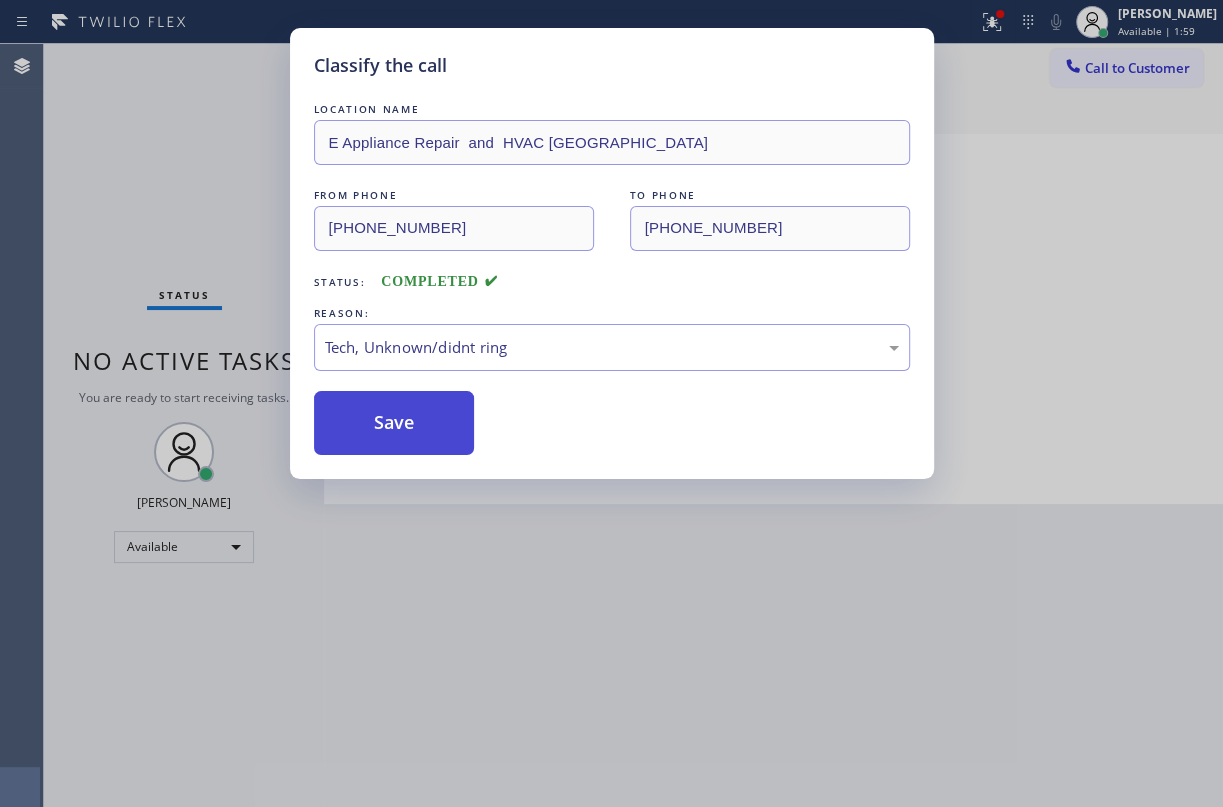 click on "Save" at bounding box center [394, 423] 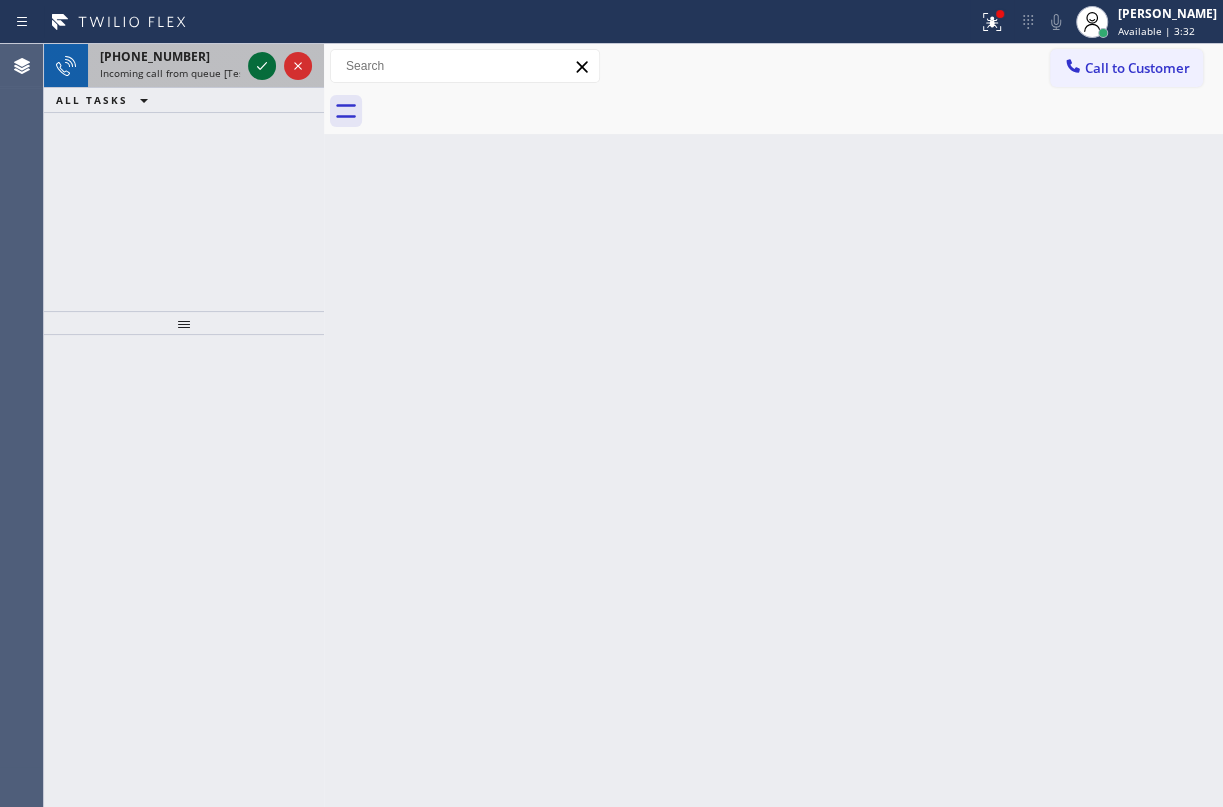 click 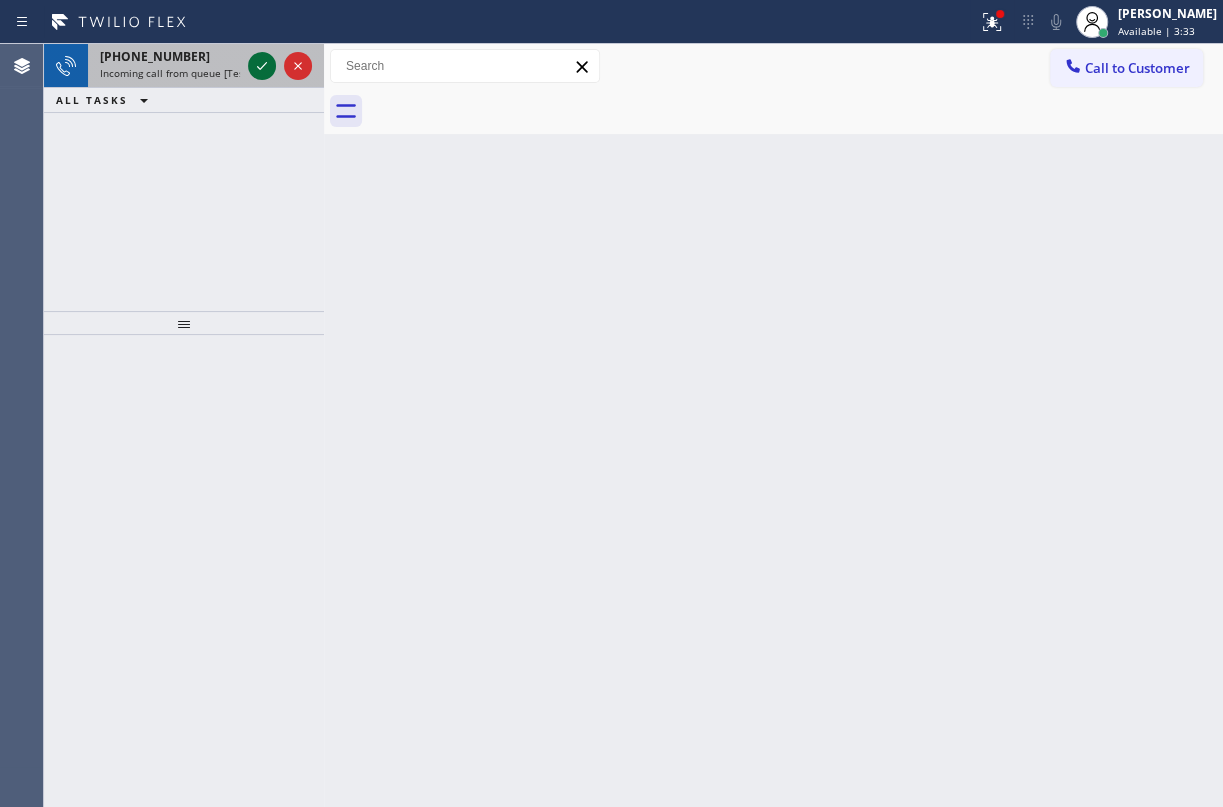 click 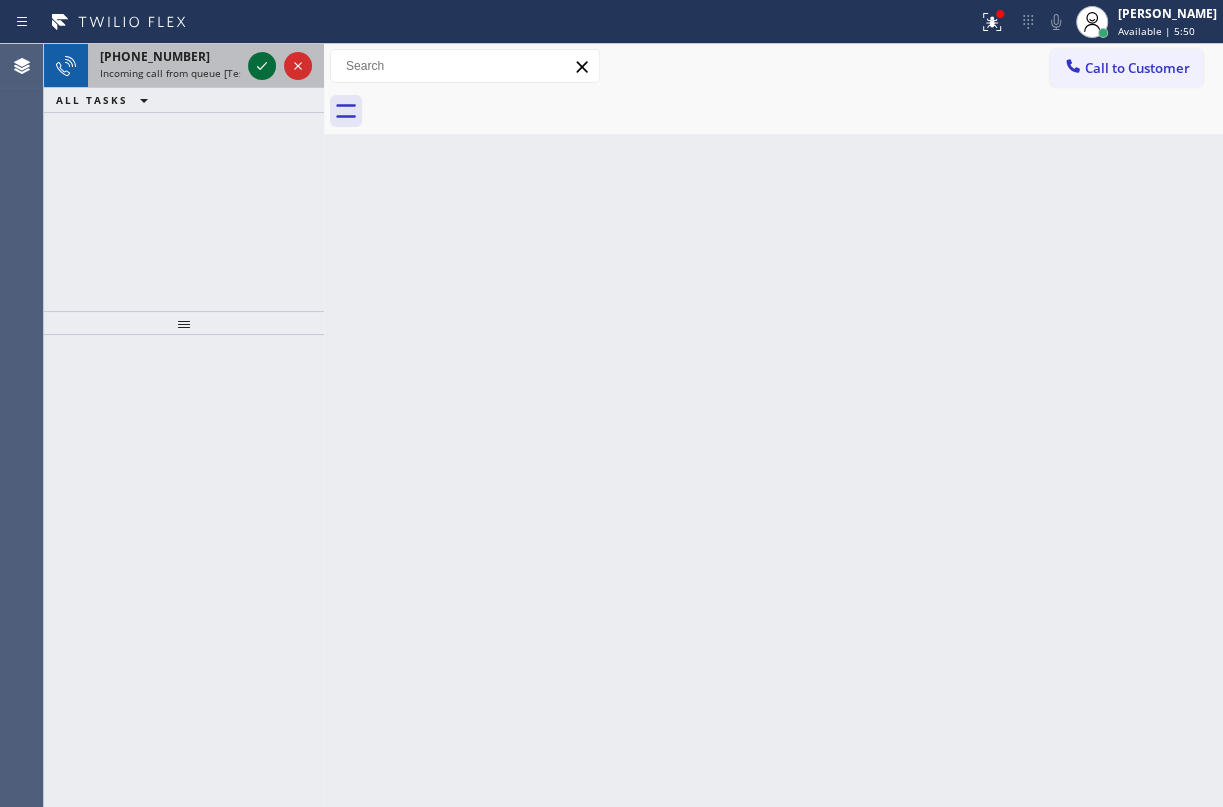 click 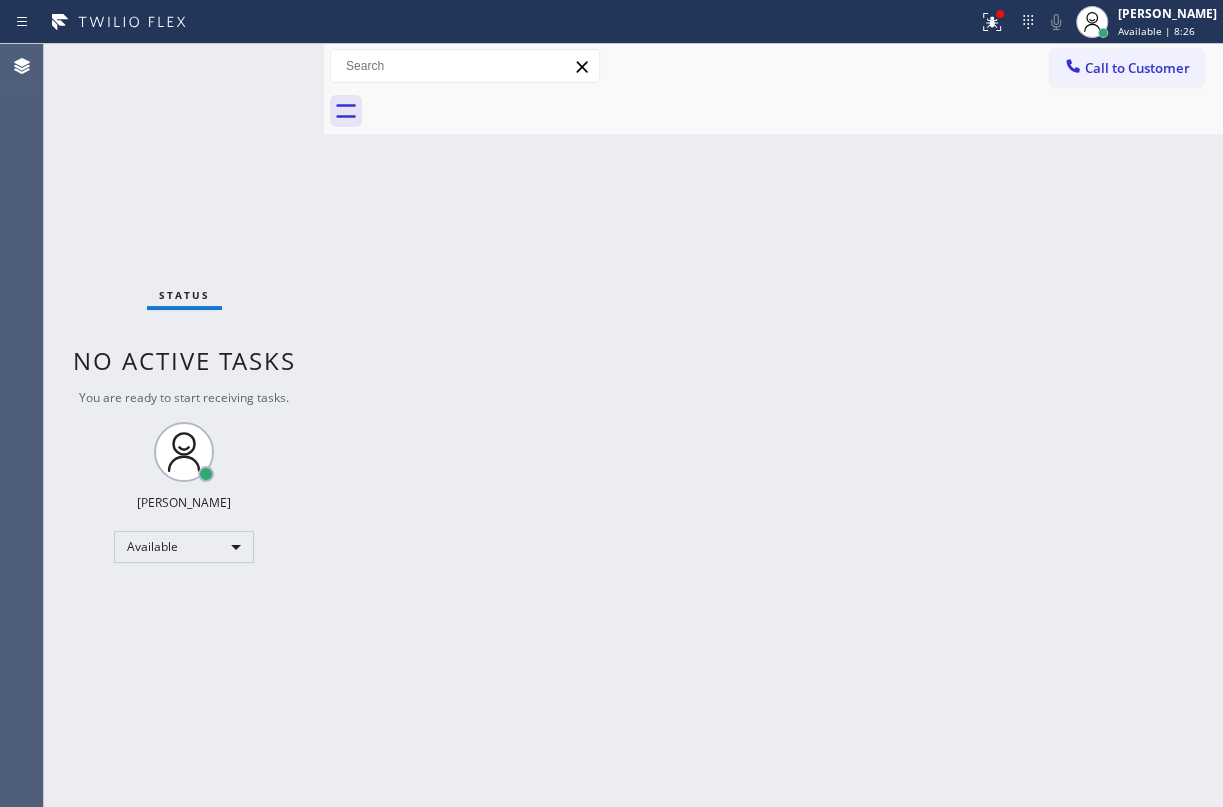 click on "Back to Dashboard Change Sender ID Customers Technicians Select a contact Outbound call Technician Search Technician Your caller id phone number Your caller id phone number Call Technician info Name   Phone none Address none Change Sender ID HVAC [PHONE_NUMBER] 5 Star Appliance [PHONE_NUMBER] Appliance Repair [PHONE_NUMBER] Plumbing [PHONE_NUMBER] Air Duct Cleaning [PHONE_NUMBER]  Electricians [PHONE_NUMBER] Cancel Change Check personal SMS Reset Change No tabs Call to Customer Outbound call Location 5 Star Appliance Repair Your caller id phone number [PHONE_NUMBER] Customer number Call Outbound call Technician Search Technician Your caller id phone number Your caller id phone number Call" at bounding box center [773, 425] 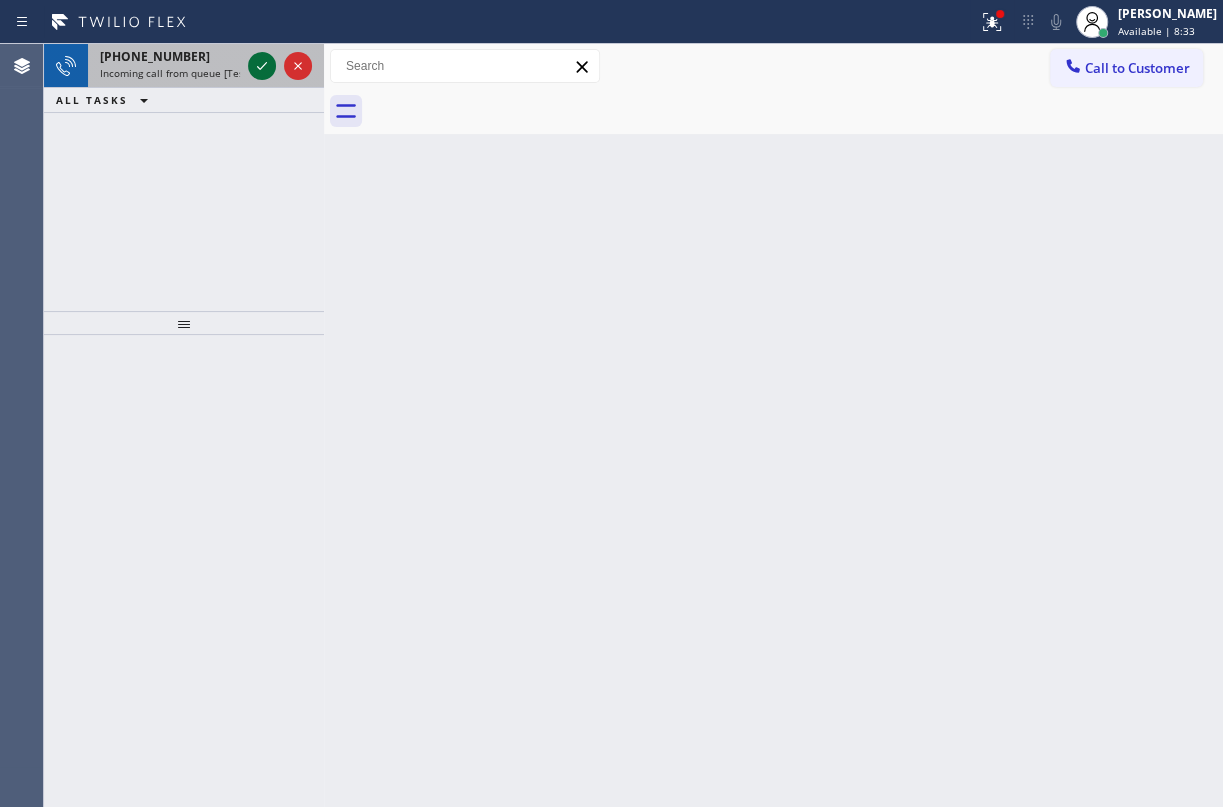 click 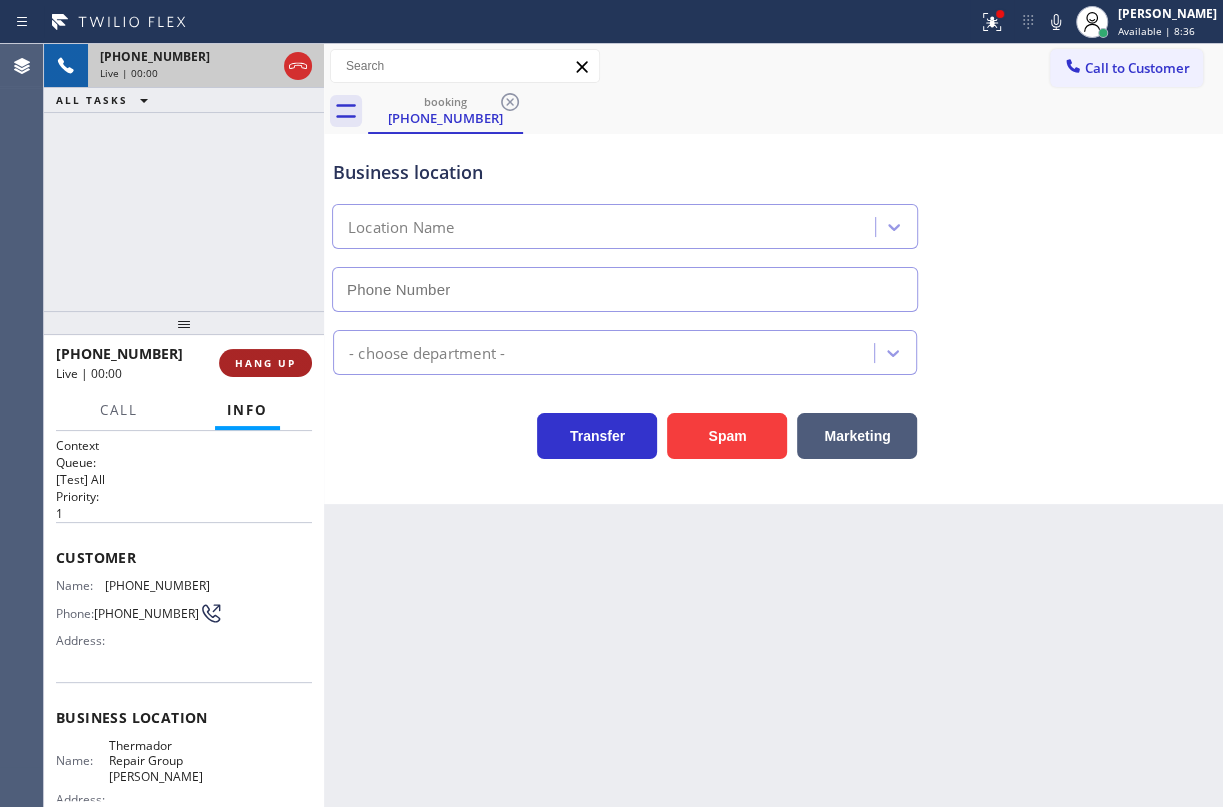 type on "[PHONE_NUMBER]" 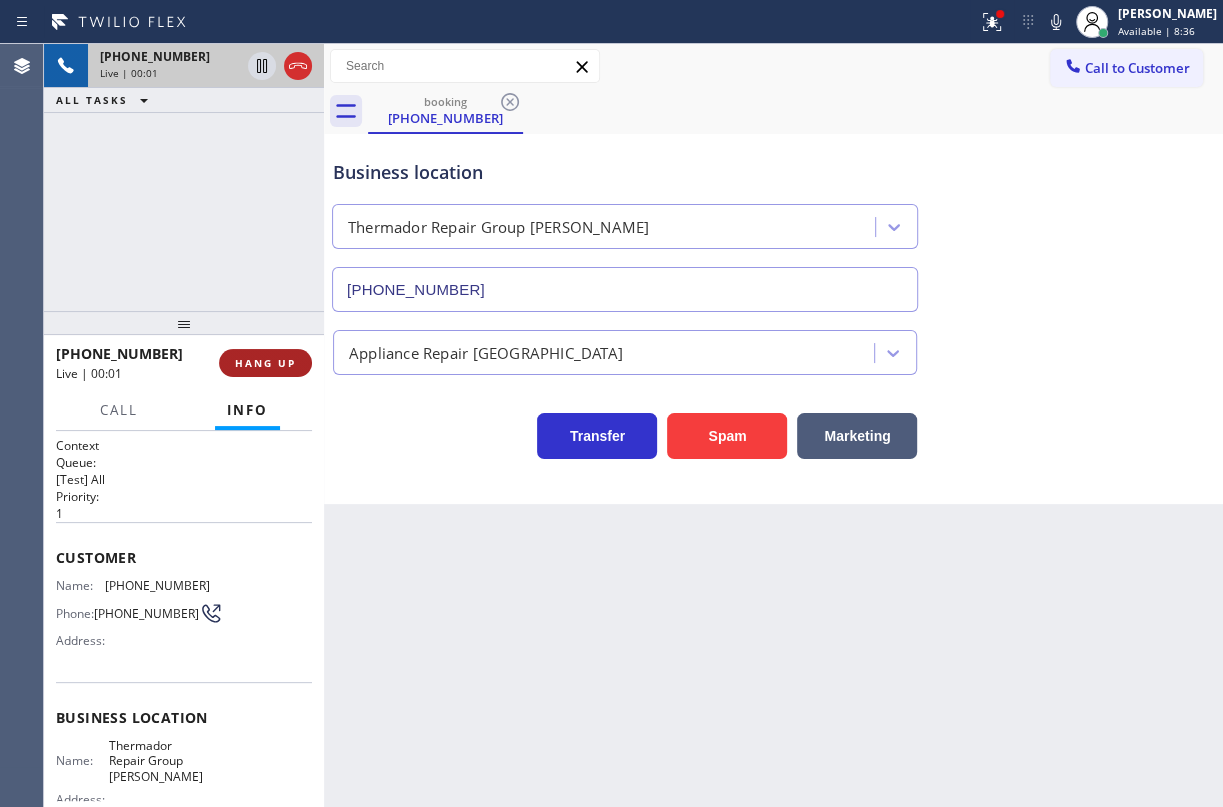click on "HANG UP" at bounding box center (265, 363) 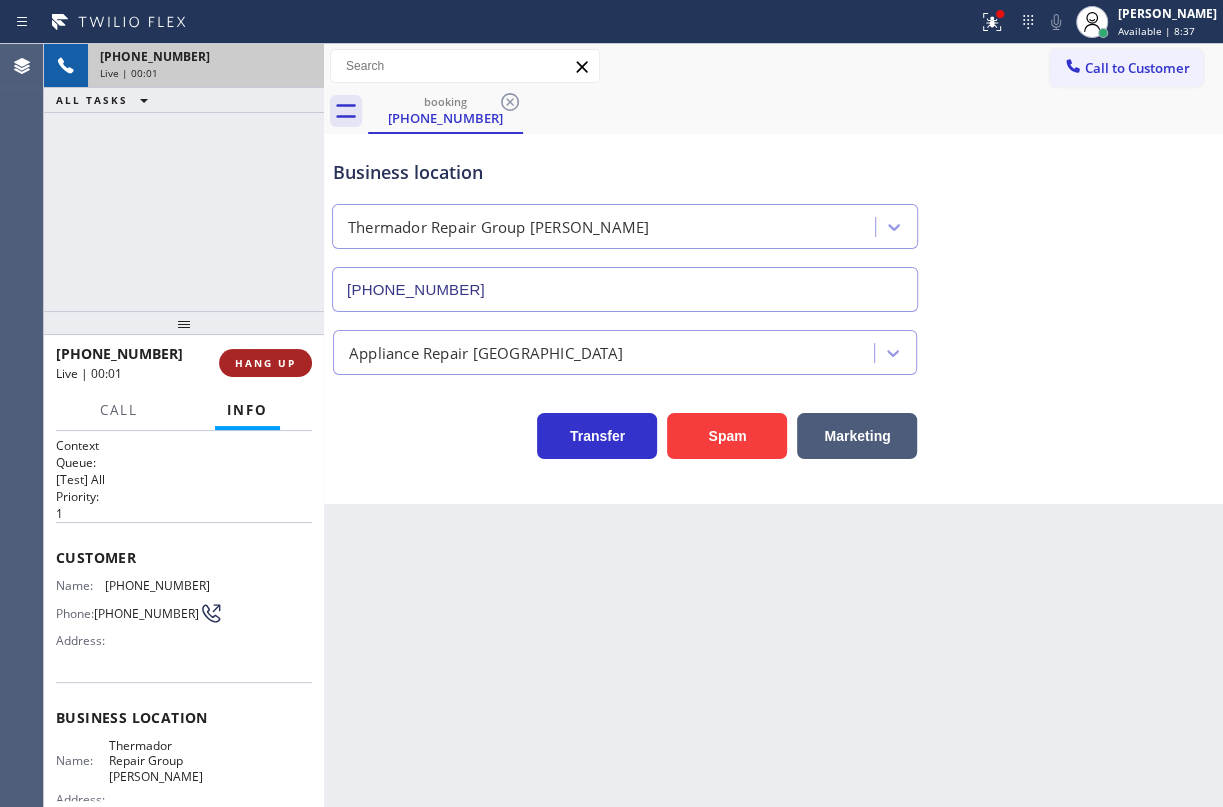 click on "HANG UP" at bounding box center (265, 363) 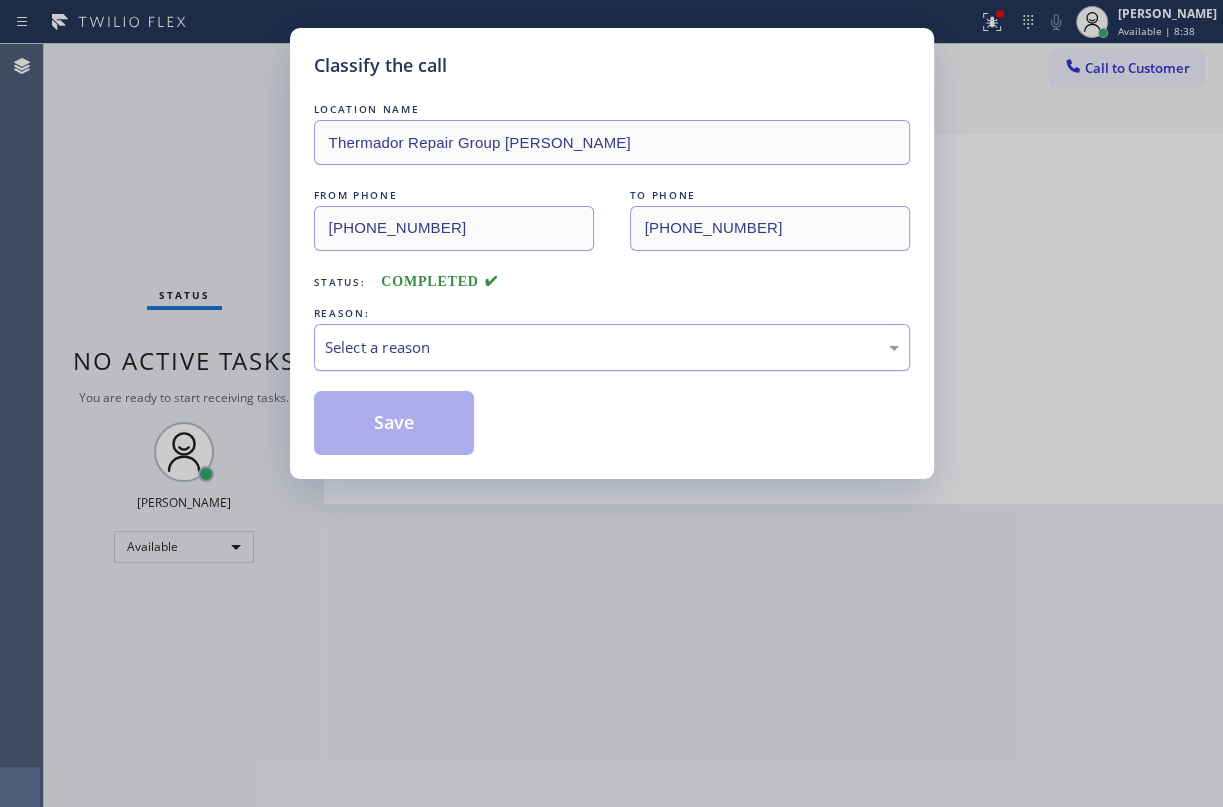 drag, startPoint x: 517, startPoint y: 350, endPoint x: 510, endPoint y: 361, distance: 13.038404 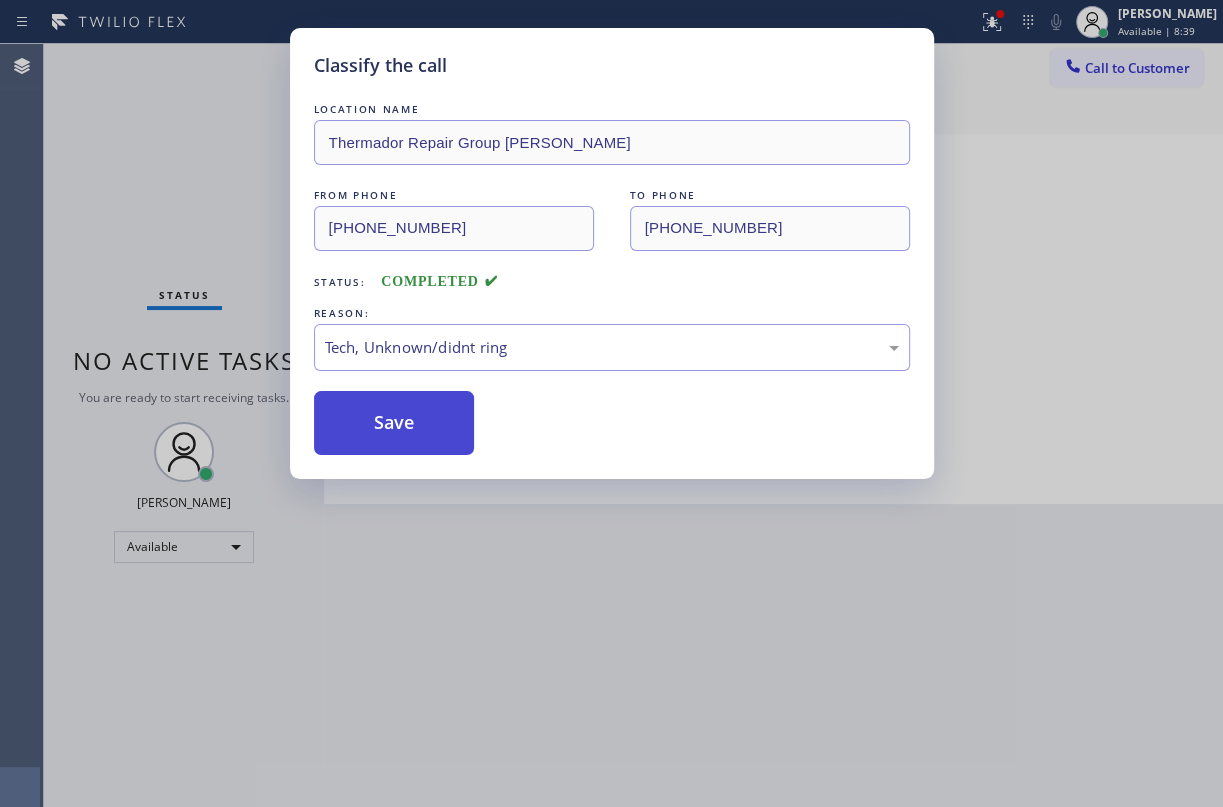 click on "Save" at bounding box center [394, 423] 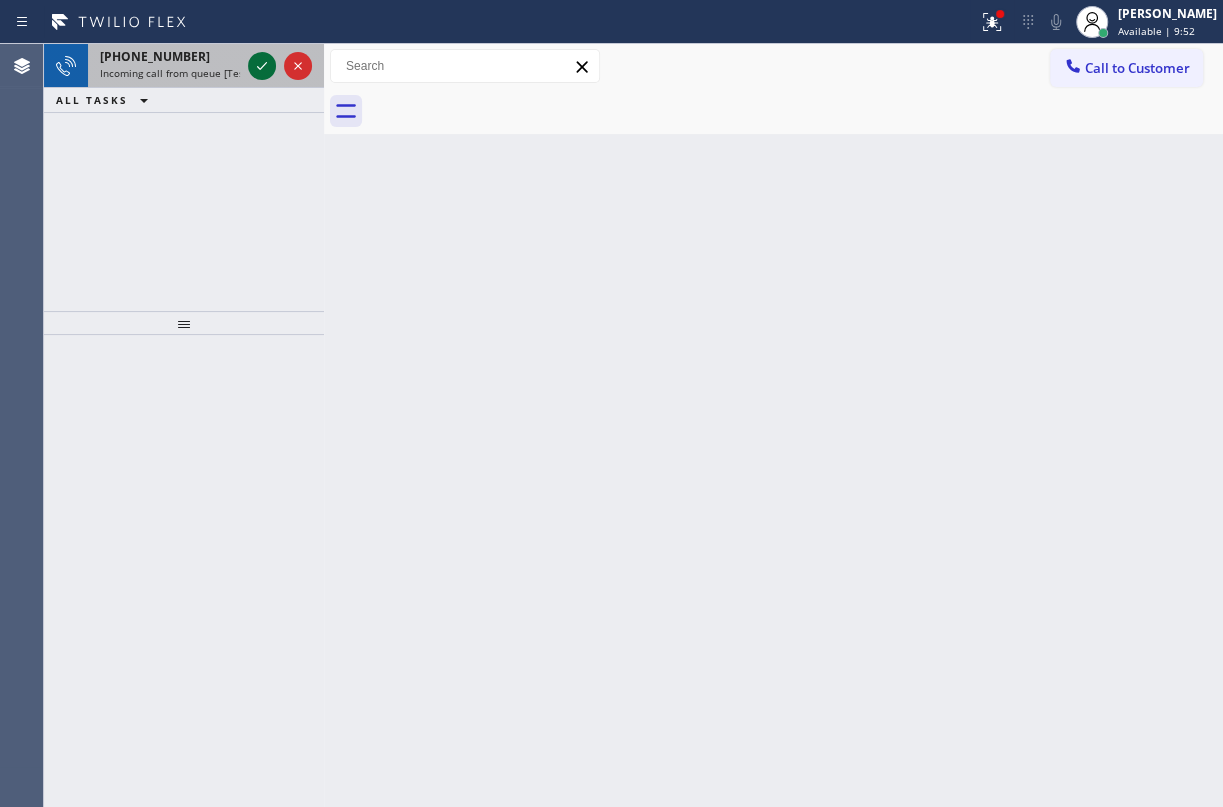 click 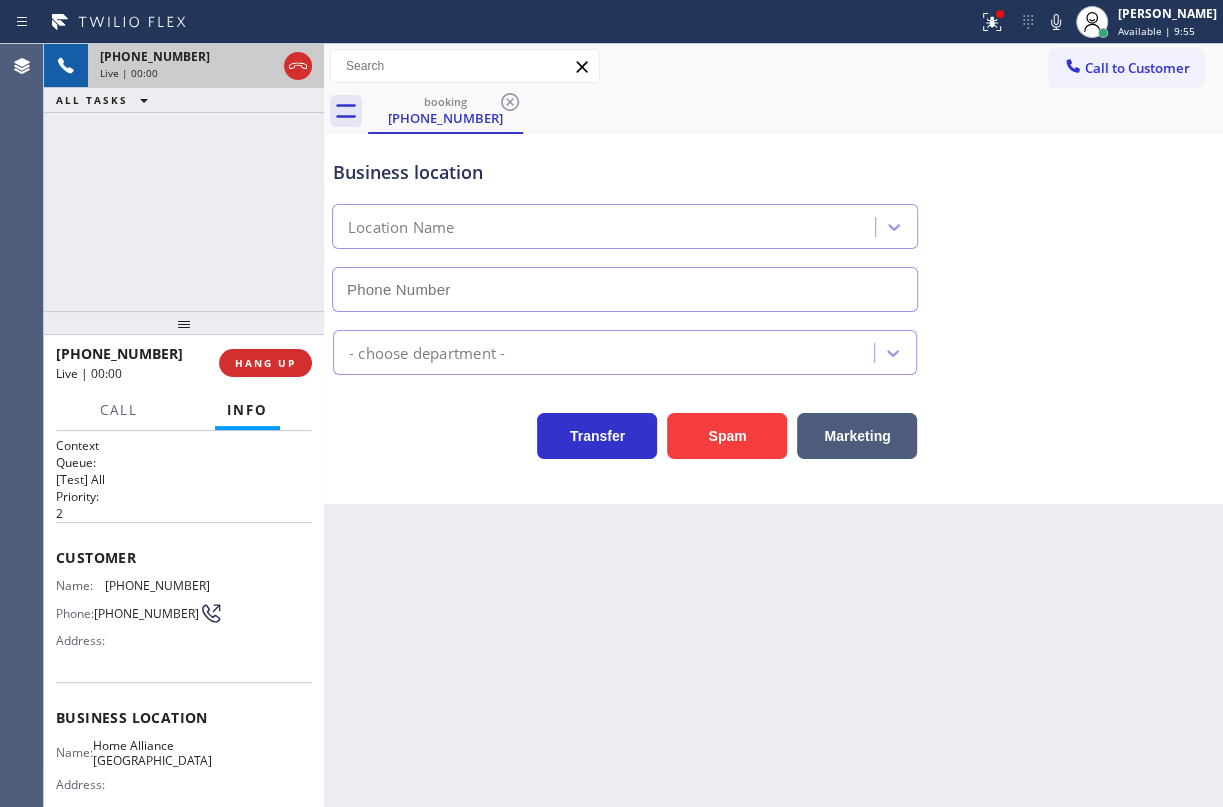type on "[PHONE_NUMBER]" 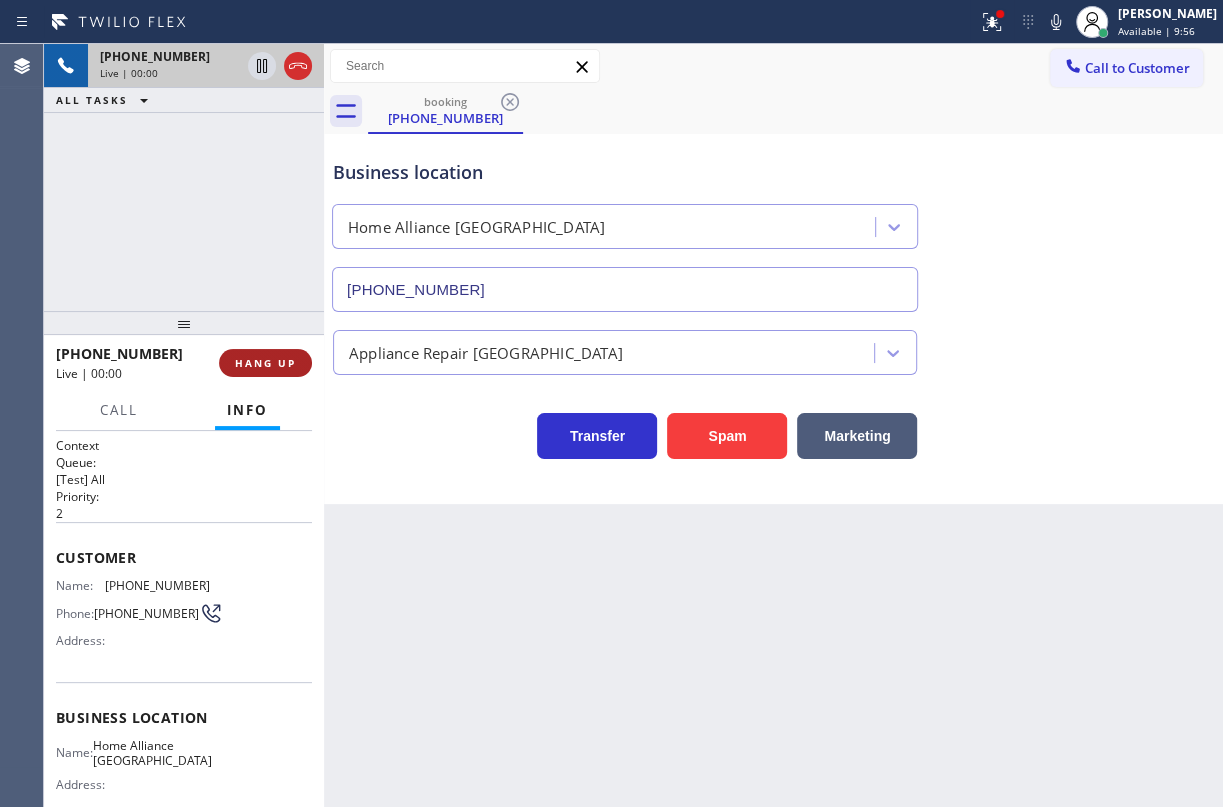 click on "HANG UP" at bounding box center (265, 363) 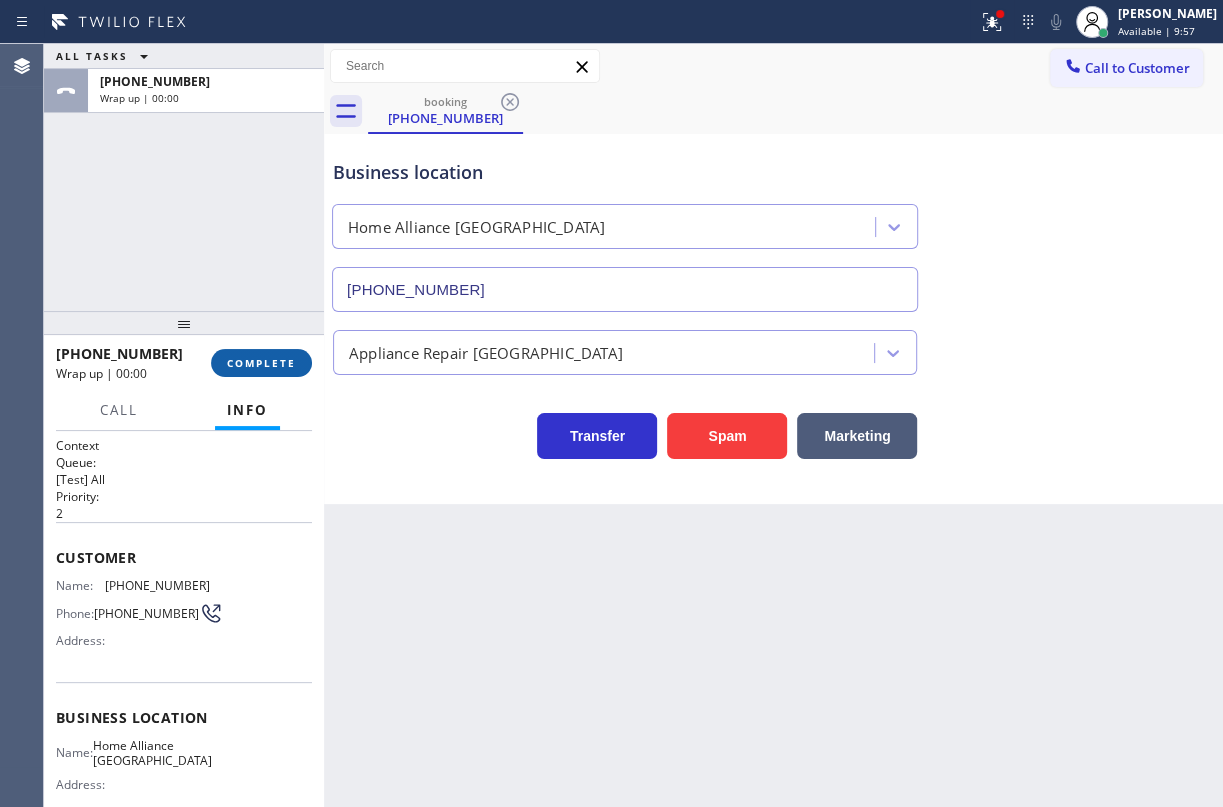 click on "COMPLETE" at bounding box center (261, 363) 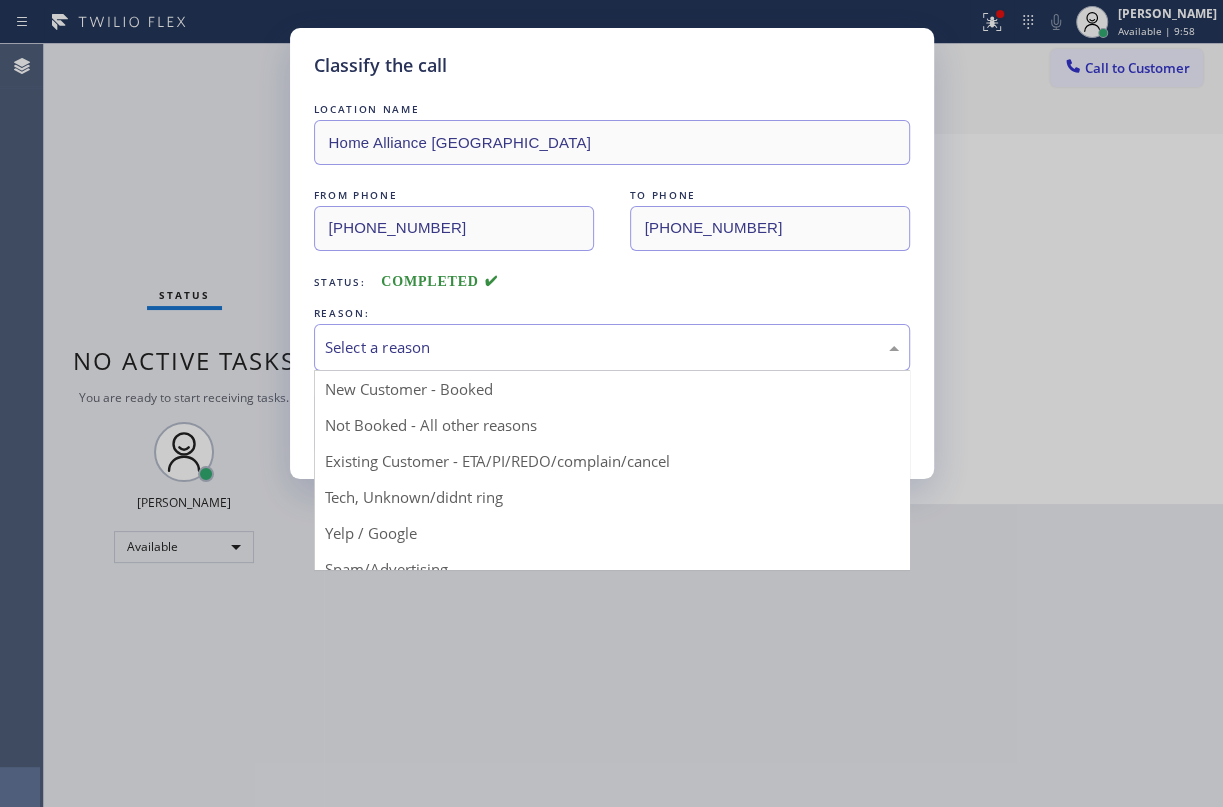 click on "Select a reason" at bounding box center (612, 347) 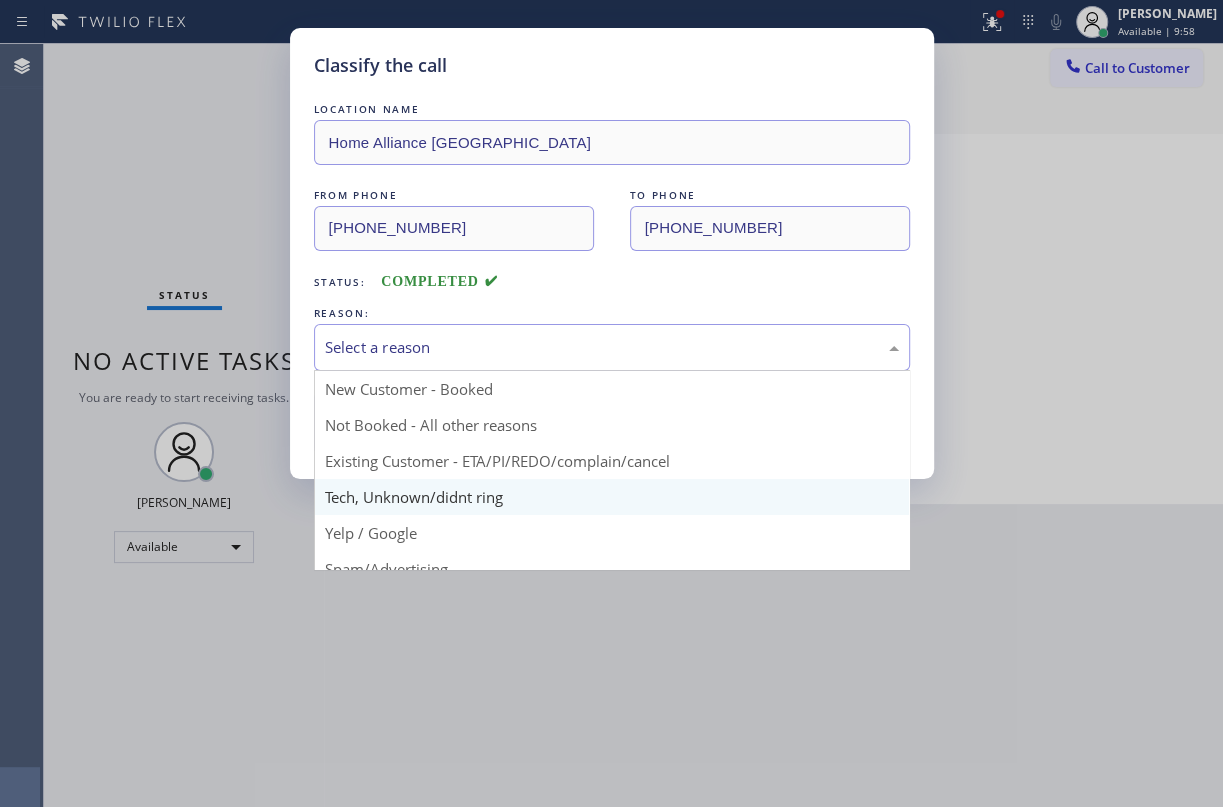 drag, startPoint x: 465, startPoint y: 501, endPoint x: 453, endPoint y: 455, distance: 47.539455 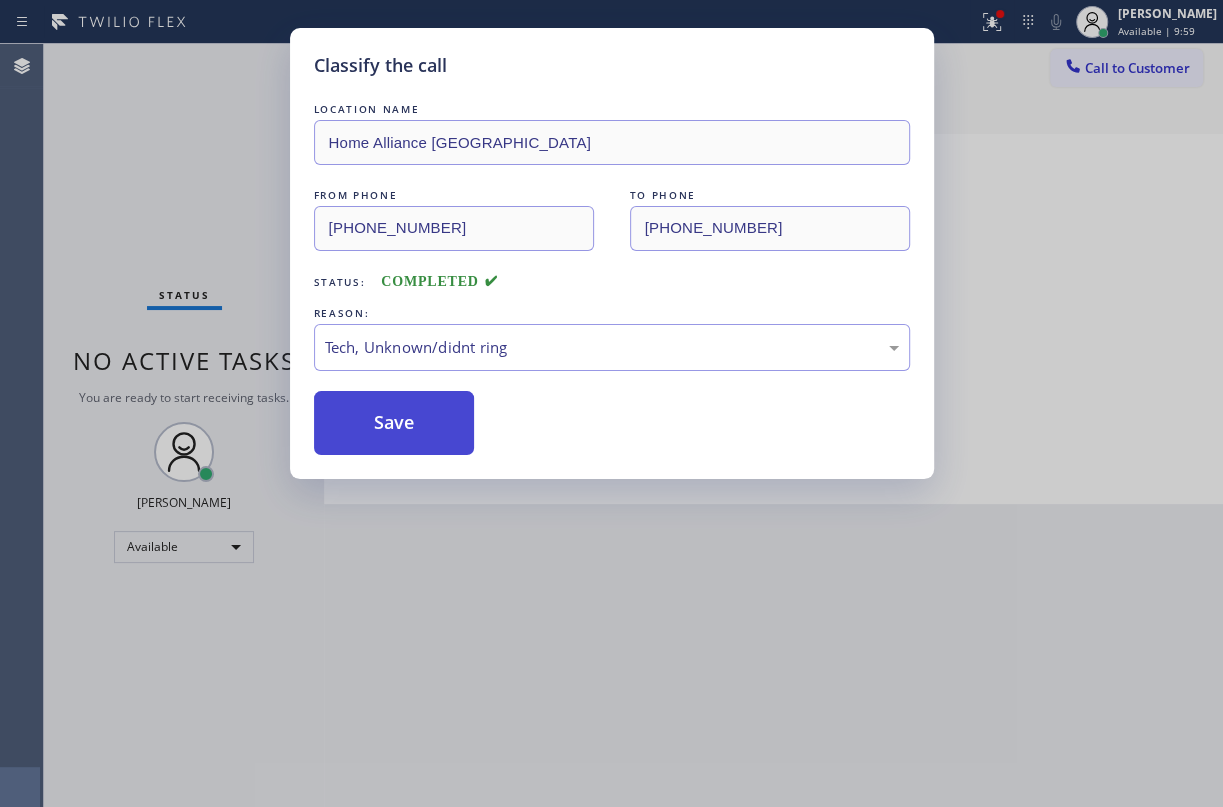 click on "Save" at bounding box center (394, 423) 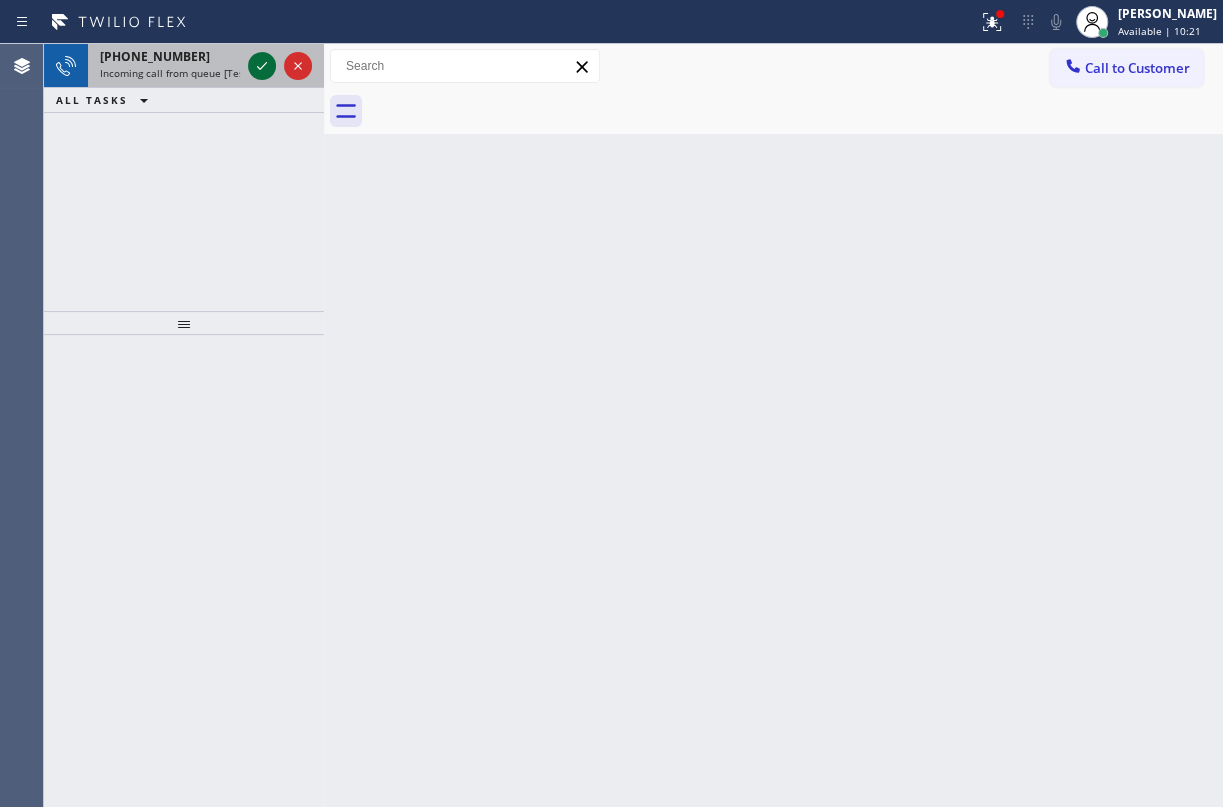 click 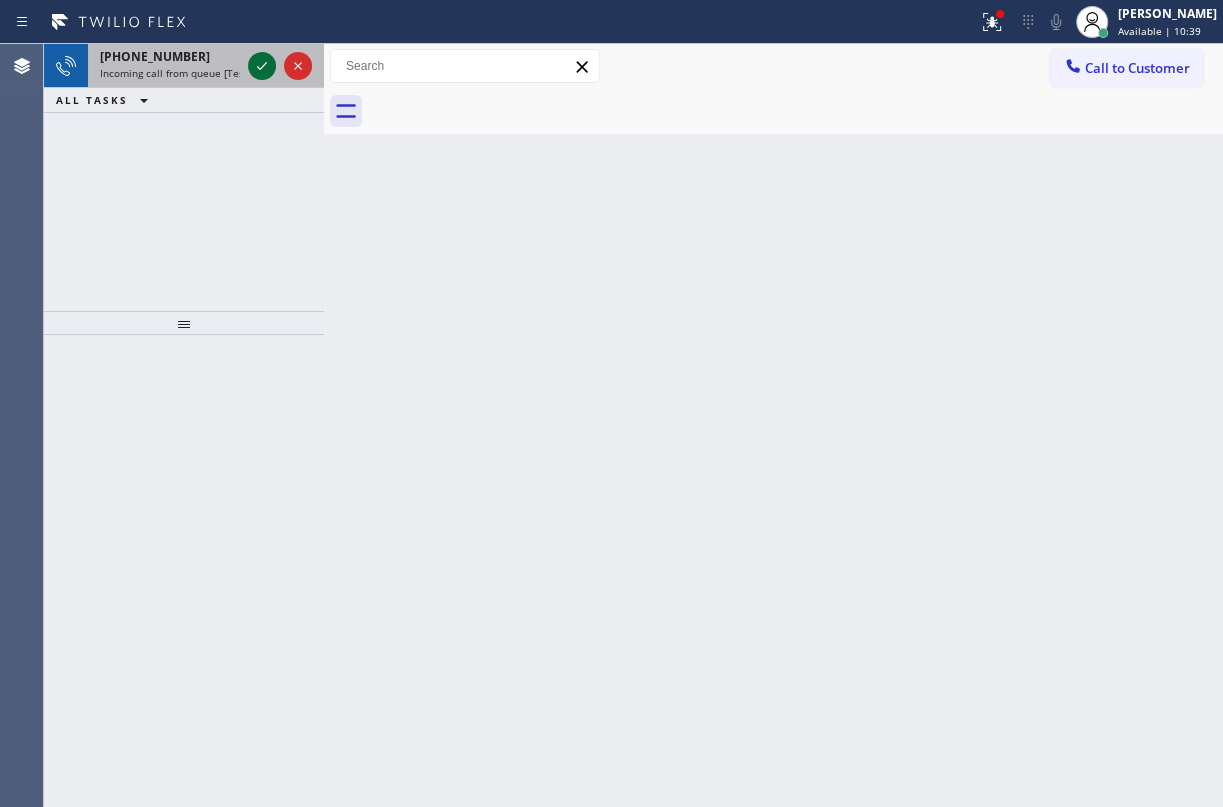 click 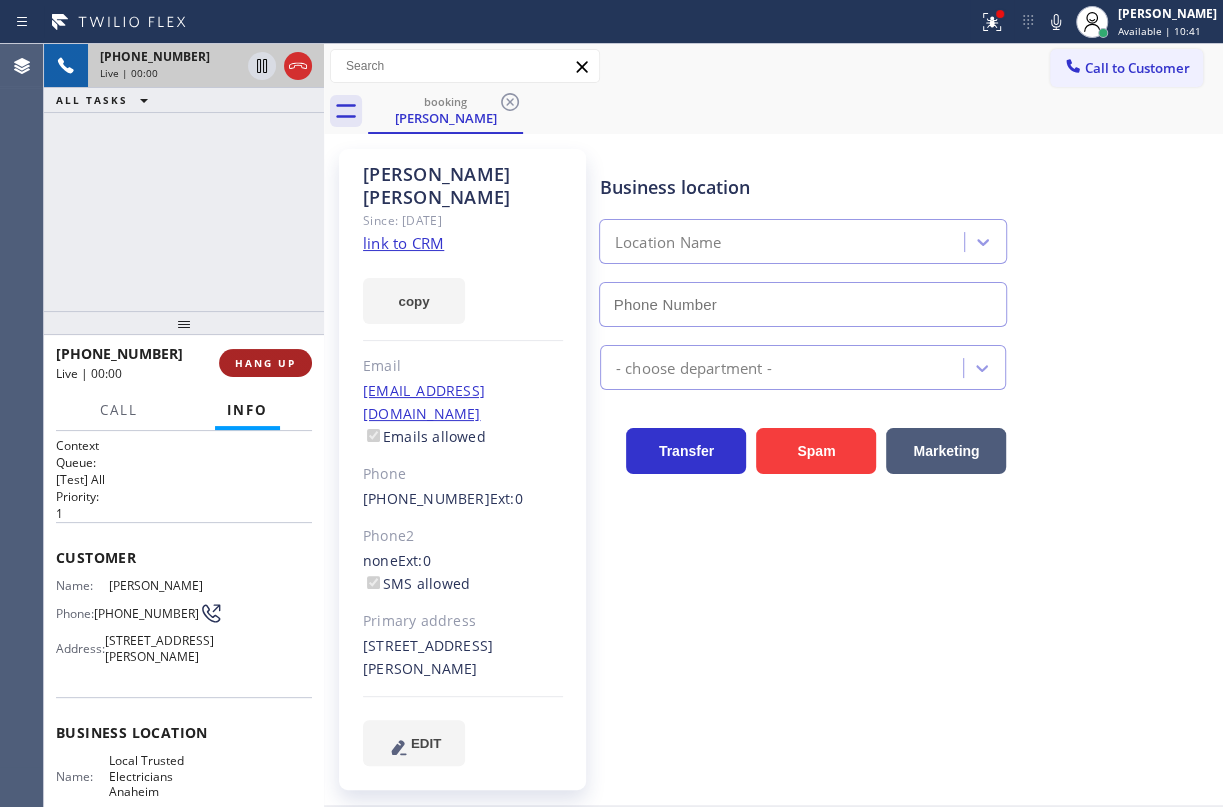type on "[PHONE_NUMBER]" 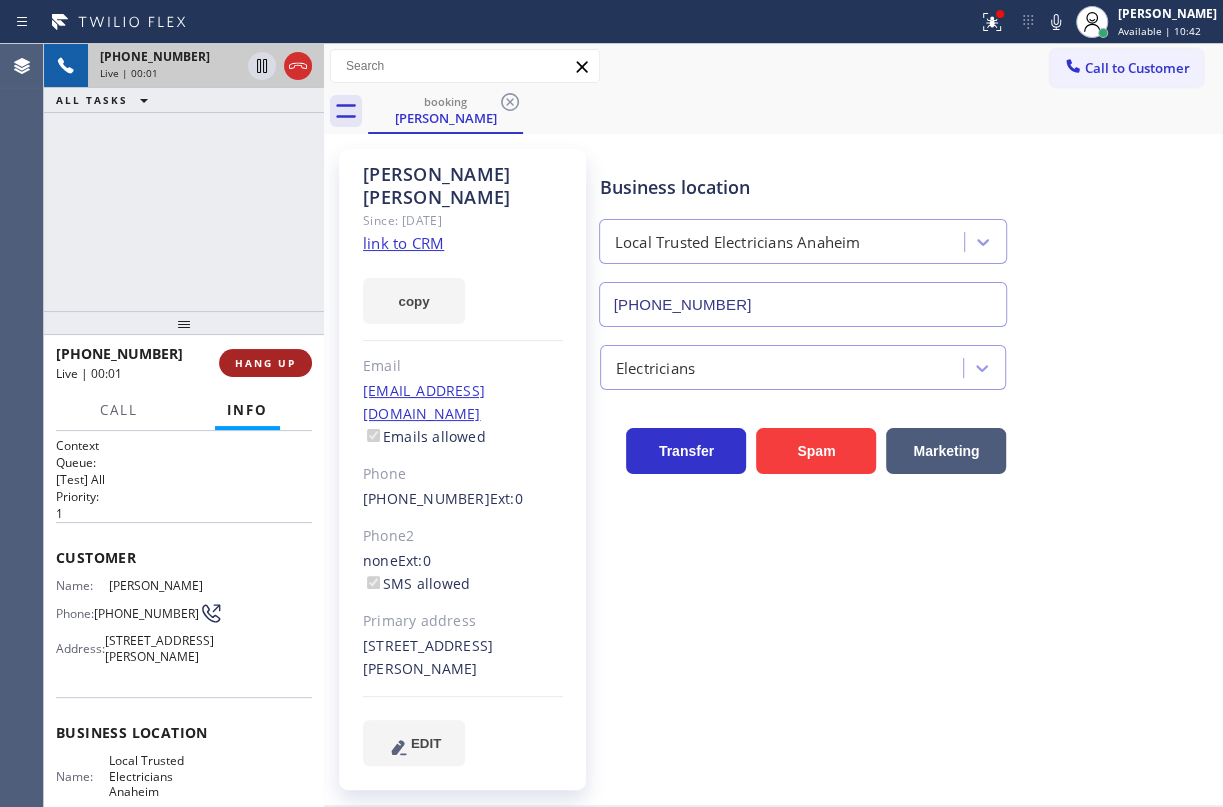 click on "HANG UP" at bounding box center (265, 363) 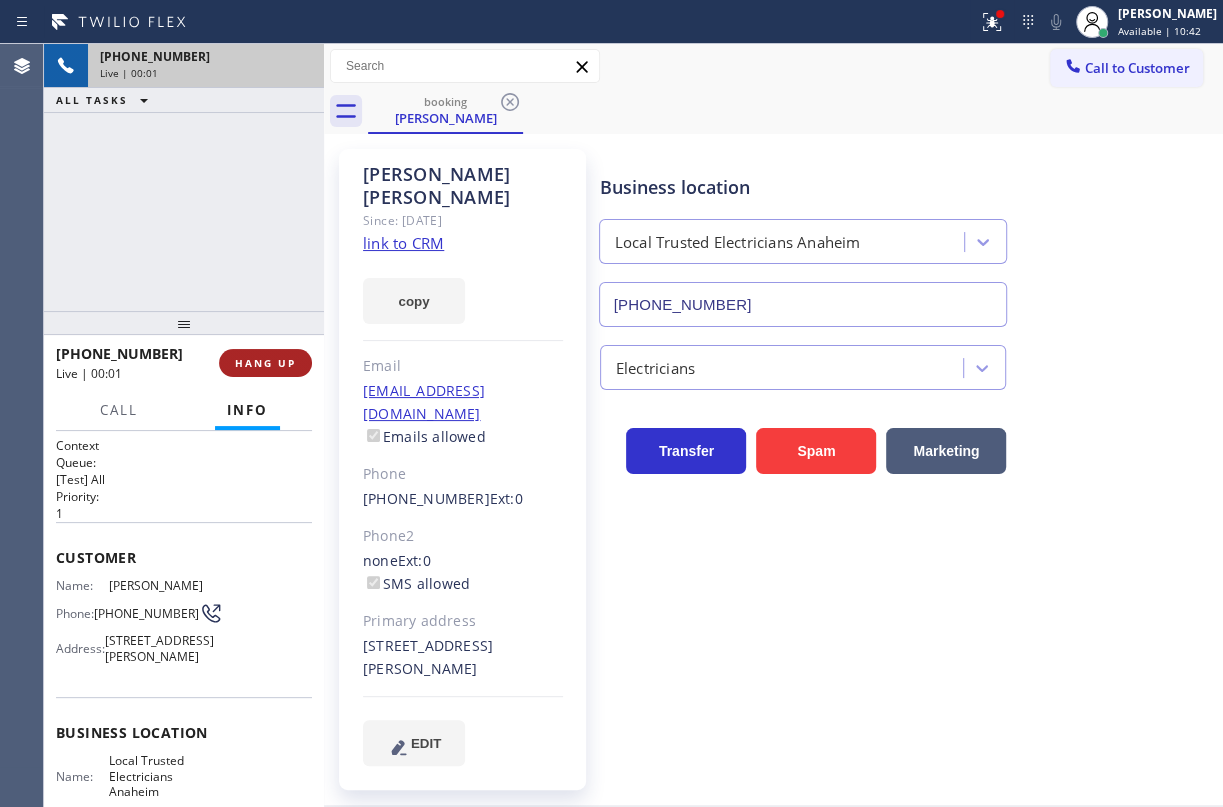click on "HANG UP" at bounding box center (265, 363) 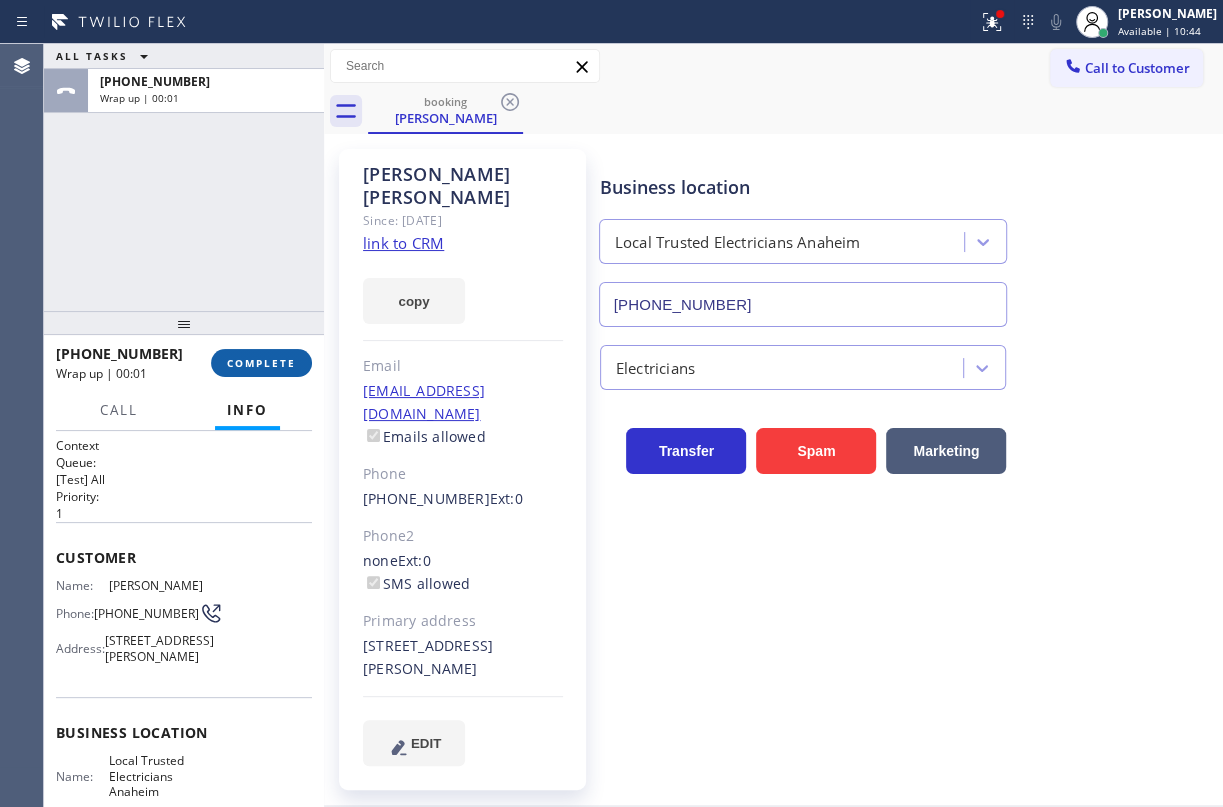 drag, startPoint x: 267, startPoint y: 353, endPoint x: 399, endPoint y: 334, distance: 133.36041 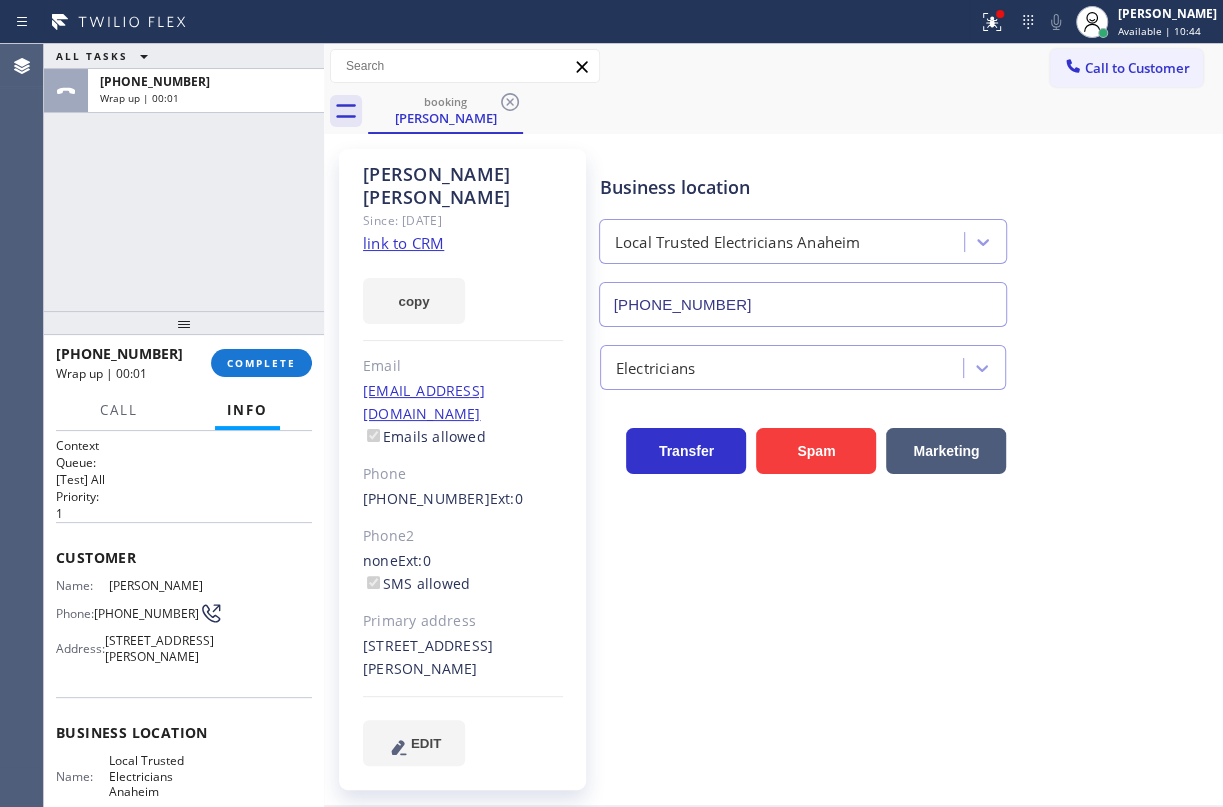 click on "COMPLETE" at bounding box center (261, 363) 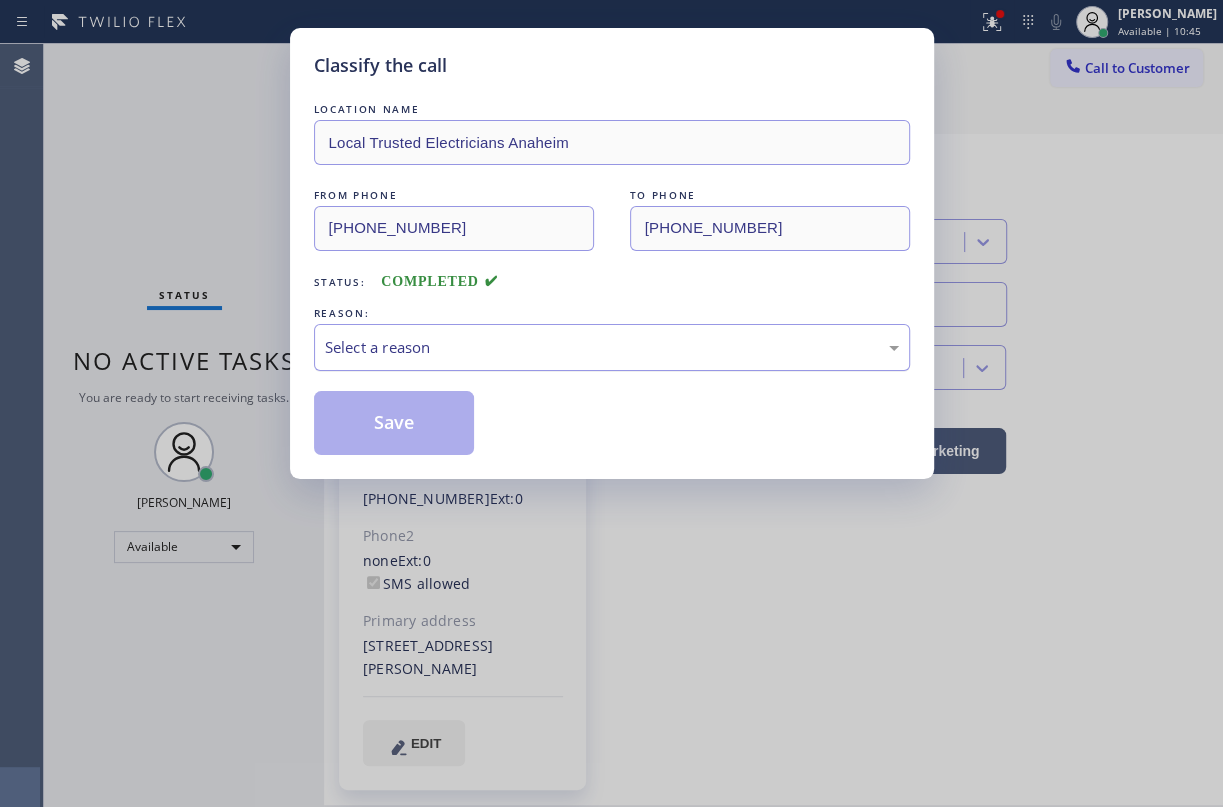 drag, startPoint x: 447, startPoint y: 332, endPoint x: 447, endPoint y: 345, distance: 13 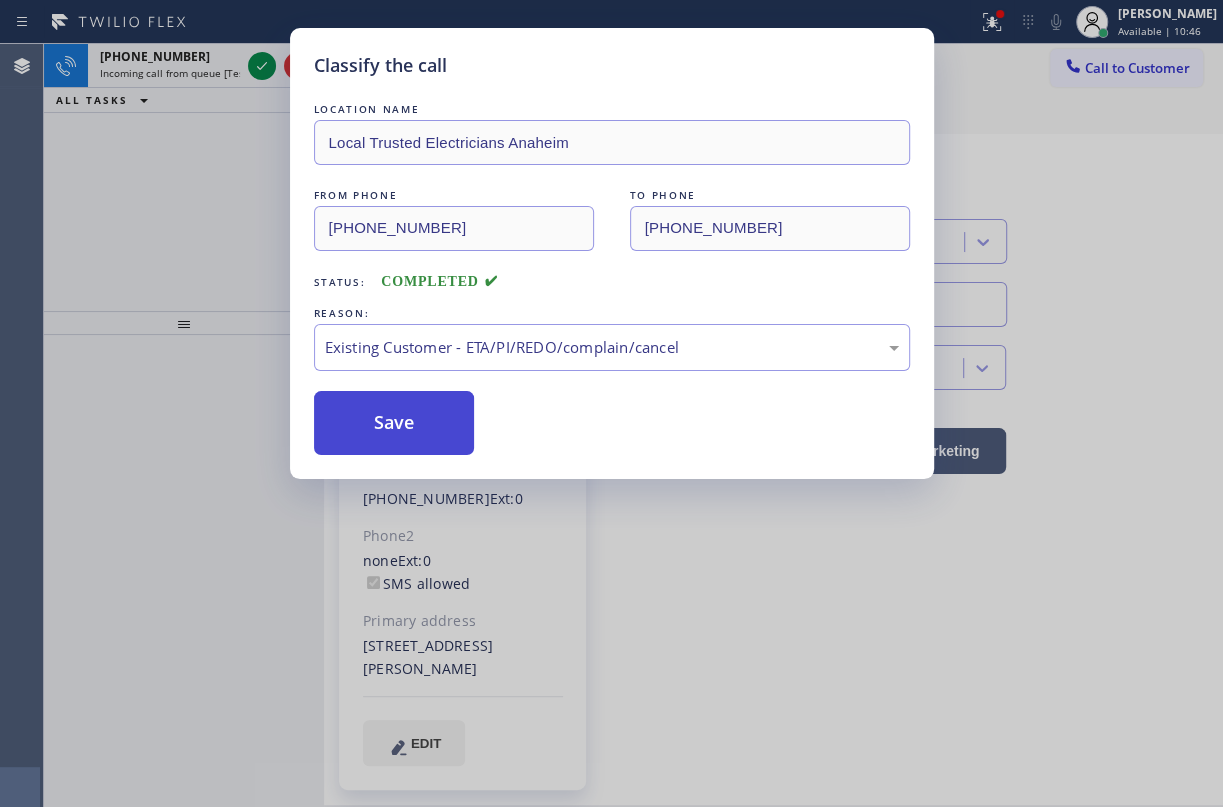 click on "Save" at bounding box center [394, 423] 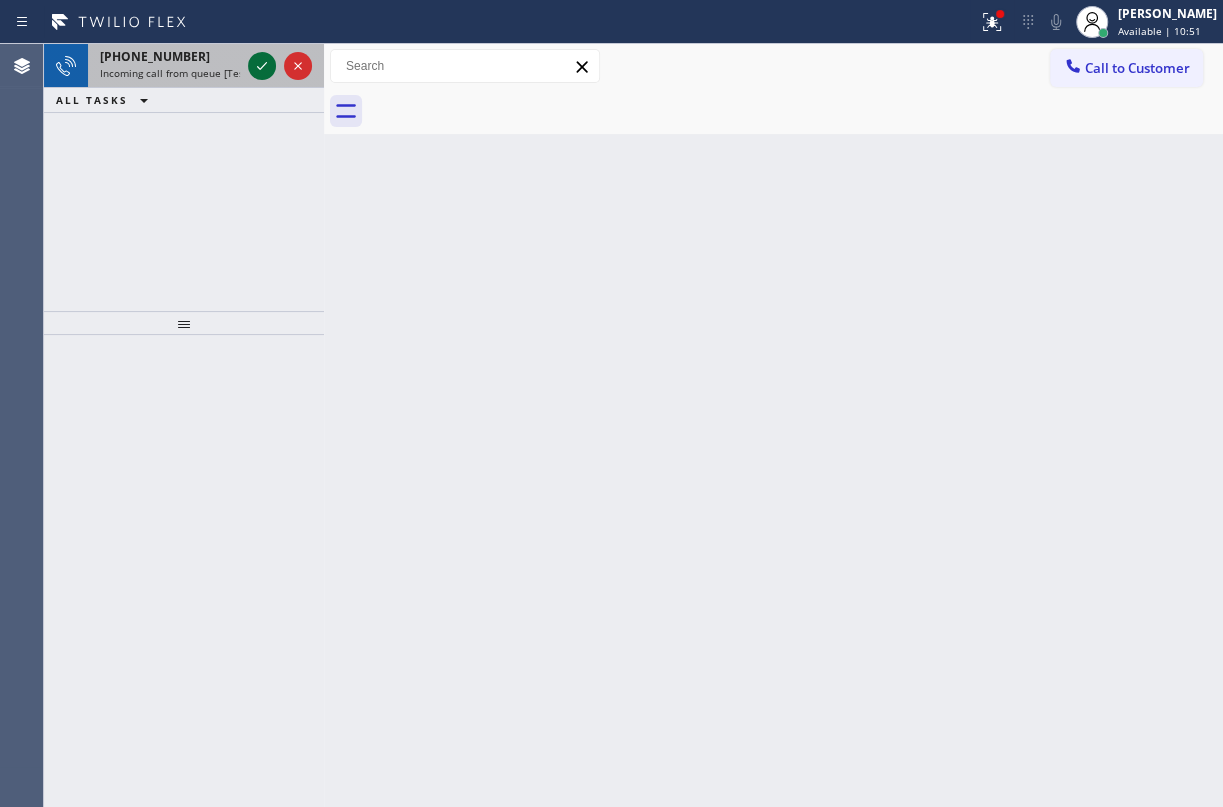 click 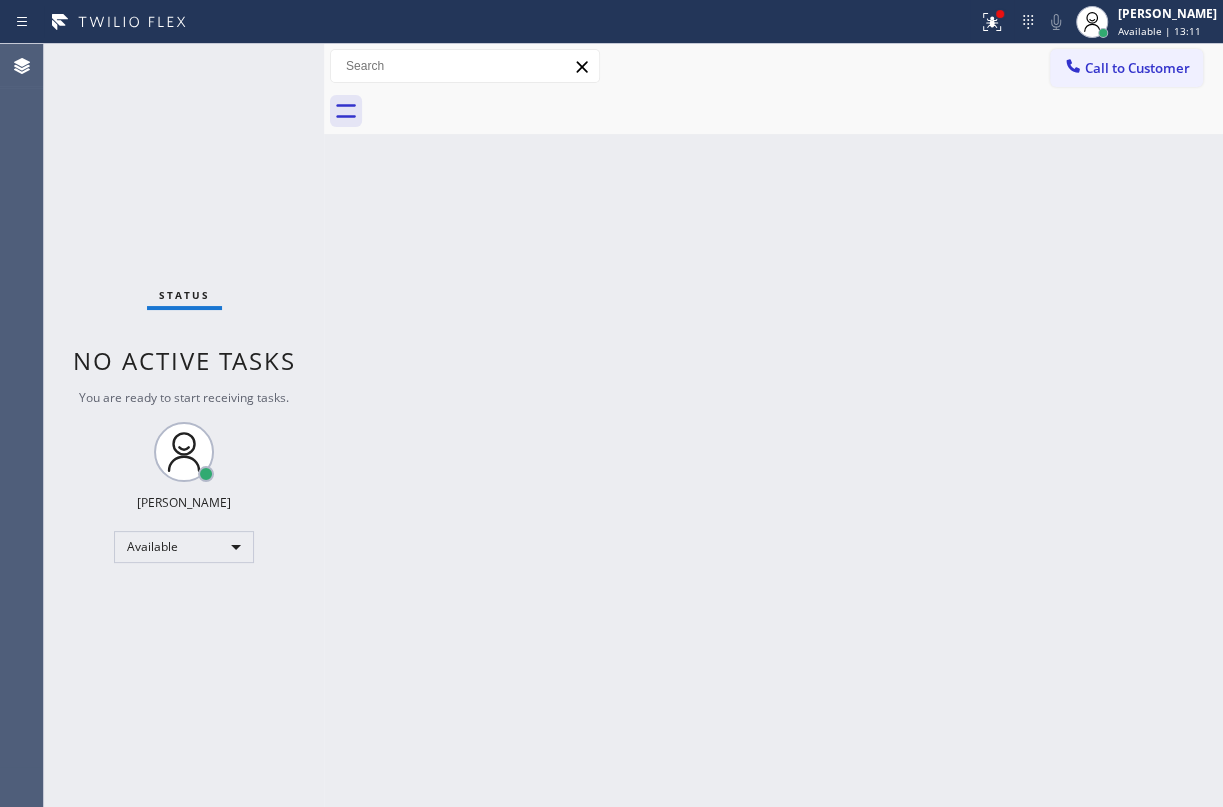 click on "Back to Dashboard Change Sender ID Customers Technicians Select a contact Outbound call Technician Search Technician Your caller id phone number Your caller id phone number Call Technician info Name   Phone none Address none Change Sender ID HVAC [PHONE_NUMBER] 5 Star Appliance [PHONE_NUMBER] Appliance Repair [PHONE_NUMBER] Plumbing [PHONE_NUMBER] Air Duct Cleaning [PHONE_NUMBER]  Electricians [PHONE_NUMBER] Cancel Change Check personal SMS Reset Change No tabs Call to Customer Outbound call Location 5 Star Appliance Repair Your caller id phone number [PHONE_NUMBER] Customer number Call Outbound call Technician Search Technician Your caller id phone number Your caller id phone number Call" at bounding box center [773, 425] 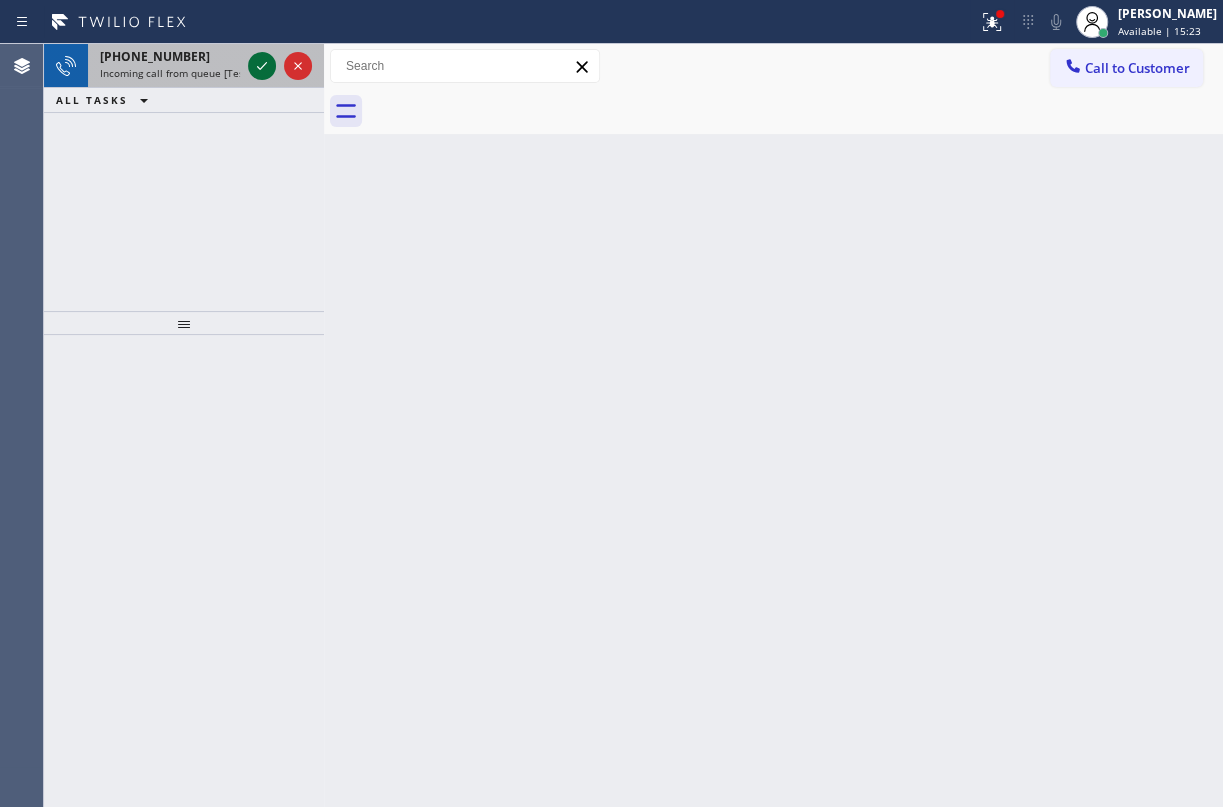 click 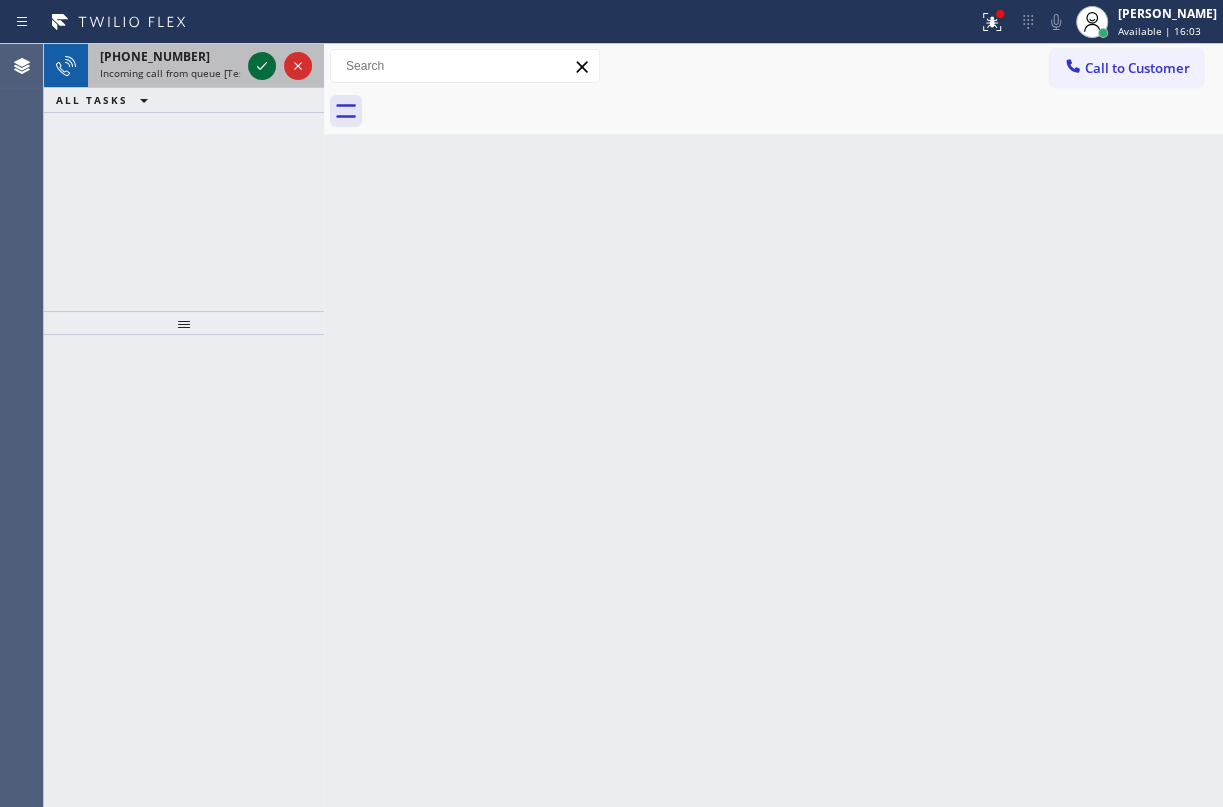 click 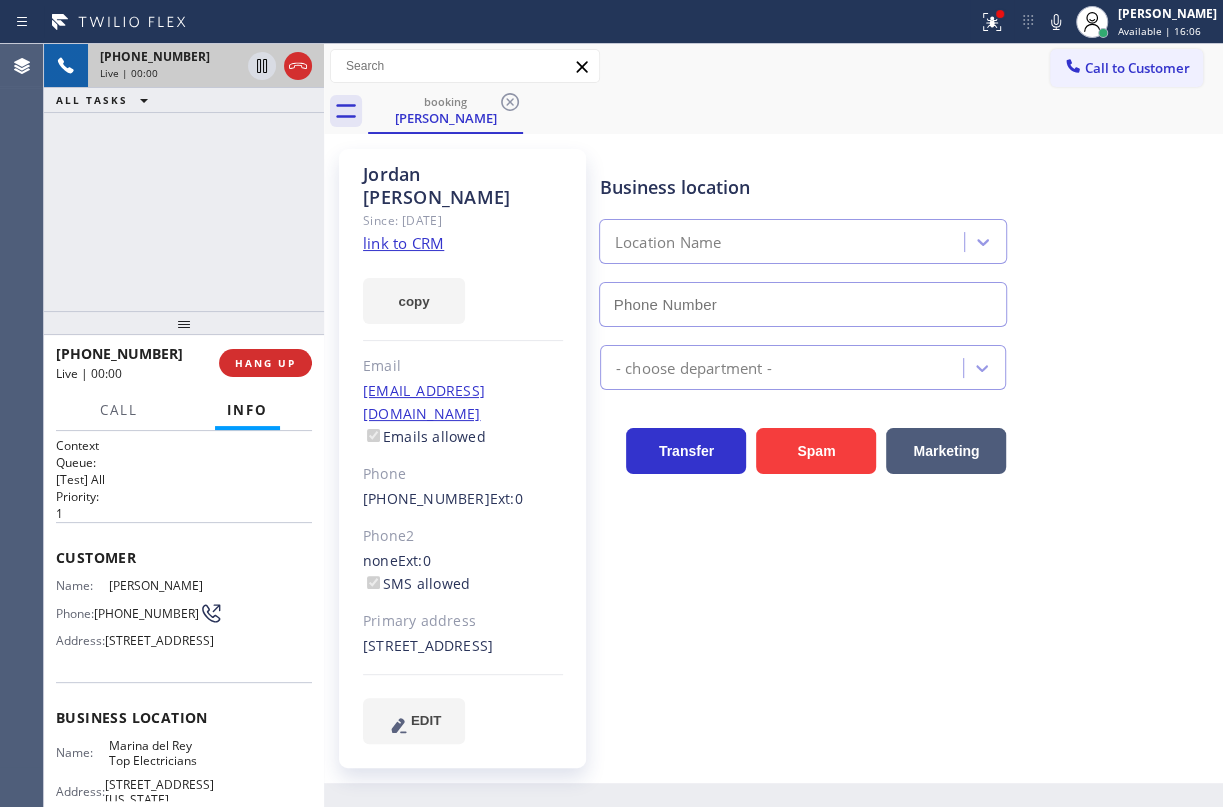type on "[PHONE_NUMBER]" 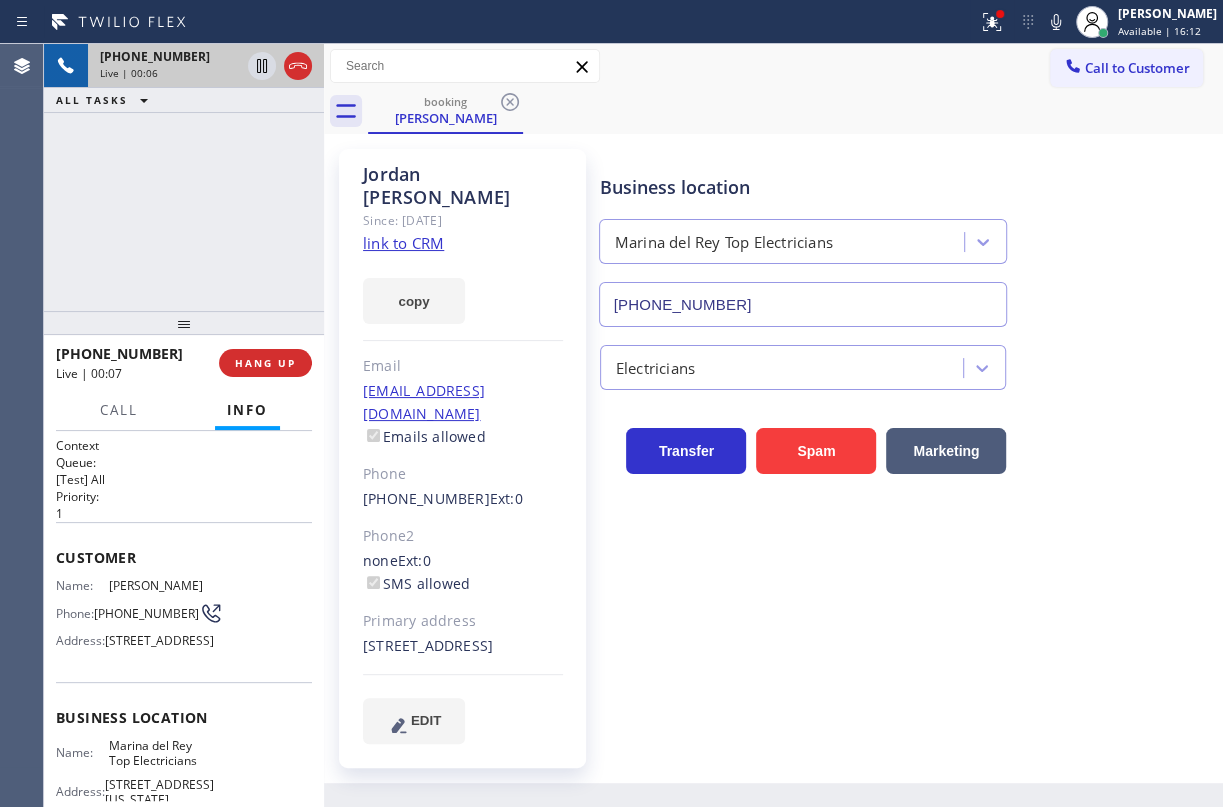 click on "link to CRM" 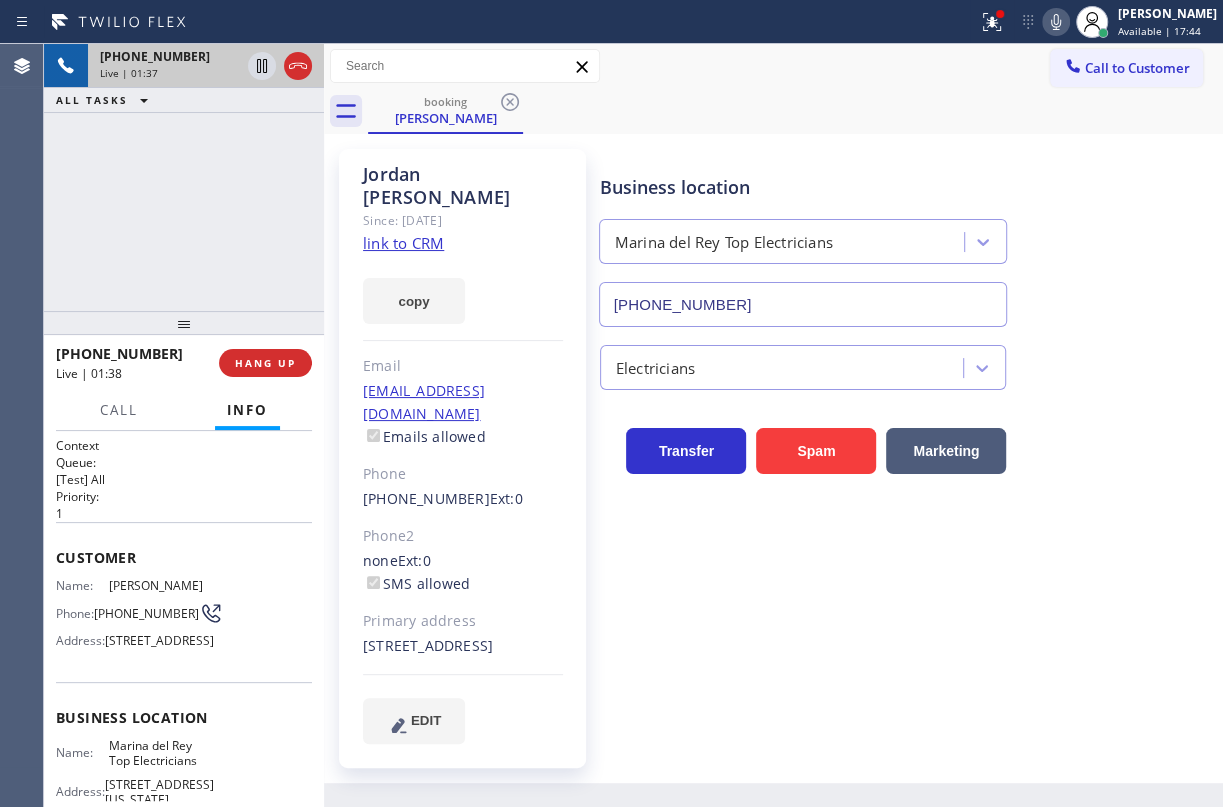 click 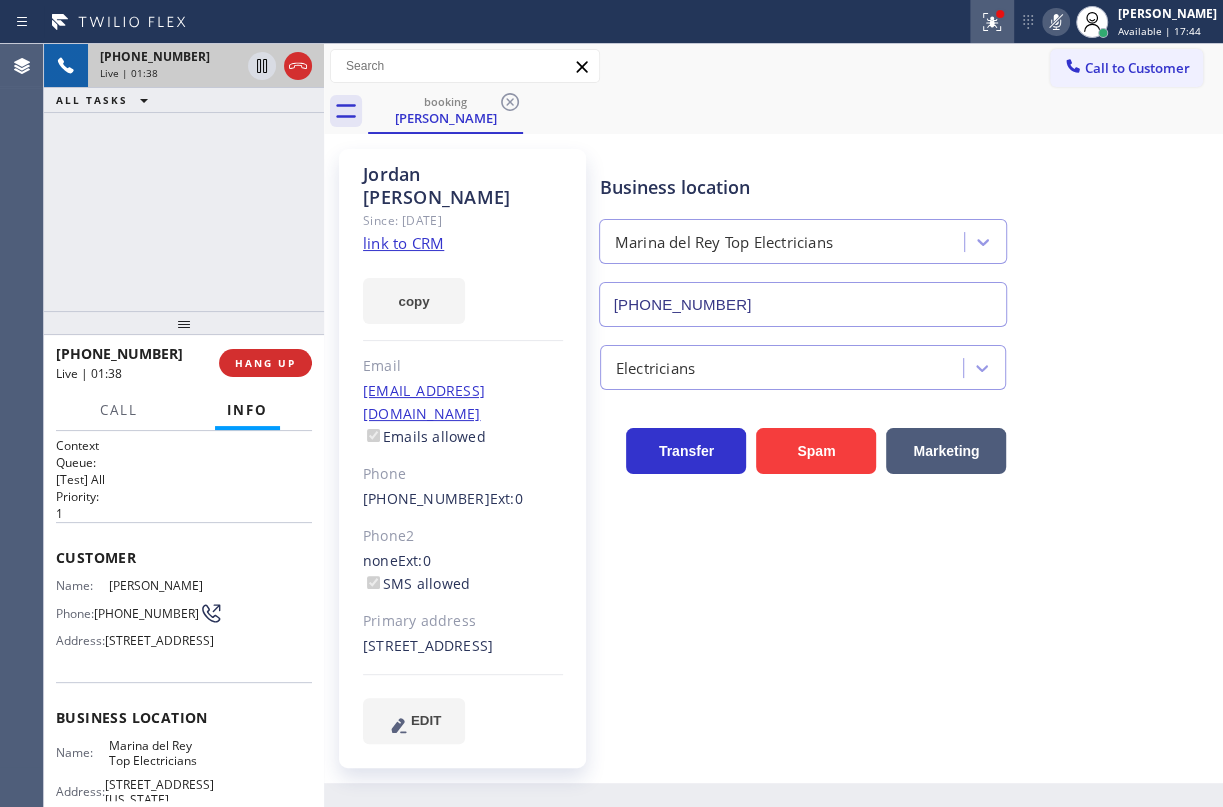 click 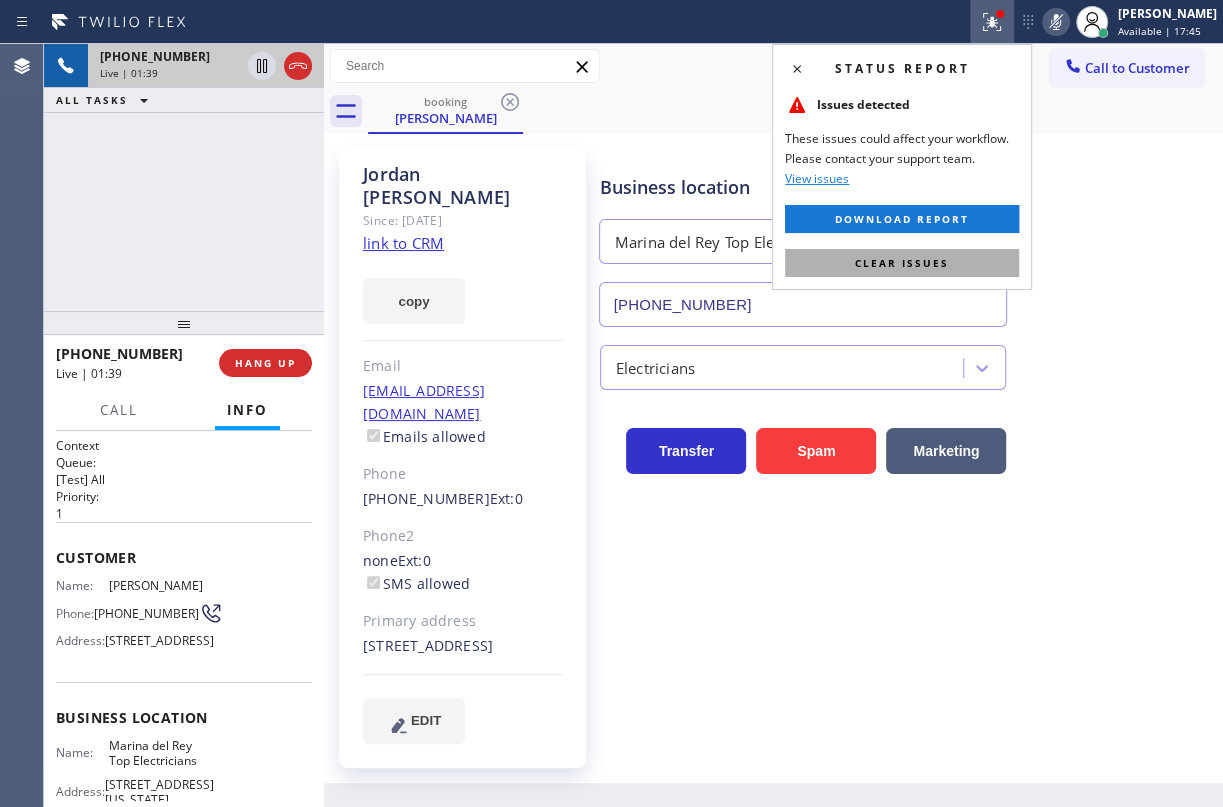 click on "Clear issues" at bounding box center (902, 263) 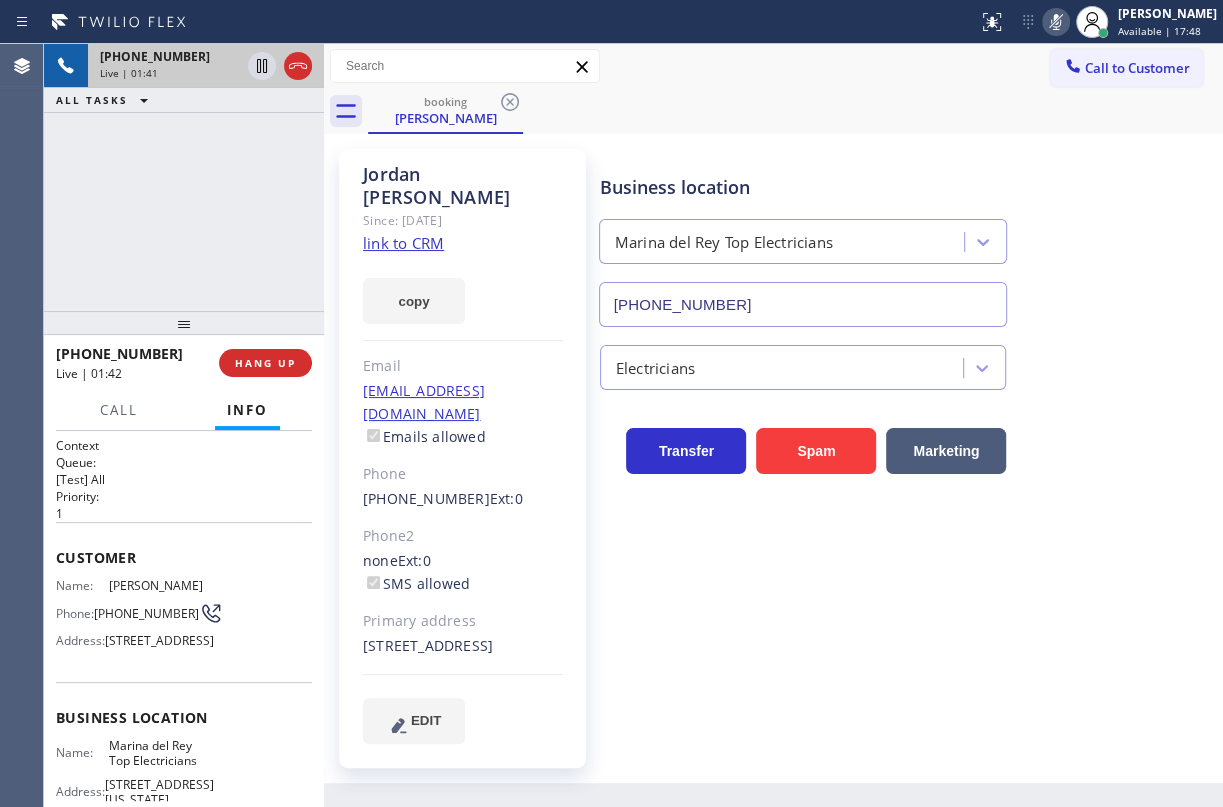 click 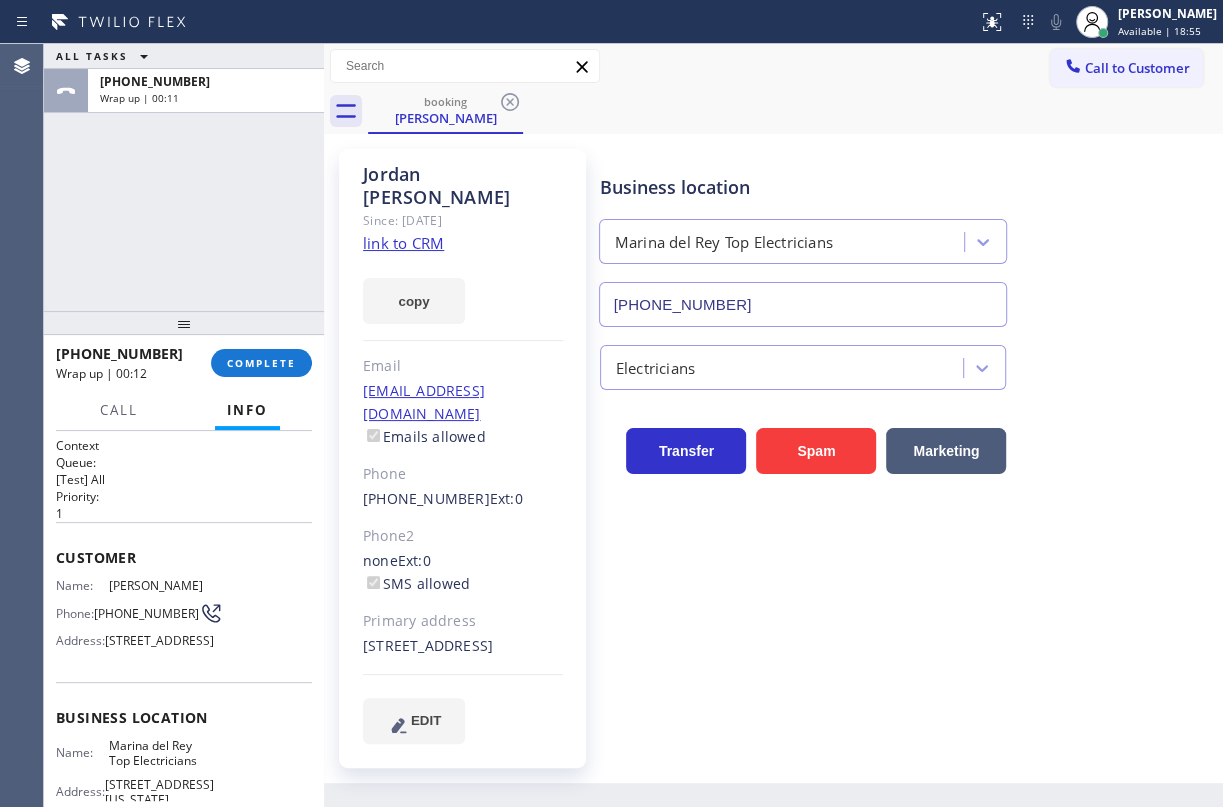 click on "Business location [GEOGRAPHIC_DATA] Top Electricians [PHONE_NUMBER] Electricians Transfer Spam Marketing" at bounding box center [907, 446] 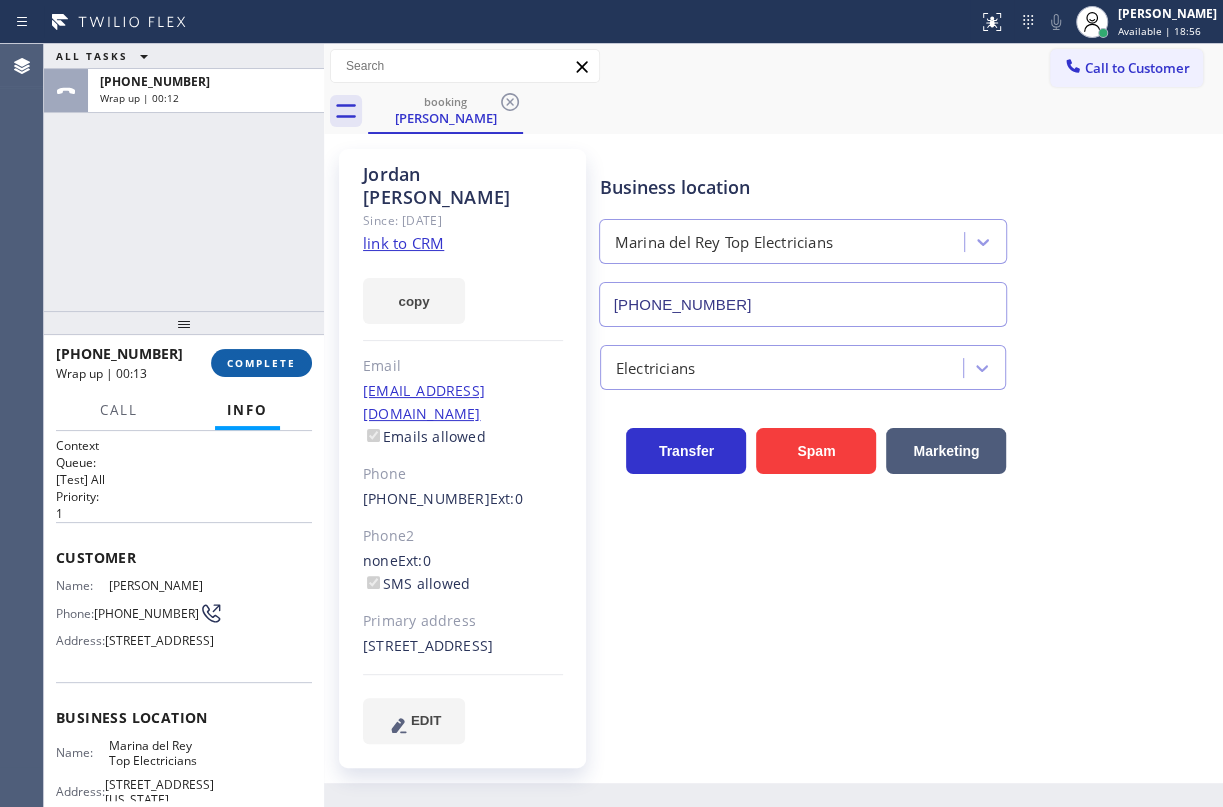 click on "COMPLETE" at bounding box center [261, 363] 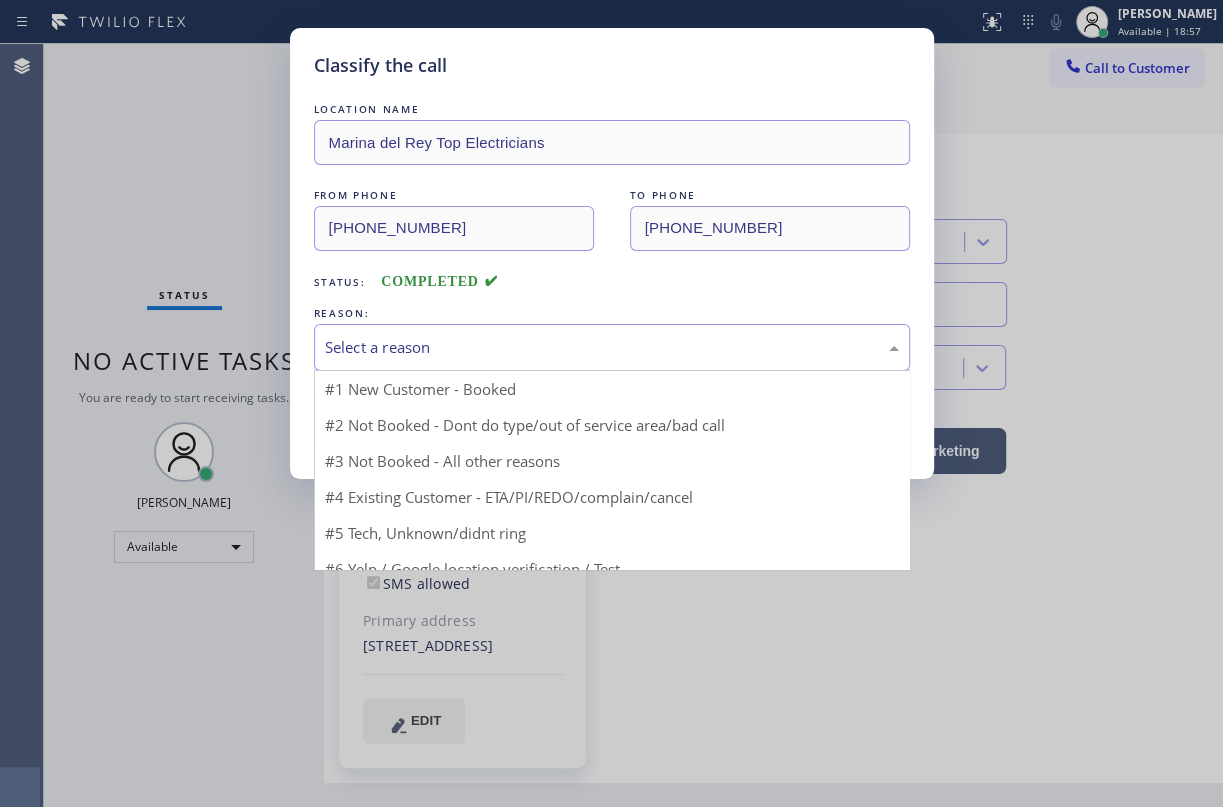 click on "Select a reason" at bounding box center (612, 347) 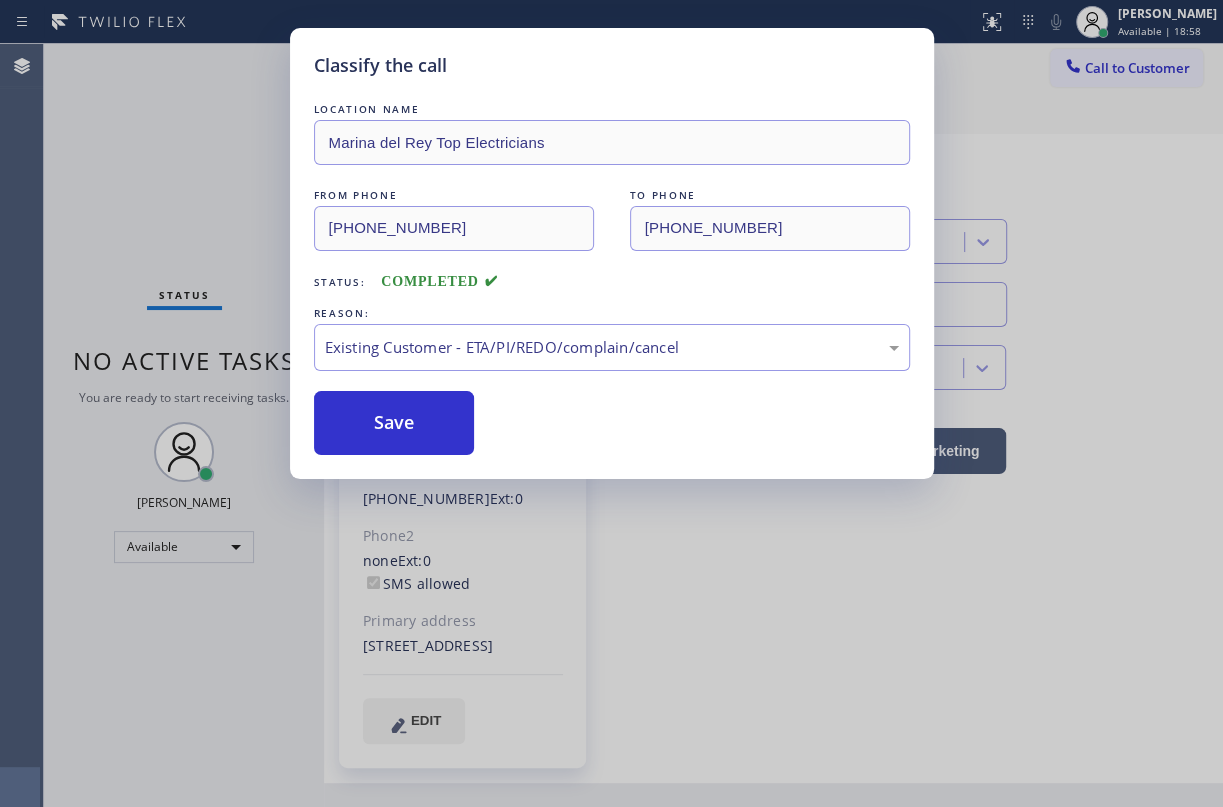 click on "Save" at bounding box center (394, 423) 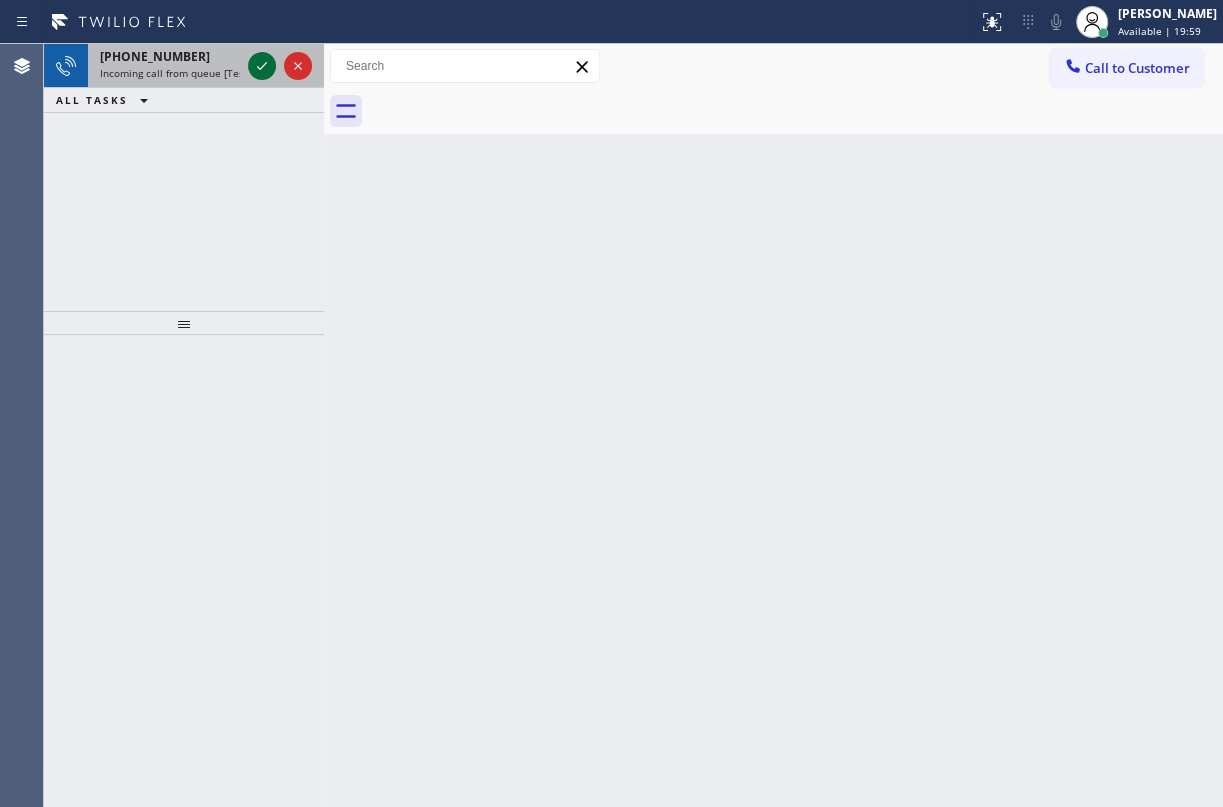 click 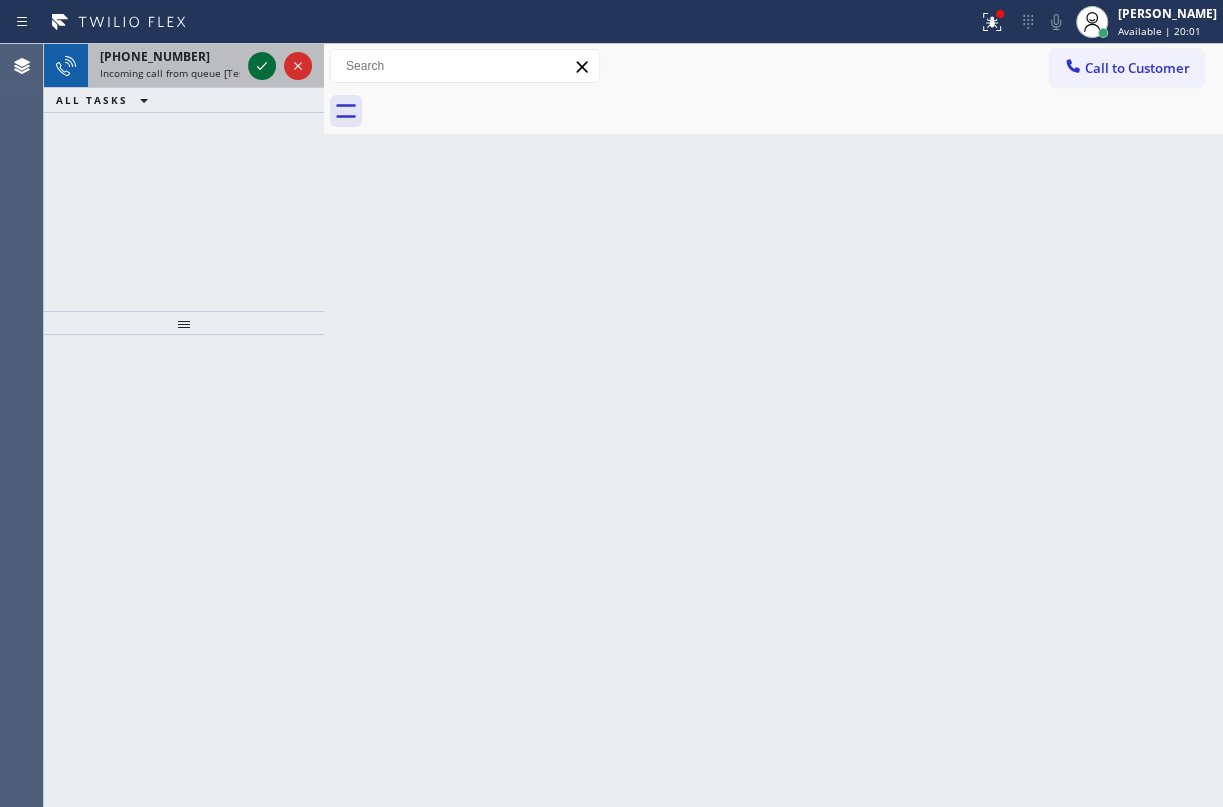 click 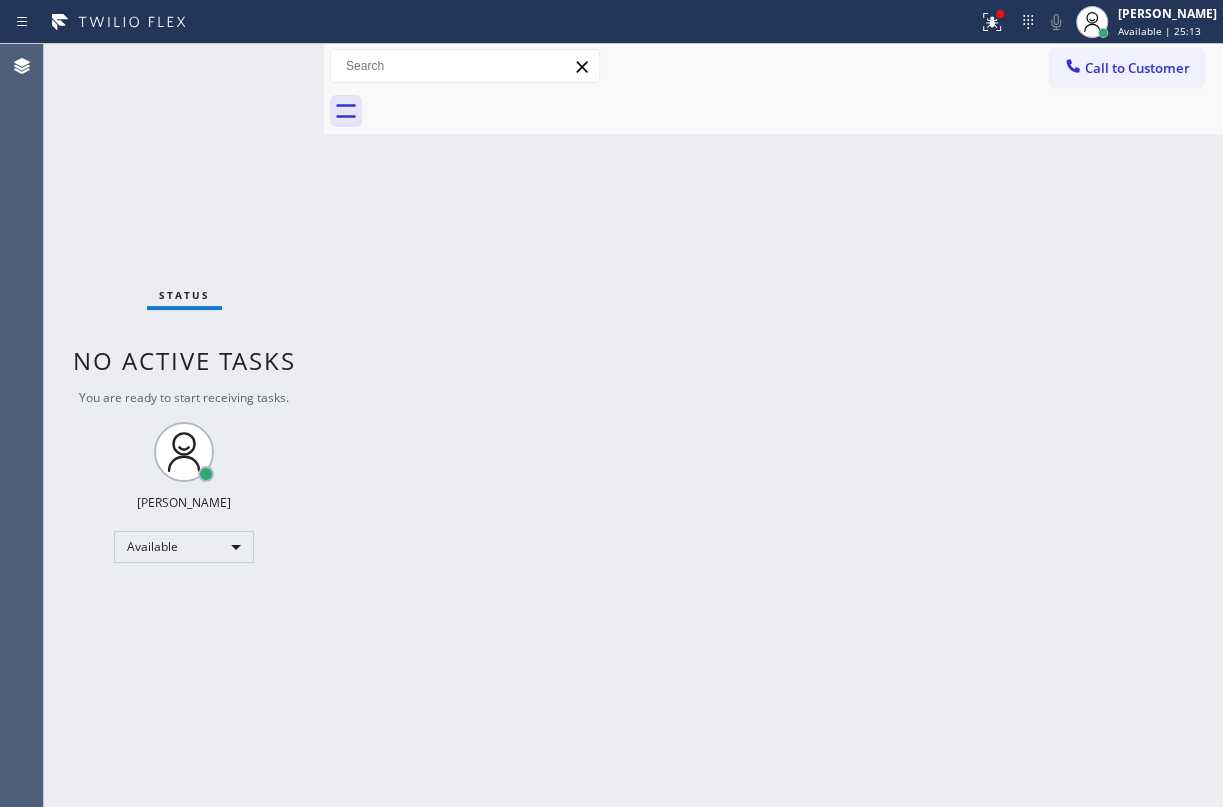drag, startPoint x: 1017, startPoint y: 29, endPoint x: 1021, endPoint y: 257, distance: 228.03508 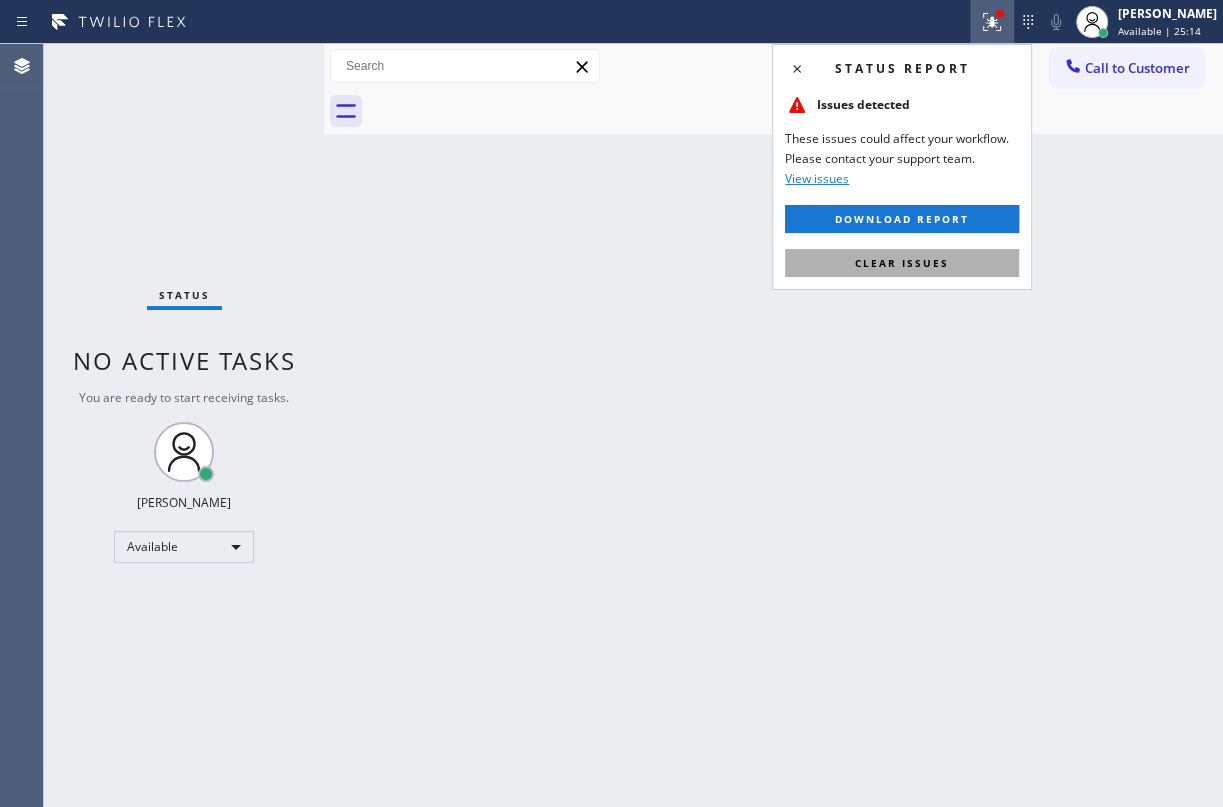 drag, startPoint x: 944, startPoint y: 259, endPoint x: 875, endPoint y: 259, distance: 69 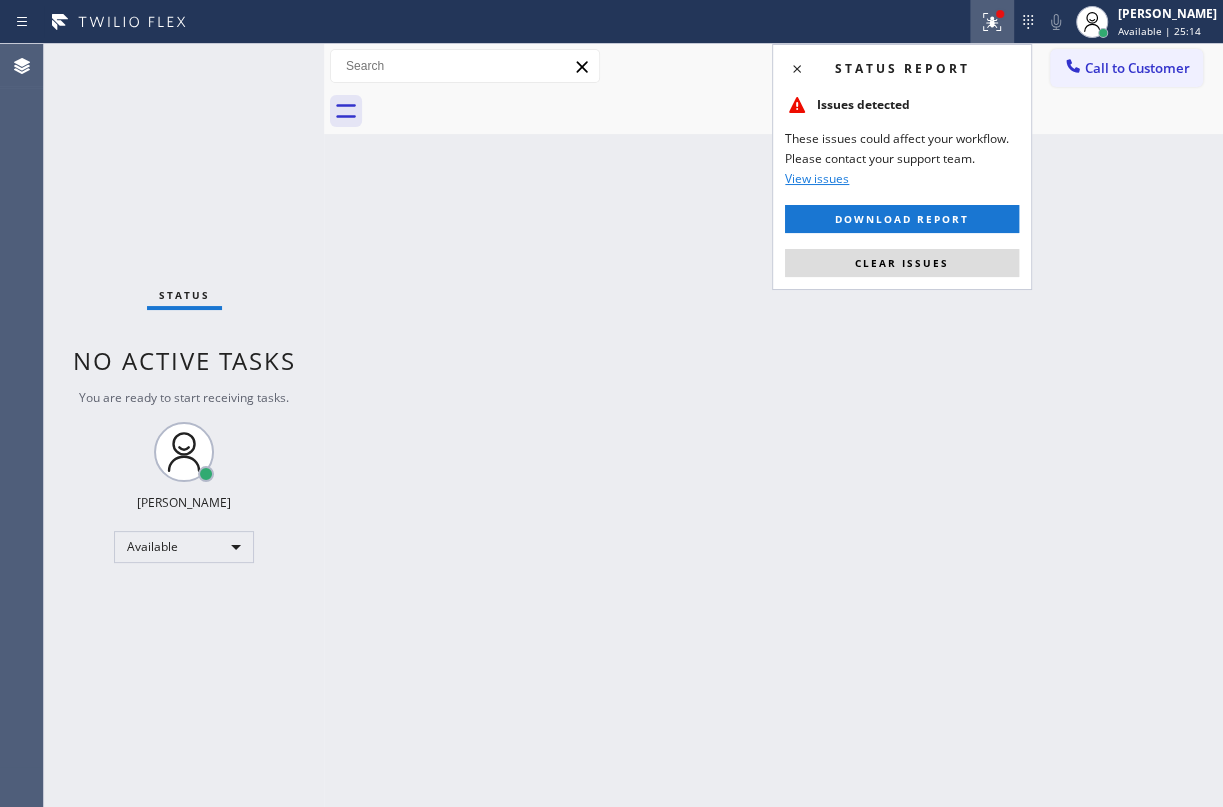 click on "Clear issues" at bounding box center [902, 263] 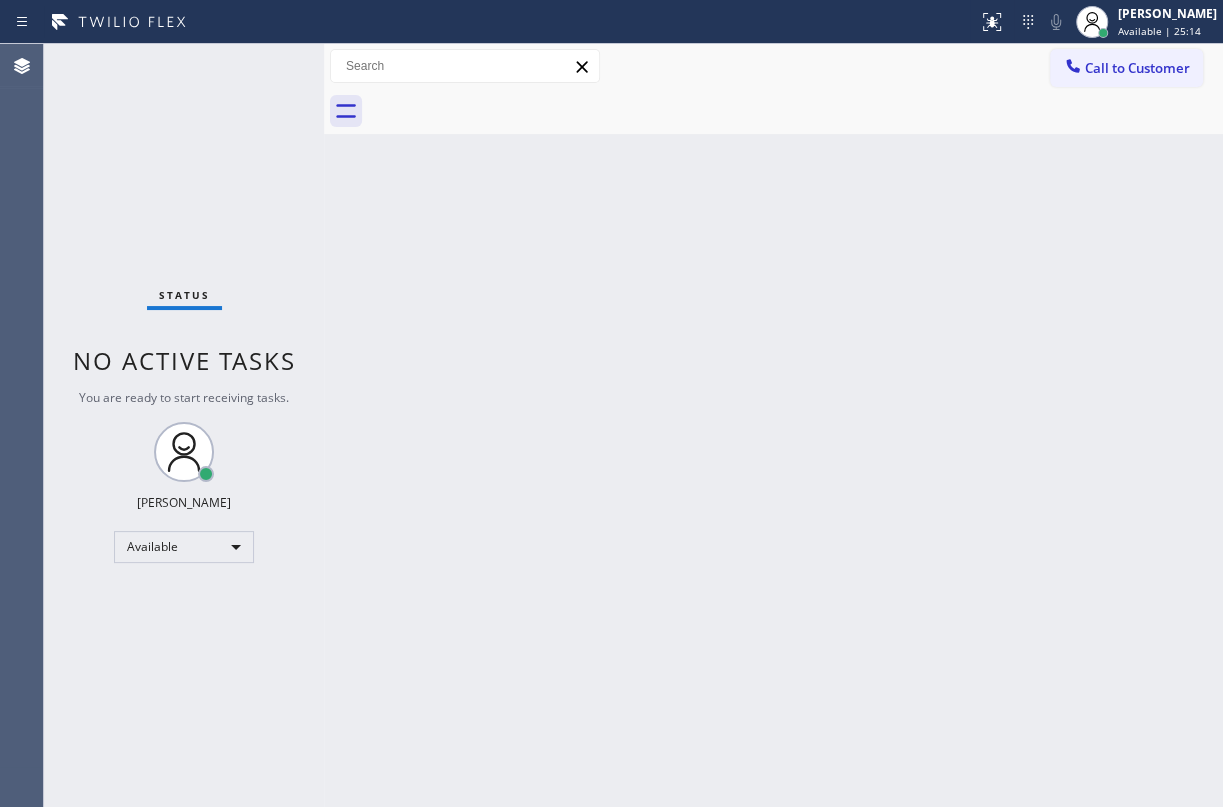 click on "Back to Dashboard Change Sender ID Customers Technicians Select a contact Outbound call Technician Search Technician Your caller id phone number Your caller id phone number Call Technician info Name   Phone none Address none Change Sender ID HVAC [PHONE_NUMBER] 5 Star Appliance [PHONE_NUMBER] Appliance Repair [PHONE_NUMBER] Plumbing [PHONE_NUMBER] Air Duct Cleaning [PHONE_NUMBER]  Electricians [PHONE_NUMBER] Cancel Change Check personal SMS Reset Change No tabs Call to Customer Outbound call Location 5 Star Appliance Repair Your caller id phone number [PHONE_NUMBER] Customer number Call Outbound call Technician Search Technician Your caller id phone number Your caller id phone number Call" at bounding box center [773, 425] 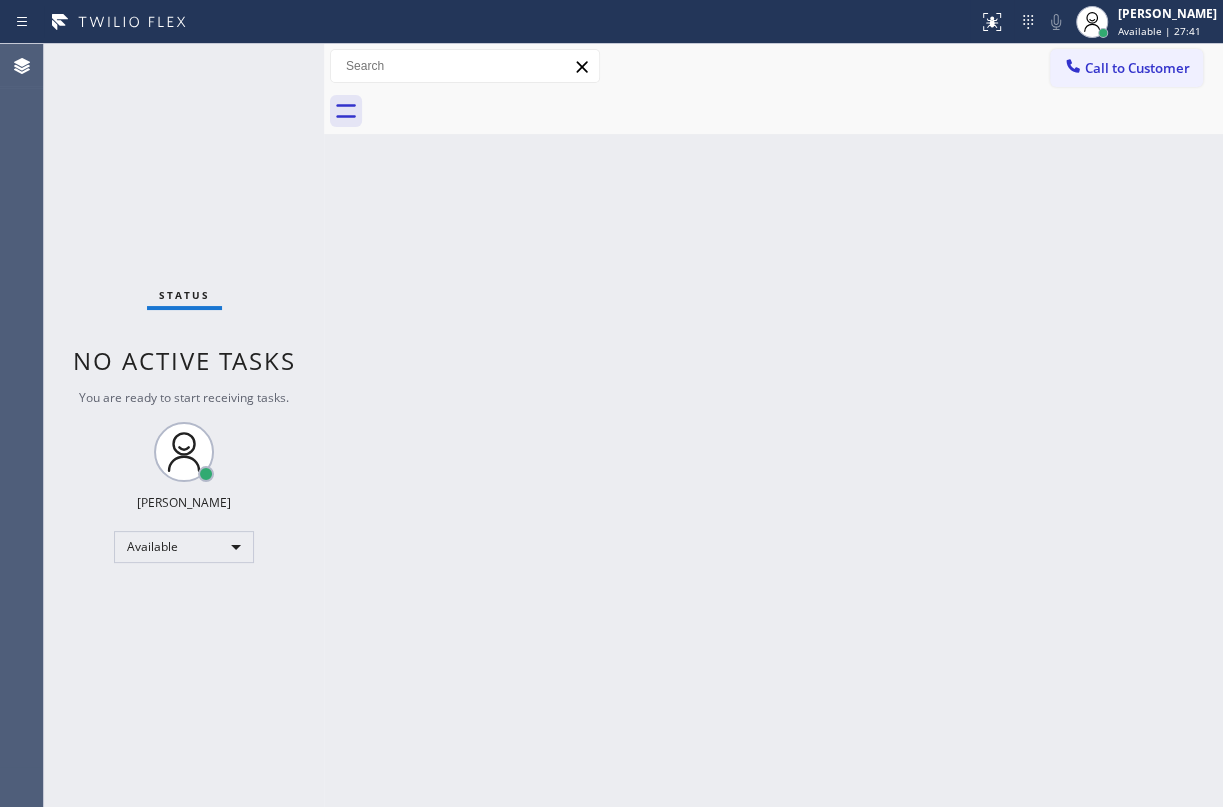 click on "Back to Dashboard Change Sender ID Customers Technicians Select a contact Outbound call Technician Search Technician Your caller id phone number Your caller id phone number Call Technician info Name   Phone none Address none Change Sender ID HVAC [PHONE_NUMBER] 5 Star Appliance [PHONE_NUMBER] Appliance Repair [PHONE_NUMBER] Plumbing [PHONE_NUMBER] Air Duct Cleaning [PHONE_NUMBER]  Electricians [PHONE_NUMBER] Cancel Change Check personal SMS Reset Change No tabs Call to Customer Outbound call Location 5 Star Appliance Repair Your caller id phone number [PHONE_NUMBER] Customer number Call Outbound call Technician Search Technician Your caller id phone number Your caller id phone number Call" at bounding box center (773, 425) 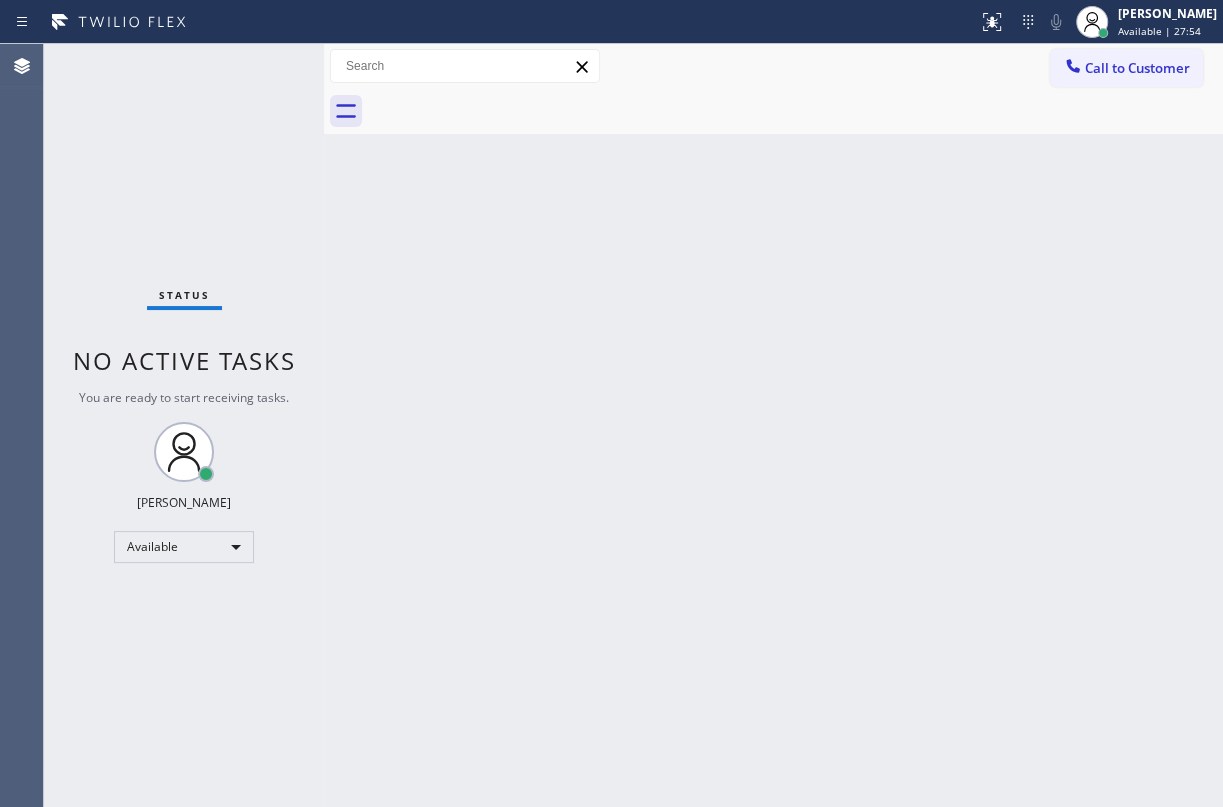 click on "Back to Dashboard Change Sender ID Customers Technicians Select a contact Outbound call Technician Search Technician Your caller id phone number Your caller id phone number Call Technician info Name   Phone none Address none Change Sender ID HVAC [PHONE_NUMBER] 5 Star Appliance [PHONE_NUMBER] Appliance Repair [PHONE_NUMBER] Plumbing [PHONE_NUMBER] Air Duct Cleaning [PHONE_NUMBER]  Electricians [PHONE_NUMBER] Cancel Change Check personal SMS Reset Change No tabs Call to Customer Outbound call Location 5 Star Appliance Repair Your caller id phone number [PHONE_NUMBER] Customer number Call Outbound call Technician Search Technician Your caller id phone number Your caller id phone number Call" at bounding box center [773, 425] 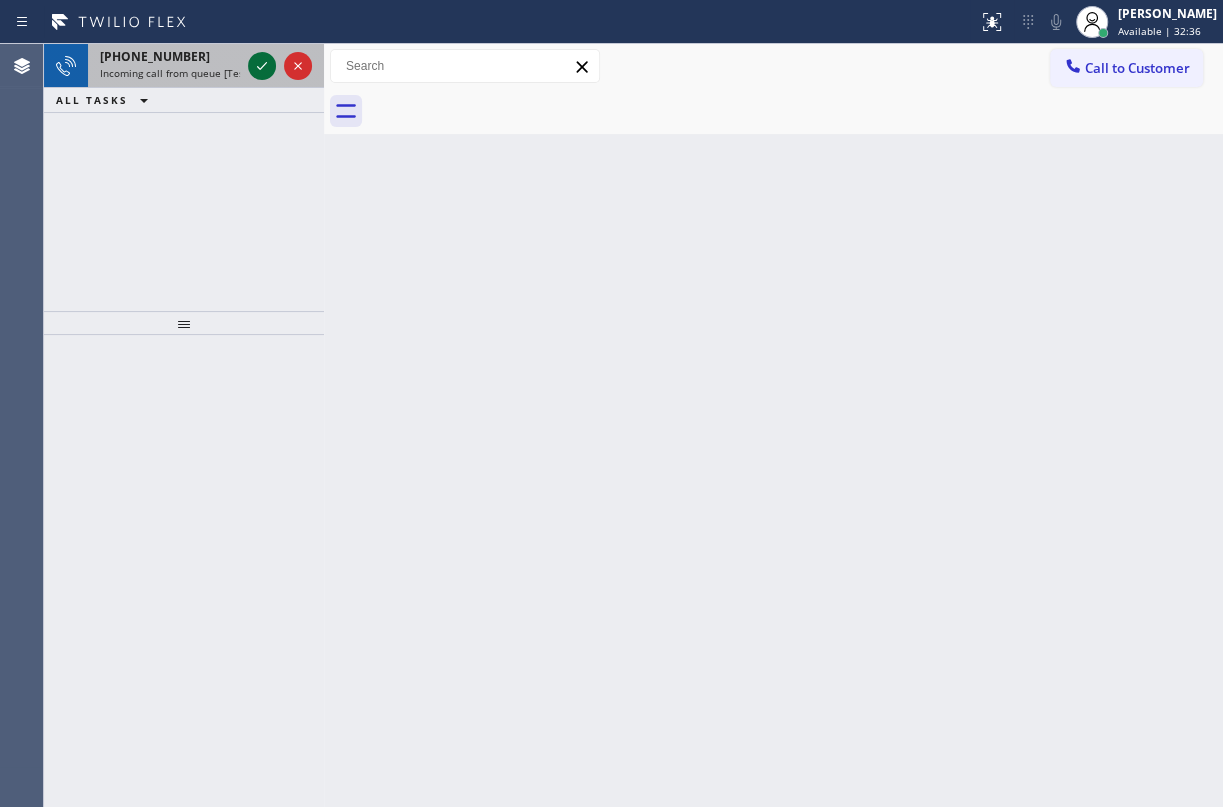 click 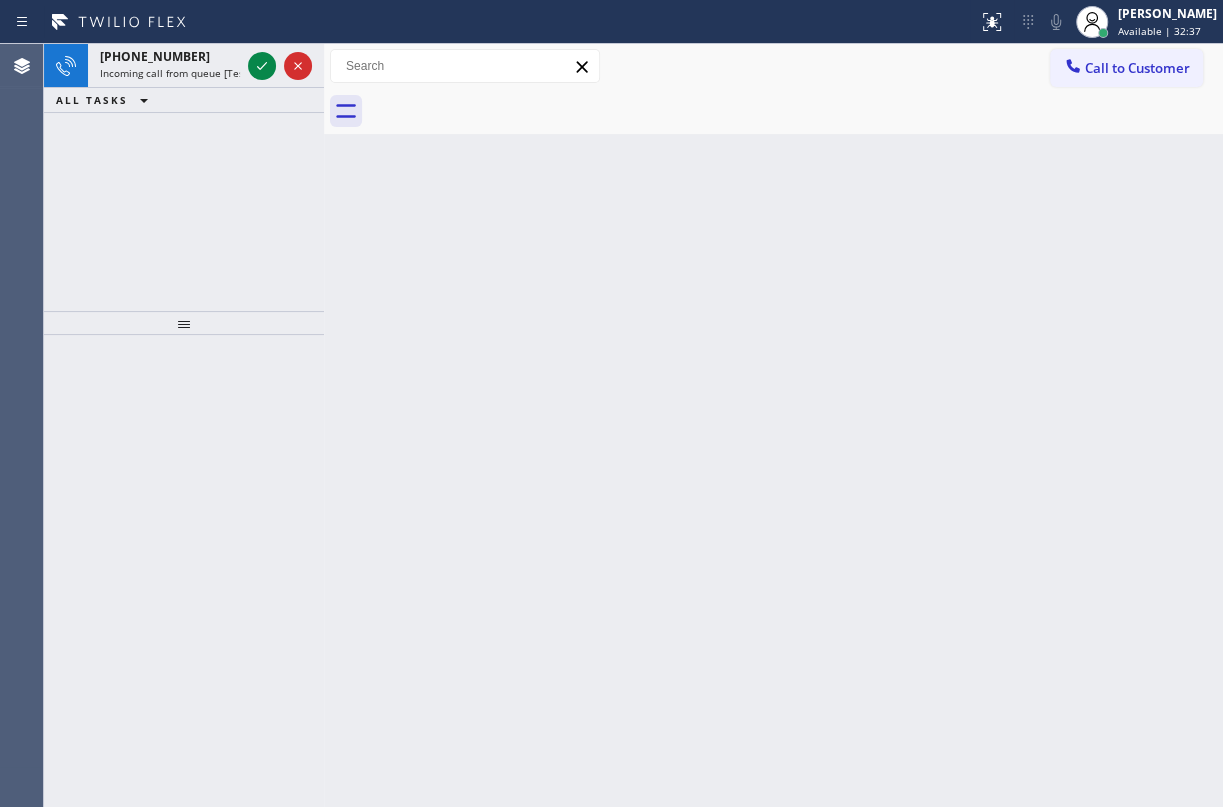 click 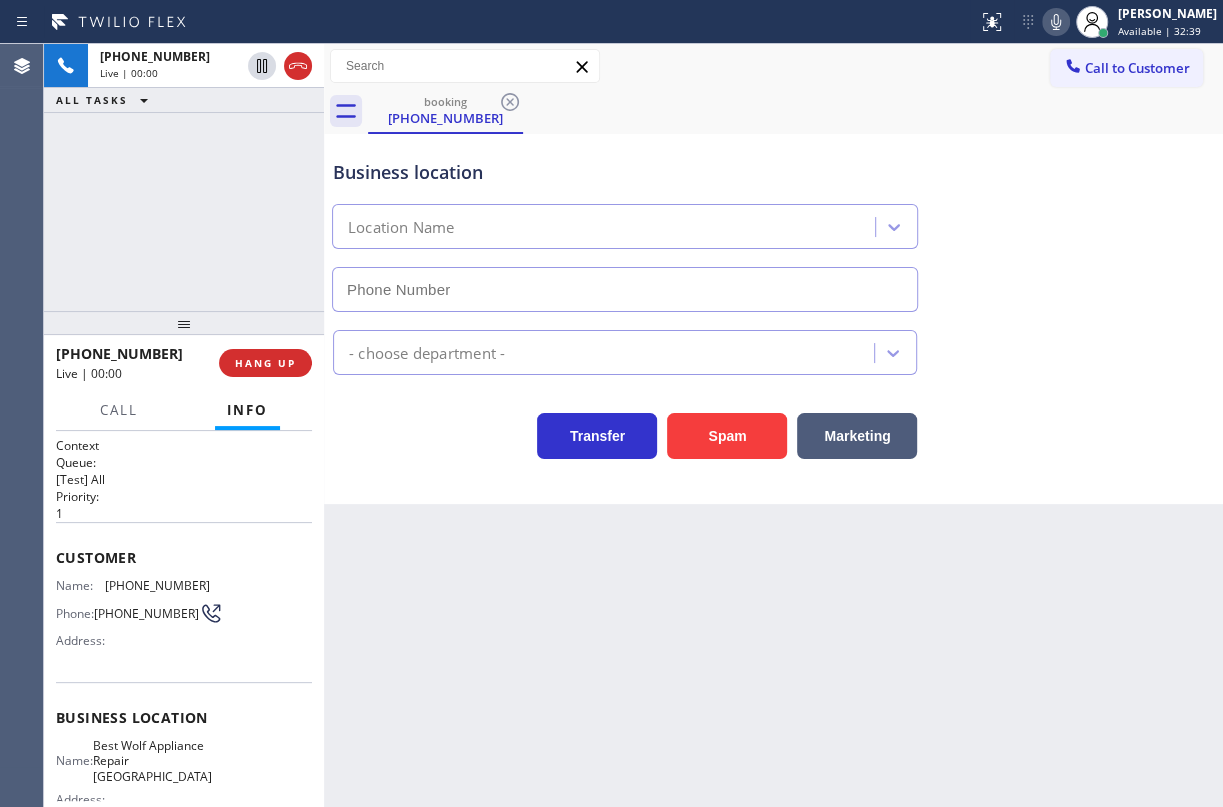 type on "[PHONE_NUMBER]" 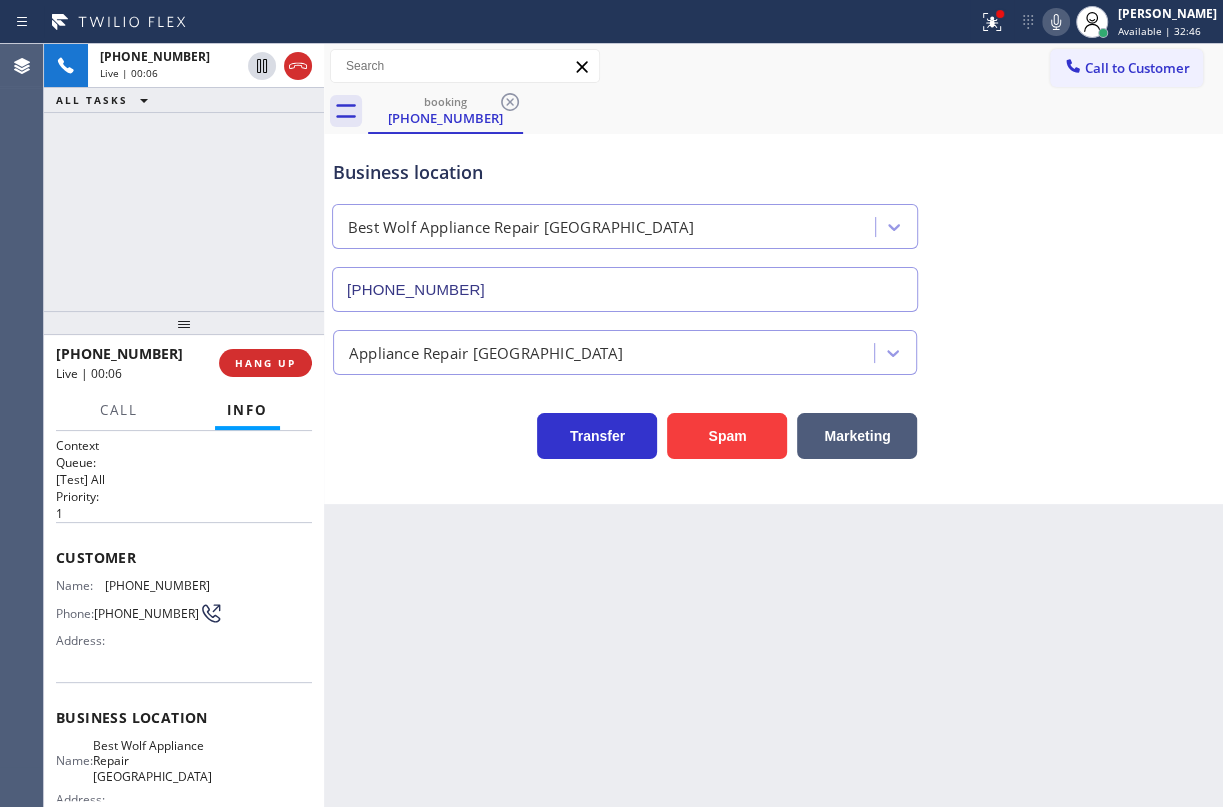 click on "Best Wolf Appliance Repair [GEOGRAPHIC_DATA]" at bounding box center [152, 761] 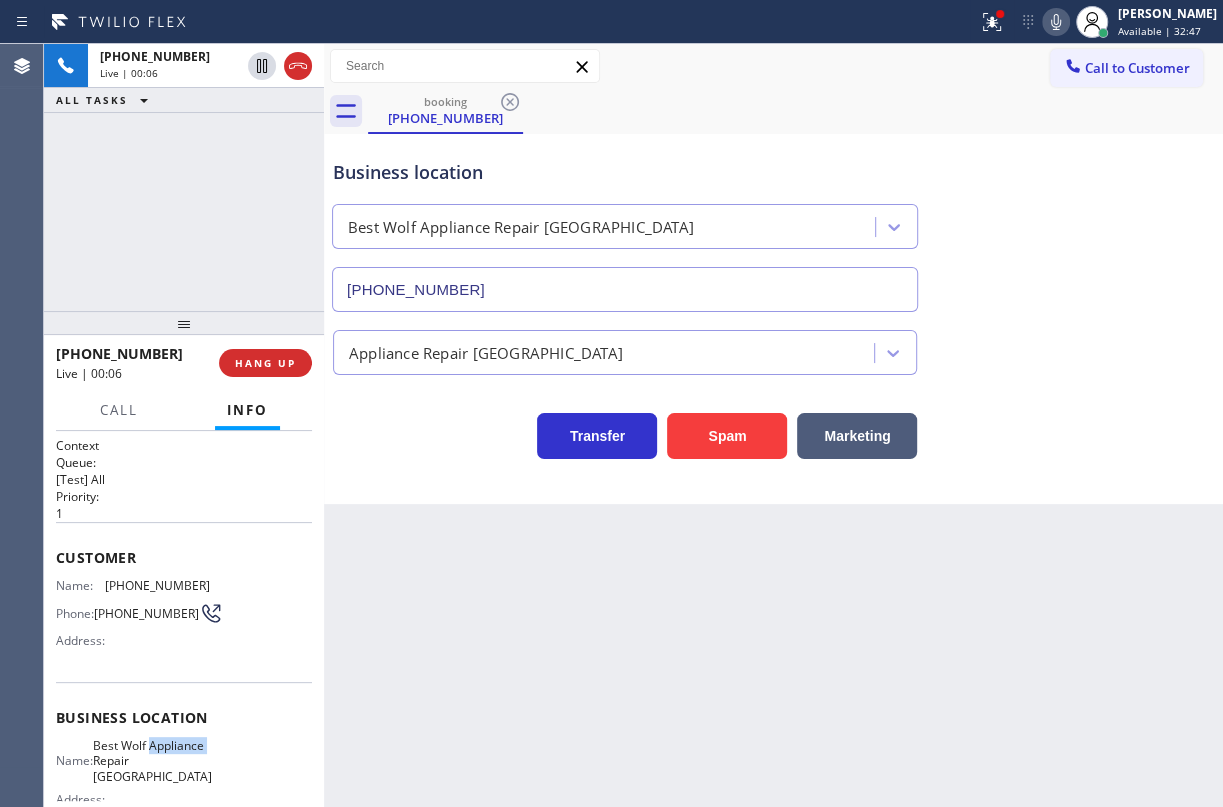 click on "Best Wolf Appliance Repair [GEOGRAPHIC_DATA]" at bounding box center (152, 761) 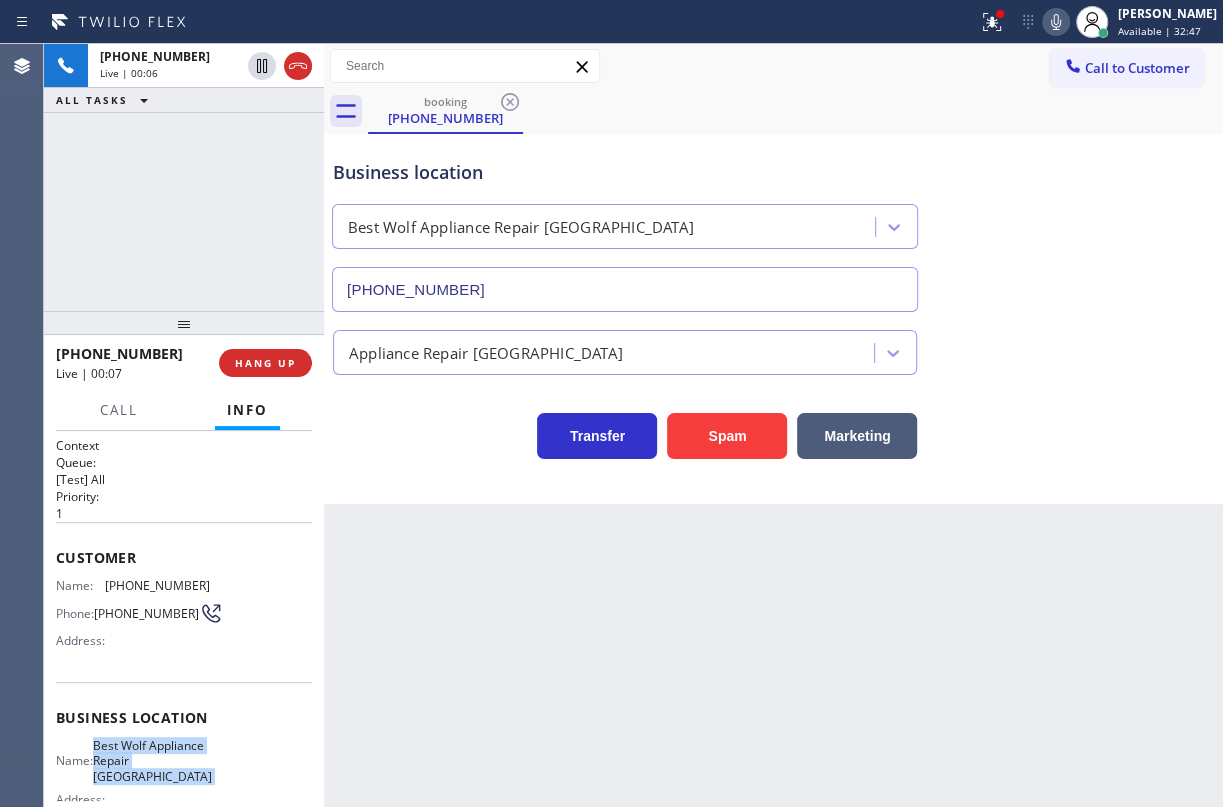 click on "Best Wolf Appliance Repair [GEOGRAPHIC_DATA]" at bounding box center (152, 761) 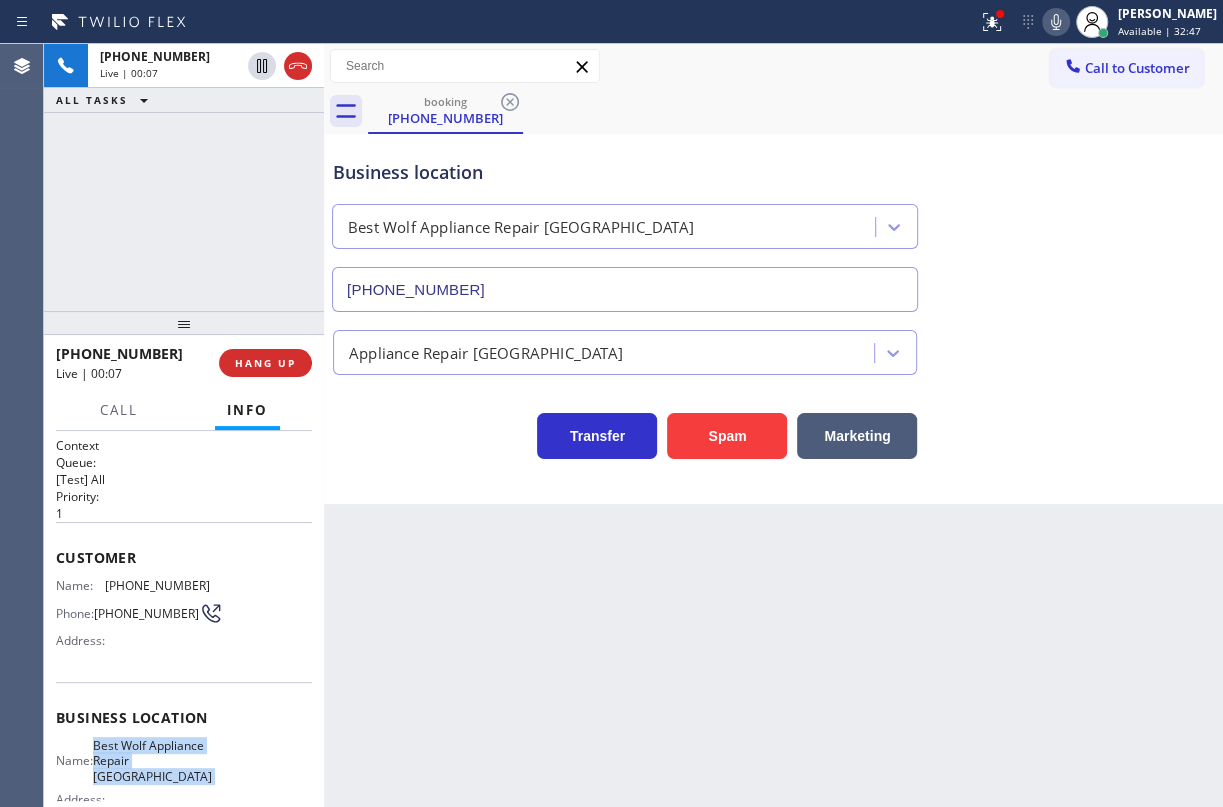 copy on "Best Wolf Appliance Repair [GEOGRAPHIC_DATA]" 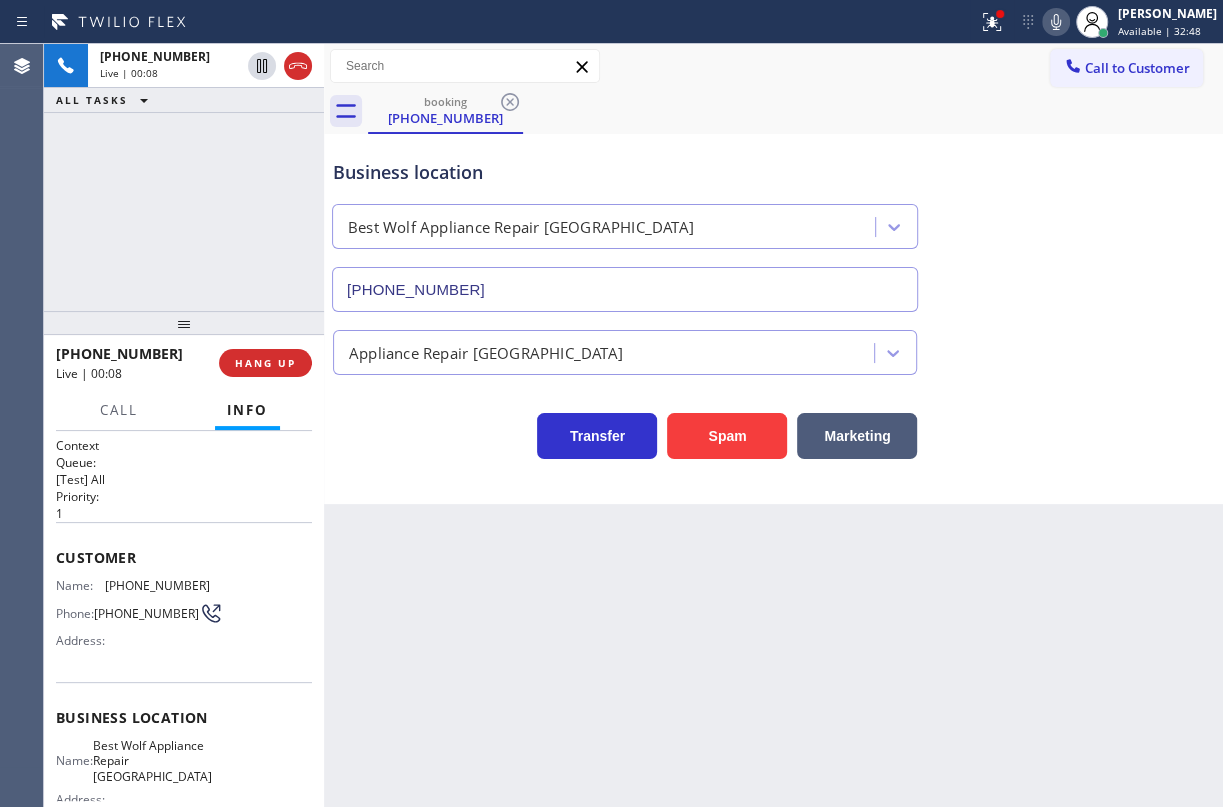 click on "[PHONE_NUMBER]" at bounding box center (625, 289) 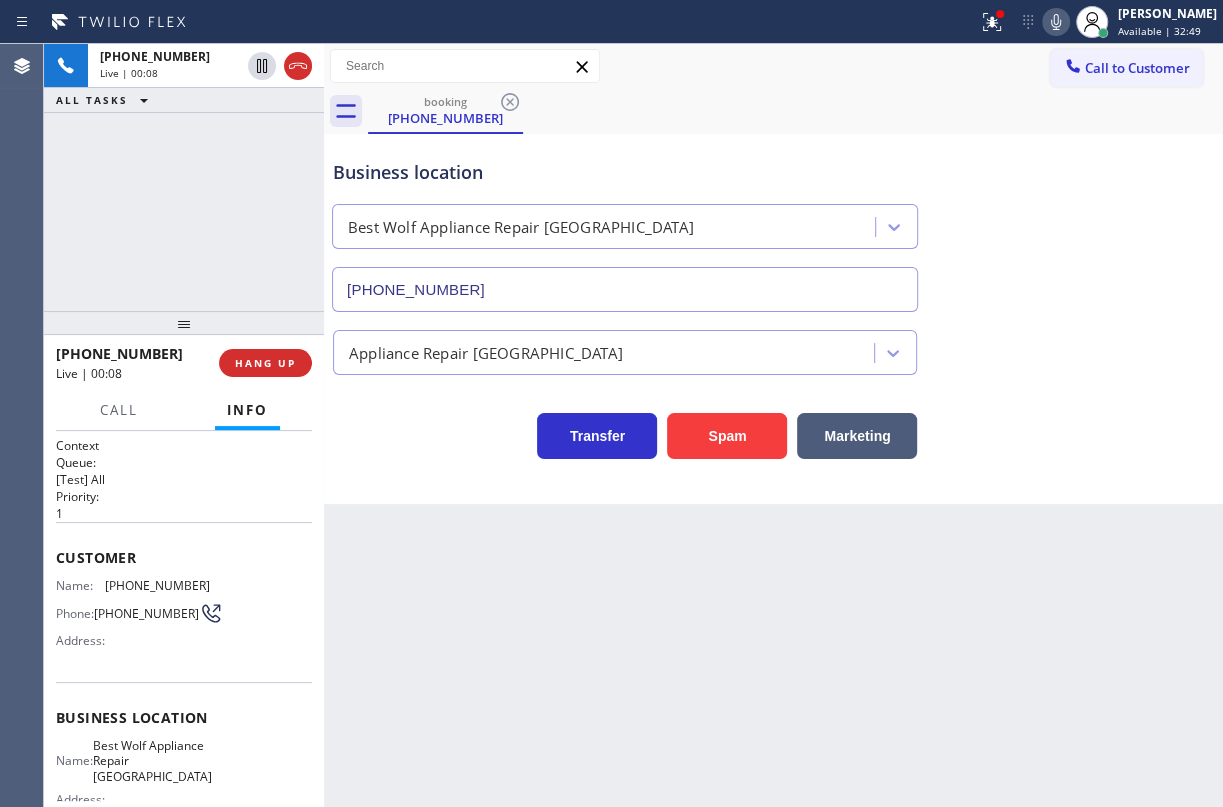 click on "[PHONE_NUMBER]" at bounding box center [625, 289] 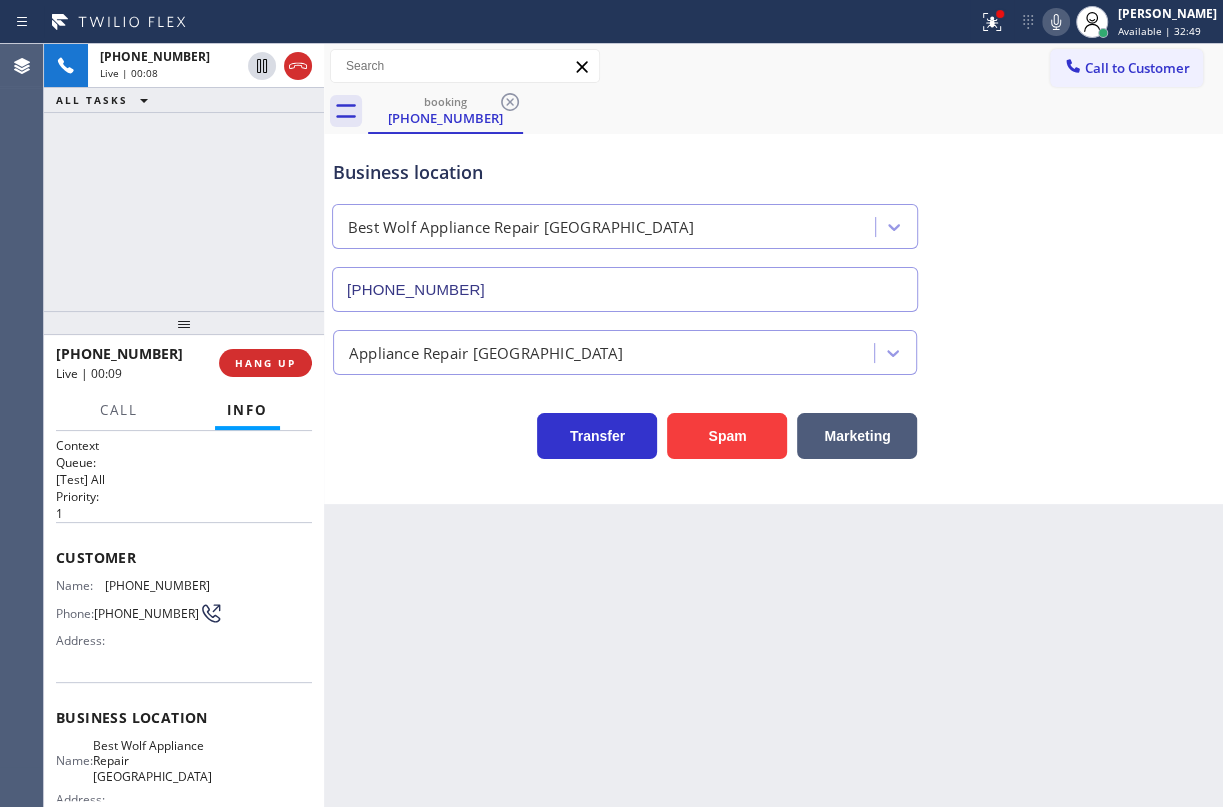 click on "[PHONE_NUMBER]" at bounding box center [625, 289] 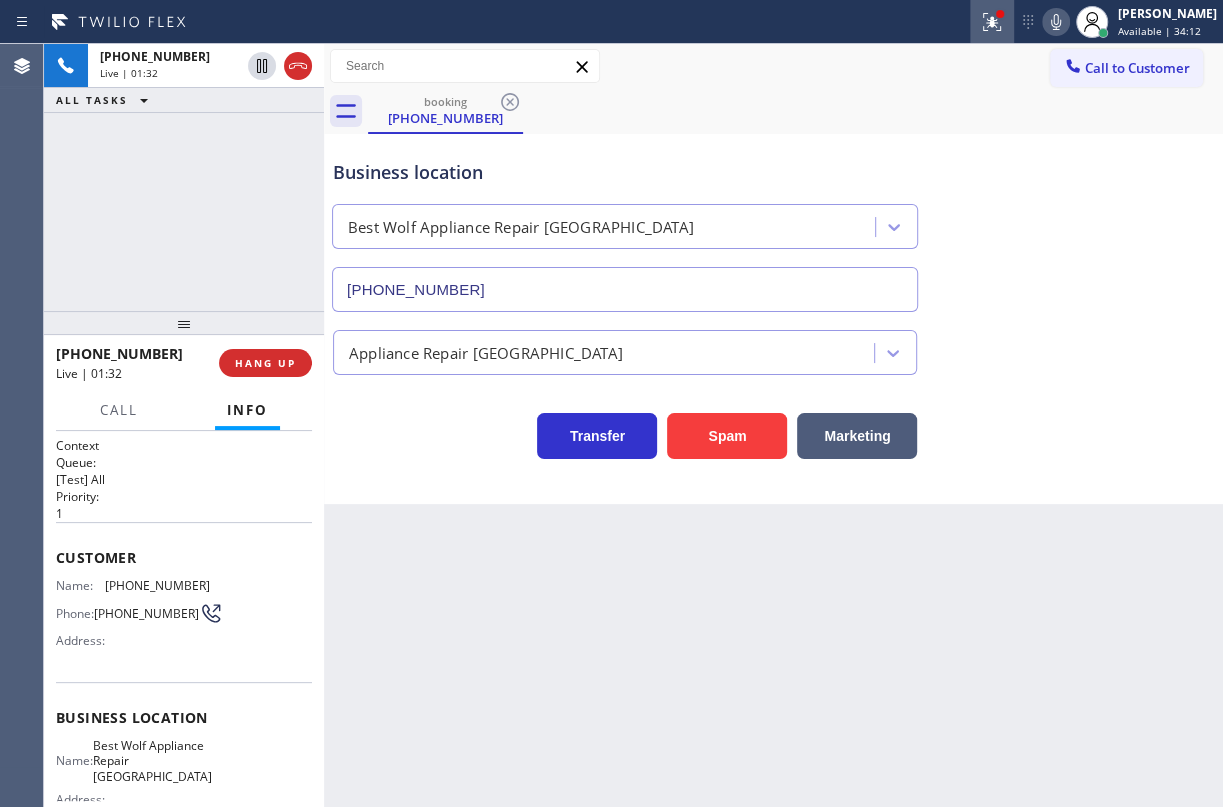 click at bounding box center [992, 22] 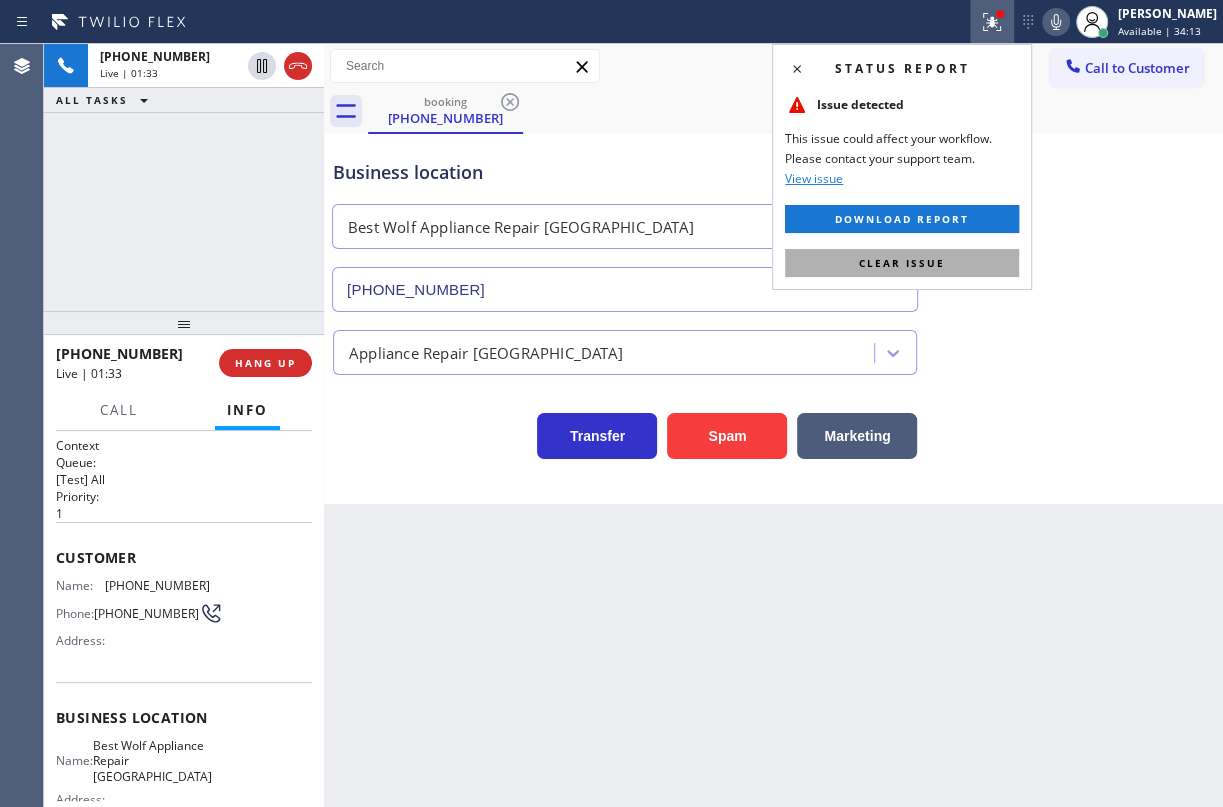 click on "Clear issue" at bounding box center (902, 263) 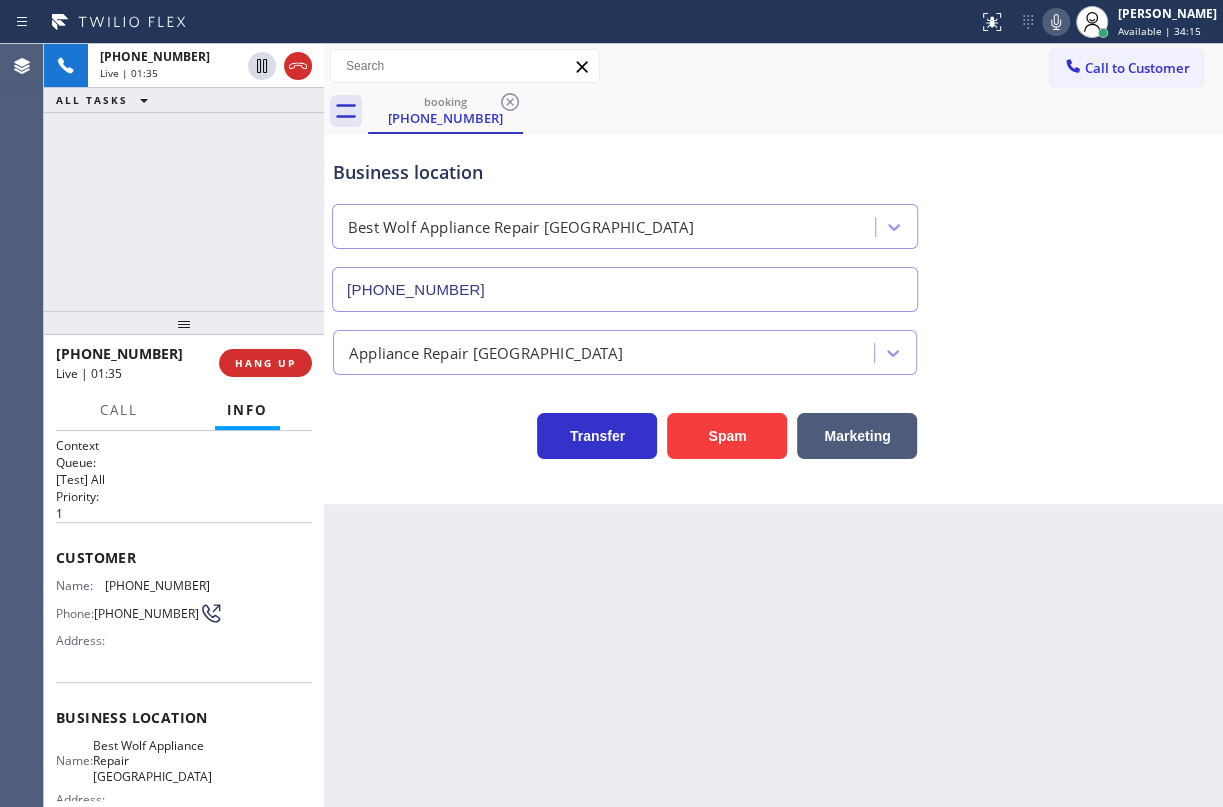 click 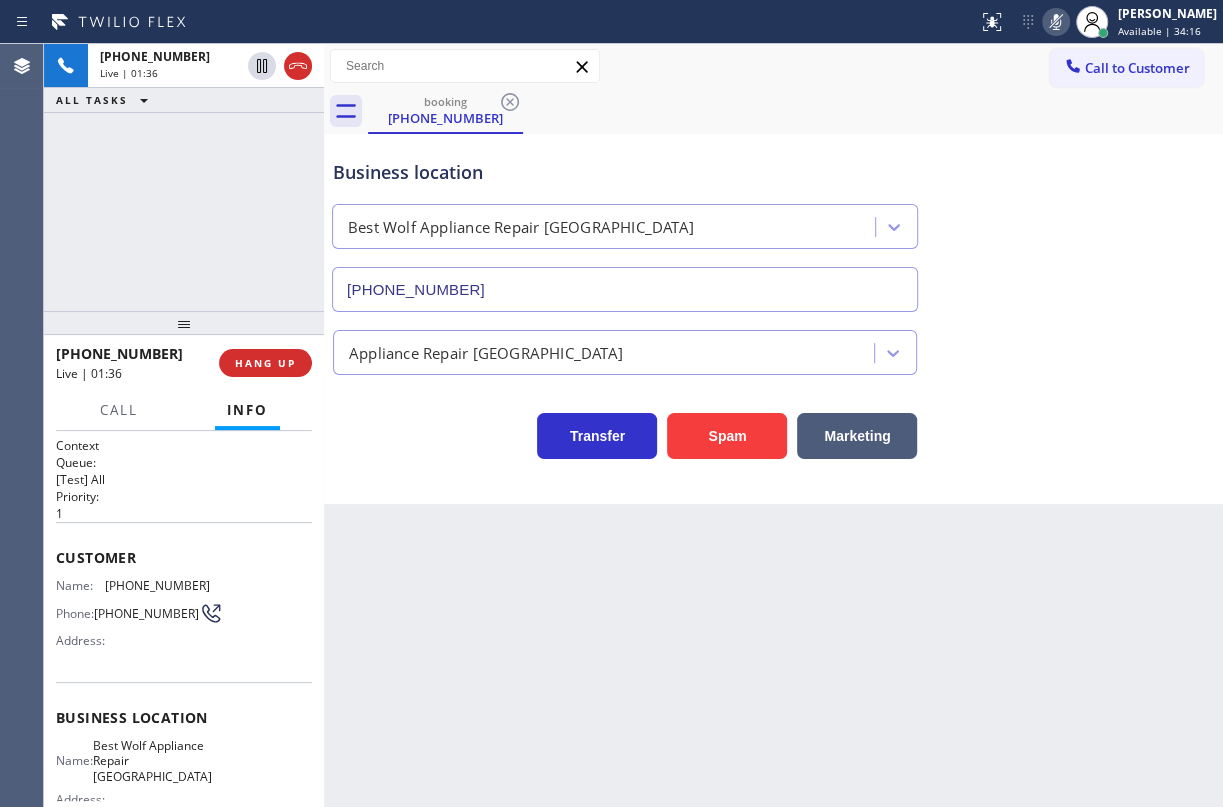 click 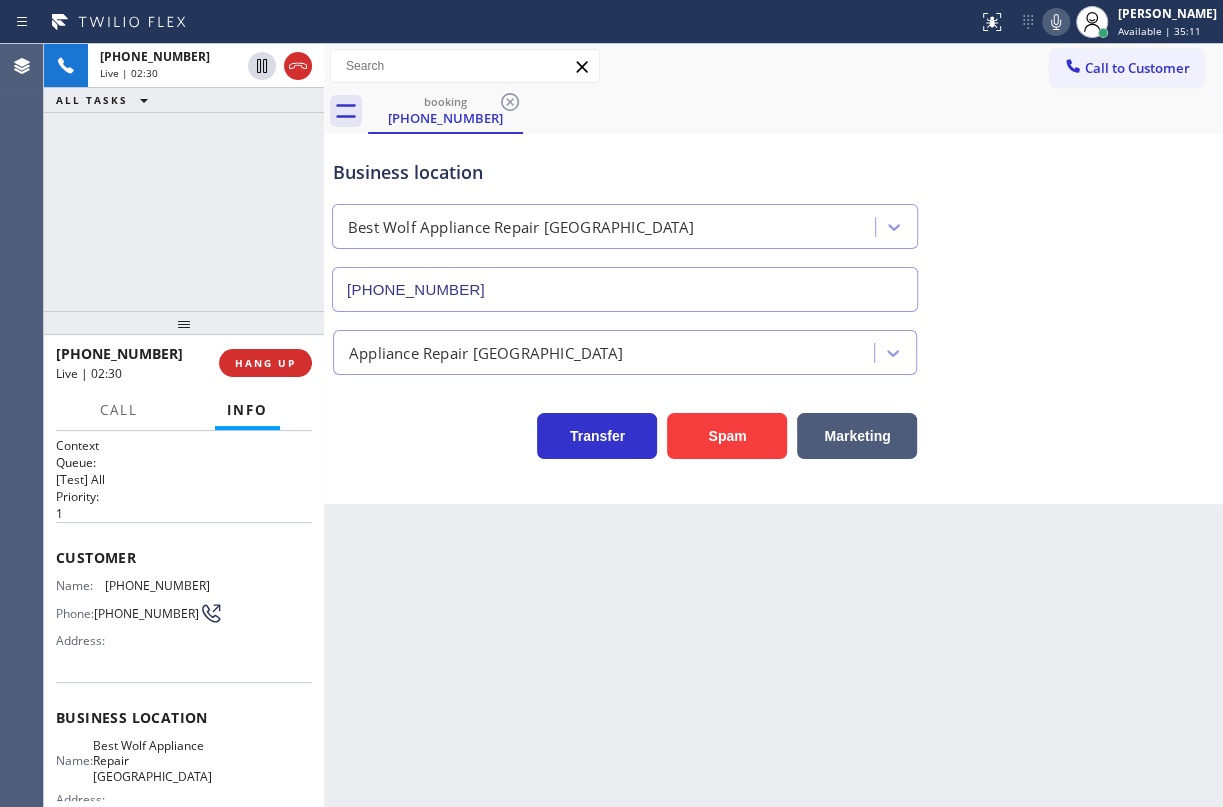 click on "Customer Name: [PHONE_NUMBER] Phone: [PHONE_NUMBER] Address:" at bounding box center [184, 602] 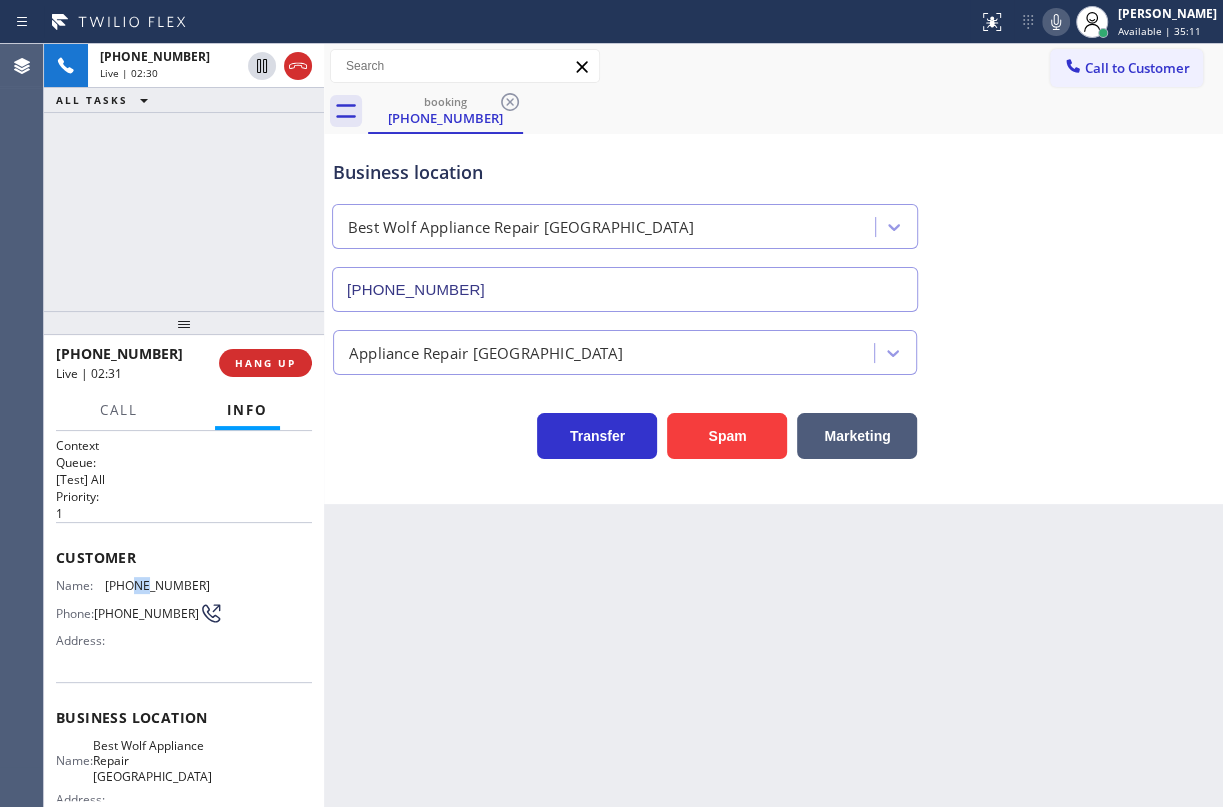 click on "Customer Name: [PHONE_NUMBER] Phone: [PHONE_NUMBER] Address:" at bounding box center [184, 602] 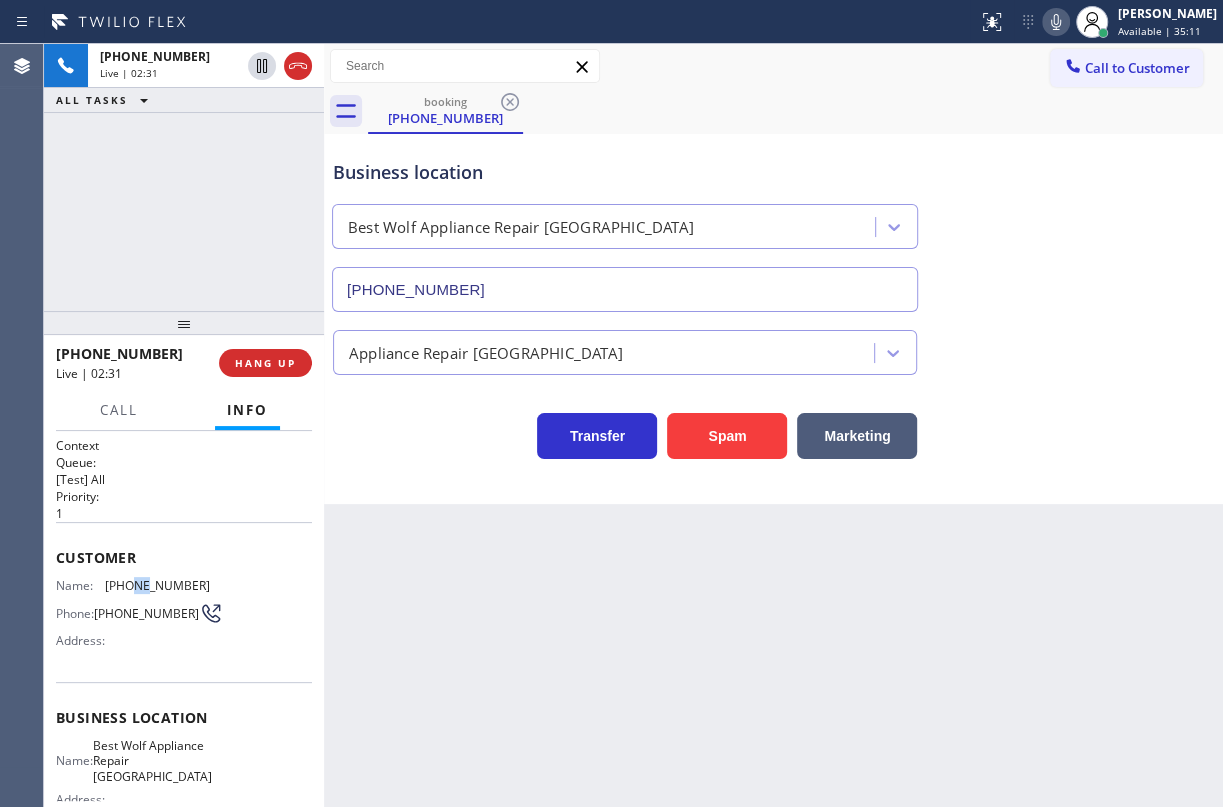 click on "[PHONE_NUMBER]" at bounding box center [157, 585] 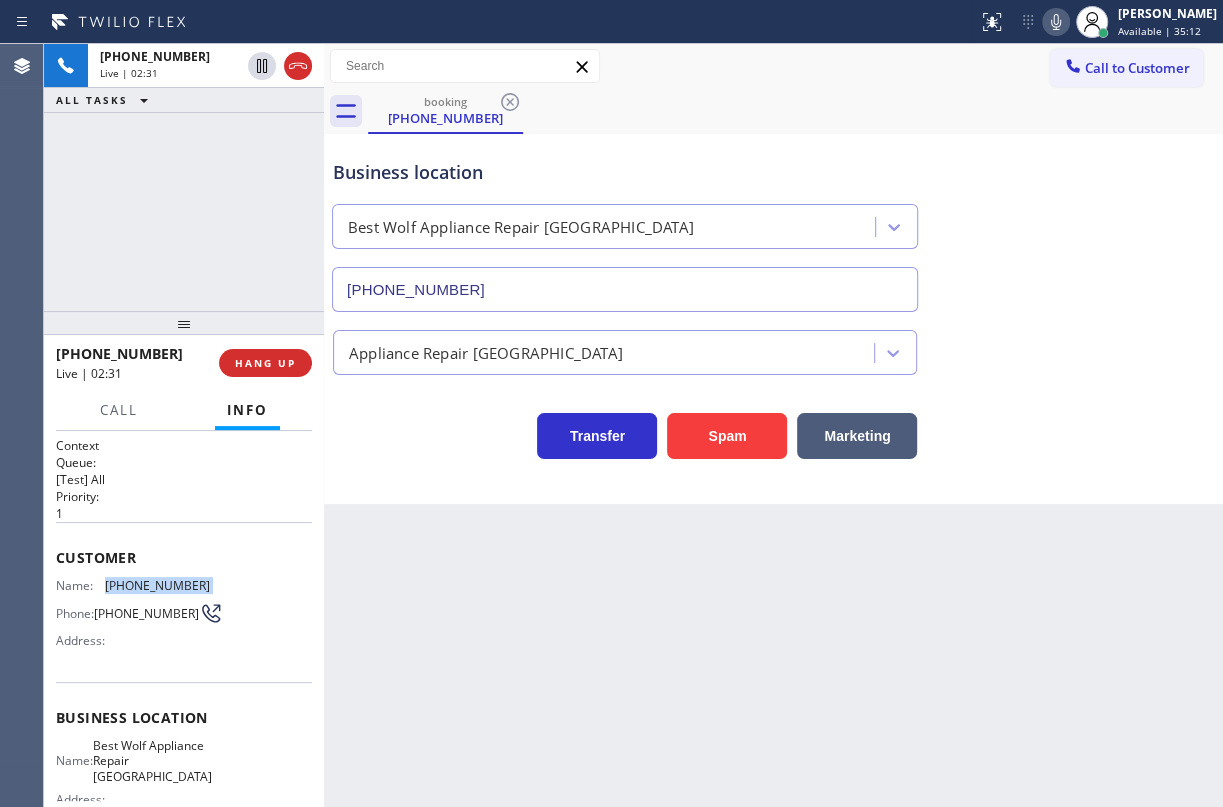 click on "[PHONE_NUMBER]" at bounding box center [157, 585] 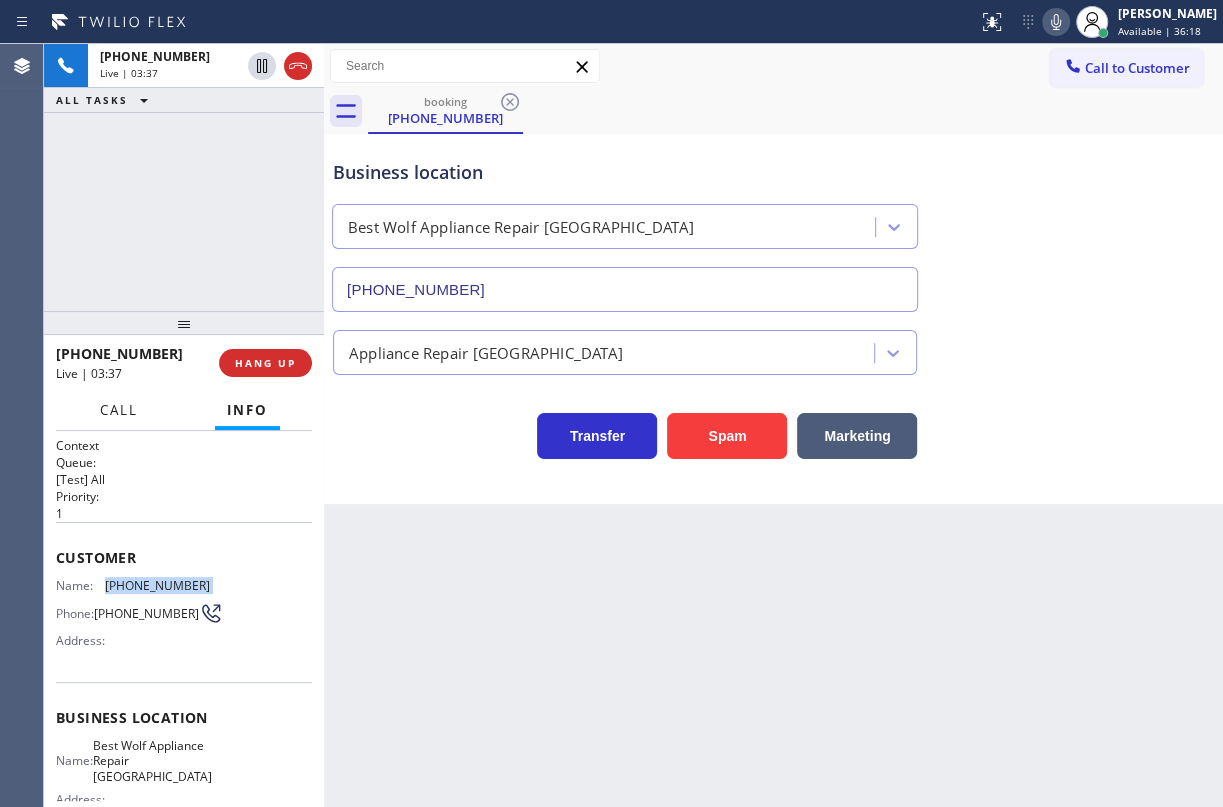 click on "Call" at bounding box center (119, 410) 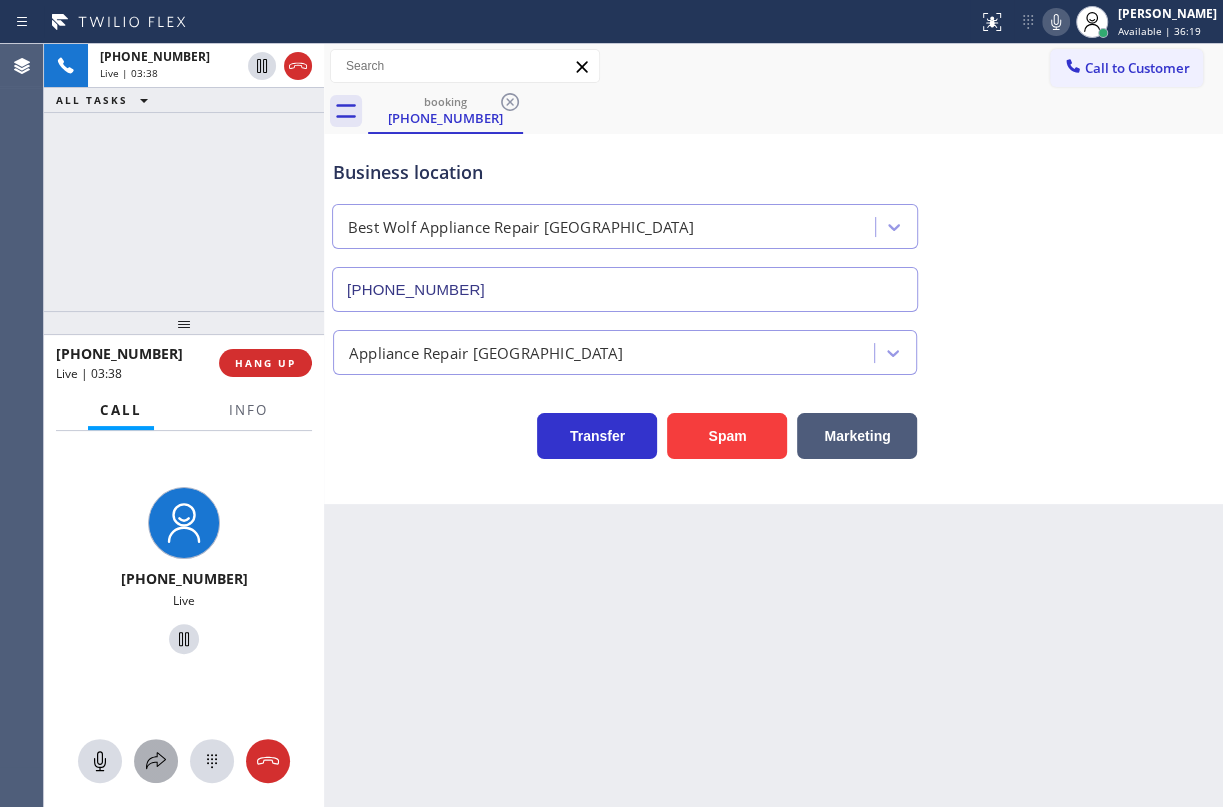 click 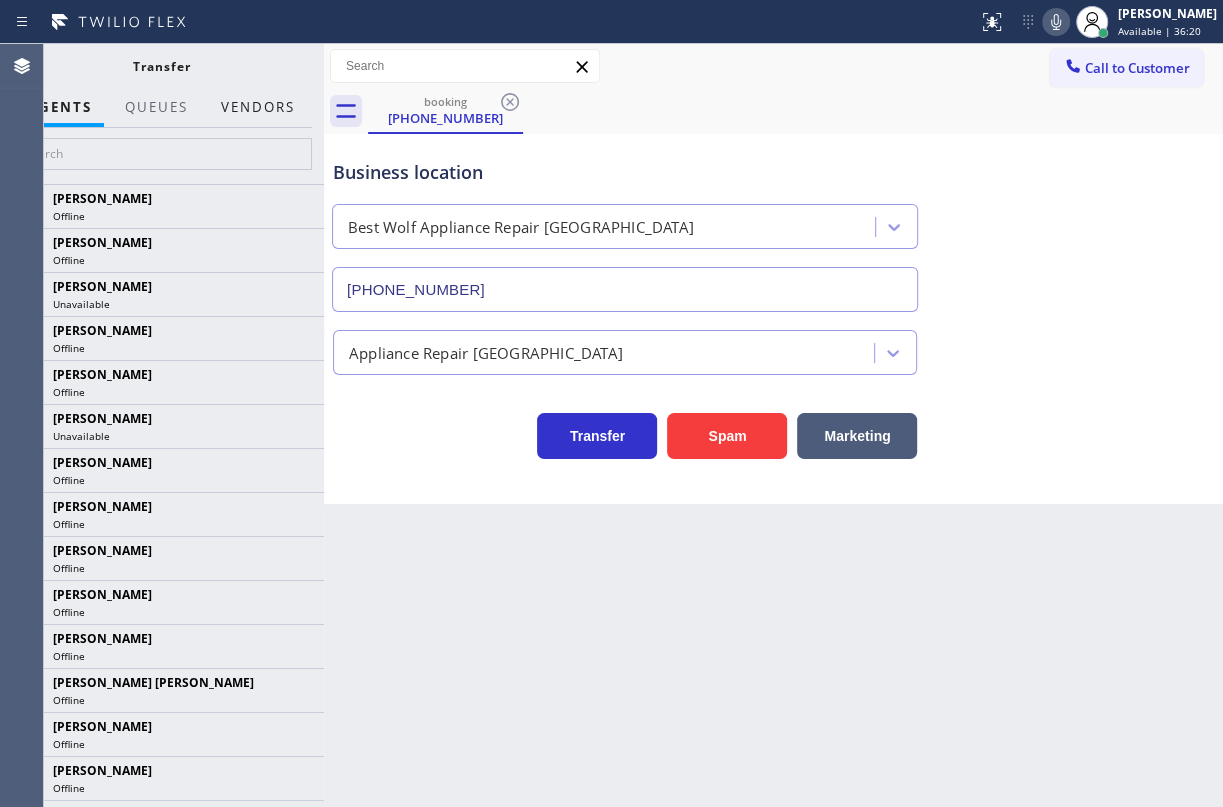 click on "Vendors" at bounding box center [258, 107] 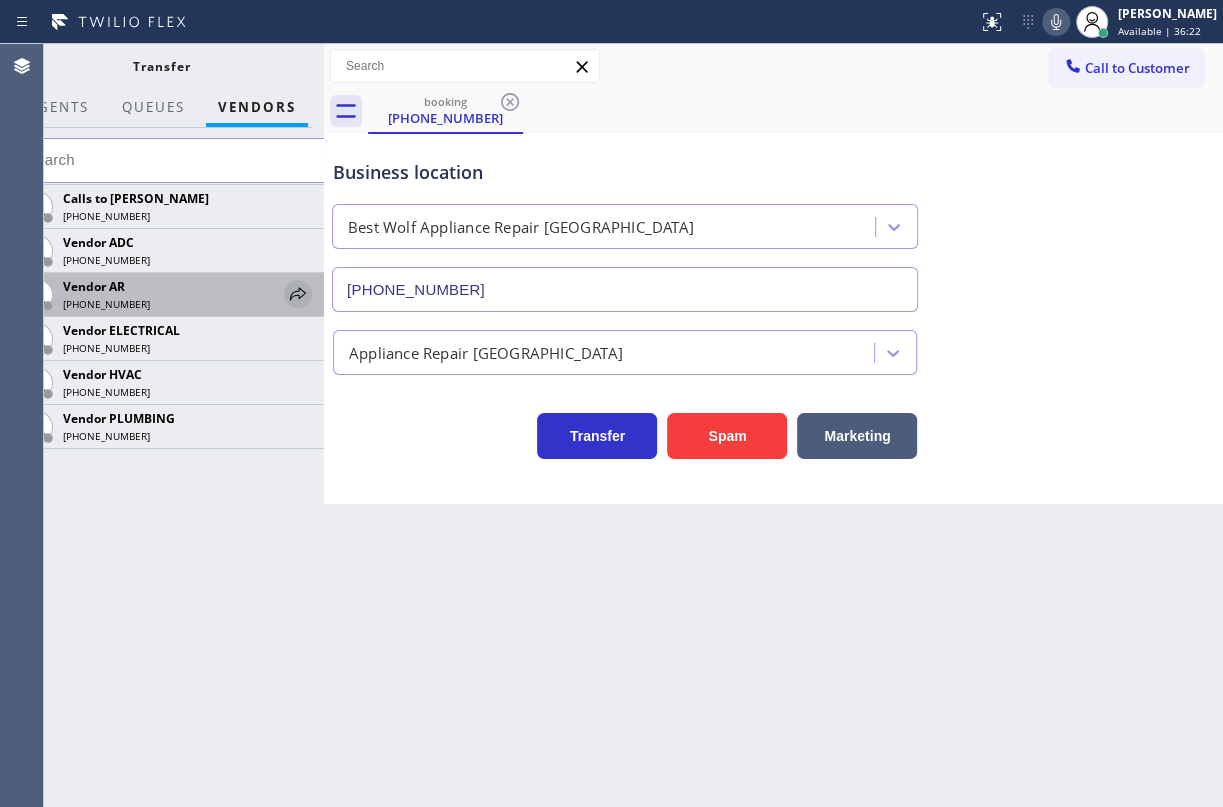 click 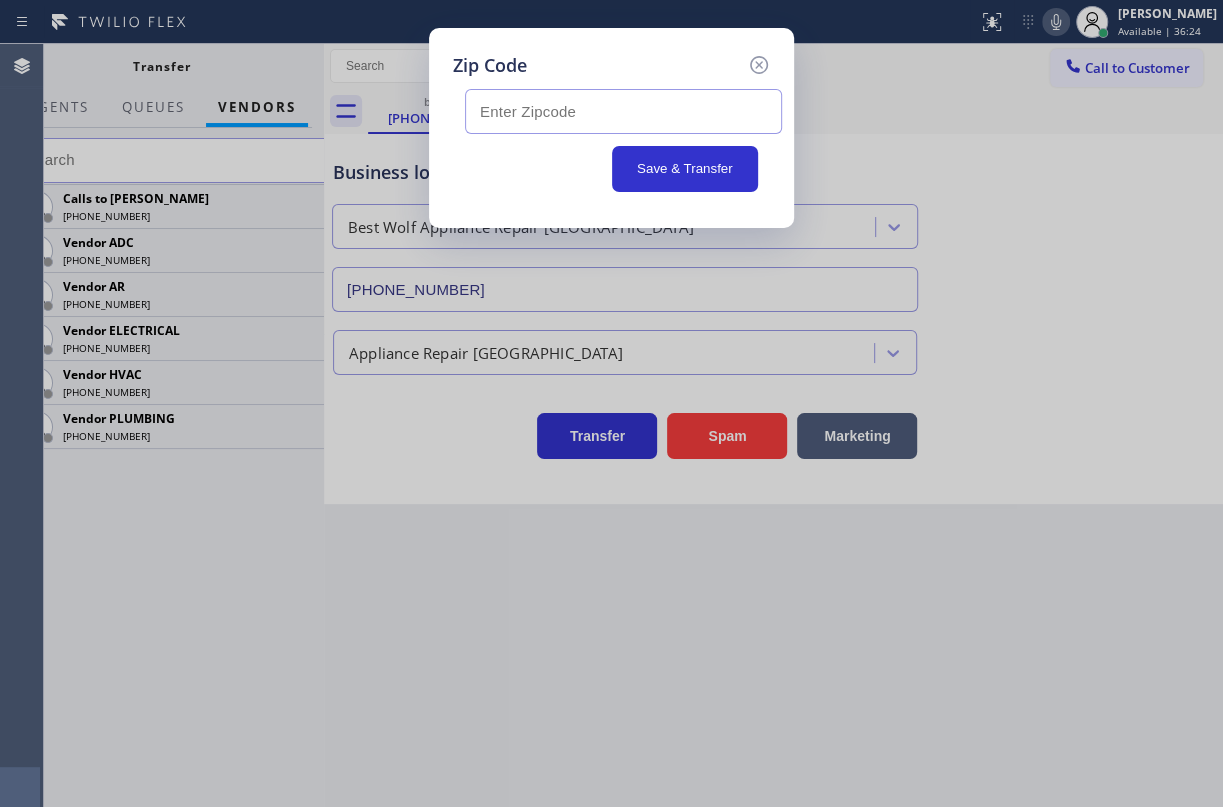 click at bounding box center [623, 111] 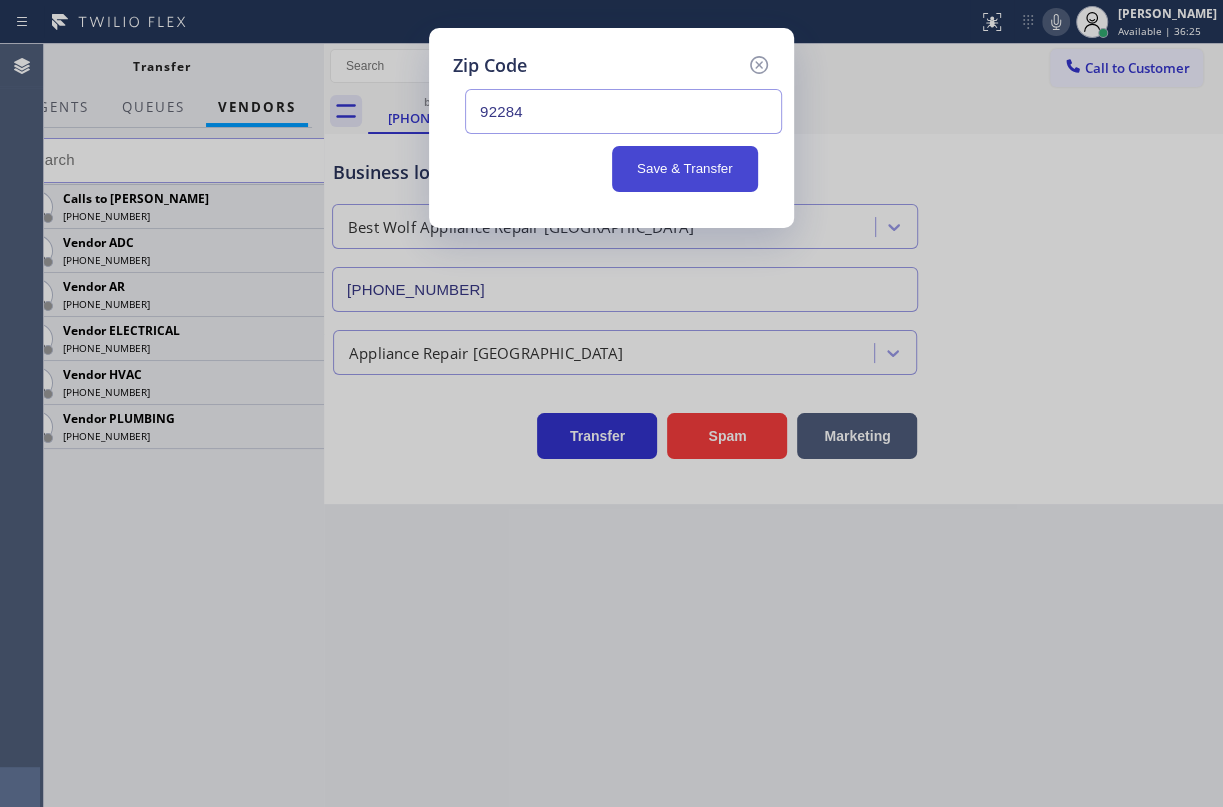 type on "92284" 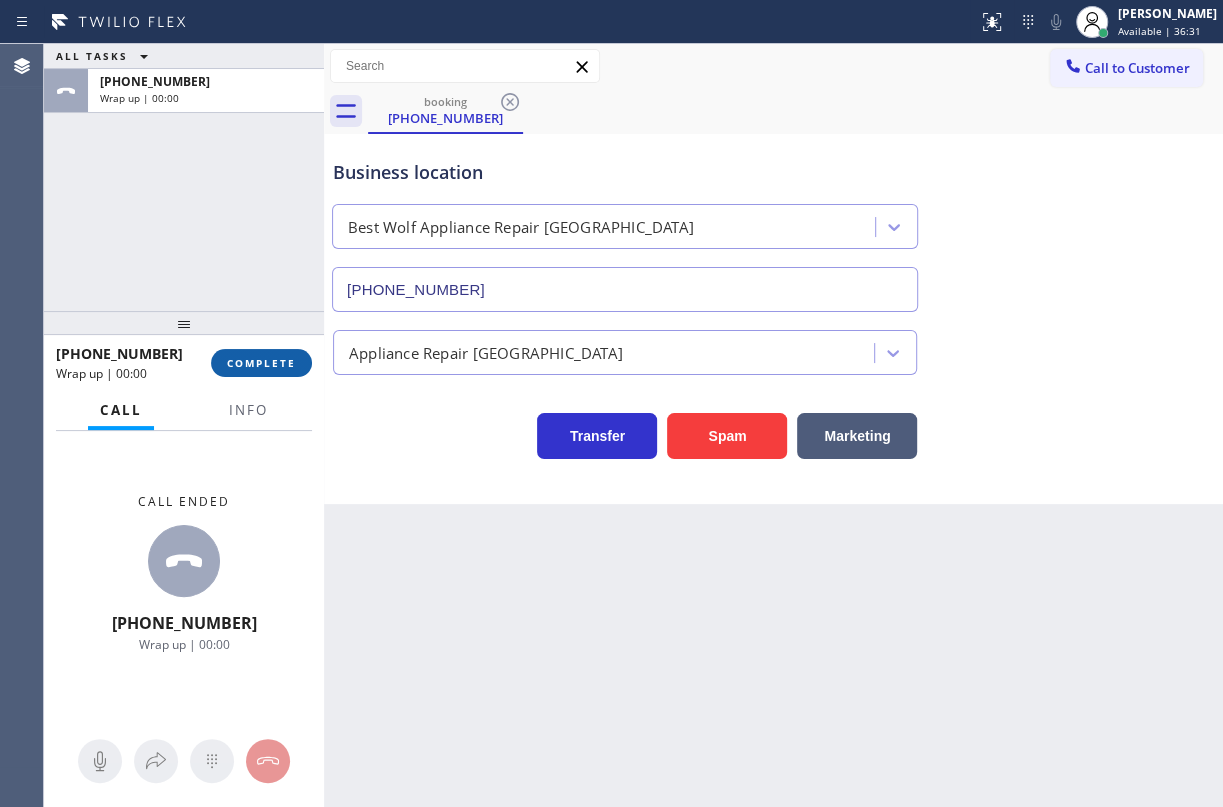 click on "COMPLETE" at bounding box center (261, 363) 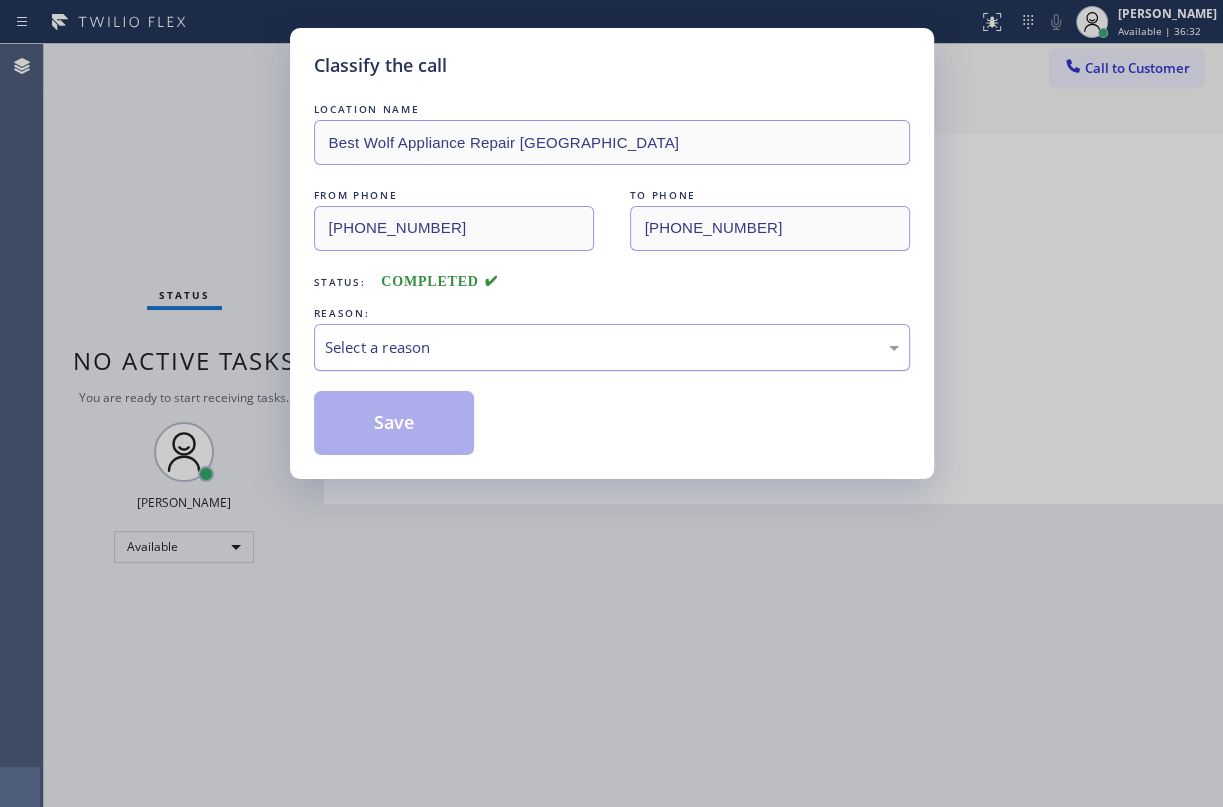 click on "Select a reason" at bounding box center (612, 347) 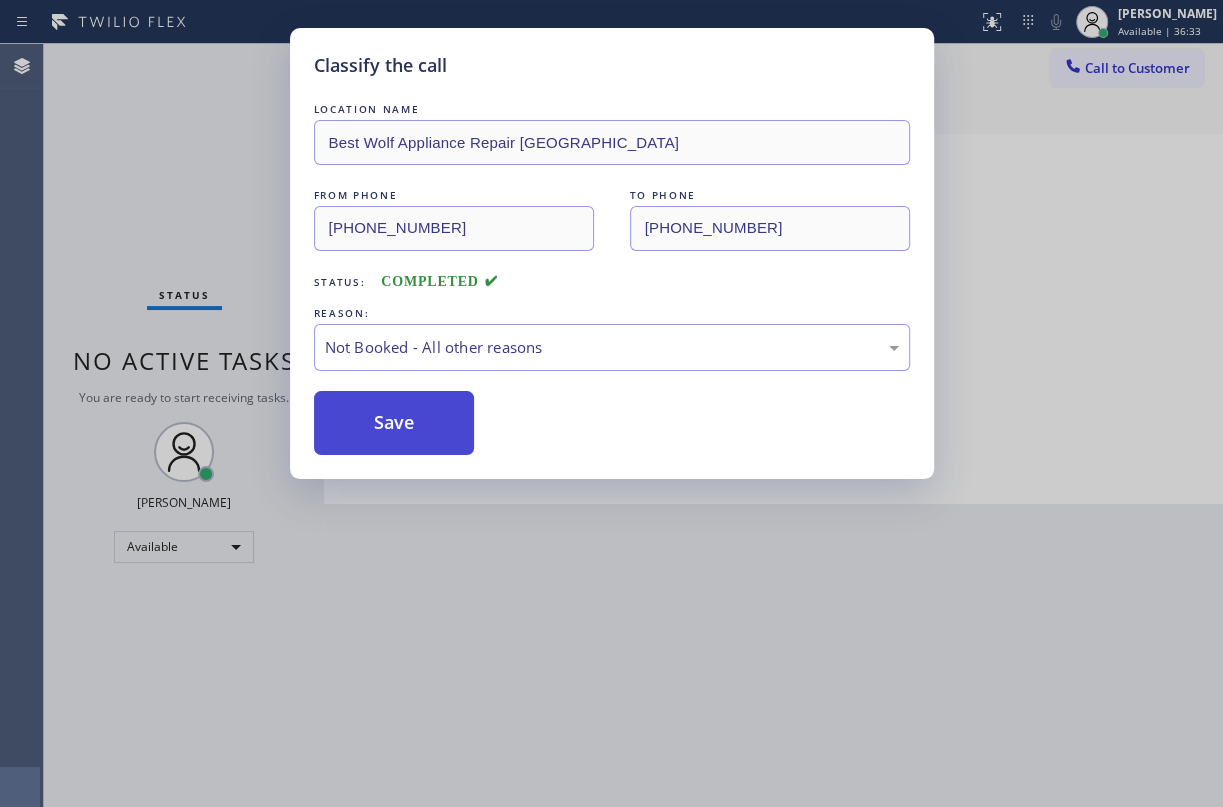 click on "Save" at bounding box center (394, 423) 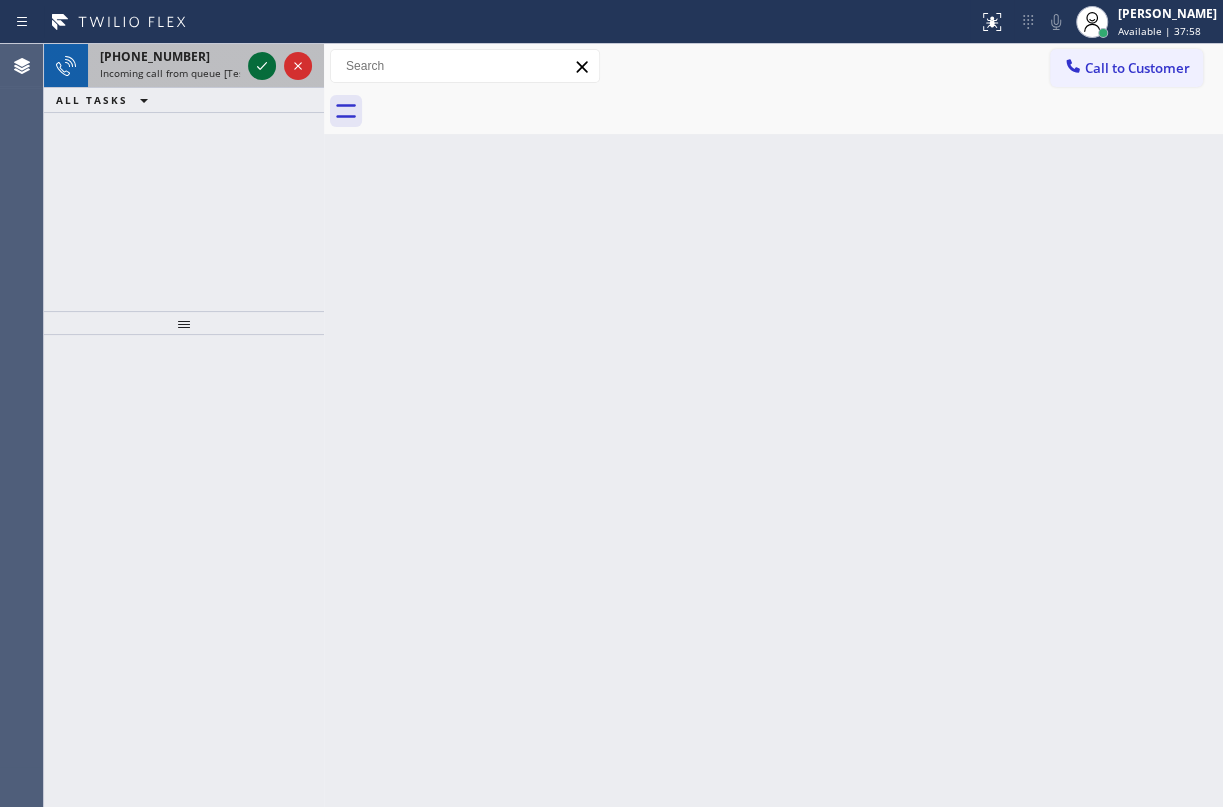 click 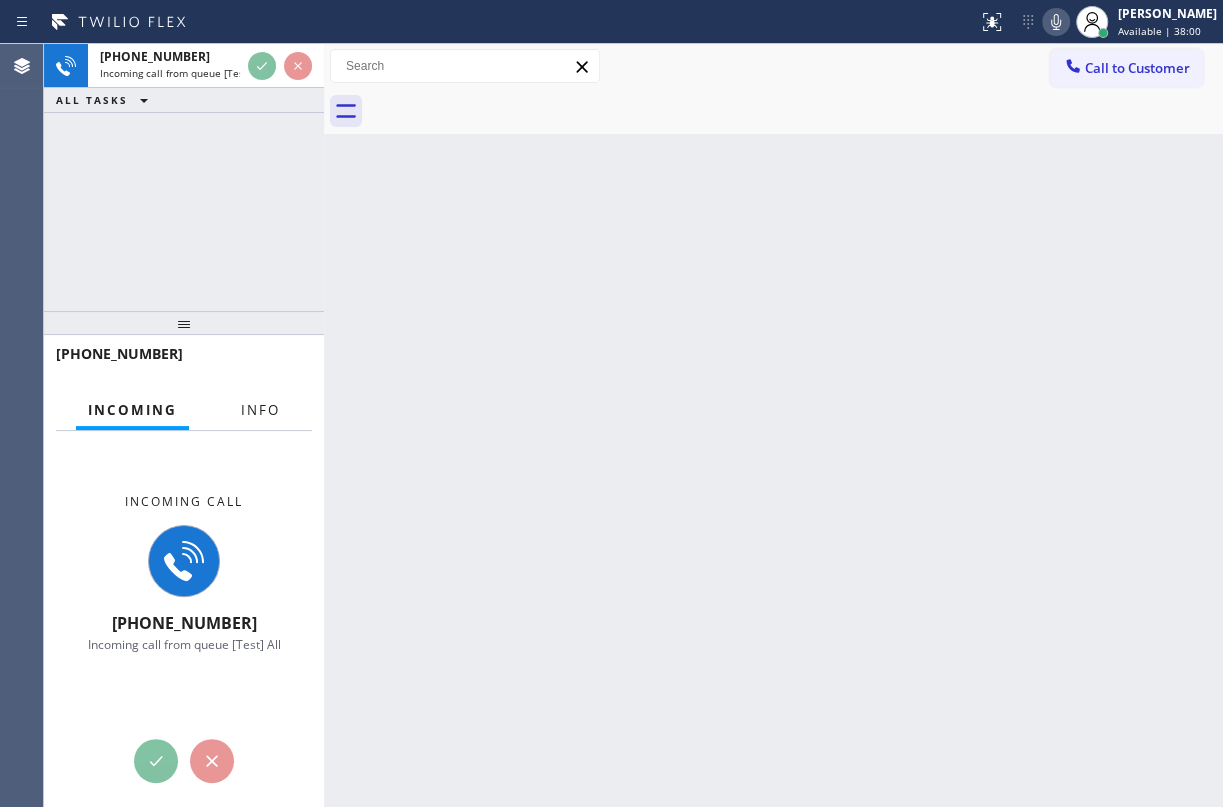 click on "Info" at bounding box center [260, 410] 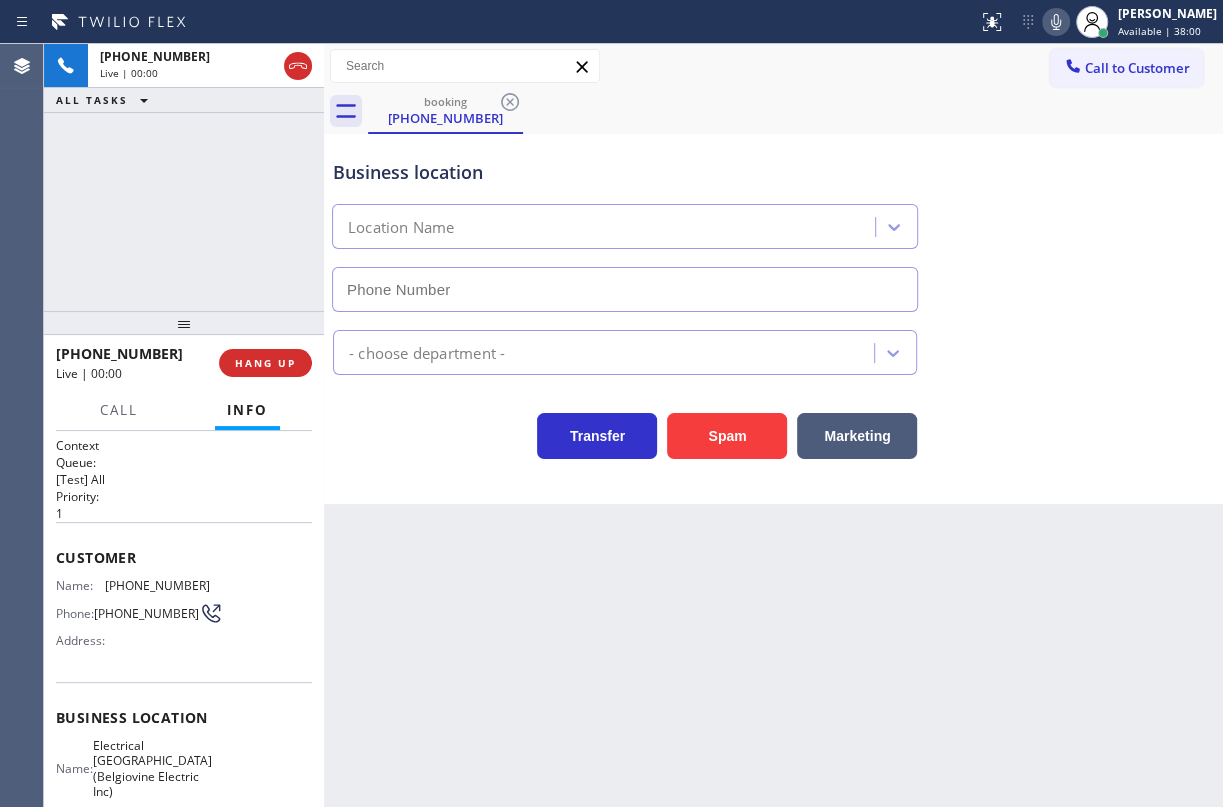 type on "[PHONE_NUMBER]" 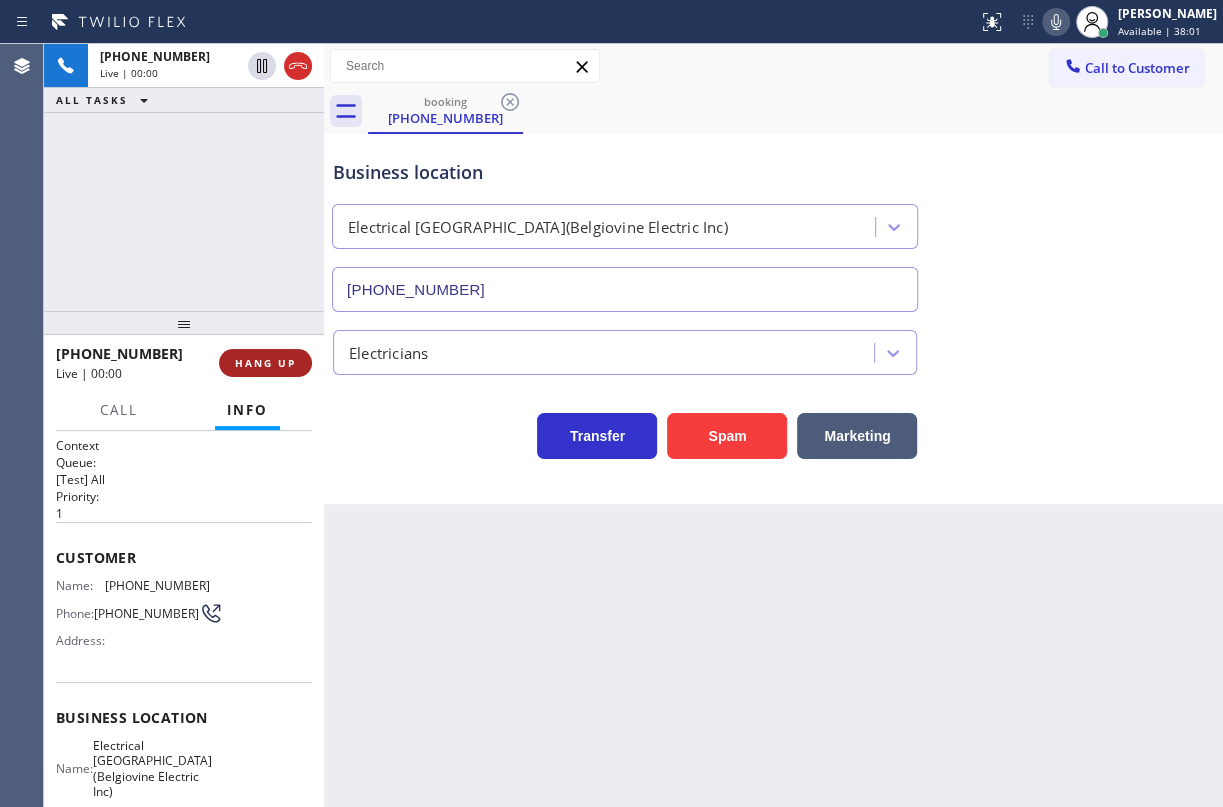 click on "HANG UP" at bounding box center [265, 363] 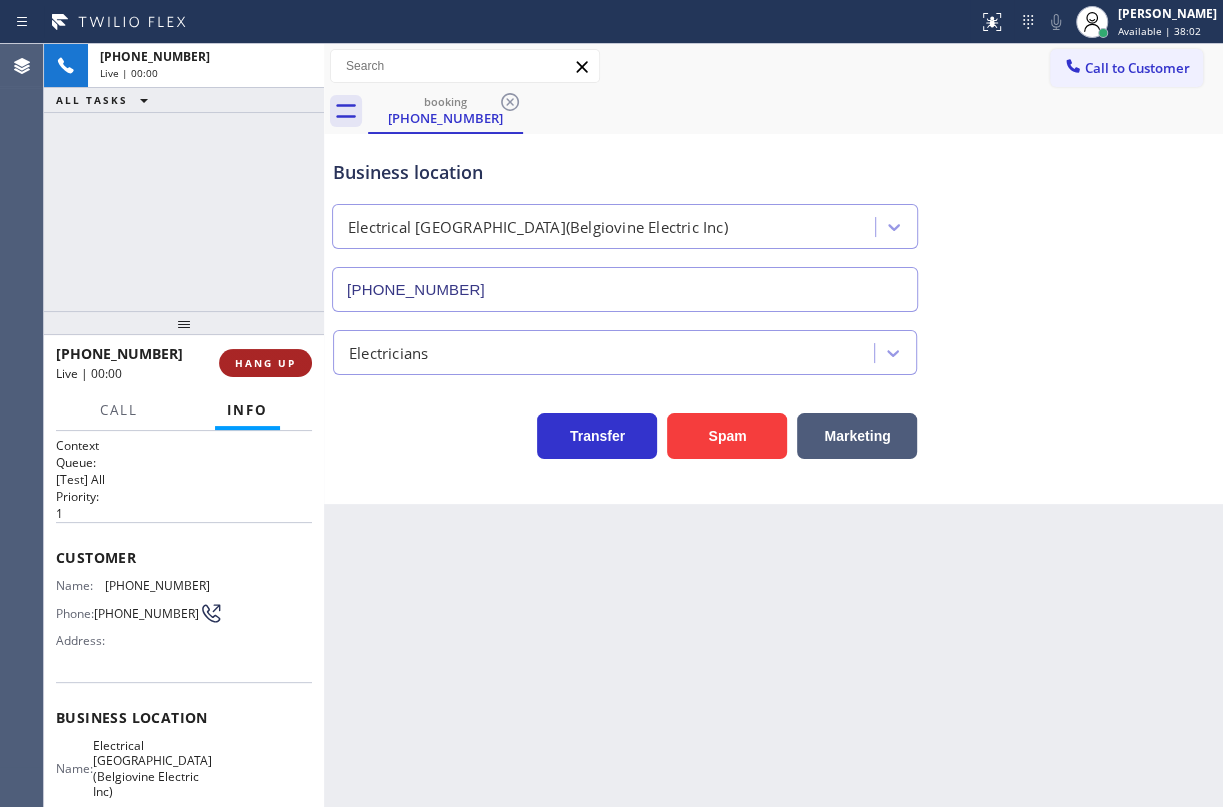 click on "HANG UP" at bounding box center [265, 363] 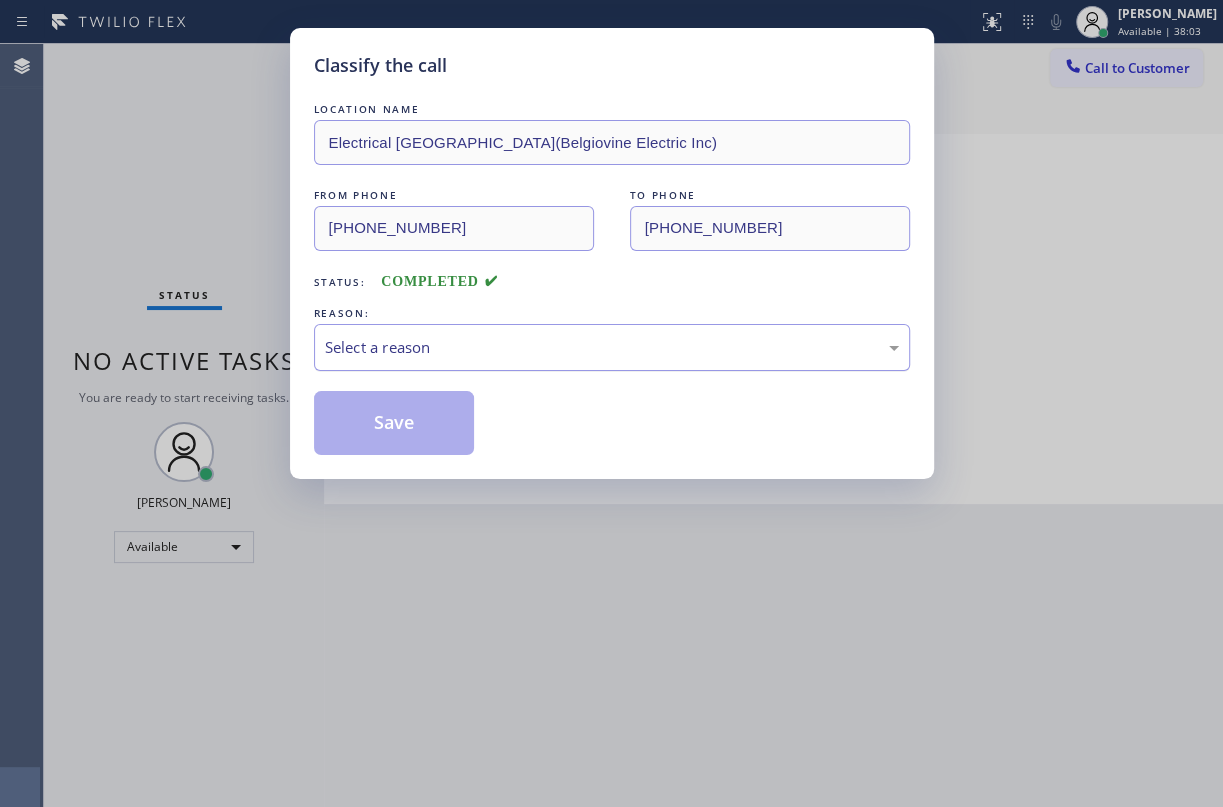 click on "Select a reason" at bounding box center [612, 347] 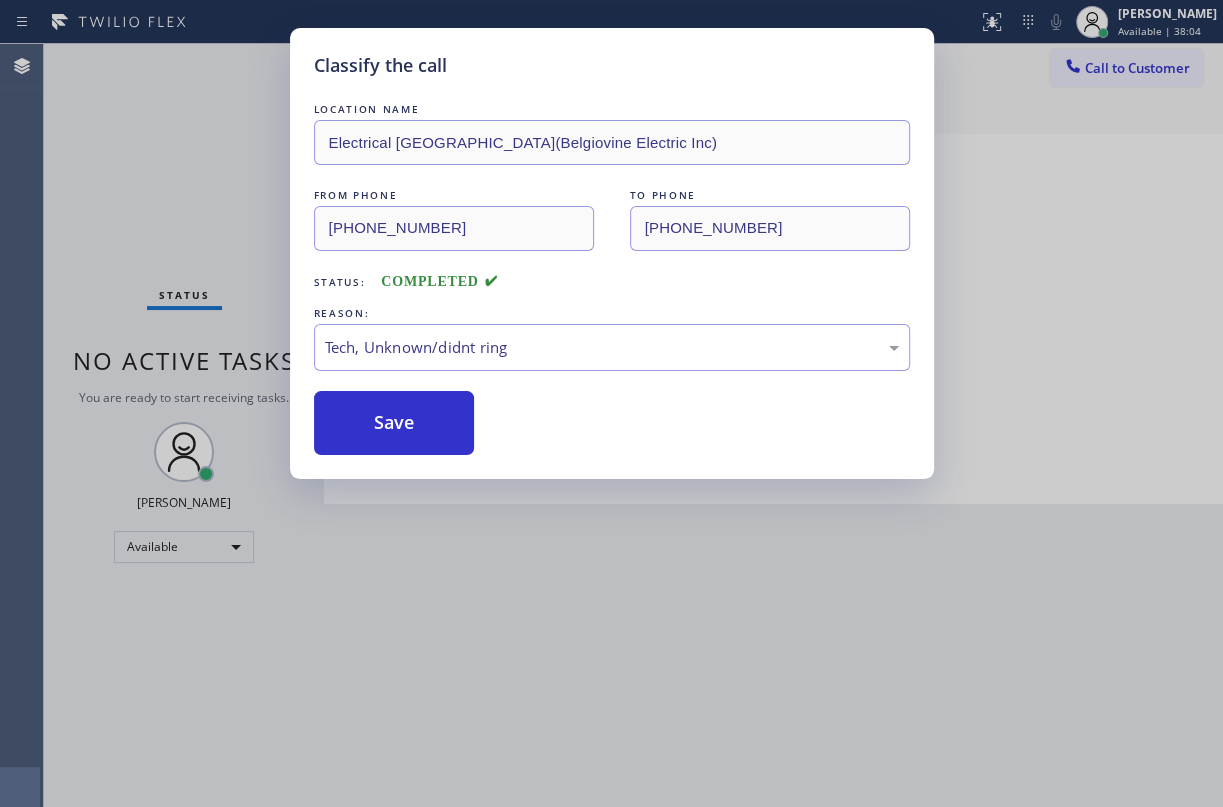 drag, startPoint x: 412, startPoint y: 406, endPoint x: 524, endPoint y: 4, distance: 417.31042 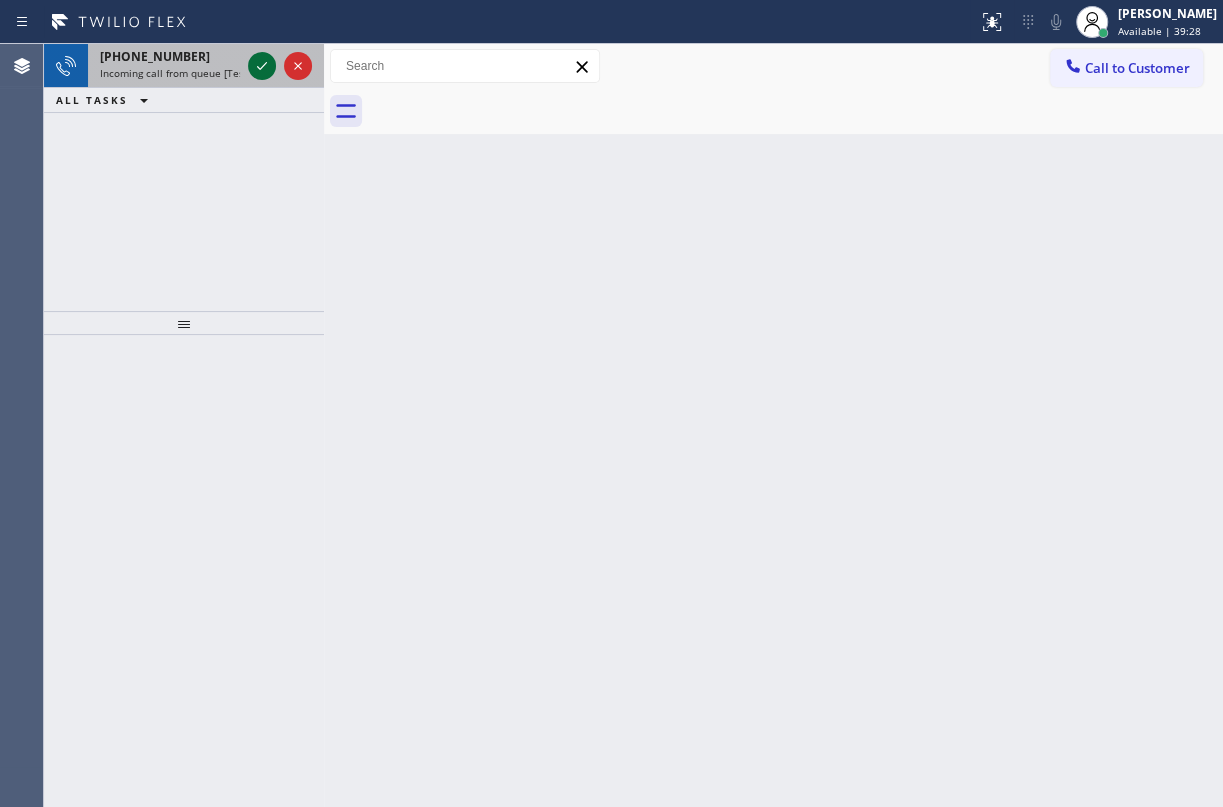 click 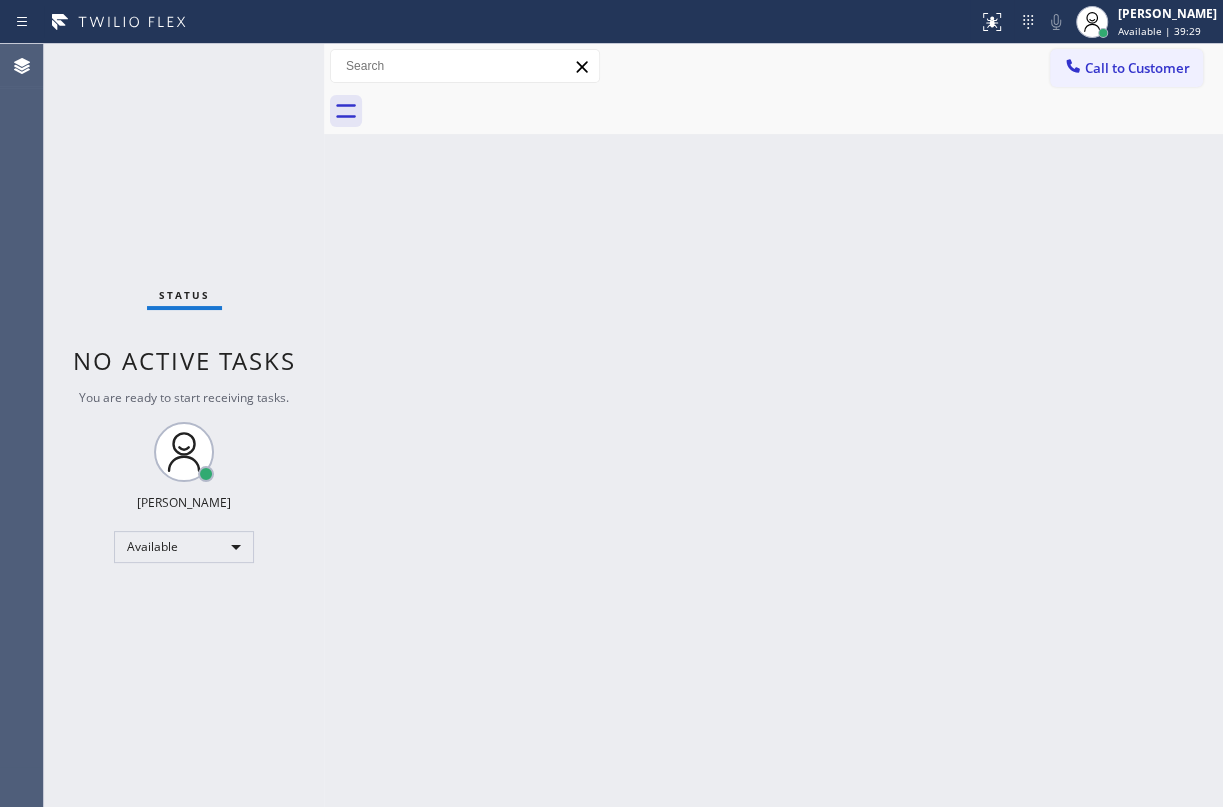 click on "Status   No active tasks     You are ready to start receiving tasks.   [PERSON_NAME] Available" at bounding box center (184, 425) 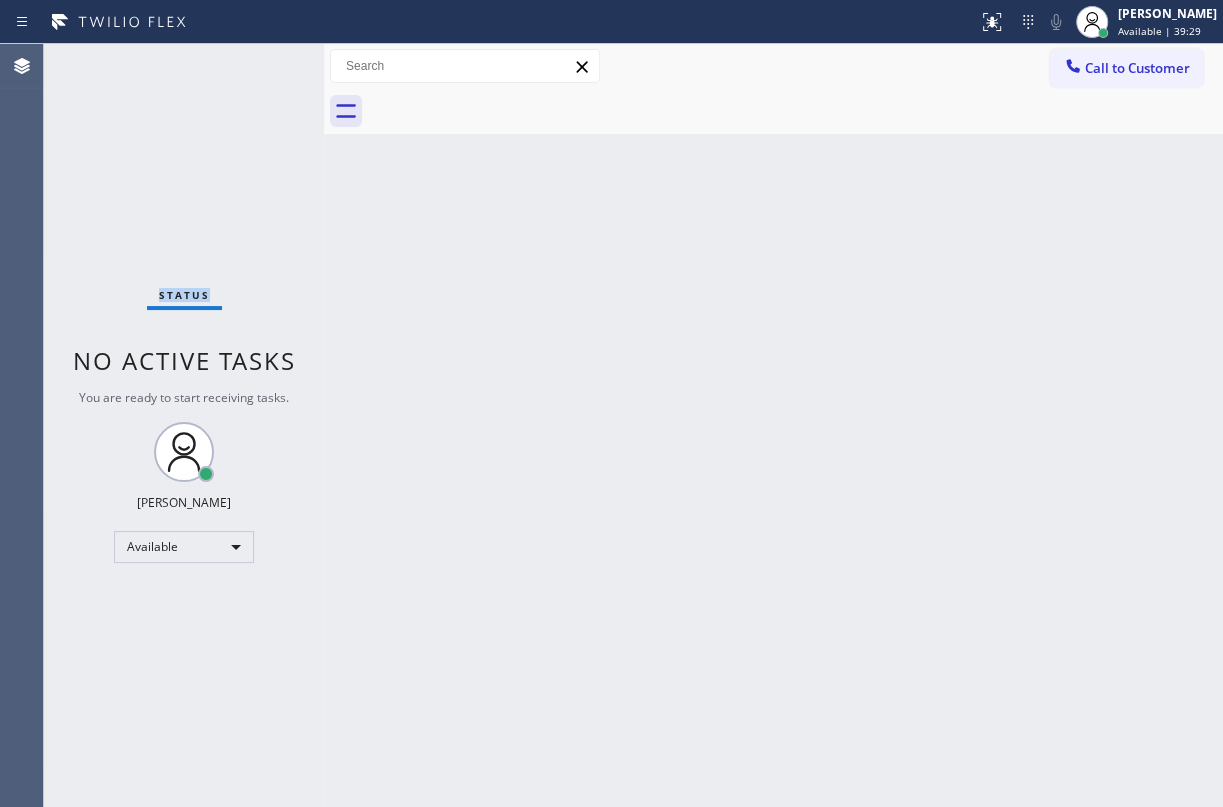 click on "Status   No active tasks     You are ready to start receiving tasks.   [PERSON_NAME] Available" at bounding box center (184, 425) 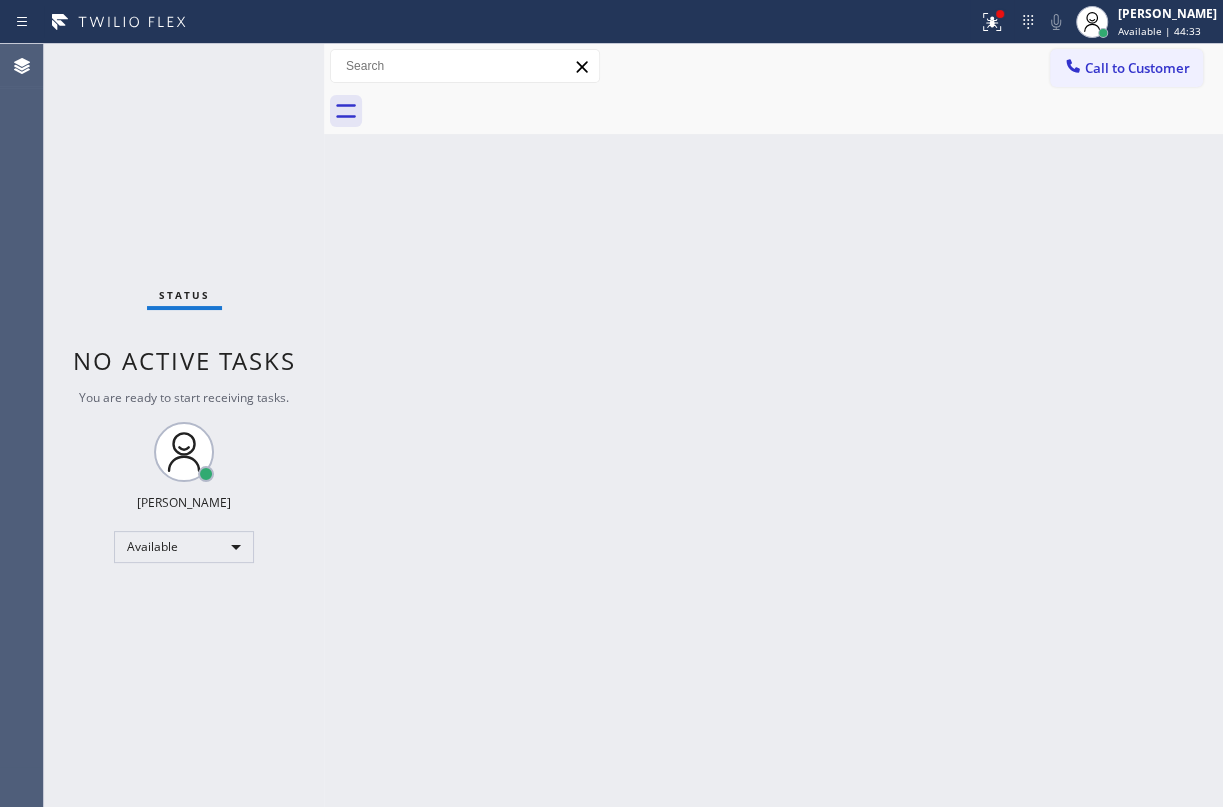click on "Back to Dashboard Change Sender ID Customers Technicians Select a contact Outbound call Technician Search Technician Your caller id phone number Your caller id phone number Call Technician info Name   Phone none Address none Change Sender ID HVAC [PHONE_NUMBER] 5 Star Appliance [PHONE_NUMBER] Appliance Repair [PHONE_NUMBER] Plumbing [PHONE_NUMBER] Air Duct Cleaning [PHONE_NUMBER]  Electricians [PHONE_NUMBER] Cancel Change Check personal SMS Reset Change No tabs Call to Customer Outbound call Location 5 Star Appliance Repair Your caller id phone number [PHONE_NUMBER] Customer number Call Outbound call Technician Search Technician Your caller id phone number Your caller id phone number Call" at bounding box center (773, 425) 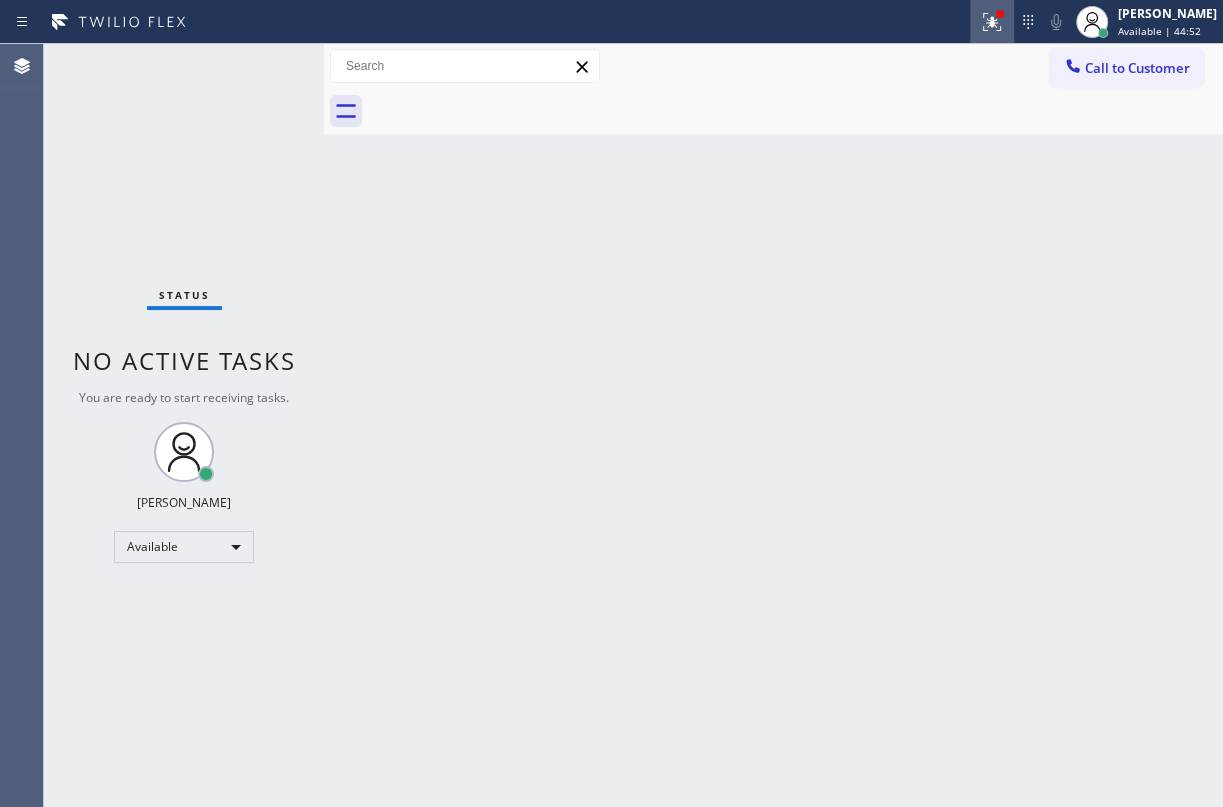 click at bounding box center [992, 22] 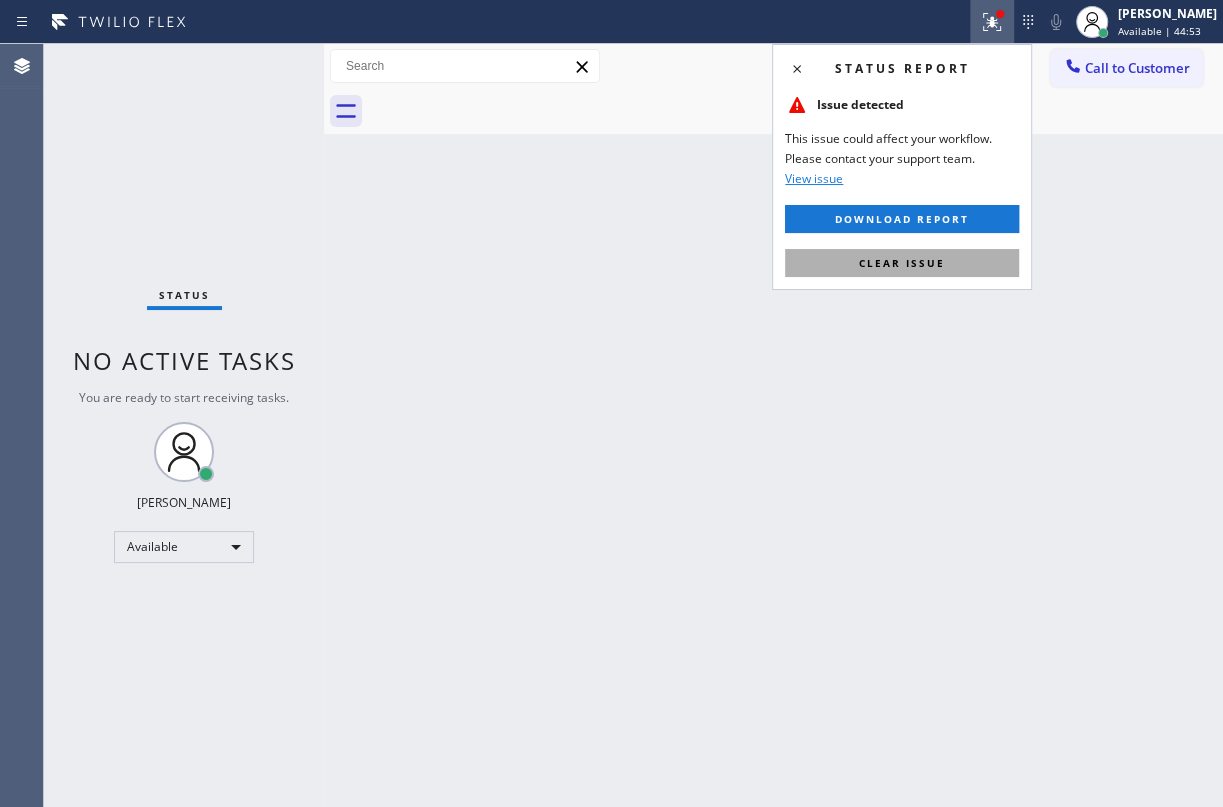 drag, startPoint x: 933, startPoint y: 263, endPoint x: 738, endPoint y: 352, distance: 214.35017 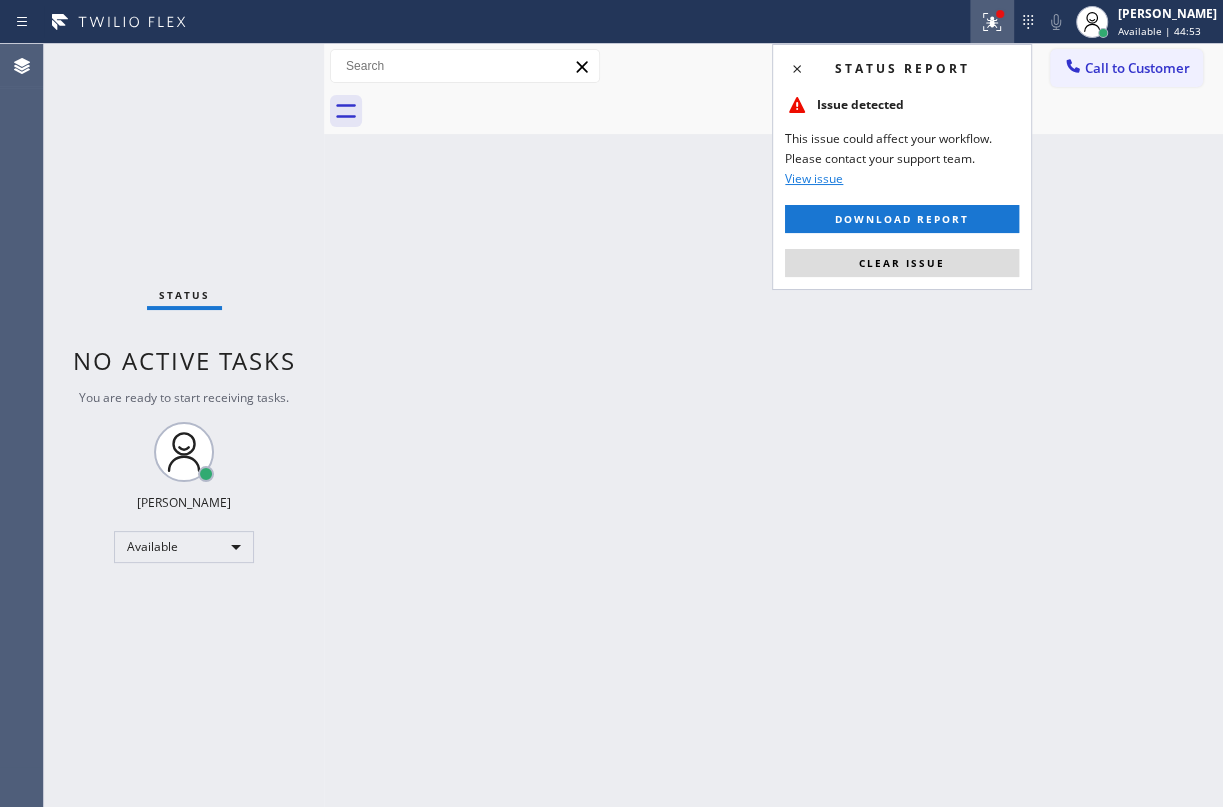 click on "Clear issue" at bounding box center (902, 263) 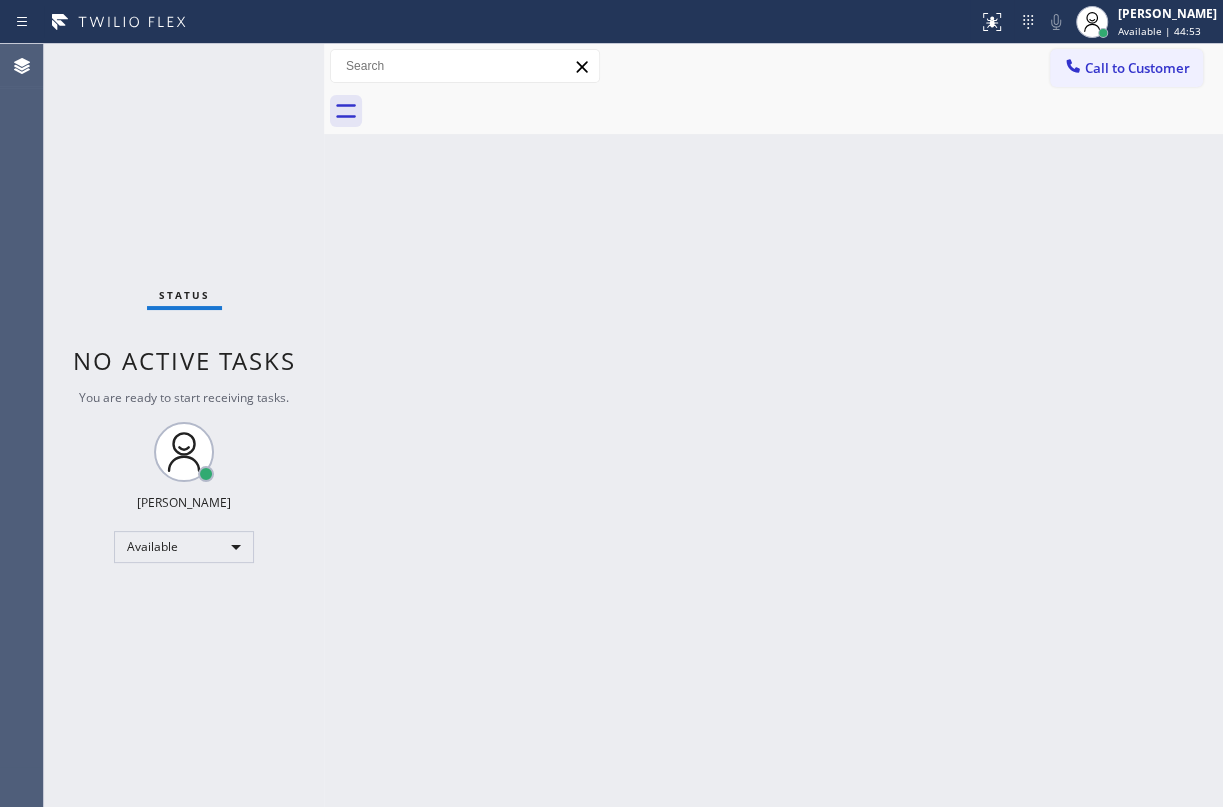 click on "Back to Dashboard Change Sender ID Customers Technicians Select a contact Outbound call Technician Search Technician Your caller id phone number Your caller id phone number Call Technician info Name   Phone none Address none Change Sender ID HVAC [PHONE_NUMBER] 5 Star Appliance [PHONE_NUMBER] Appliance Repair [PHONE_NUMBER] Plumbing [PHONE_NUMBER] Air Duct Cleaning [PHONE_NUMBER]  Electricians [PHONE_NUMBER] Cancel Change Check personal SMS Reset Change No tabs Call to Customer Outbound call Location 5 Star Appliance Repair Your caller id phone number [PHONE_NUMBER] Customer number Call Outbound call Technician Search Technician Your caller id phone number Your caller id phone number Call" at bounding box center (773, 425) 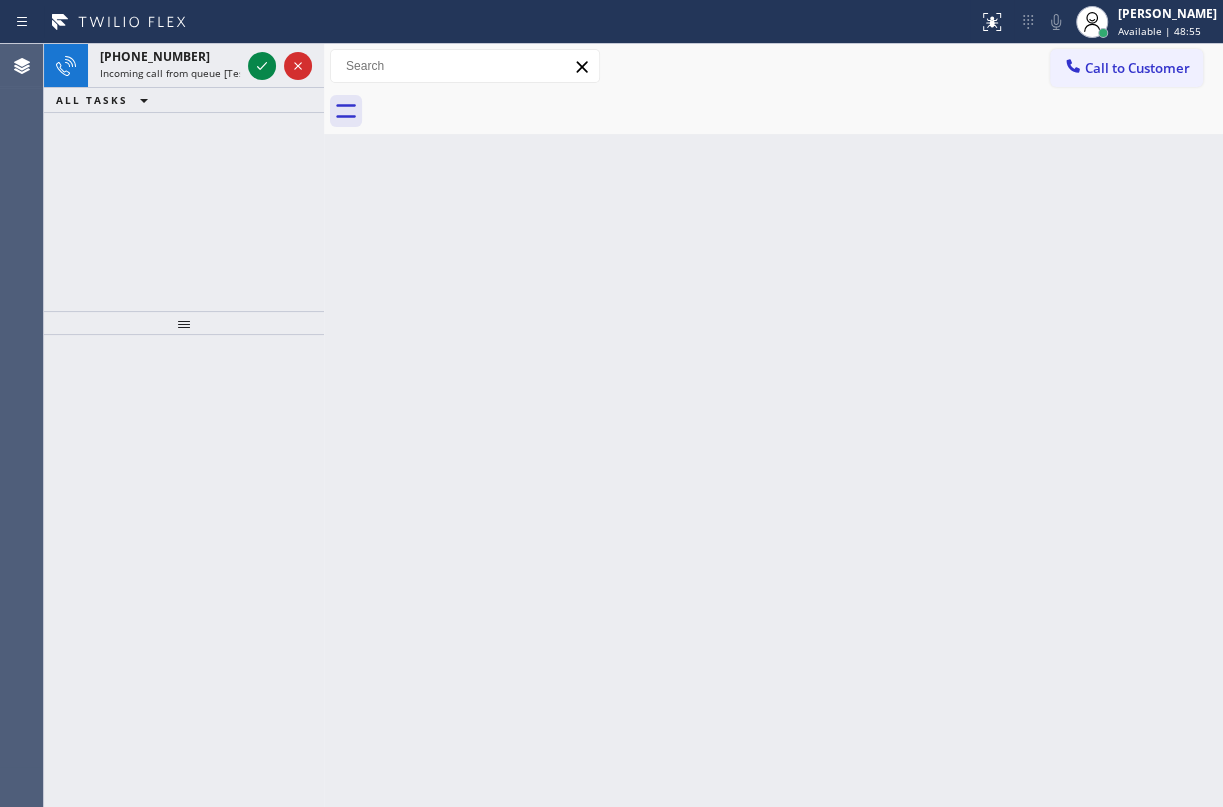 drag, startPoint x: 1156, startPoint y: 432, endPoint x: 1142, endPoint y: 431, distance: 14.035668 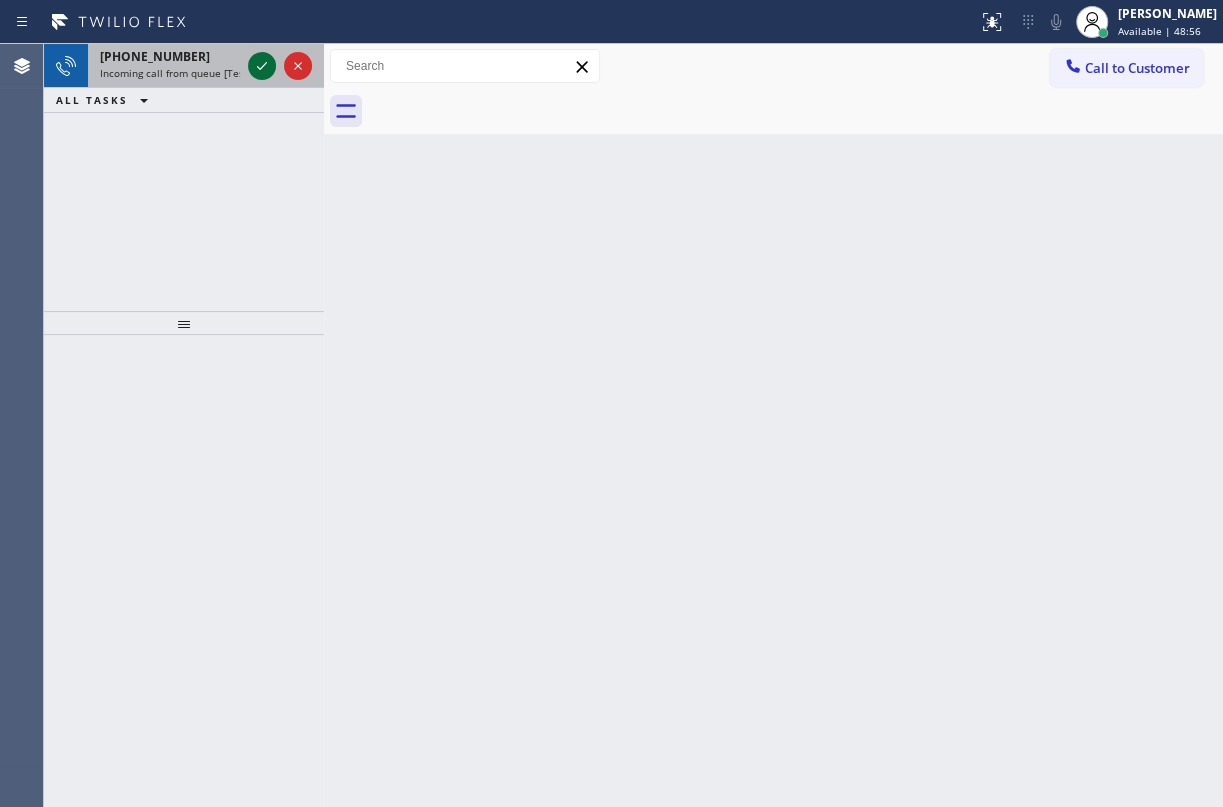 click 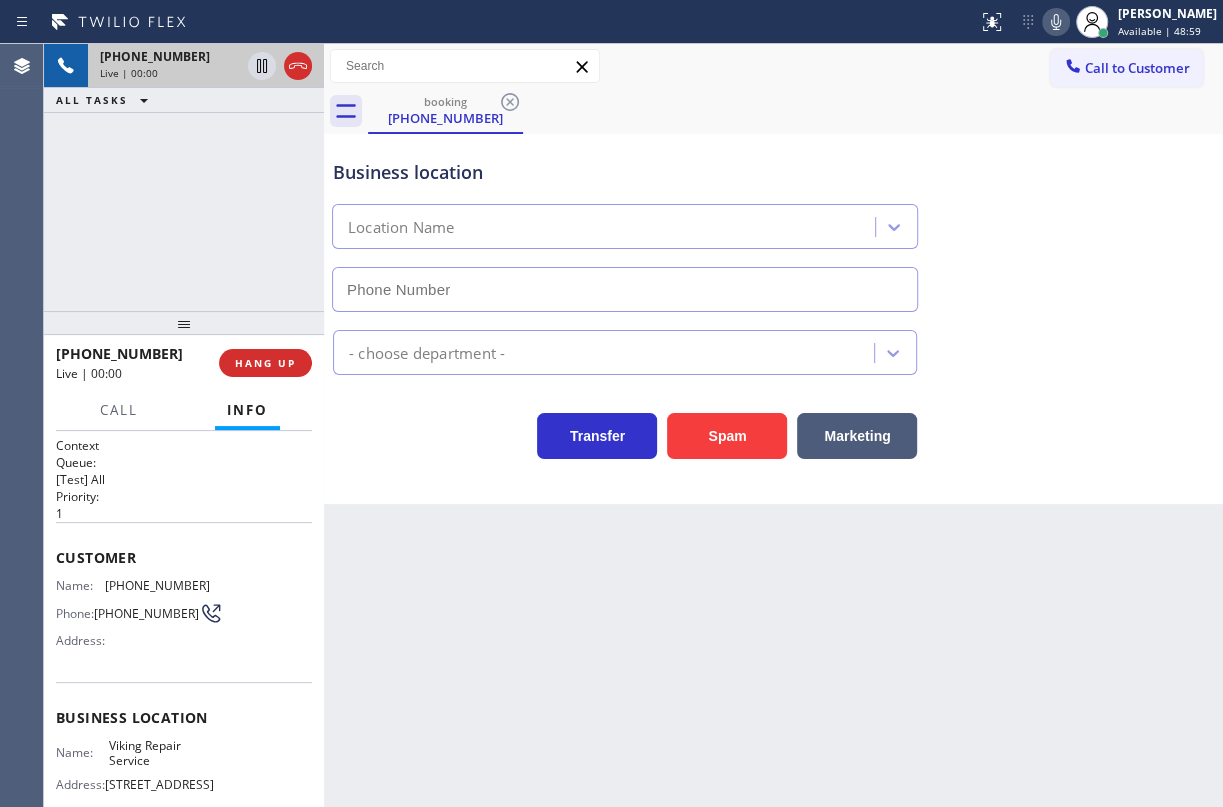 type on "[PHONE_NUMBER]" 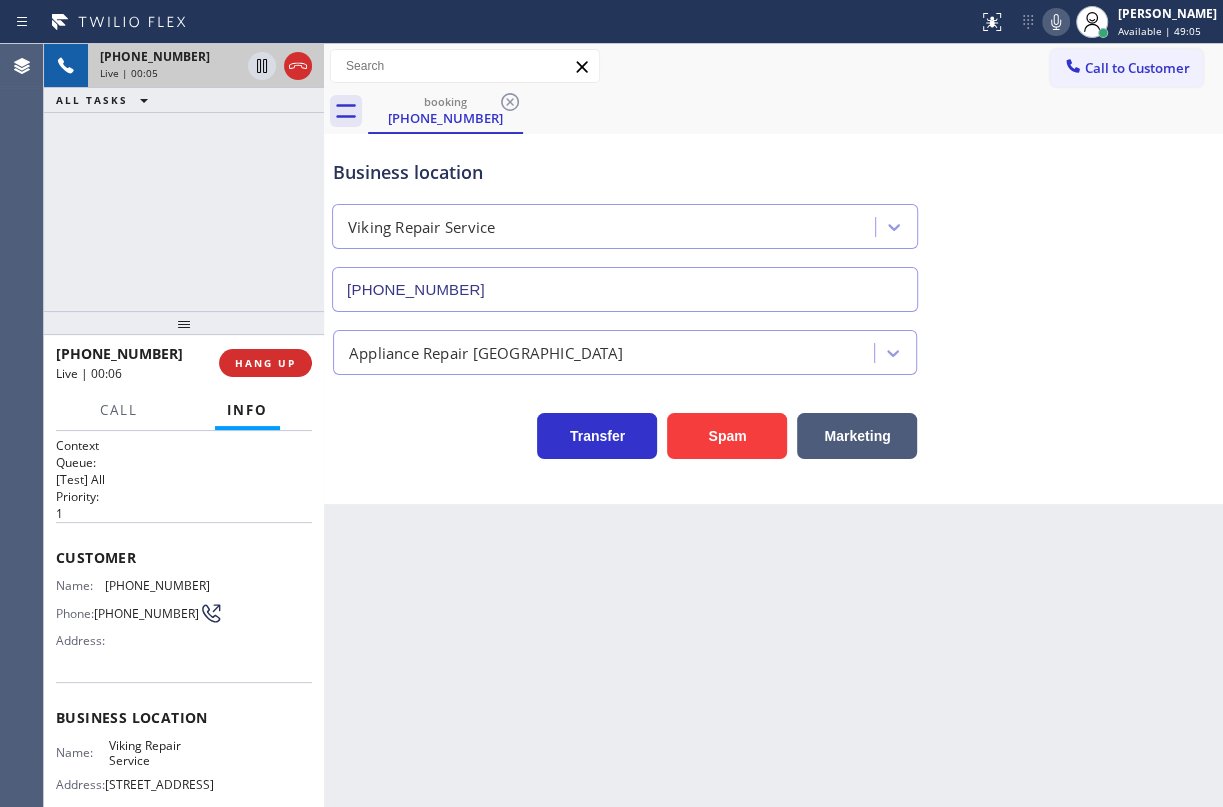 click on "Viking Repair Service" at bounding box center [159, 753] 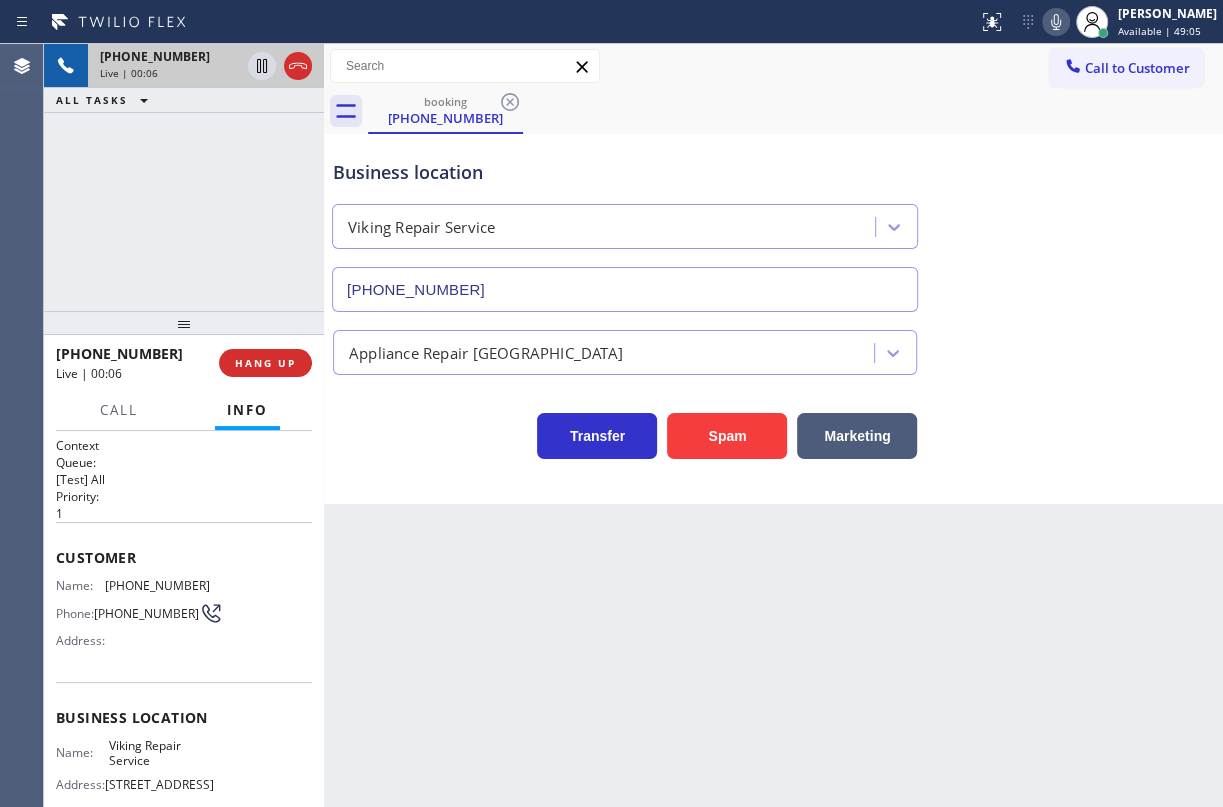 click on "Viking Repair Service" at bounding box center (159, 753) 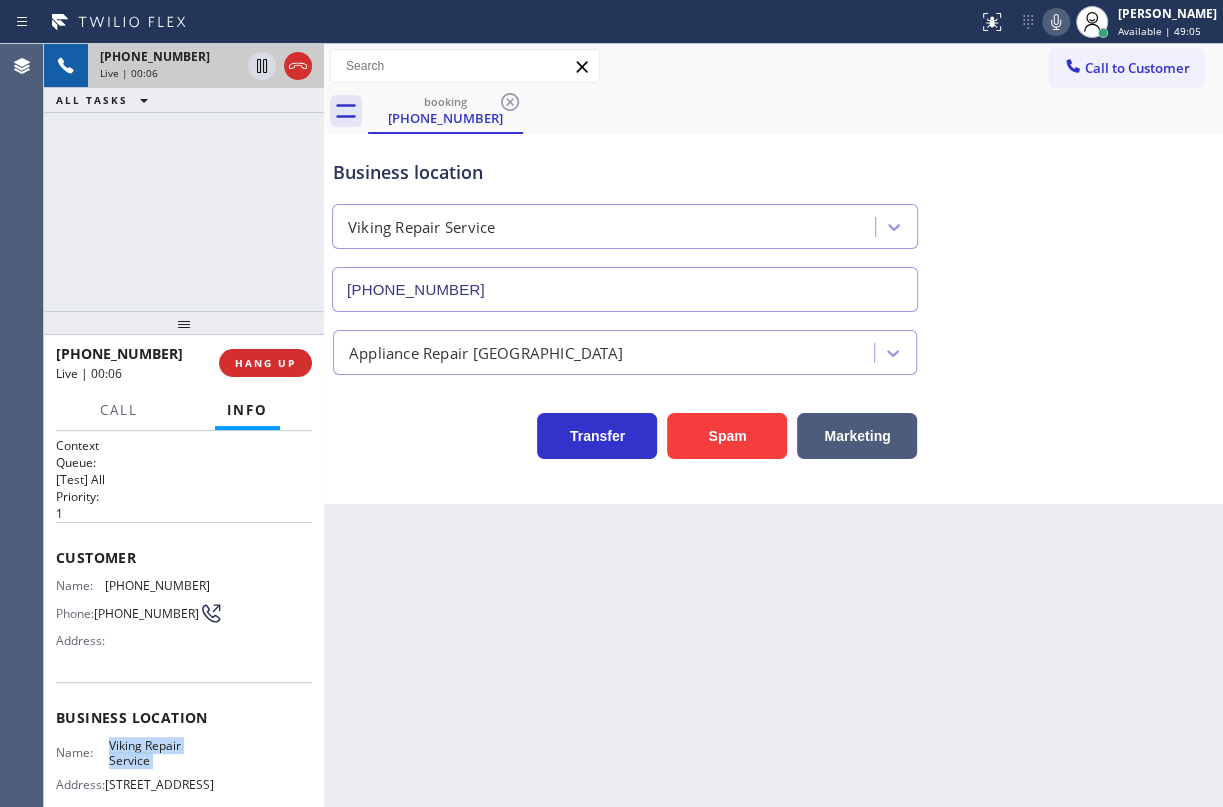 click on "Viking Repair Service" at bounding box center (159, 753) 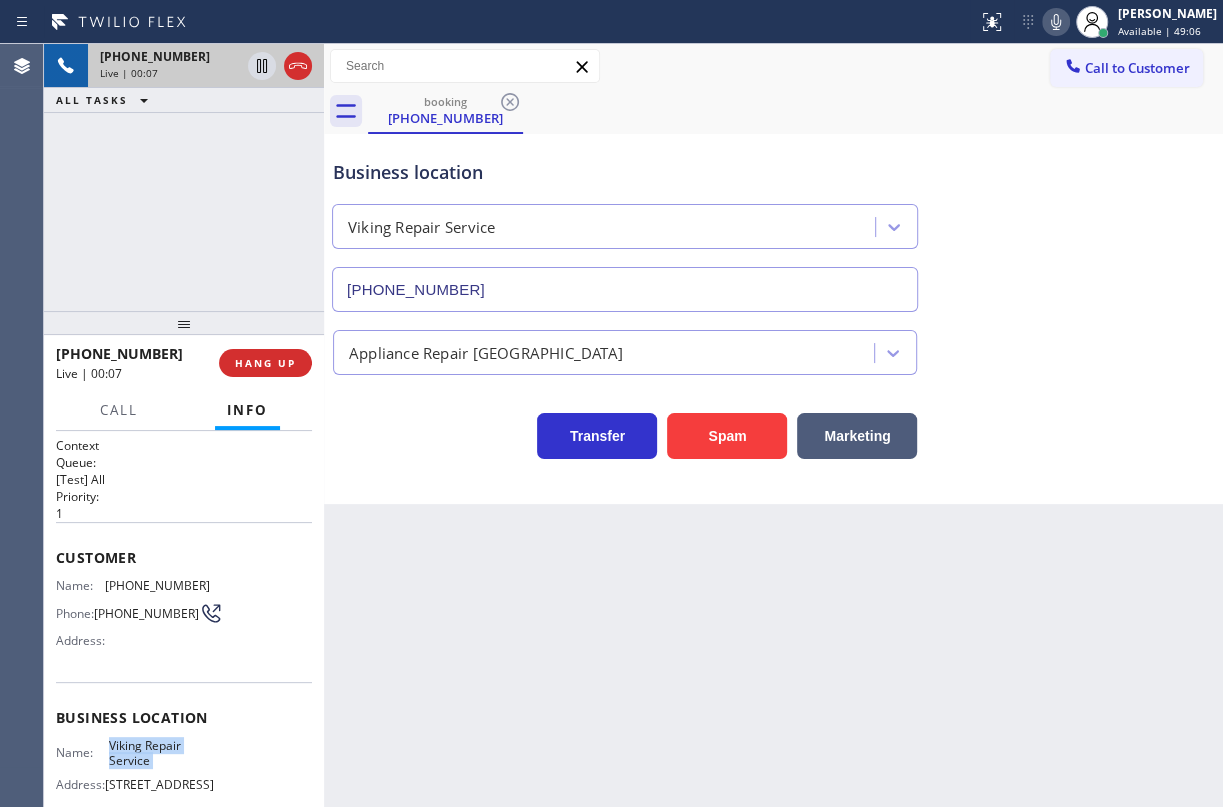 copy on "Viking Repair Service" 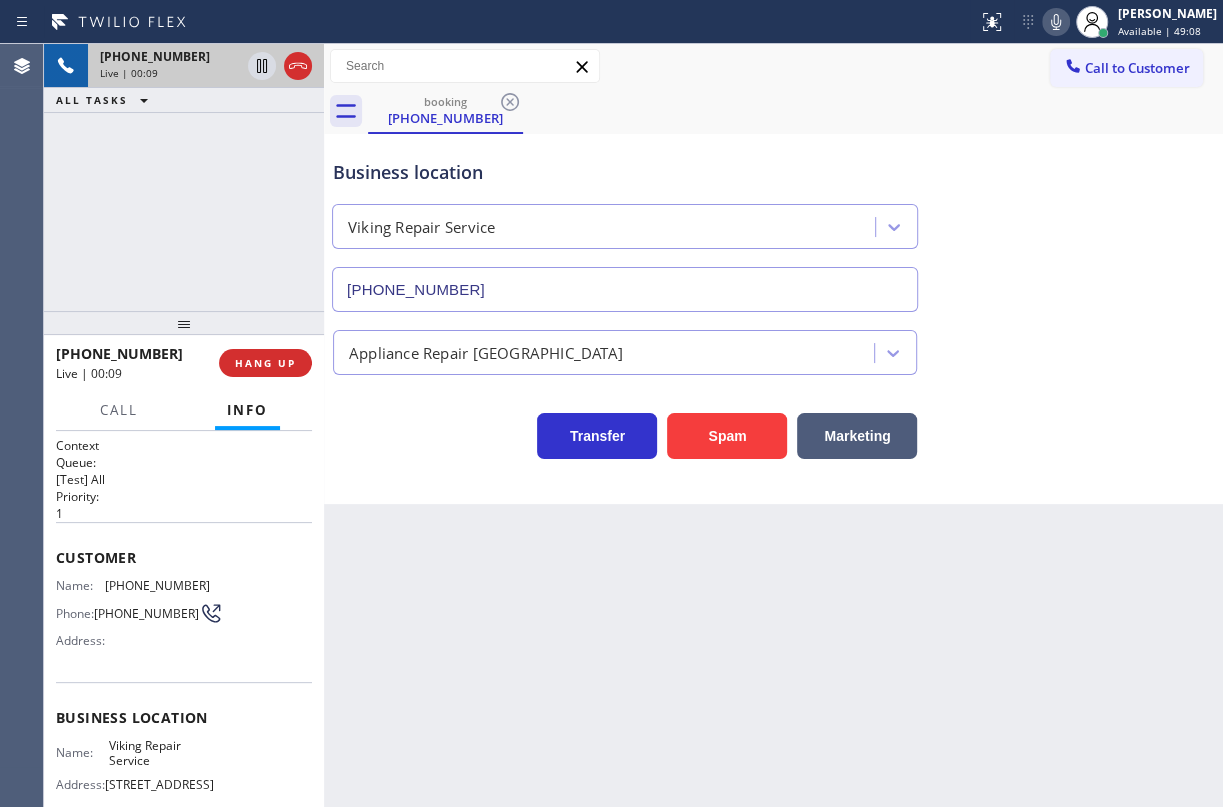 click on "Viking Repair Service [PHONE_NUMBER]" at bounding box center (625, 254) 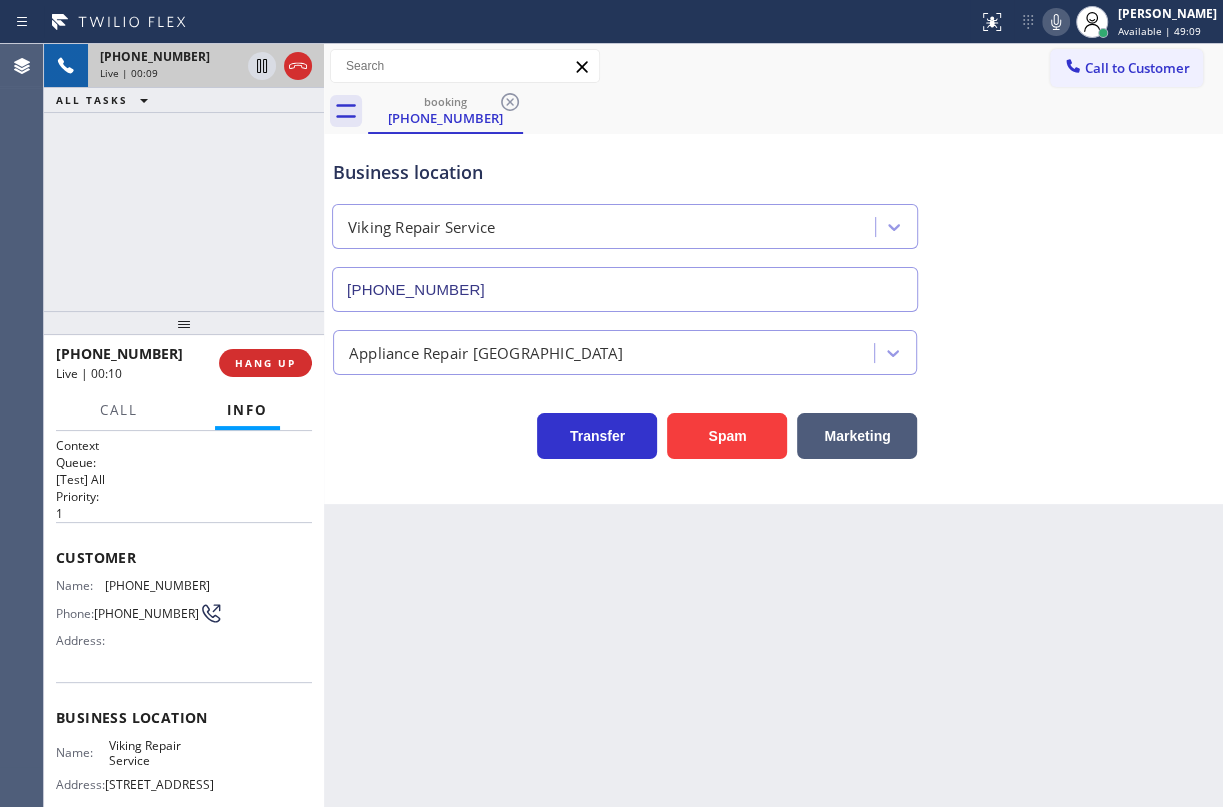 click on "[PHONE_NUMBER]" at bounding box center (625, 289) 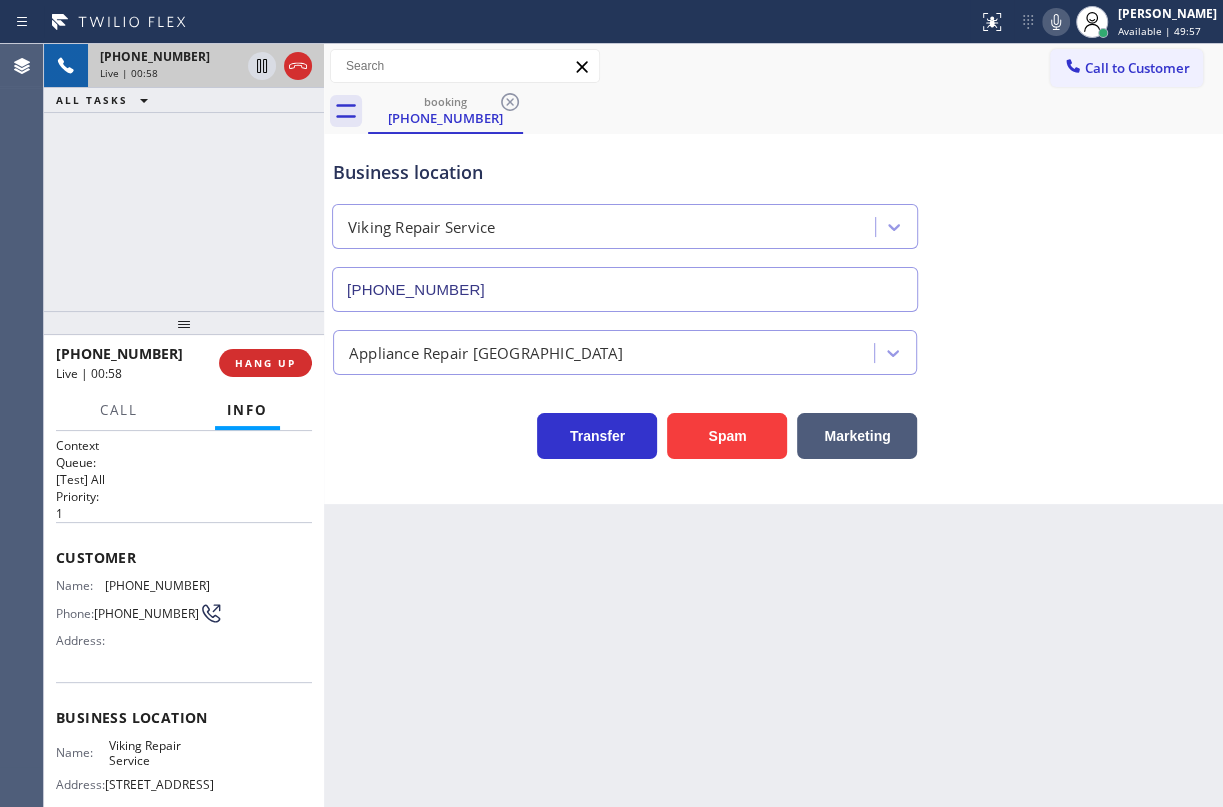 click on "Business location Viking Repair Service [PHONE_NUMBER]" at bounding box center [773, 221] 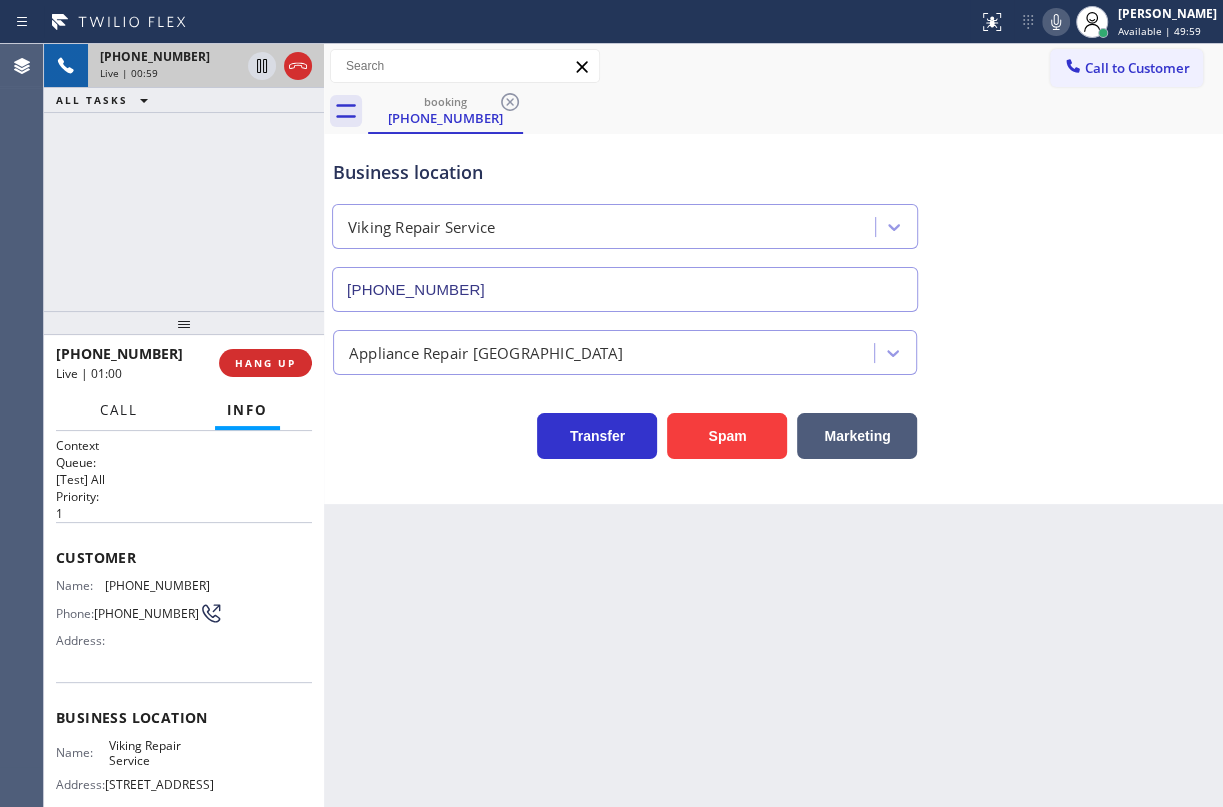 click on "Call" at bounding box center (119, 410) 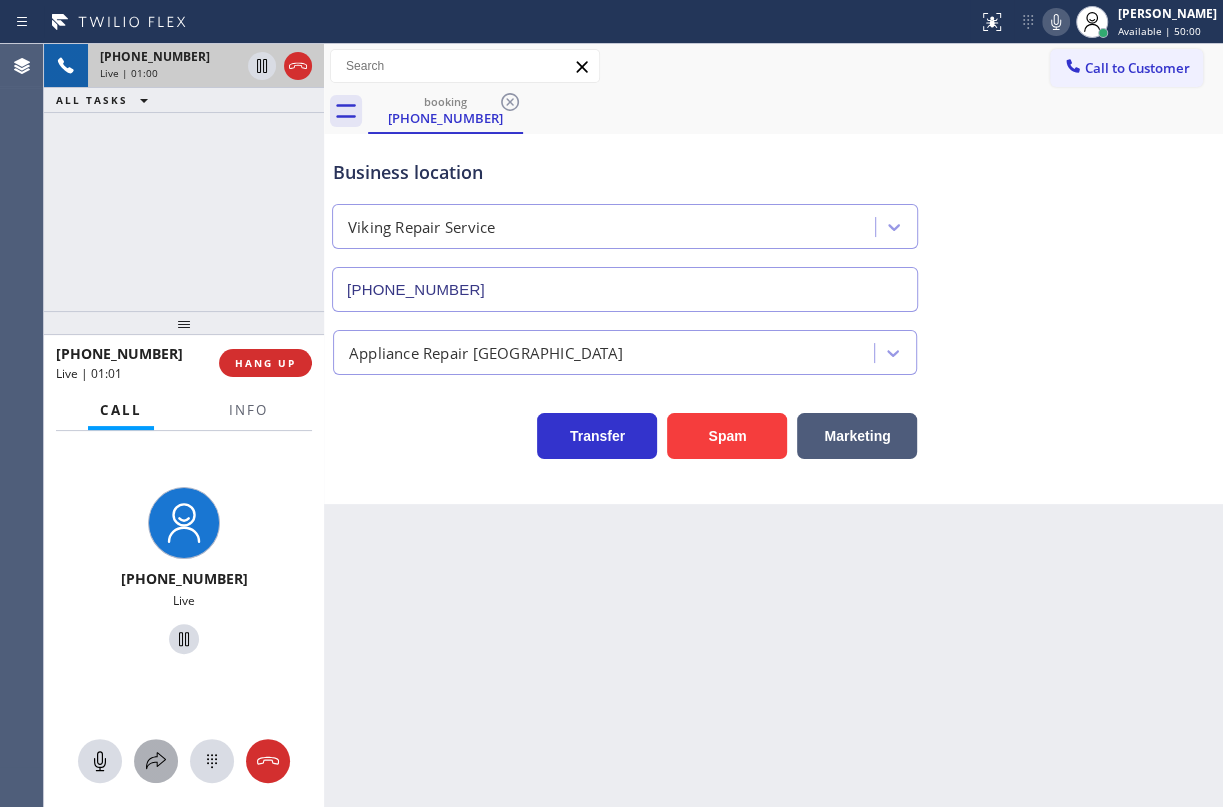 click 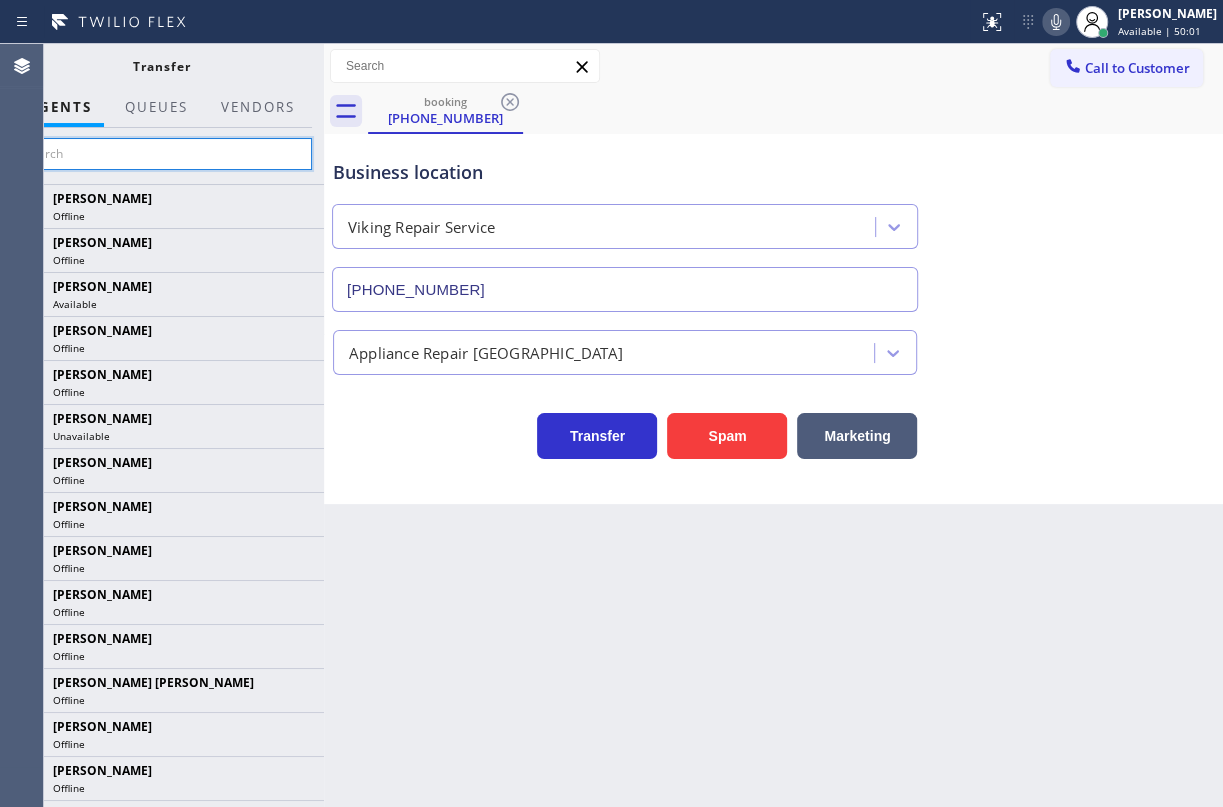 click at bounding box center [161, 154] 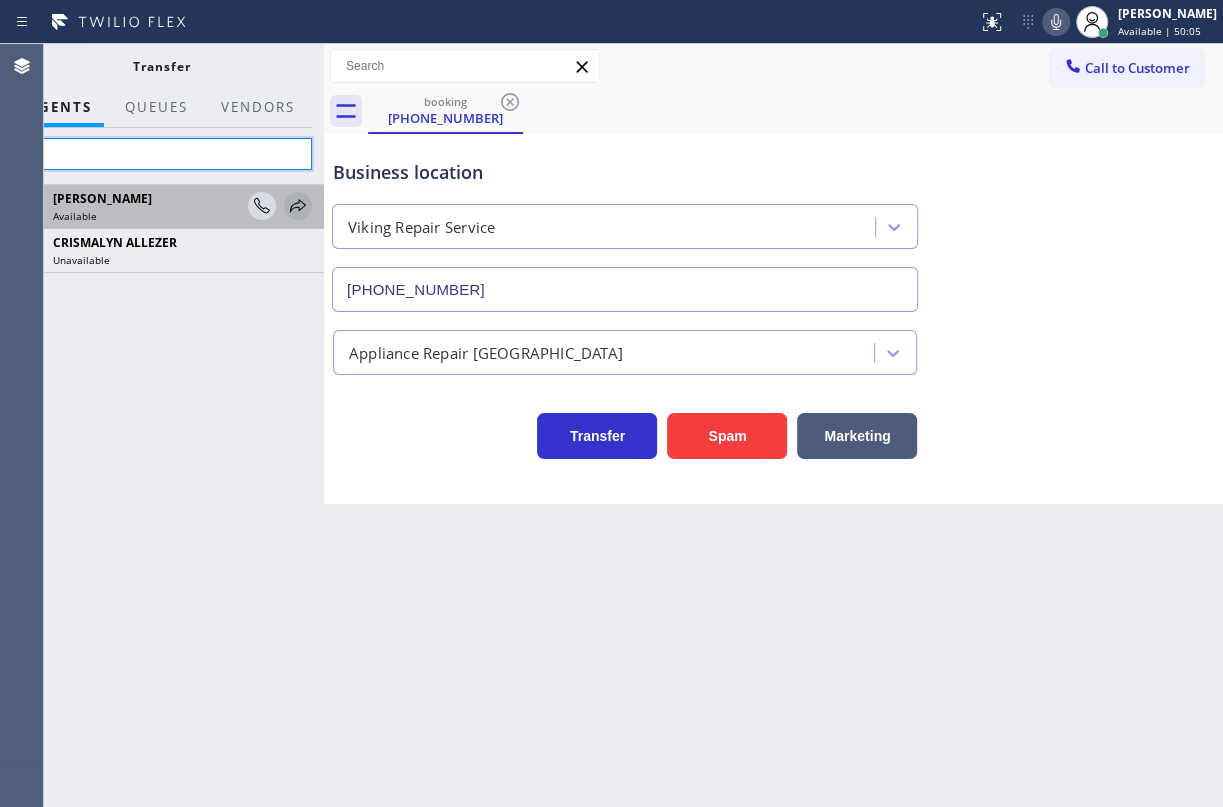 type on "aly" 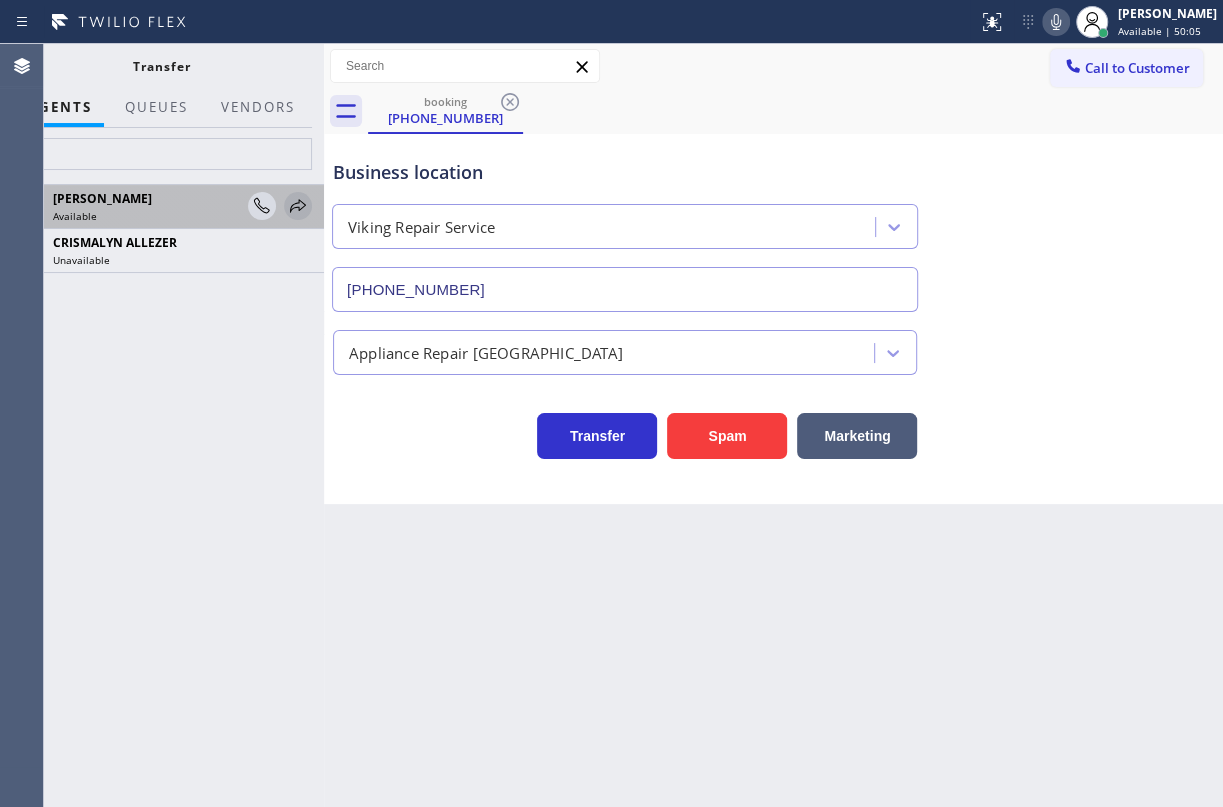 click 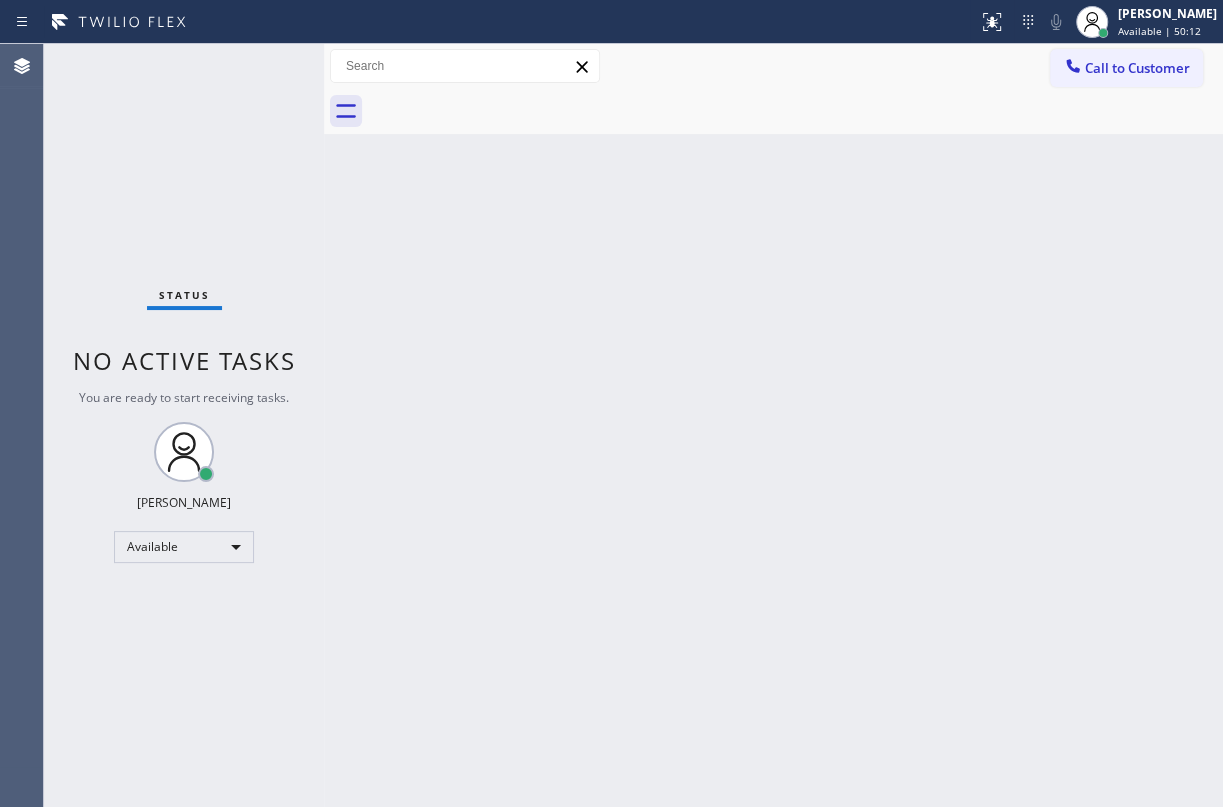 drag, startPoint x: 987, startPoint y: 282, endPoint x: 1002, endPoint y: 292, distance: 18.027756 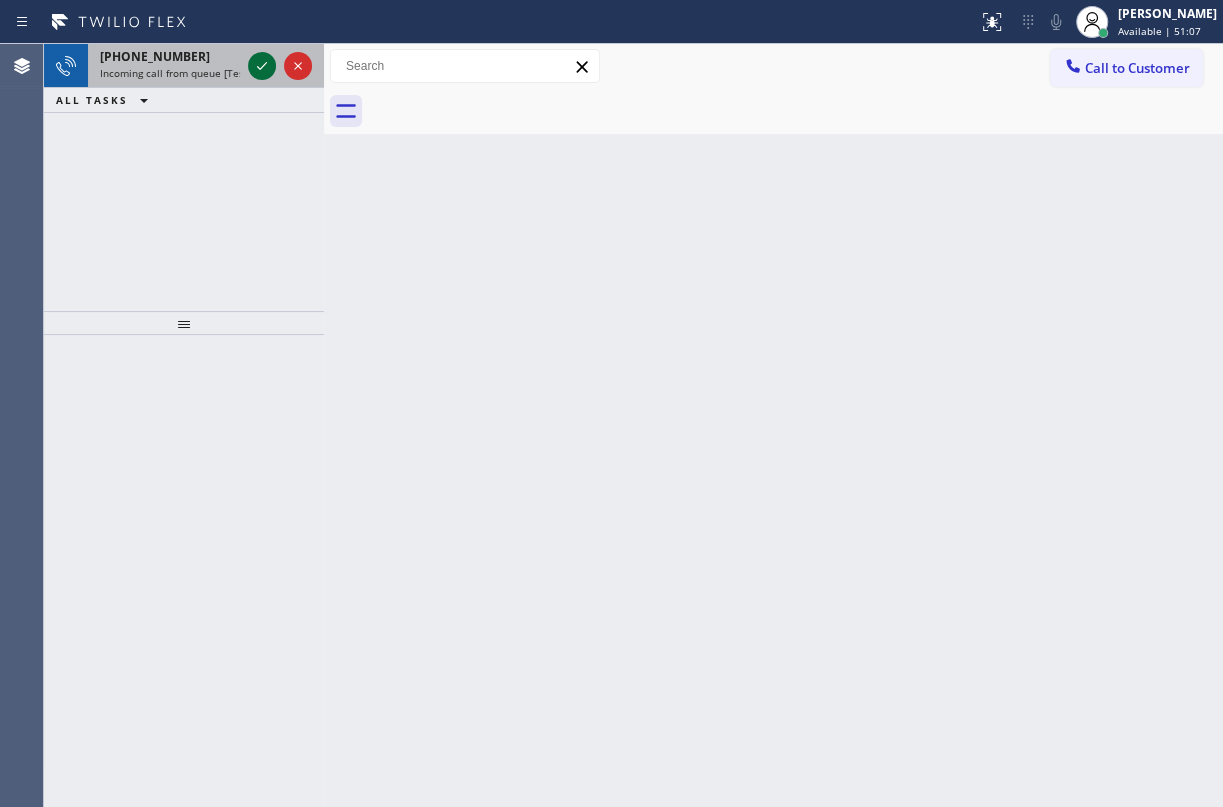 click 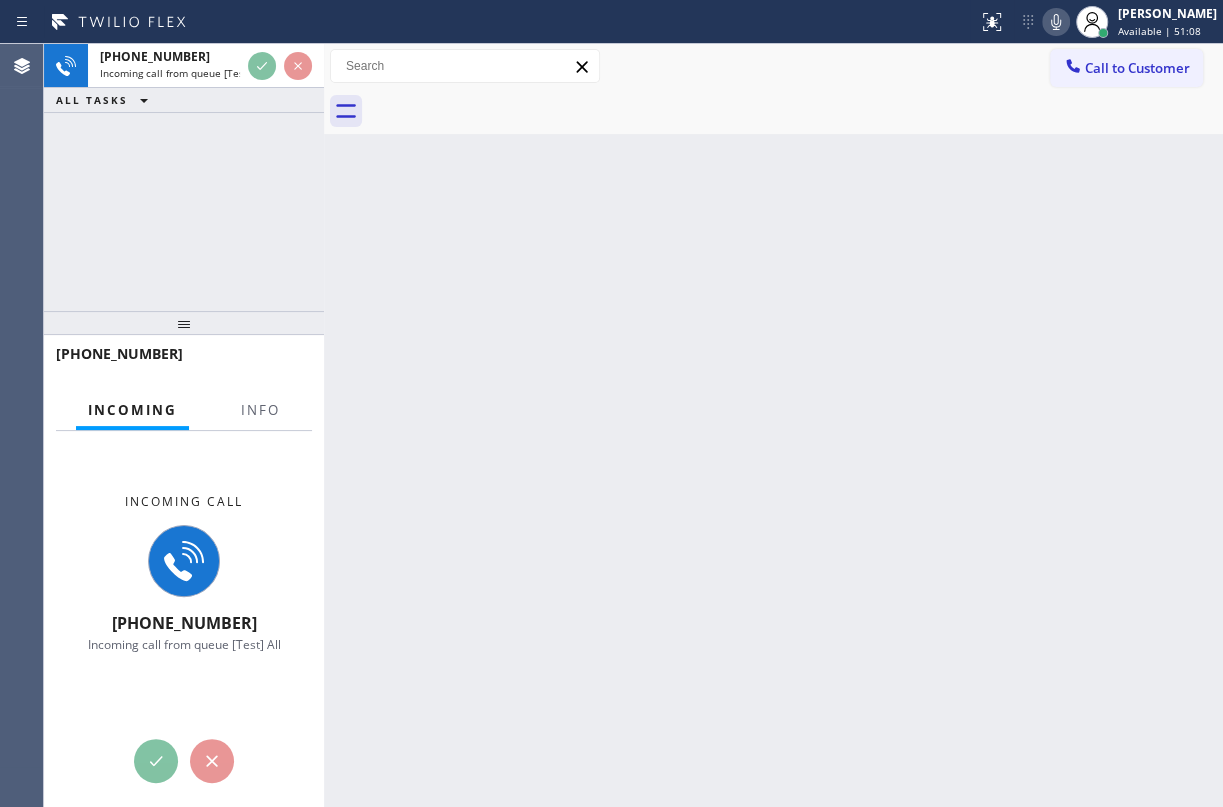 click on "Incoming call [PHONE_NUMBER] Incoming call from queue [Test] All" at bounding box center (184, 573) 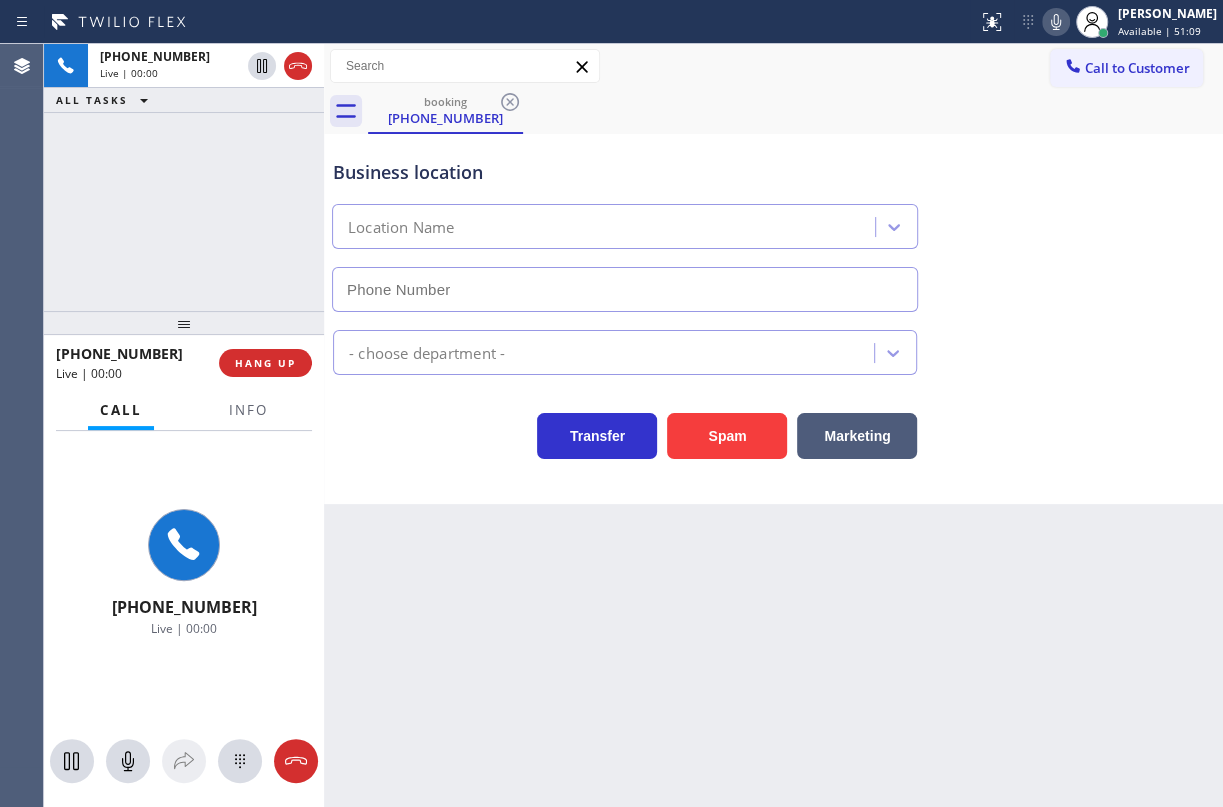 click on "[PHONE_NUMBER] Live | 00:00 HANG UP" at bounding box center (184, 363) 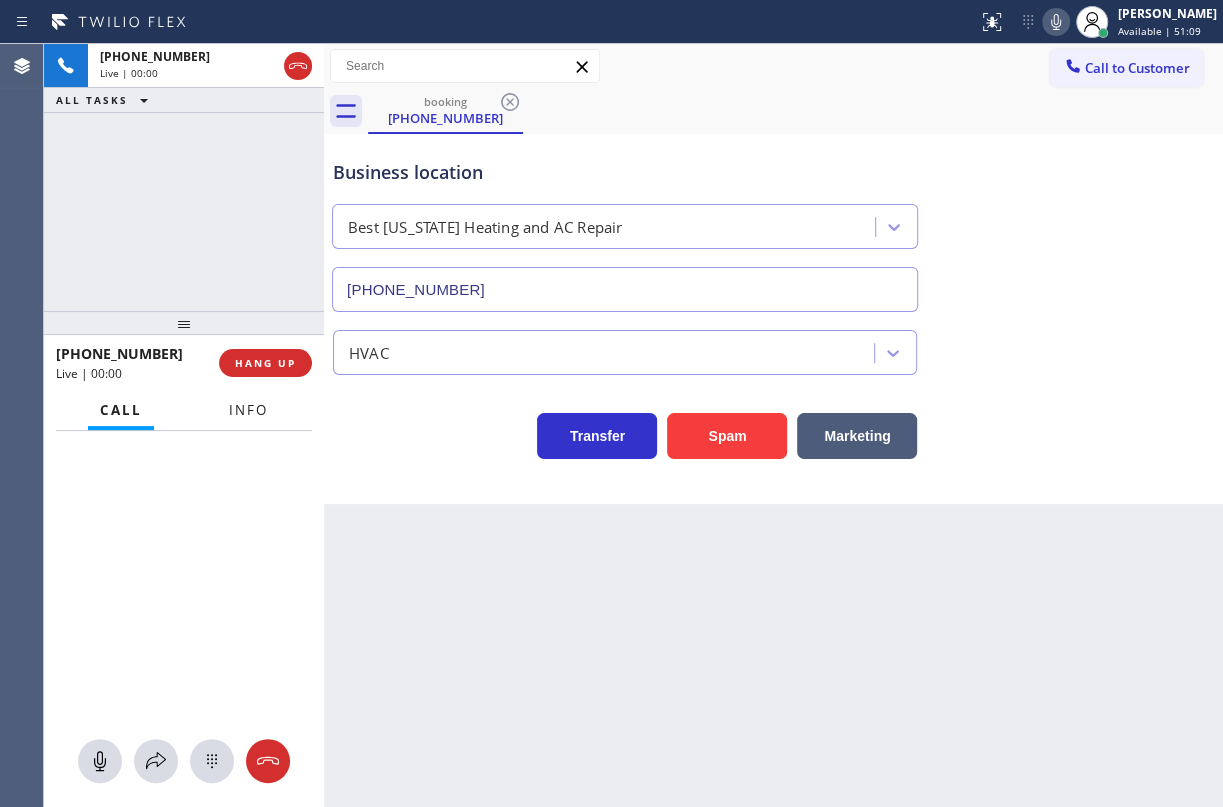 click on "Info" at bounding box center (248, 410) 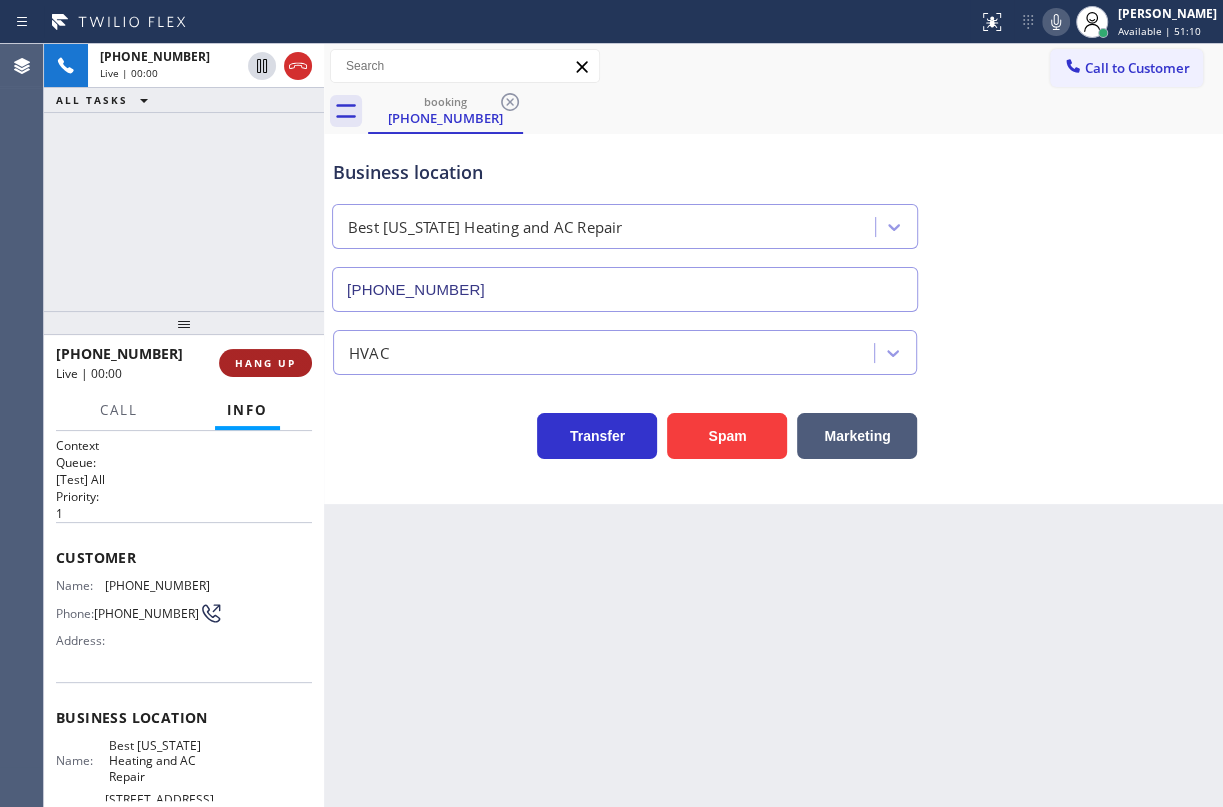 click on "HANG UP" at bounding box center [265, 363] 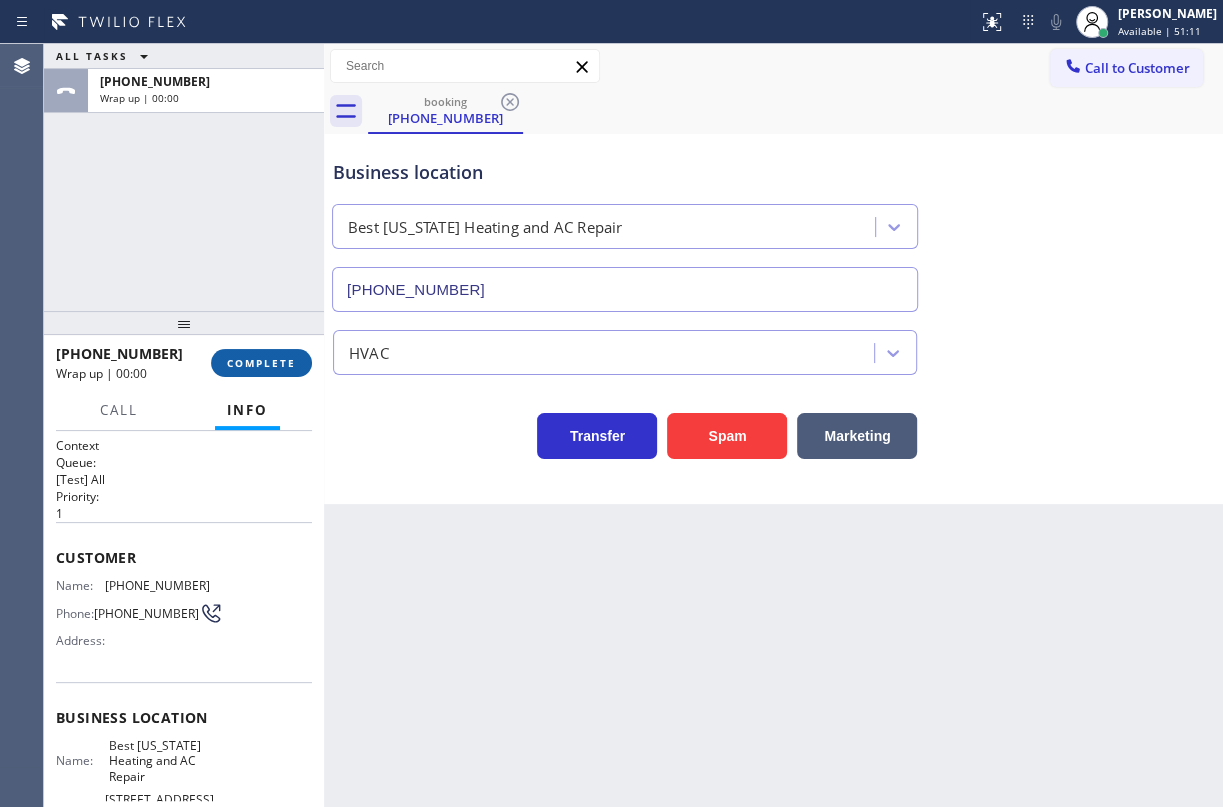 click on "COMPLETE" at bounding box center [261, 363] 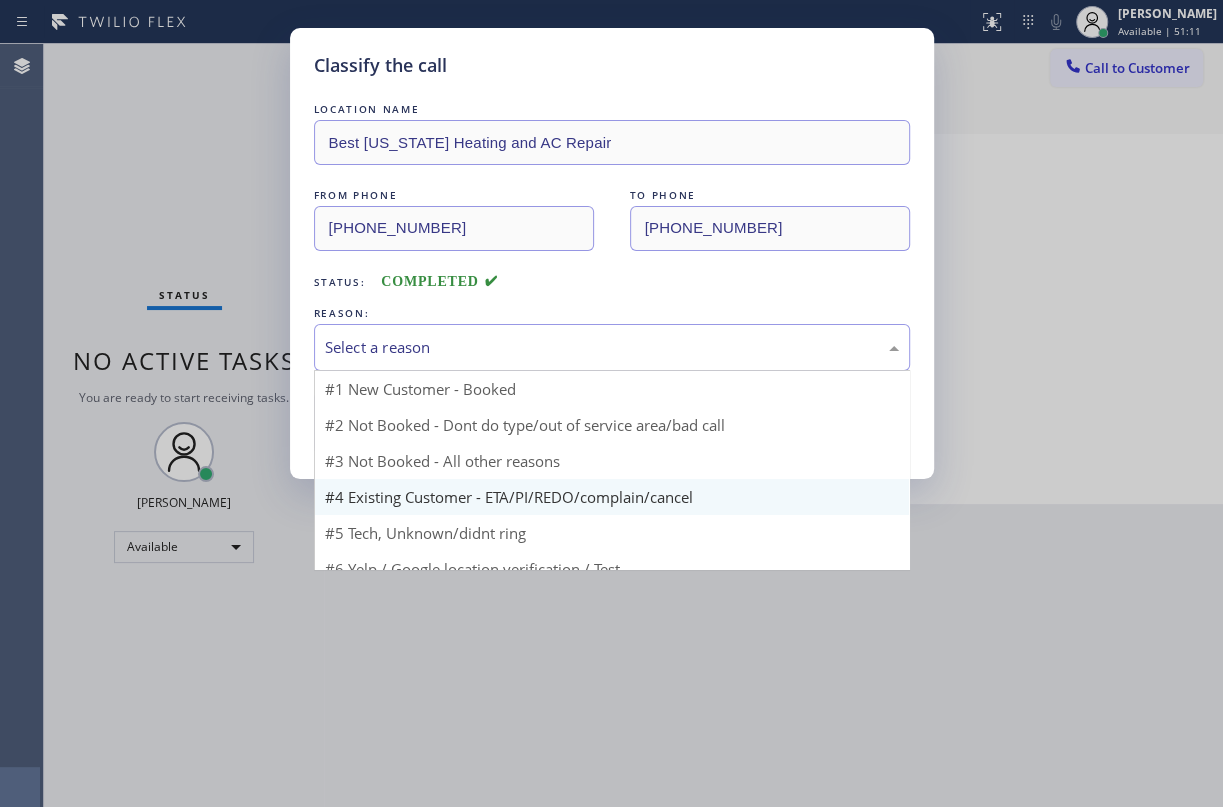 drag, startPoint x: 456, startPoint y: 341, endPoint x: 339, endPoint y: 476, distance: 178.6449 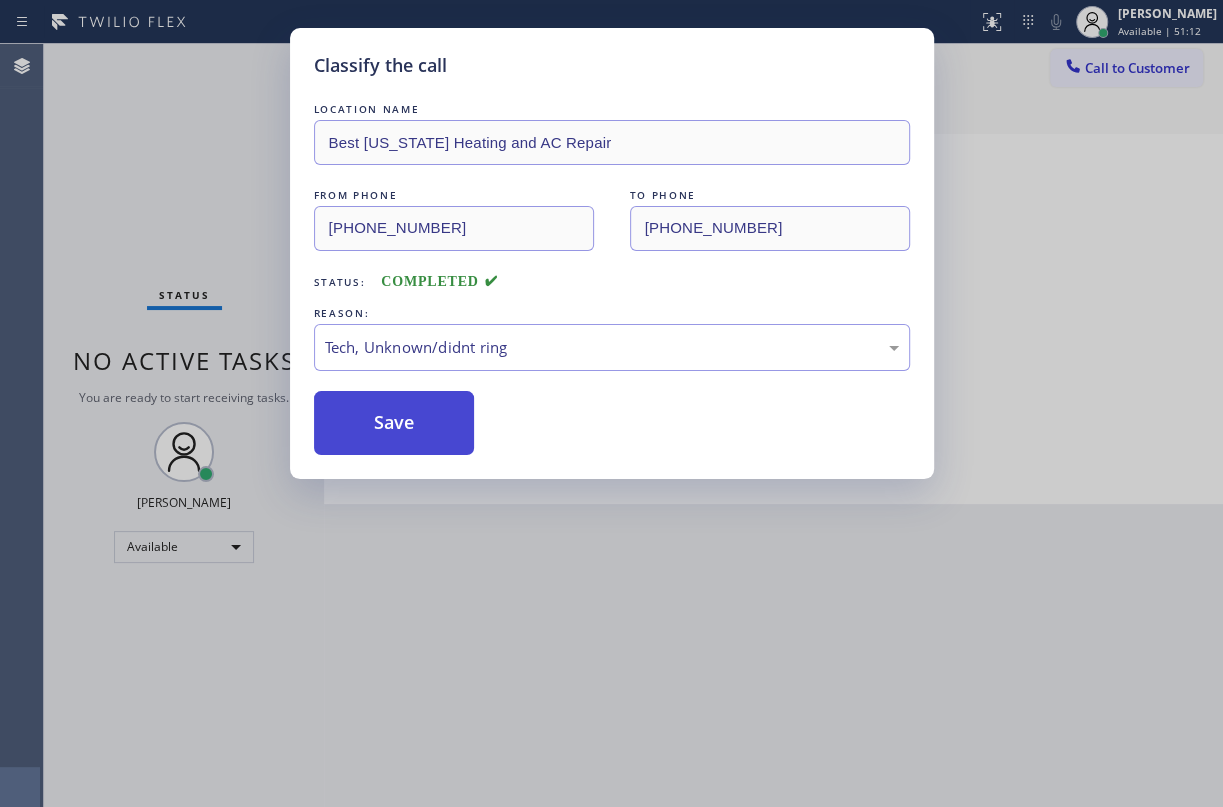 click on "Save" at bounding box center (394, 423) 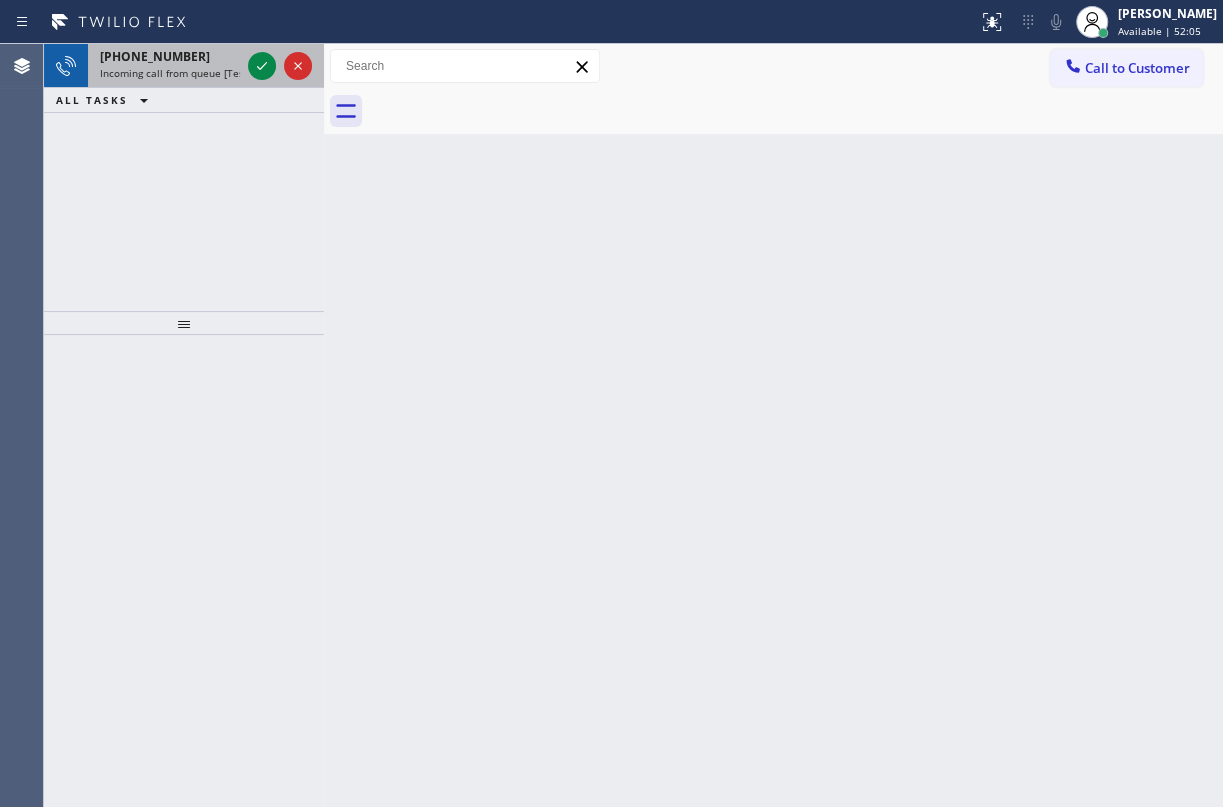 click on "Incoming call from queue [Test] All" at bounding box center (183, 73) 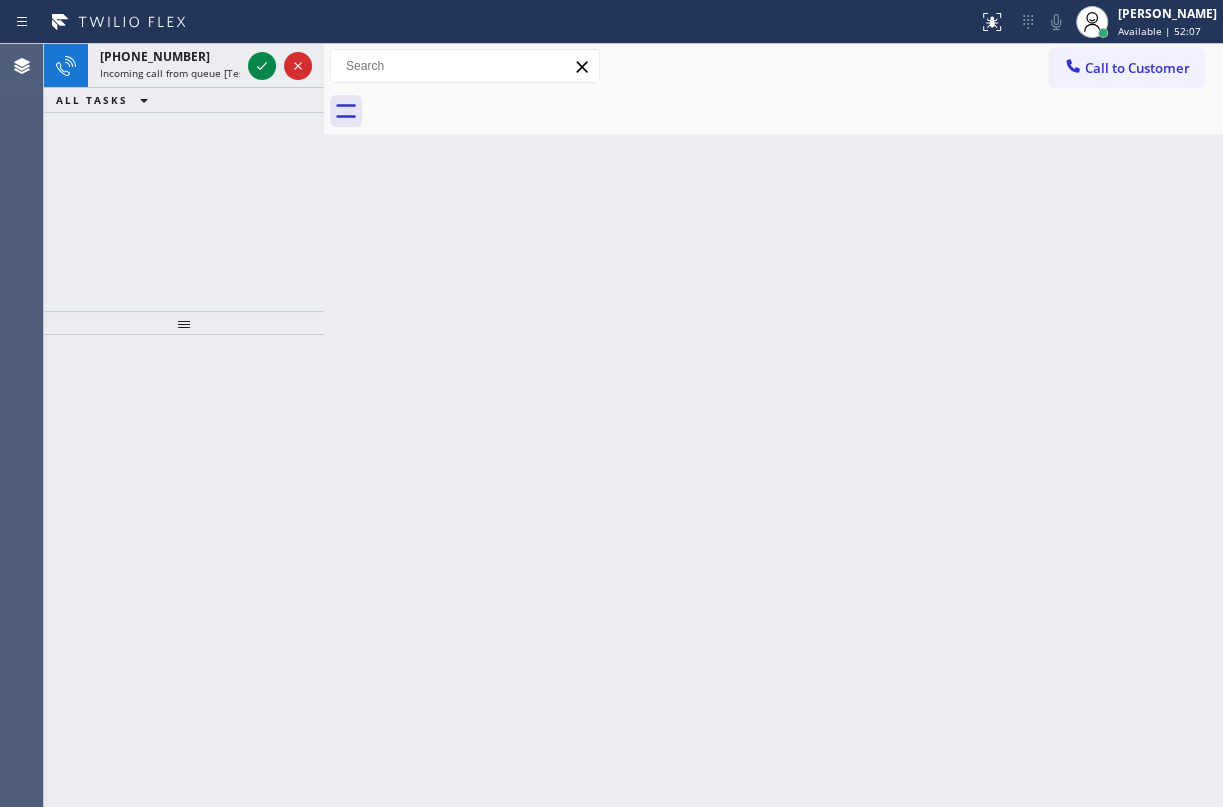 click on "Incoming call from queue [Test] All" at bounding box center [183, 73] 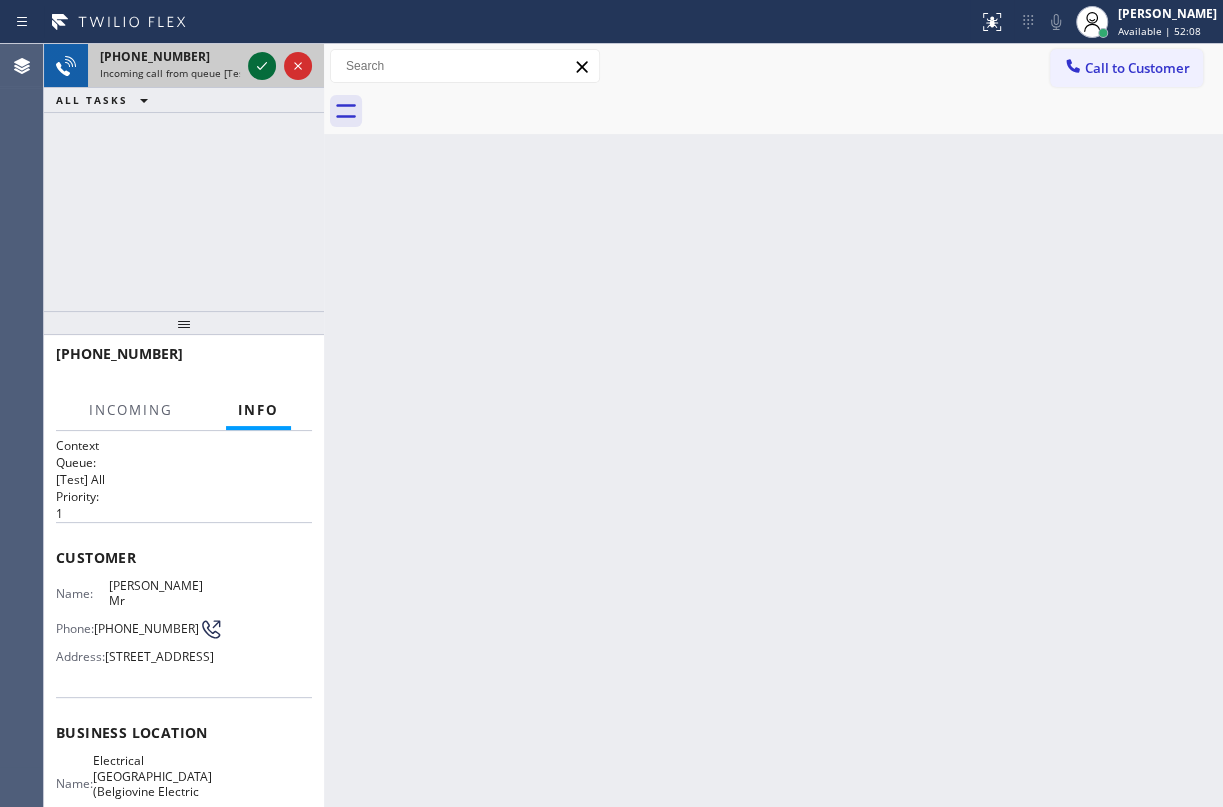click 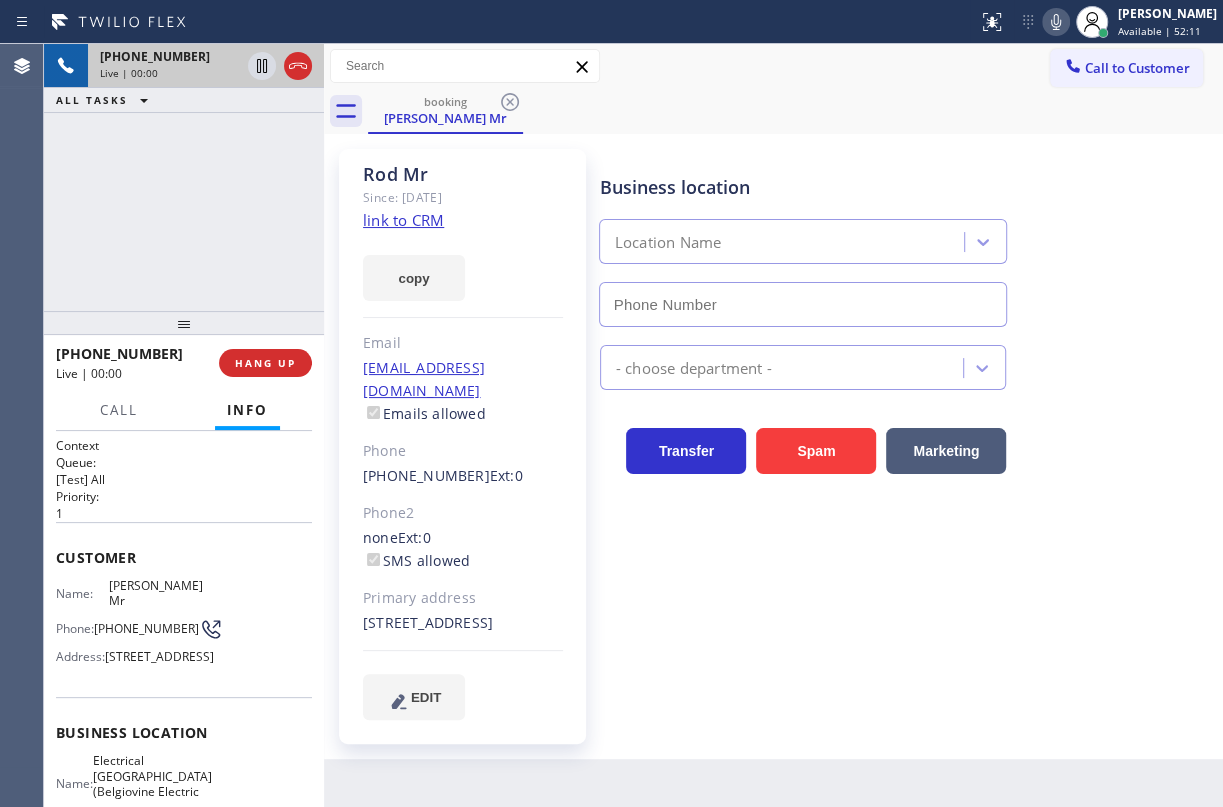 click on "[PHONE_NUMBER] Live | 00:00 HANG UP" at bounding box center [184, 363] 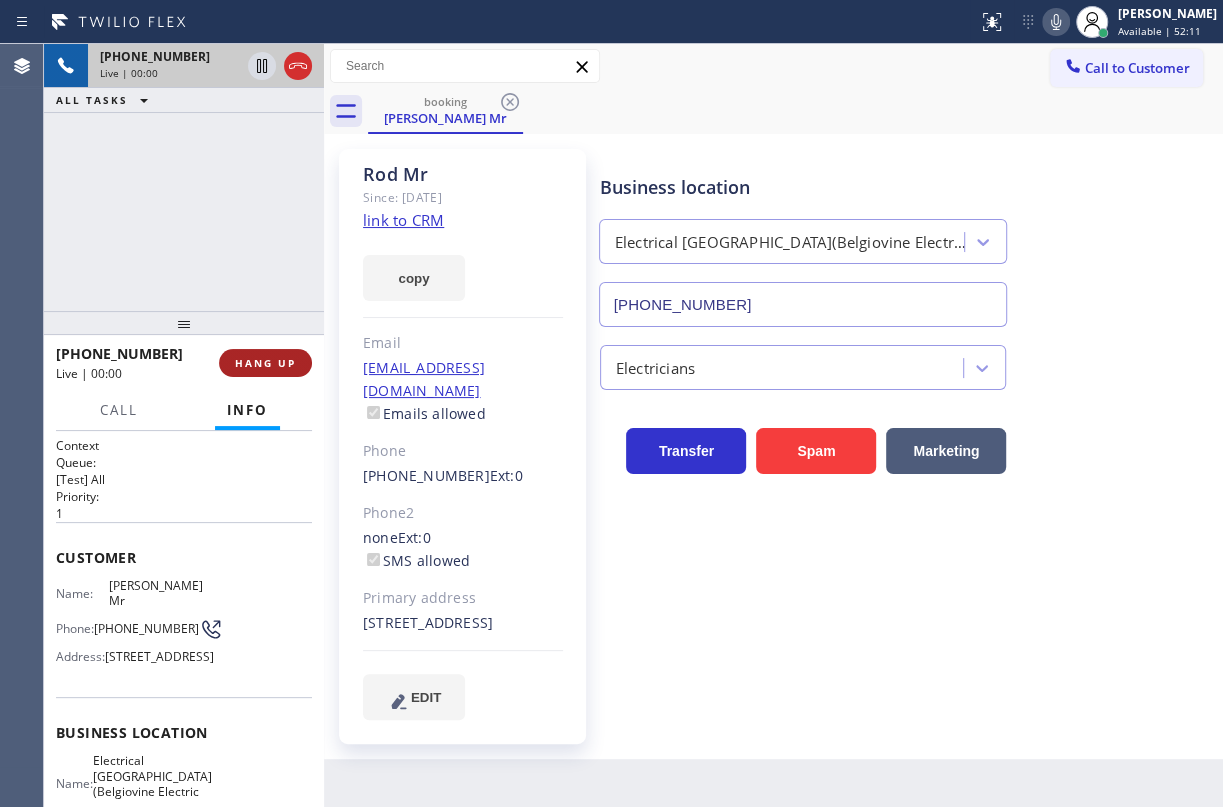 click on "HANG UP" at bounding box center (265, 363) 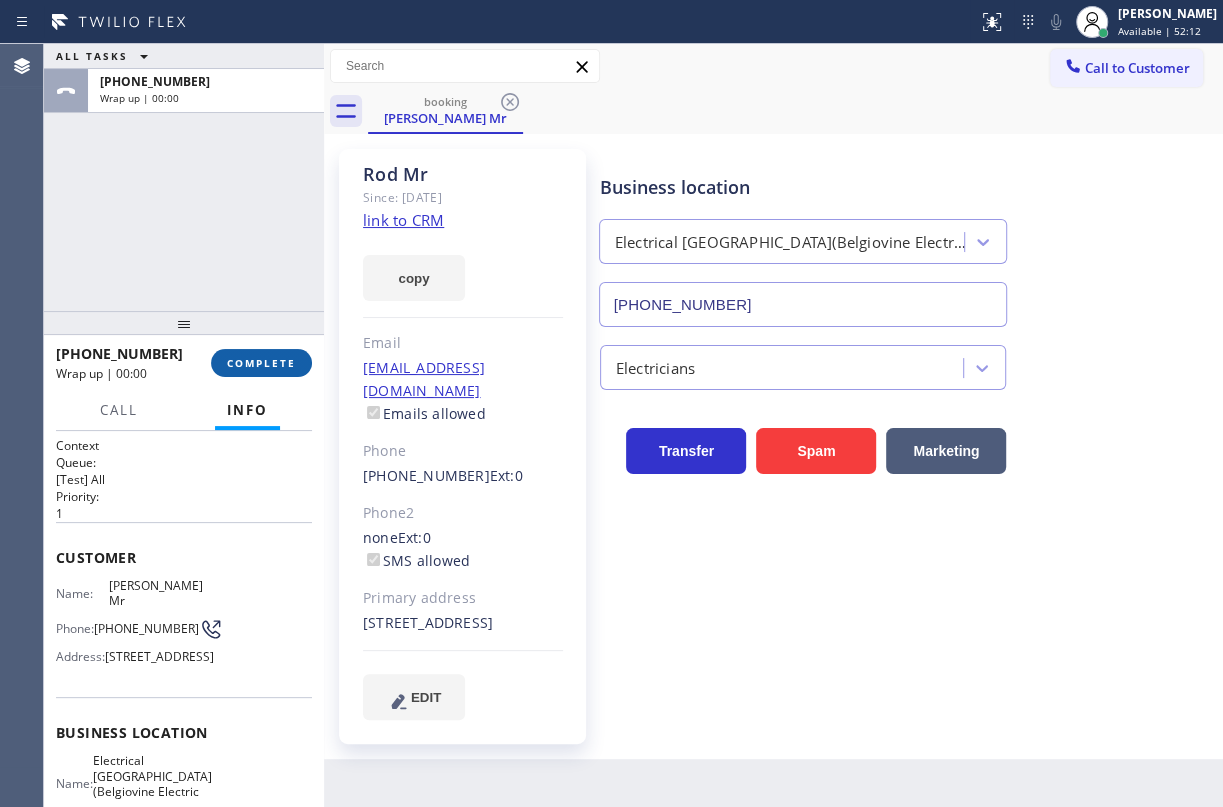 click on "COMPLETE" at bounding box center [261, 363] 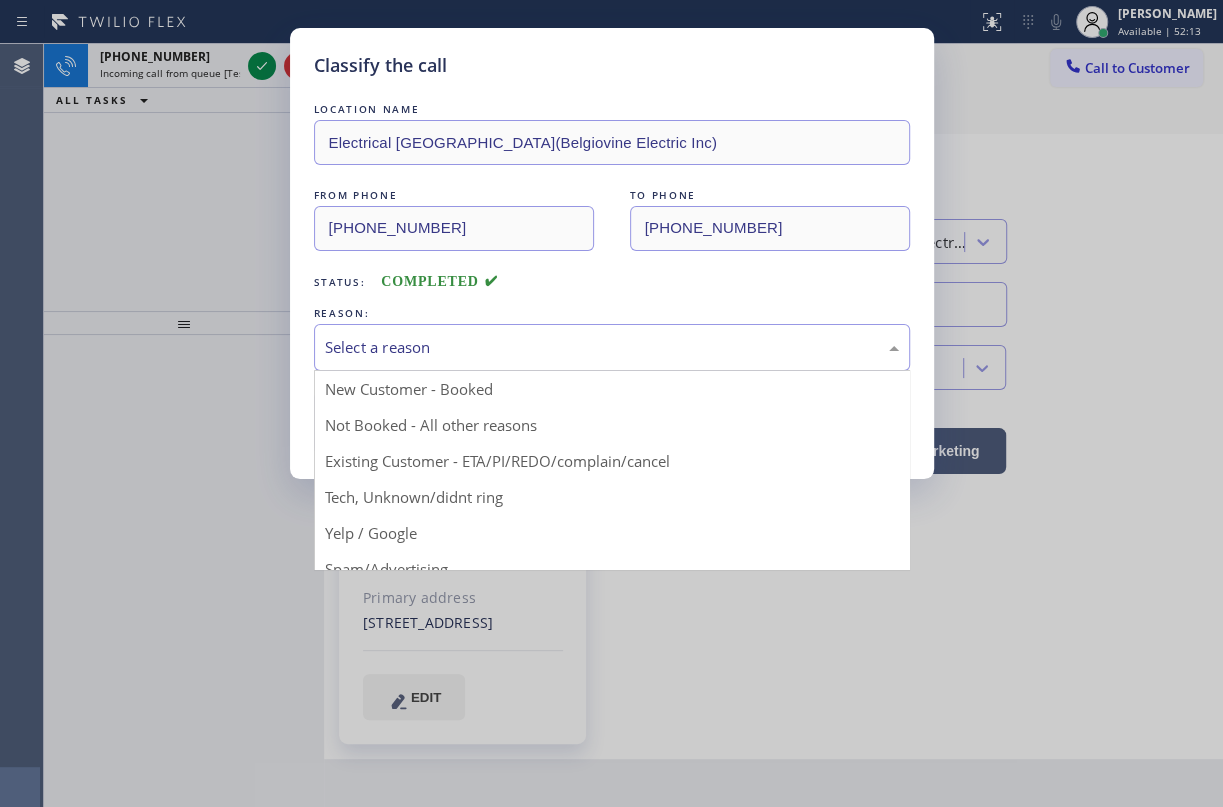 click on "Select a reason" at bounding box center (612, 347) 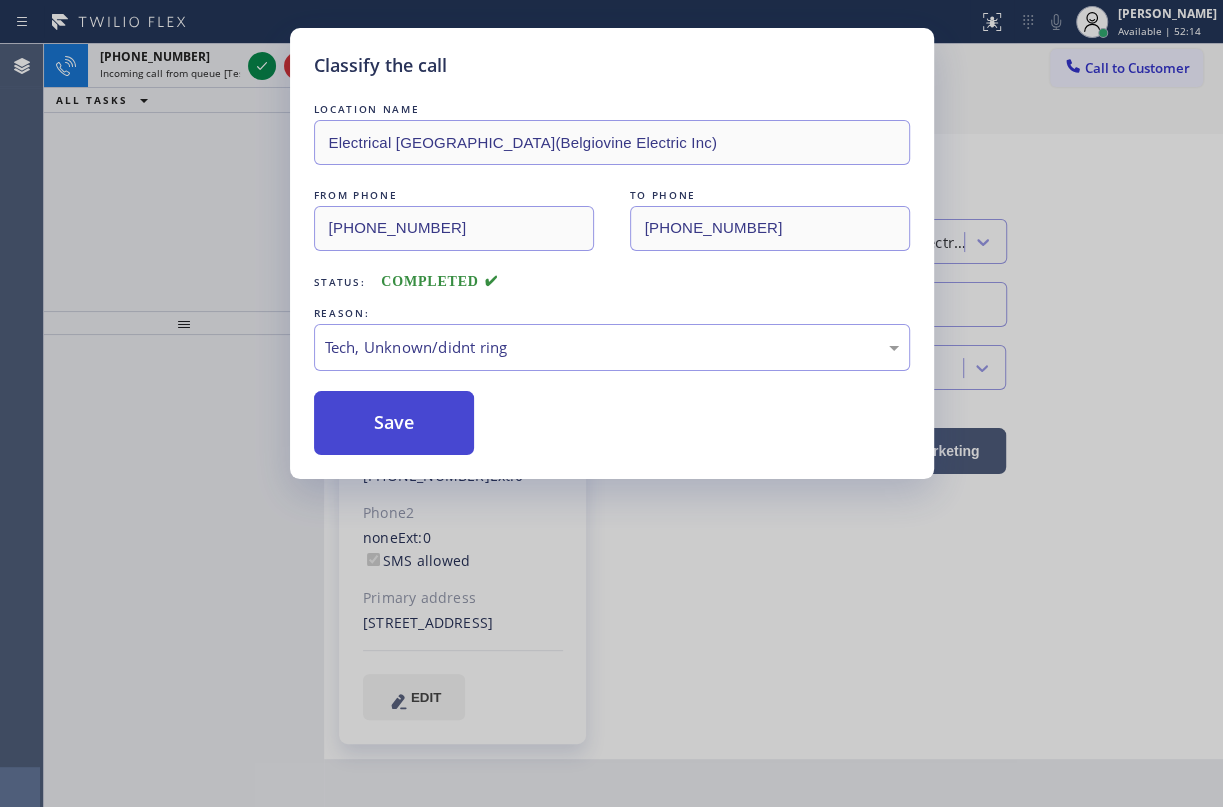 click on "Save" at bounding box center [394, 423] 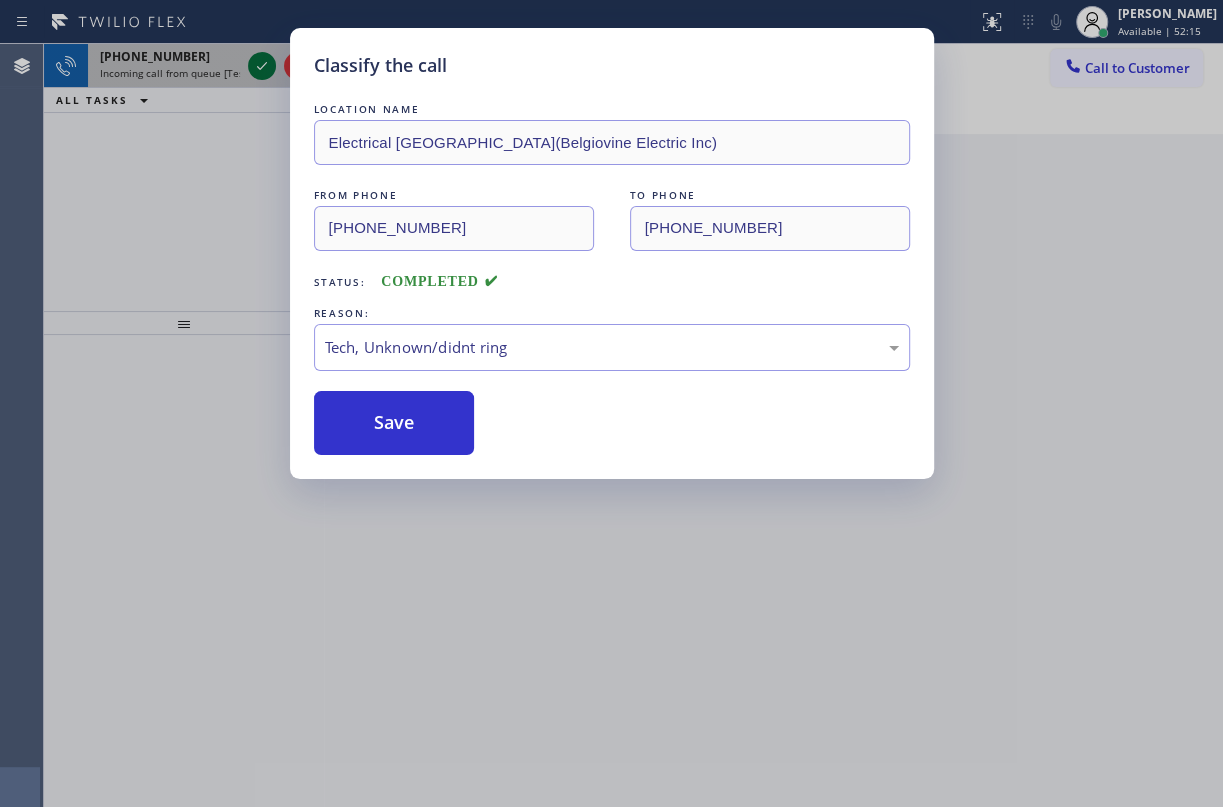 click on "Classify the call LOCATION NAME 5 Star Appliance Repair FROM PHONE [PHONE_NUMBER] TO PHONE [PHONE_NUMBER] Status: COMPLETED REASON: Existing Customer - ETA/PI/REDO/complain/cancel Save Classify the call LOCATION NAME Subzero Repair  Professionals FROM PHONE [PHONE_NUMBER] TO PHONE [PHONE_NUMBER] Status: COMPLETED REASON: New Customer - Booked Save Classify the call LOCATION NAME GE Monogram Inc  Repair FROM PHONE [PHONE_NUMBER] TO PHONE [PHONE_NUMBER] Status: COMPLETED REASON: New Customer - Booked Save Classify the call LOCATION NAME Excellent Appliance Repair FROM PHONE [PHONE_NUMBER] TO PHONE [PHONE_NUMBER] Status: COMPLETED REASON: Tech, Unknown/didnt ring Save Classify the call LOCATION NAME [GEOGRAPHIC_DATA] Appliance Repair FROM PHONE [PHONE_NUMBER] TO PHONE [PHONE_NUMBER] Status: COMPLETED REASON: Tech, Unknown/didnt ring Save Classify the call LOCATION NAME Appliance Manufactive Service FROM PHONE [PHONE_NUMBER] TO PHONE [PHONE_NUMBER] Status: COMPLETED REASON: Not Booked - All other reasons Save Save" at bounding box center [633, 425] 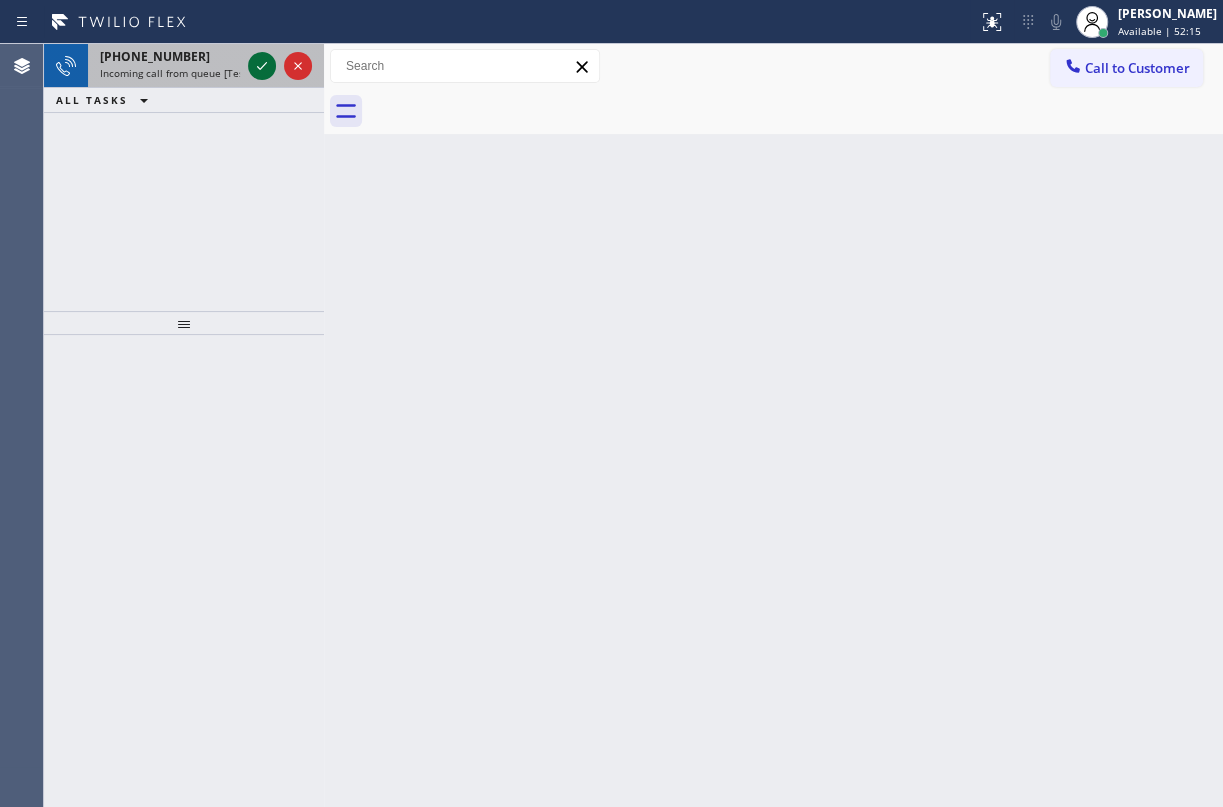 click 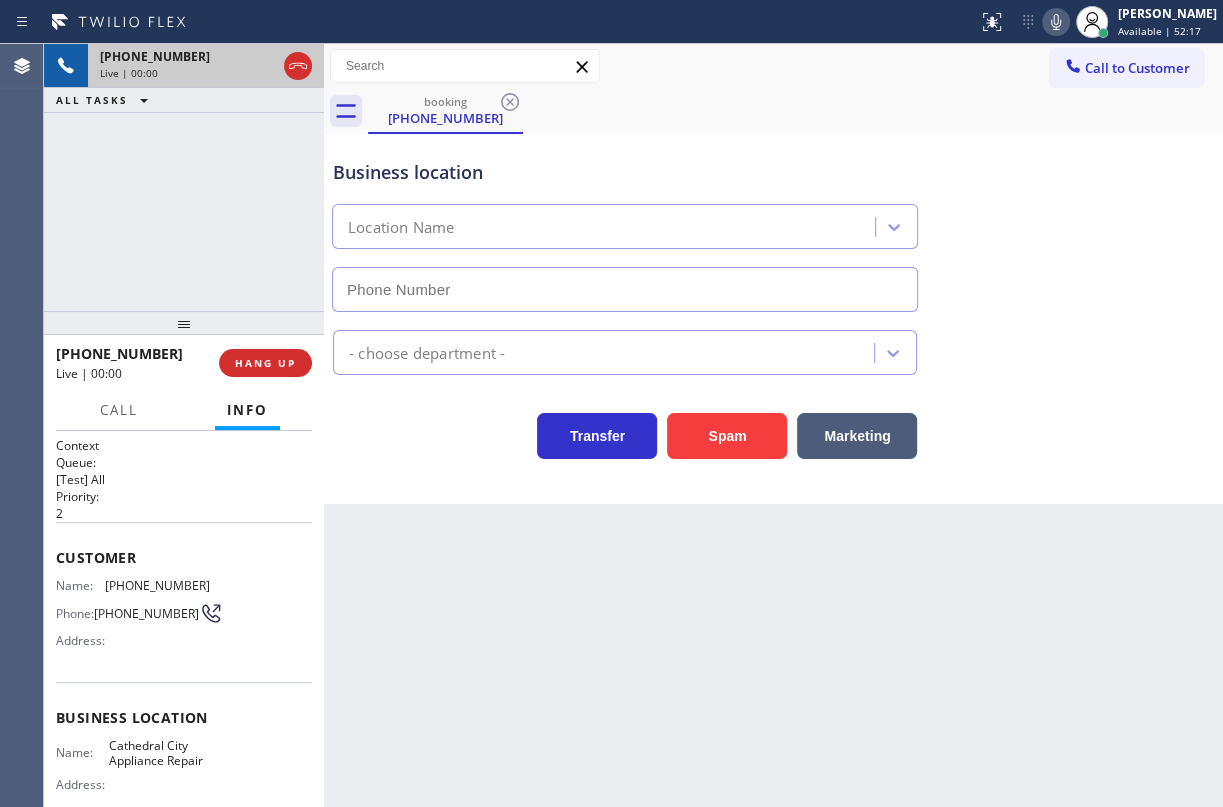 type on "[PHONE_NUMBER]" 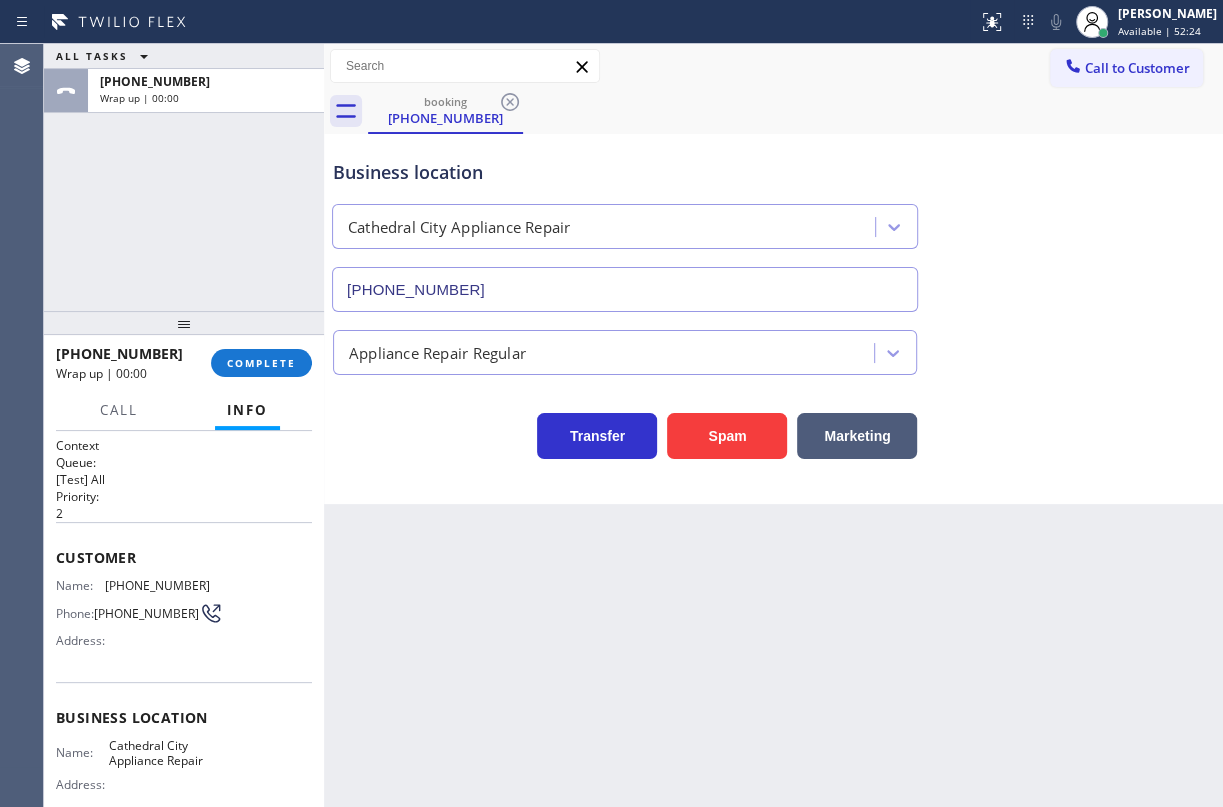 drag, startPoint x: 251, startPoint y: 353, endPoint x: 836, endPoint y: 318, distance: 586.0461 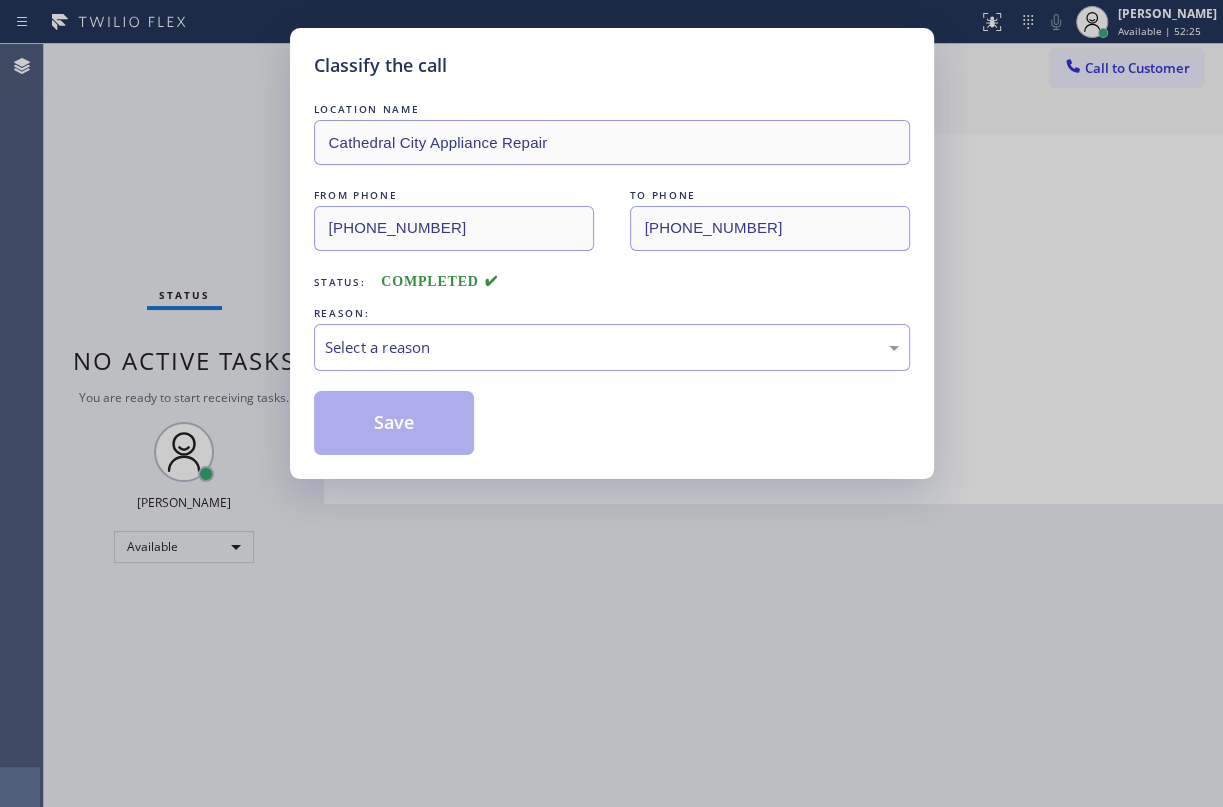 click on "Select a reason" at bounding box center (612, 347) 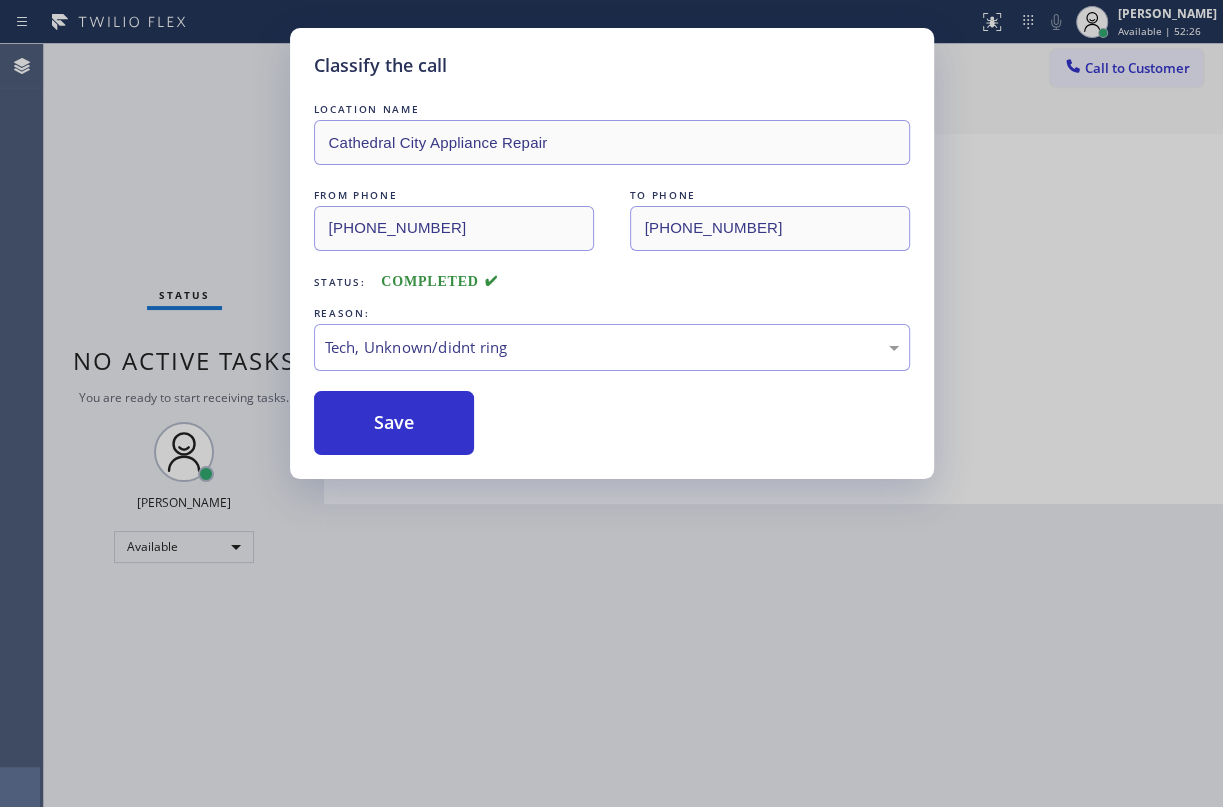 click on "Classify the call LOCATION NAME Cathedral City Appliance Repair FROM PHONE [PHONE_NUMBER] TO PHONE [PHONE_NUMBER] Status: COMPLETED REASON: Tech, Unknown/didnt ring Save" at bounding box center (612, 253) 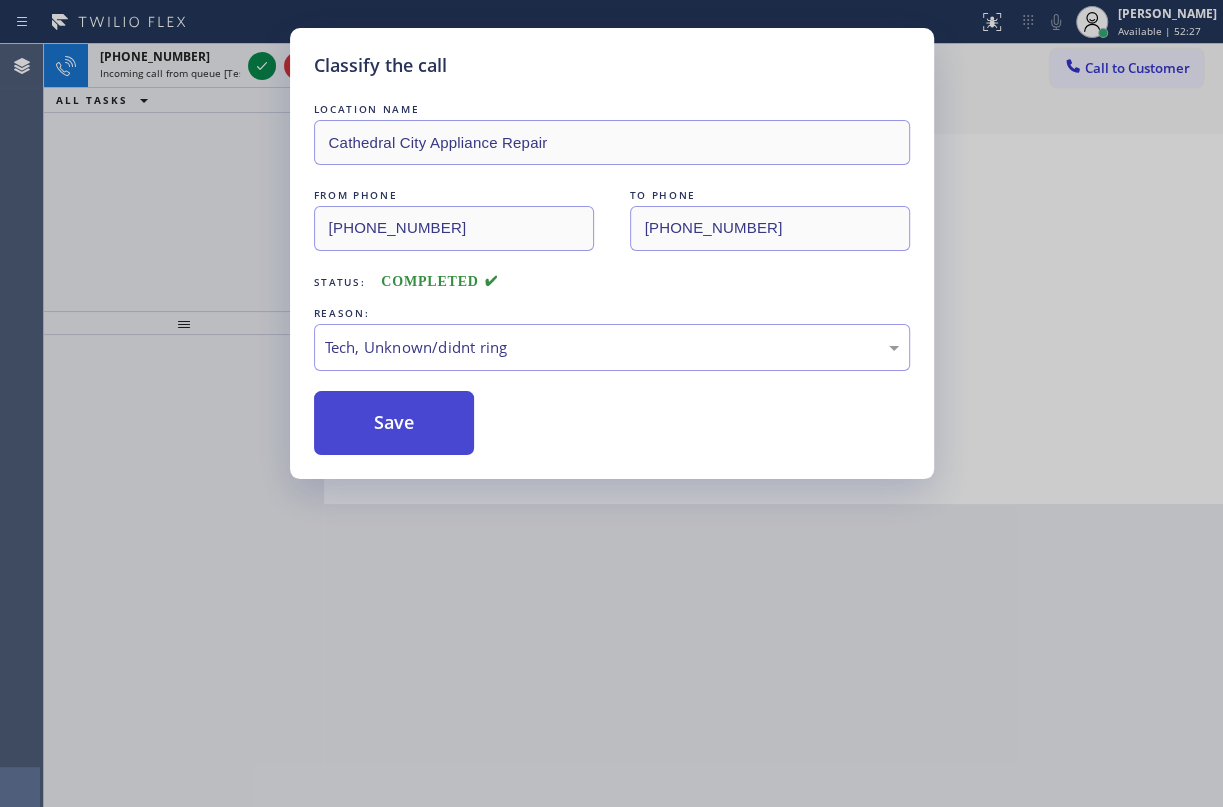 click on "Save" at bounding box center (394, 423) 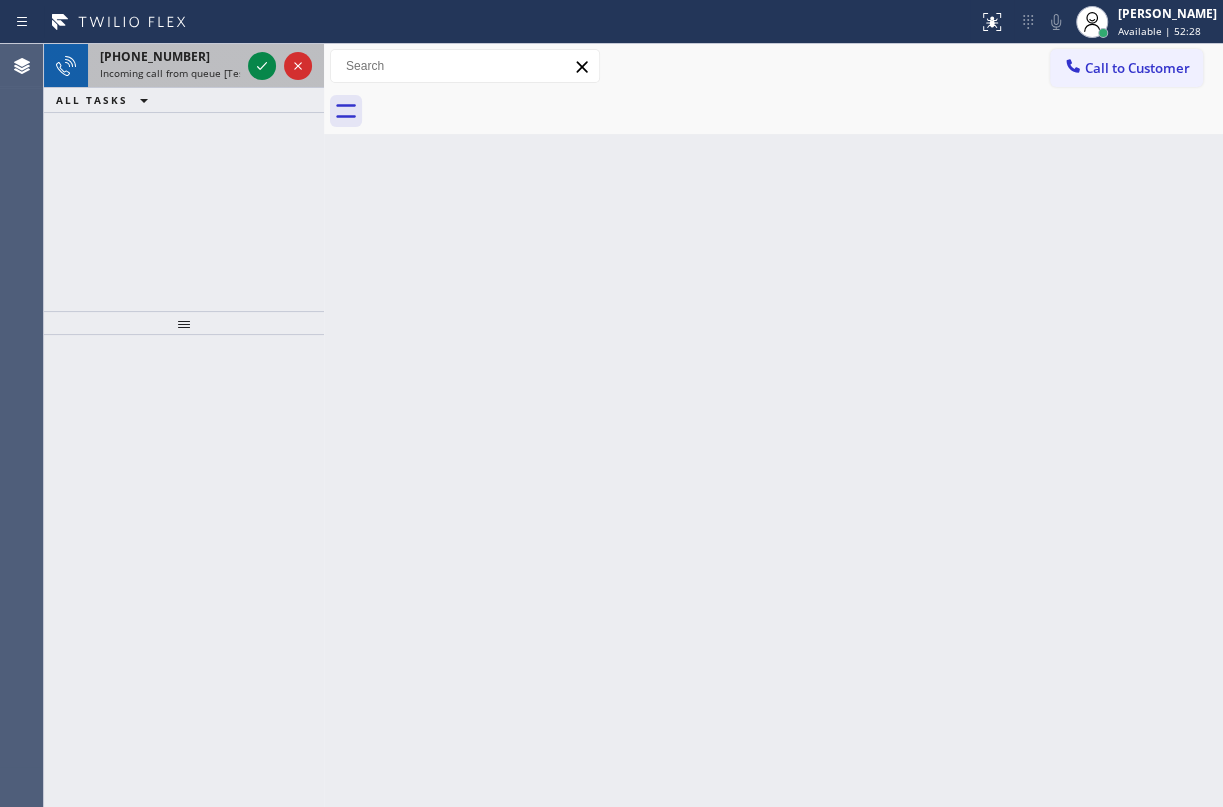 click on "Incoming call from queue [Test] All" at bounding box center (183, 73) 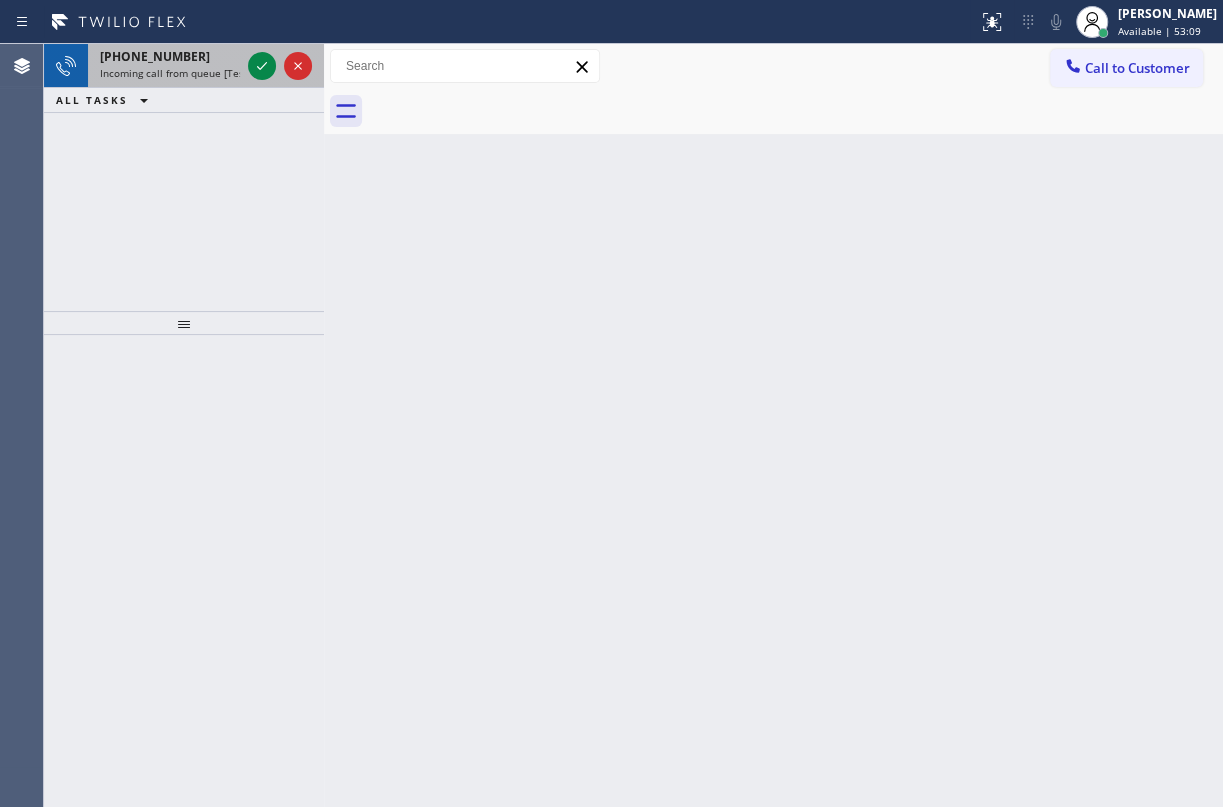 click on "Incoming call from queue [Test] All" at bounding box center (183, 73) 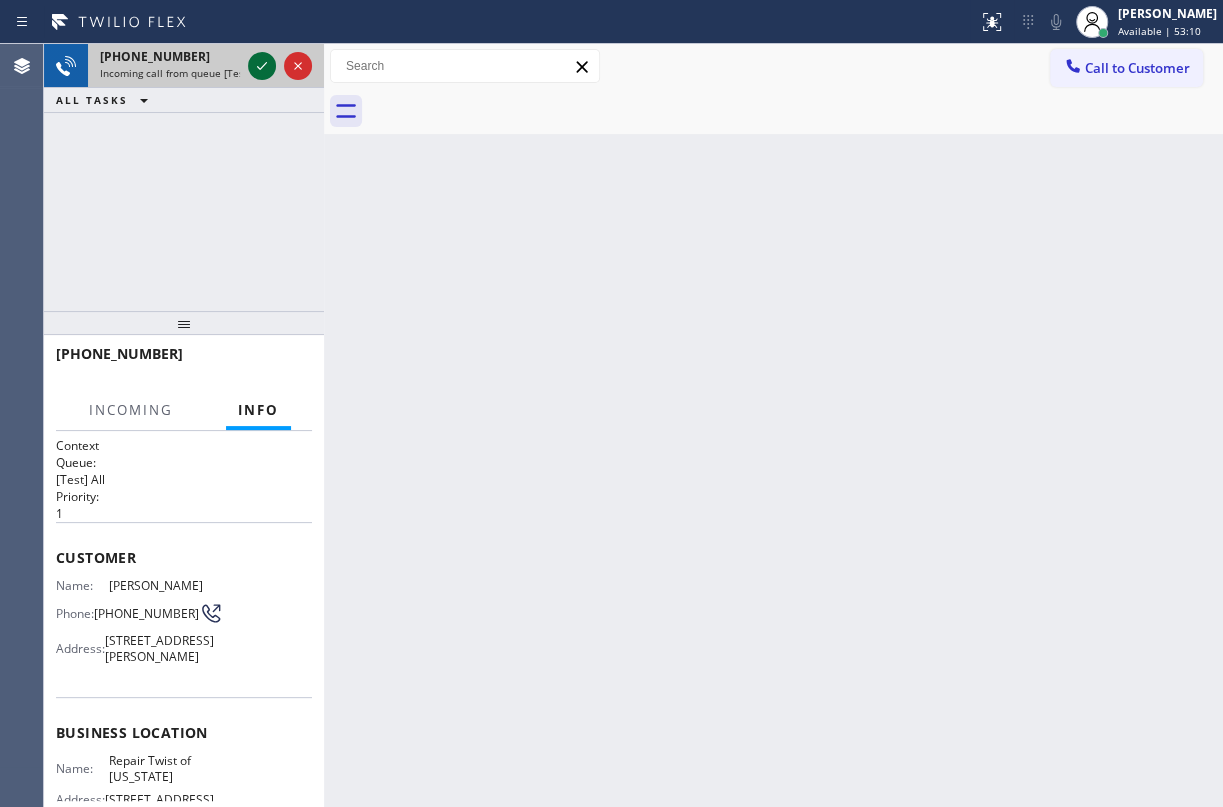 click 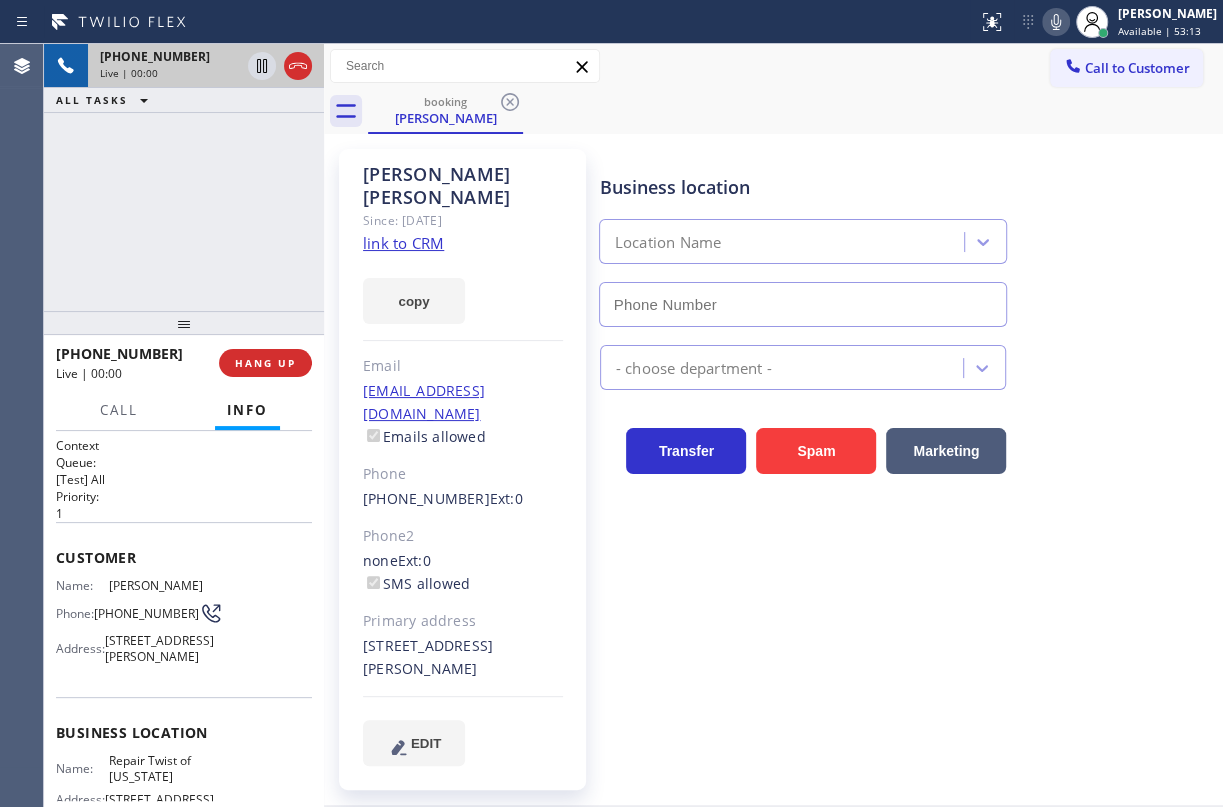 type on "[PHONE_NUMBER]" 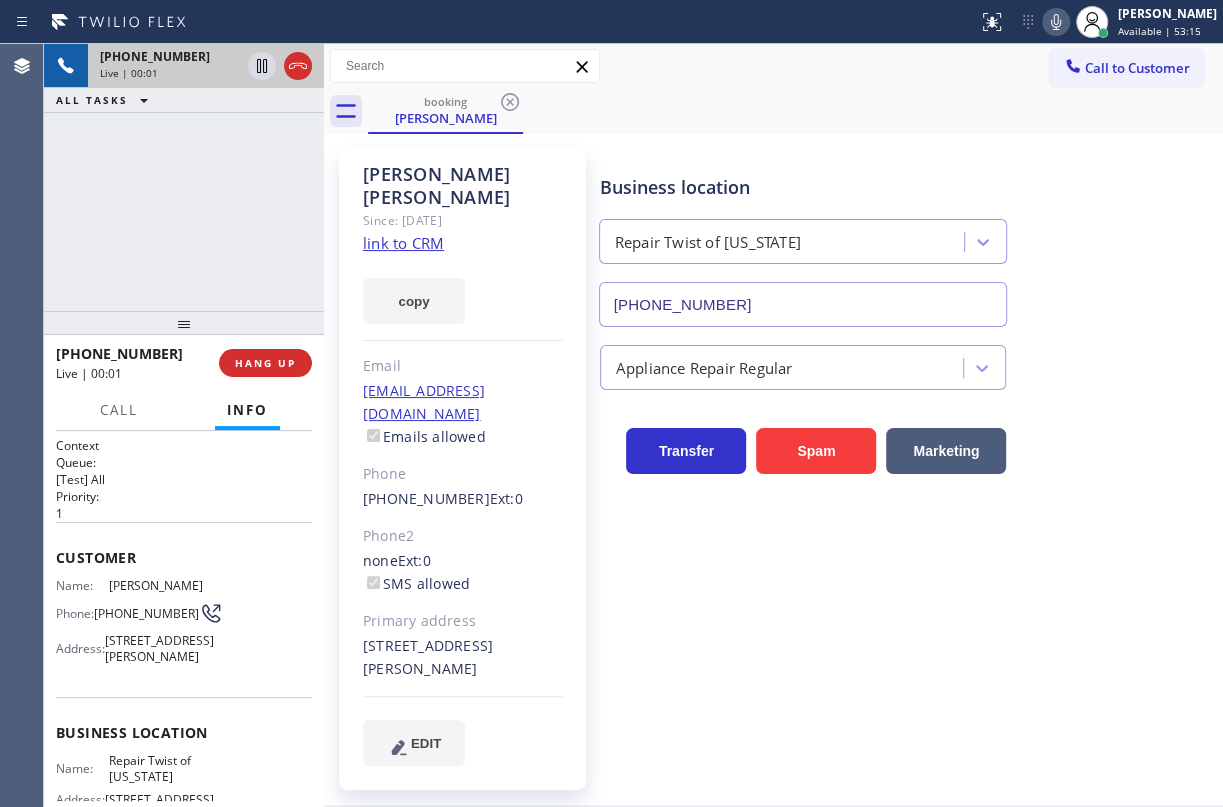click on "link to CRM" 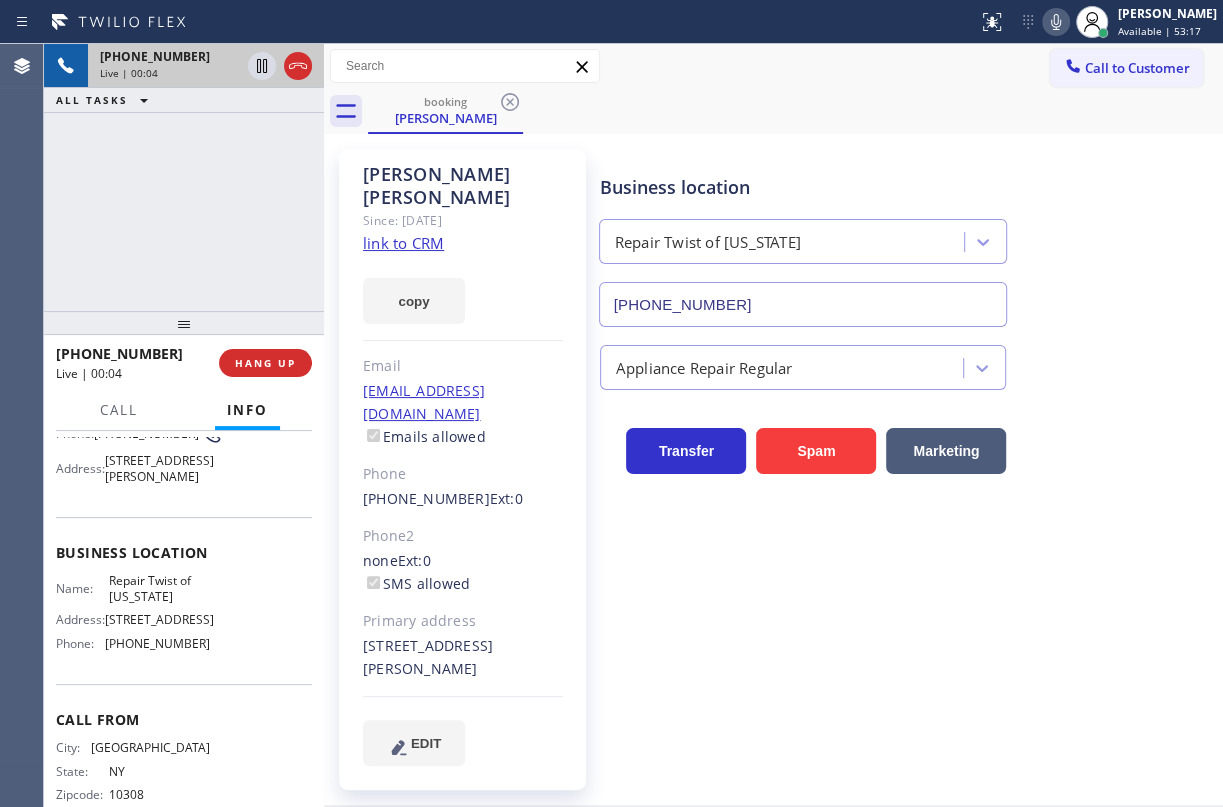 scroll, scrollTop: 181, scrollLeft: 0, axis: vertical 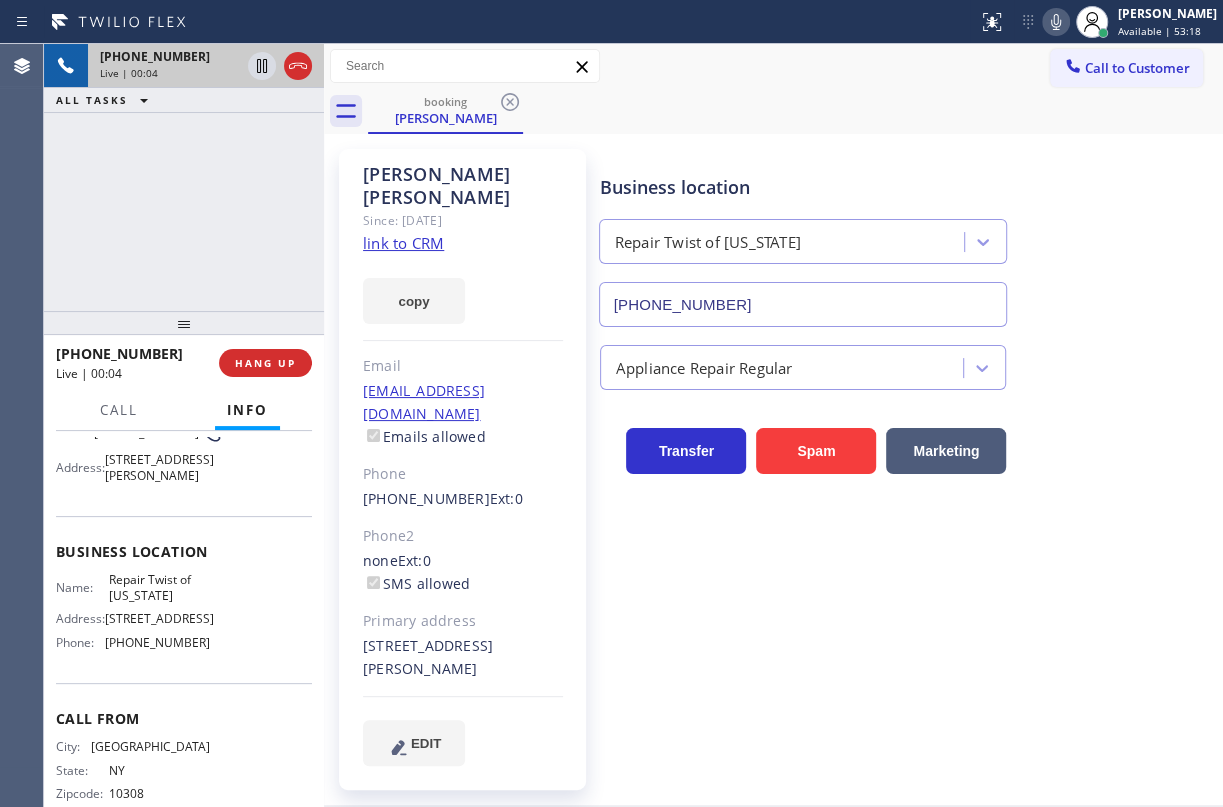 click on "Repair Twist of [US_STATE]" at bounding box center (159, 587) 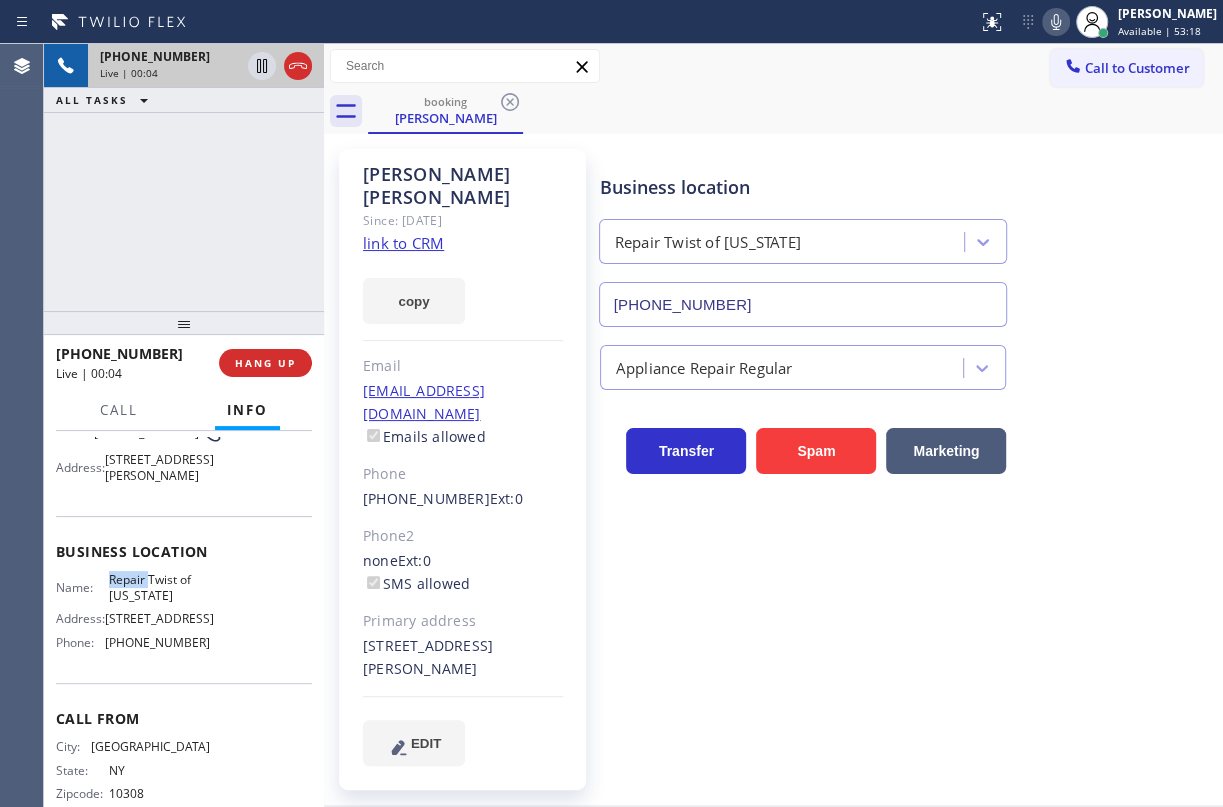 click on "Repair Twist of [US_STATE]" at bounding box center [159, 587] 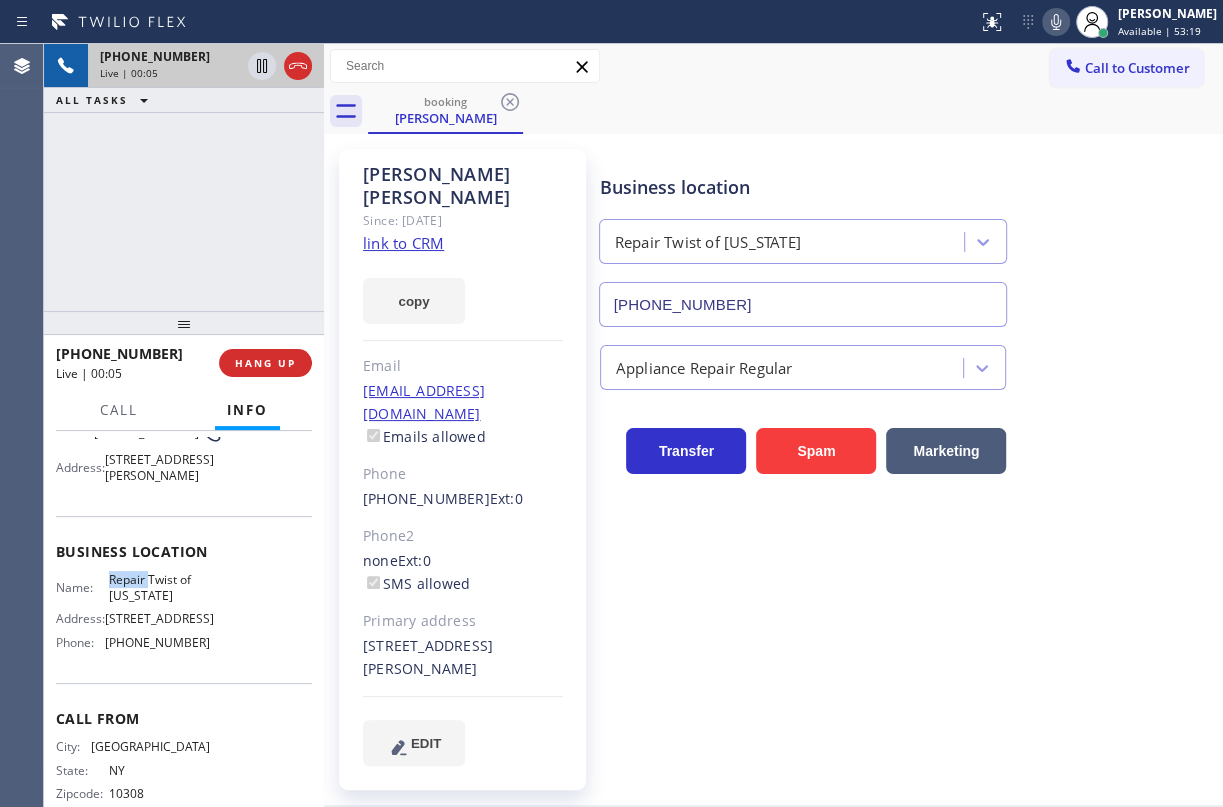 click on "Repair Twist of [US_STATE]" at bounding box center (159, 587) 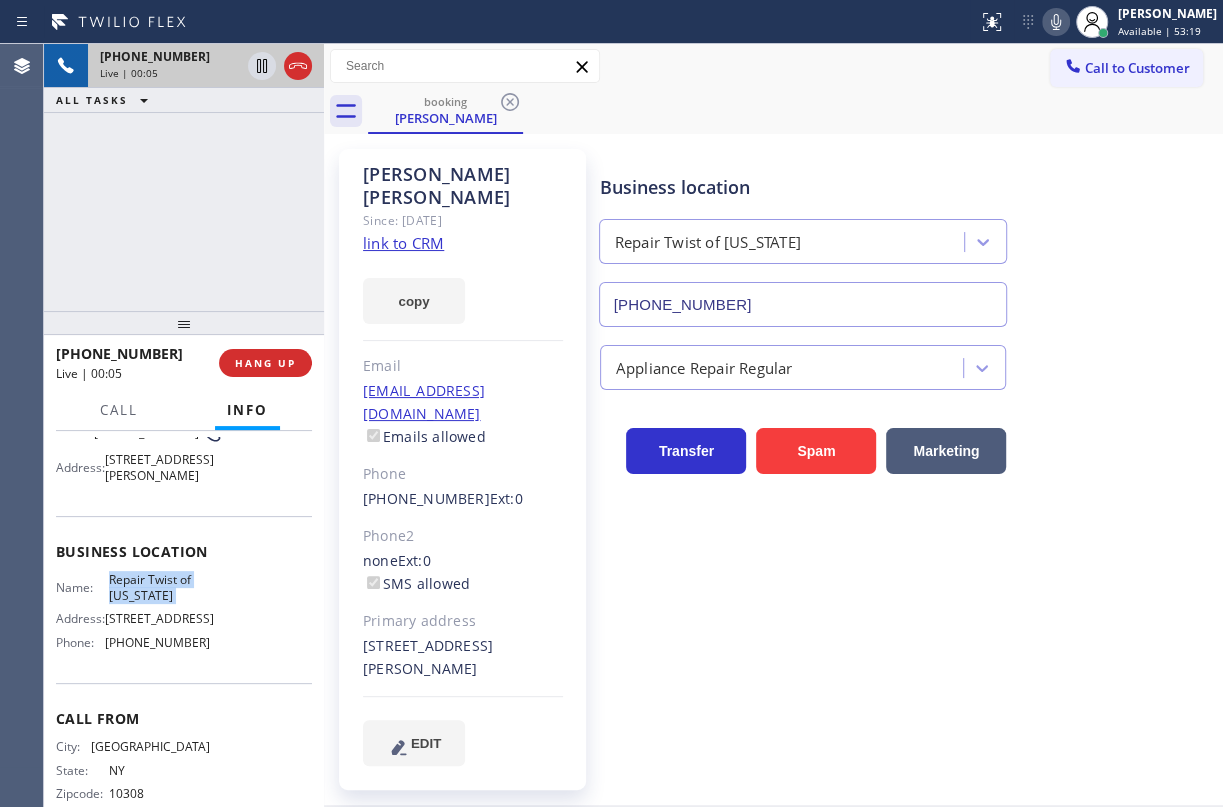 click on "Repair Twist of [US_STATE]" at bounding box center (159, 587) 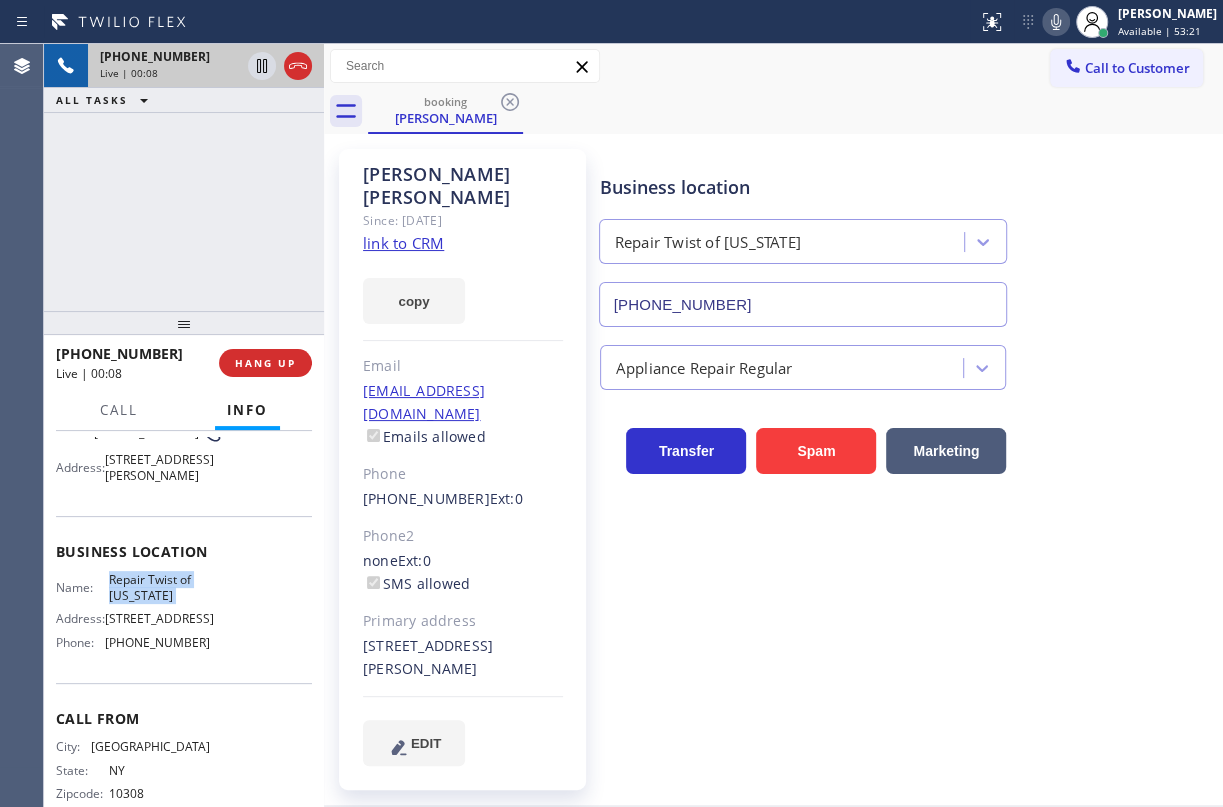 click on "[PHONE_NUMBER]" at bounding box center (803, 304) 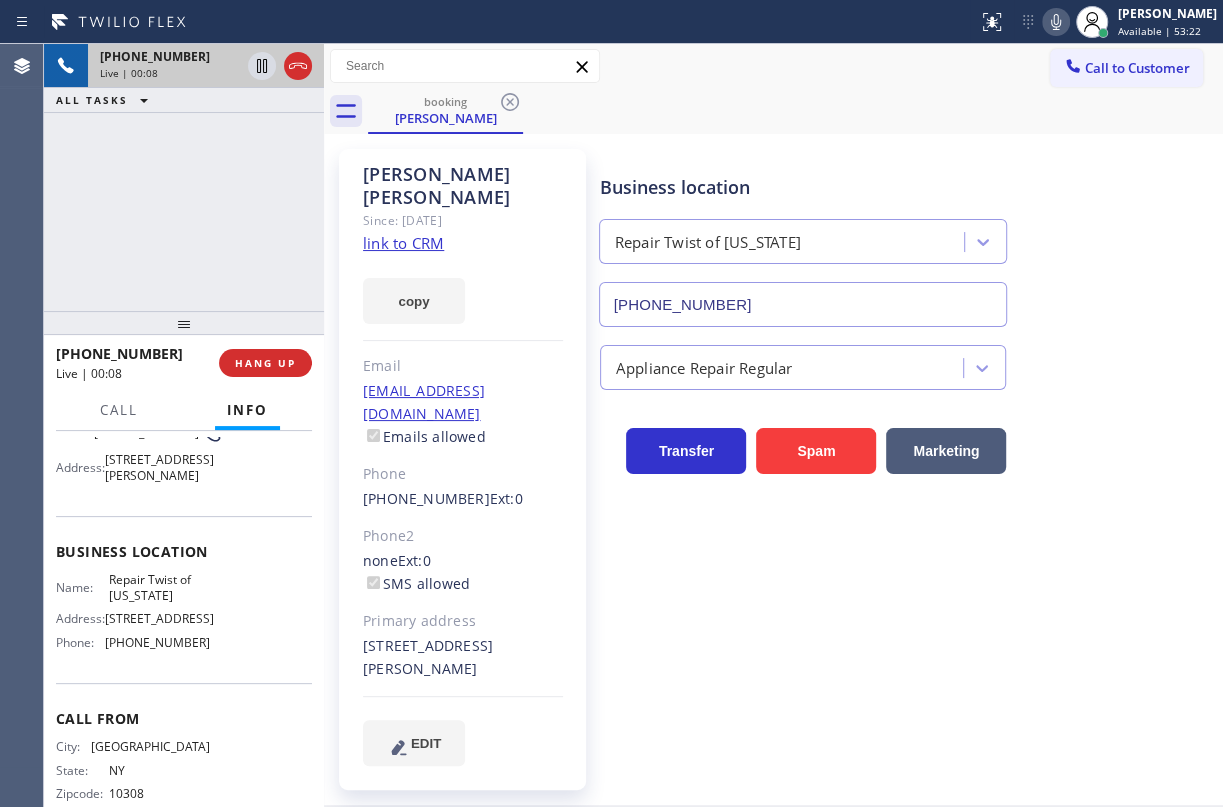 click on "[PHONE_NUMBER]" at bounding box center (803, 304) 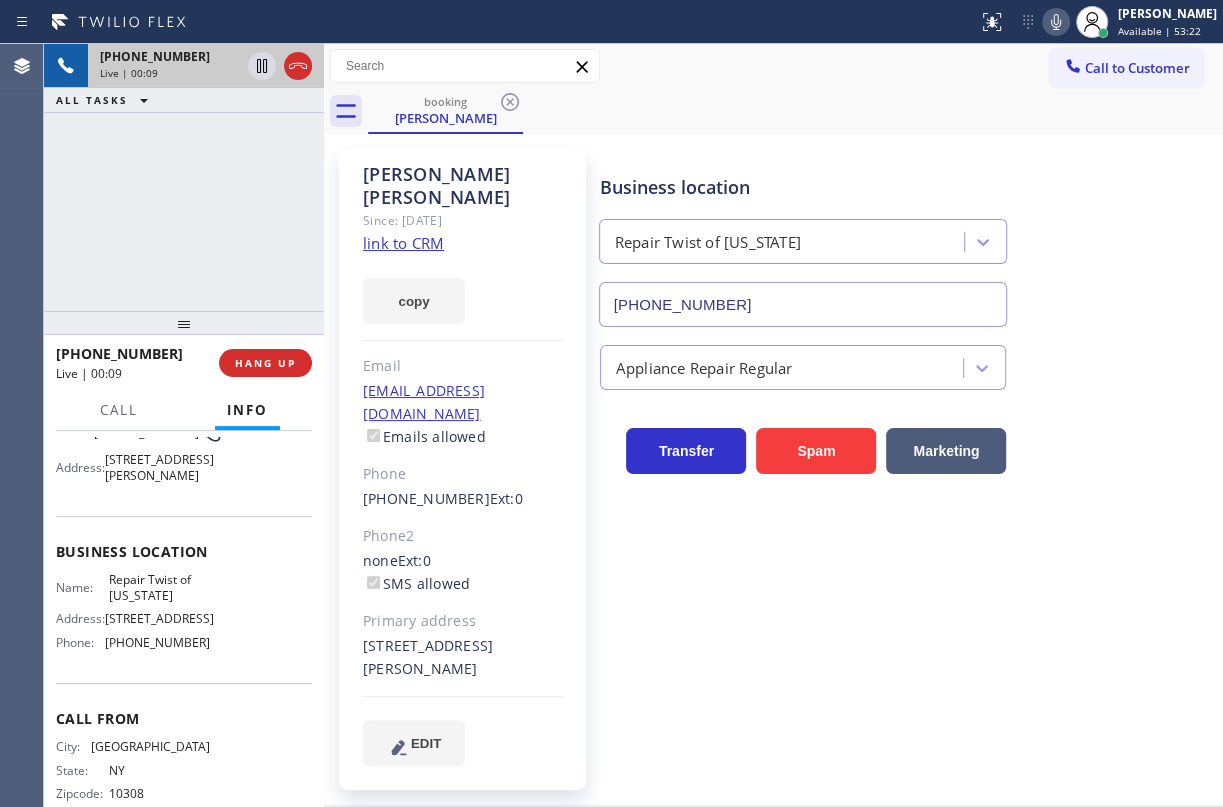 click on "[PHONE_NUMBER]" at bounding box center (803, 304) 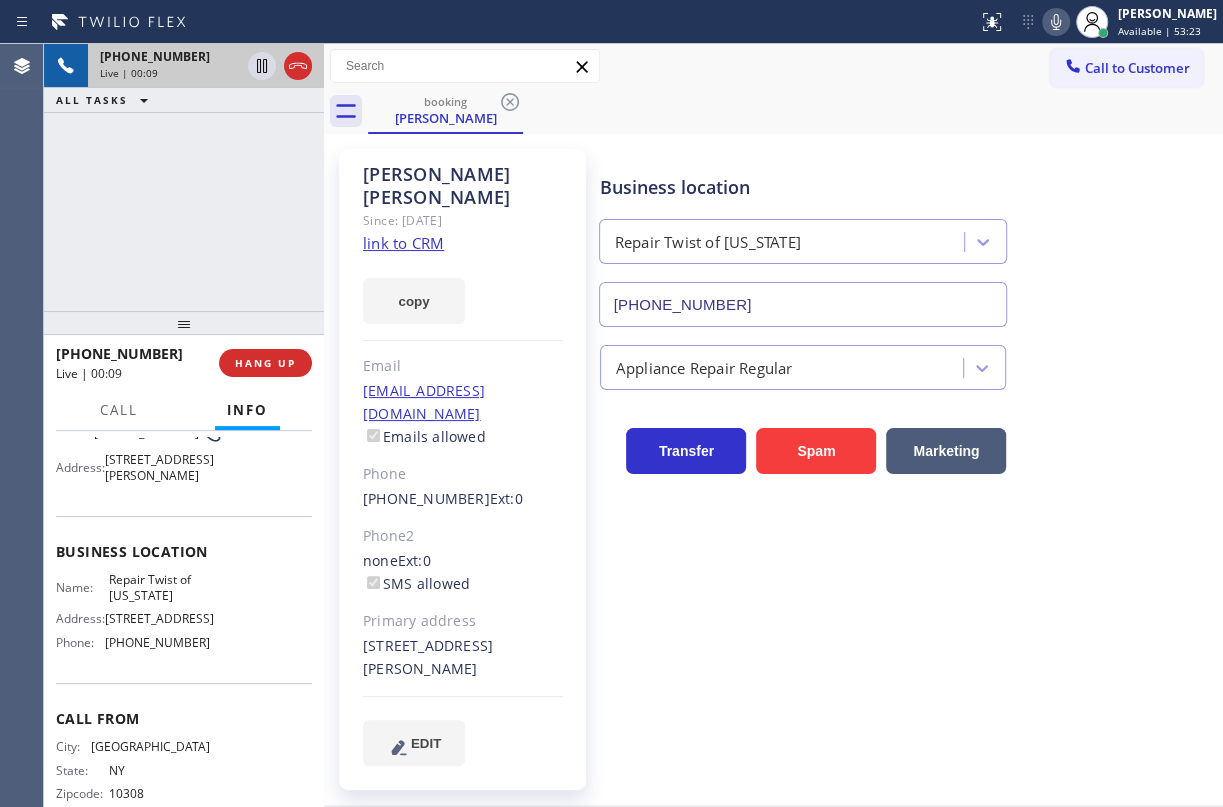 click on "[PHONE_NUMBER]" at bounding box center (803, 304) 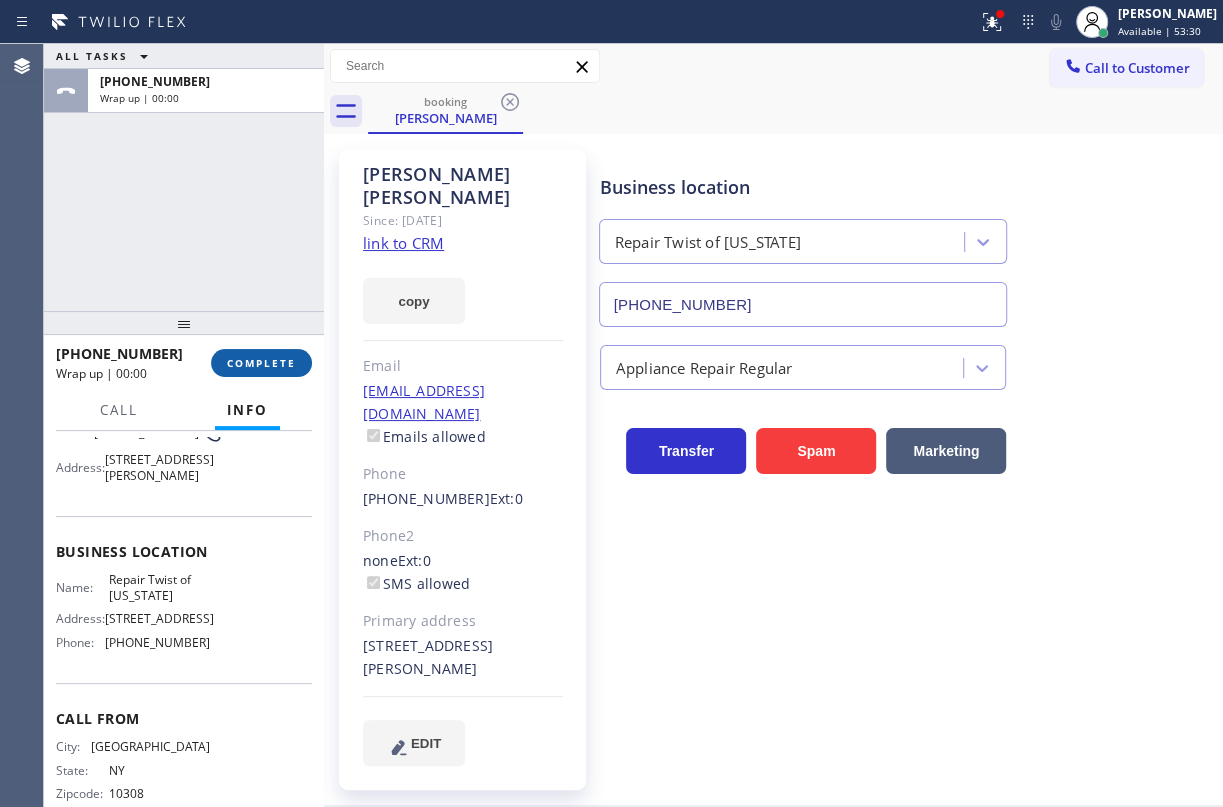 click on "COMPLETE" at bounding box center (261, 363) 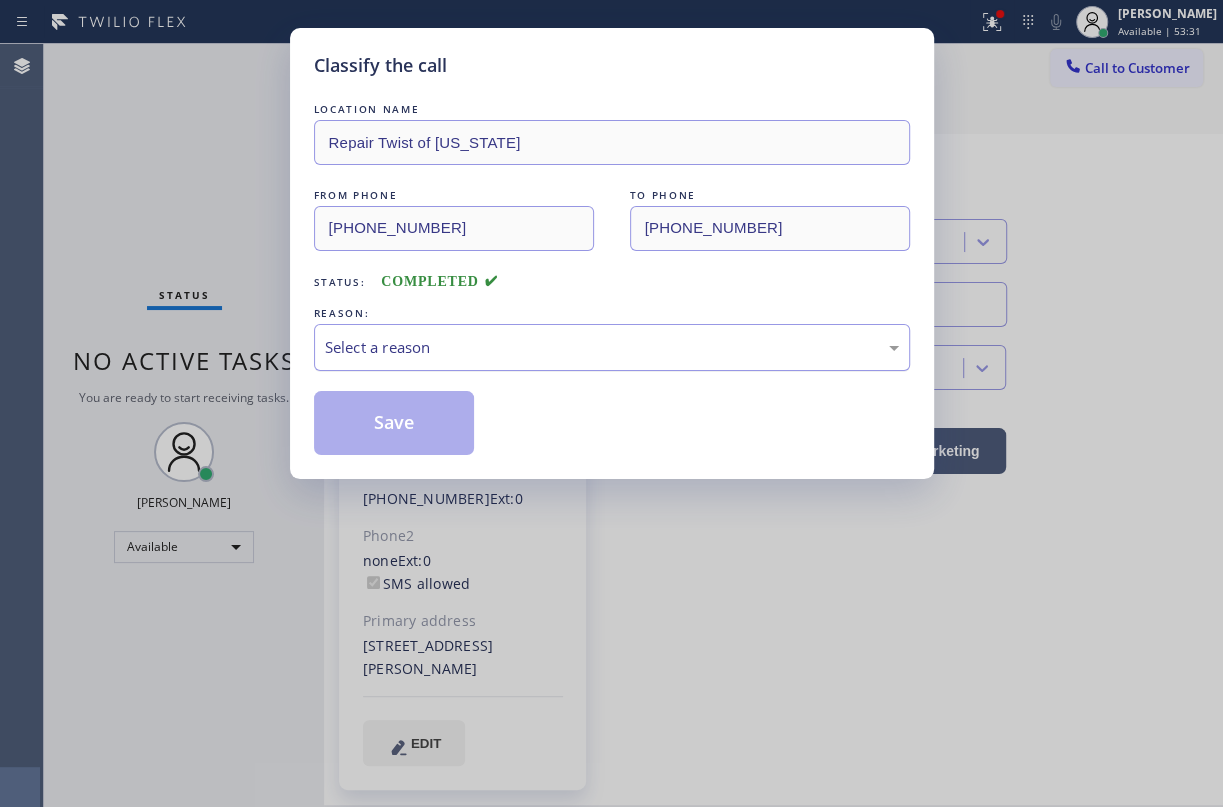 drag, startPoint x: 520, startPoint y: 329, endPoint x: 507, endPoint y: 356, distance: 29.966648 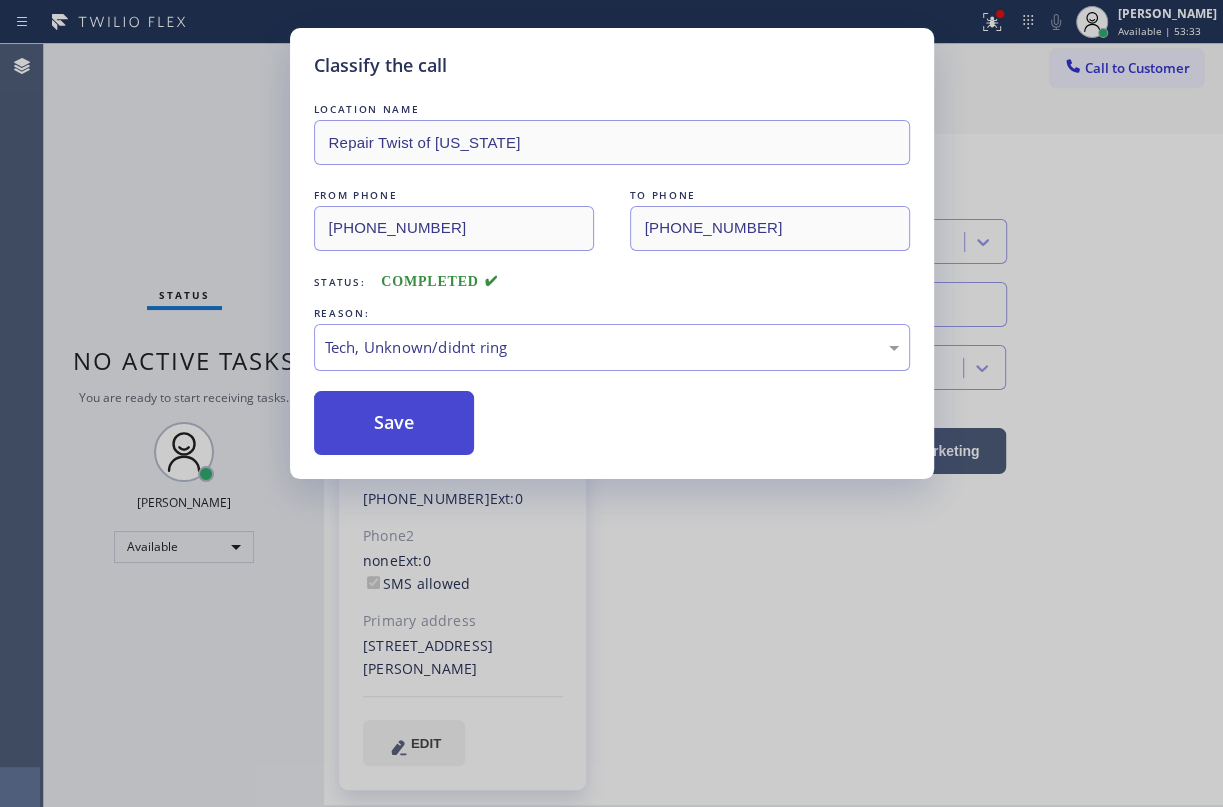 click on "Save" at bounding box center [394, 423] 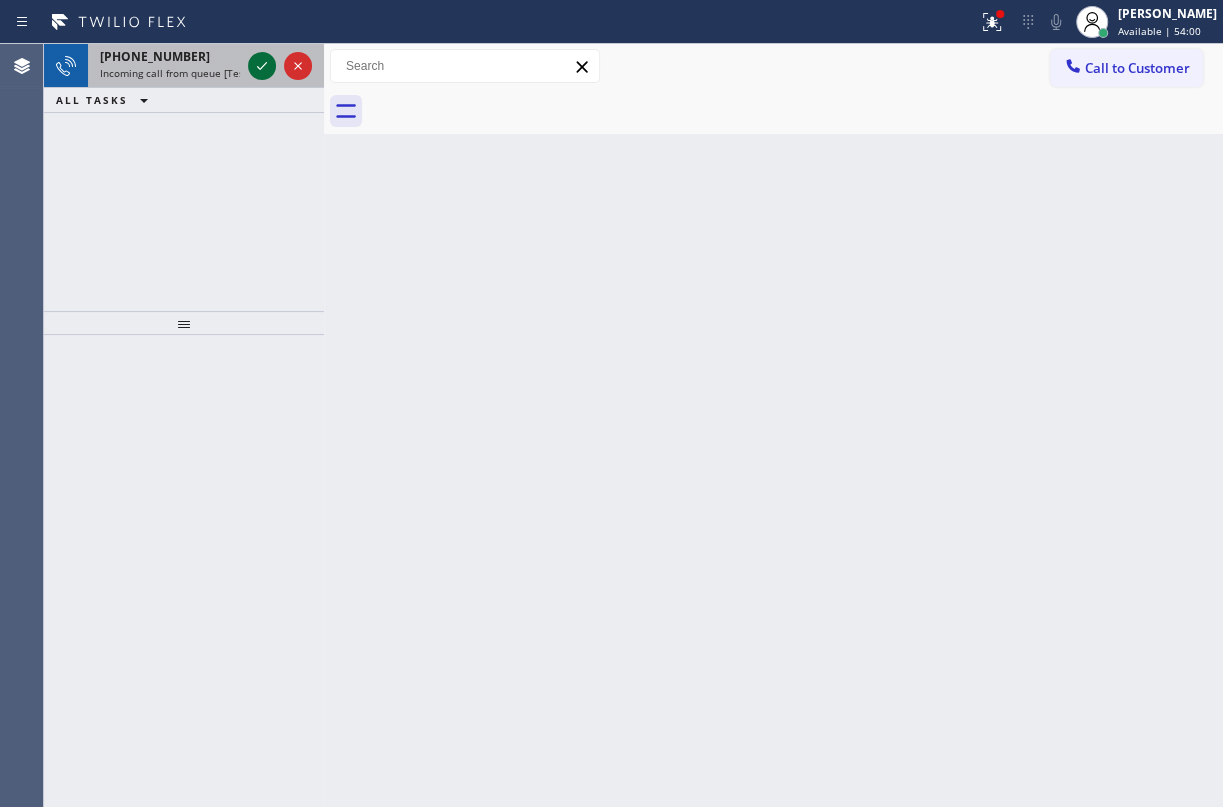 click 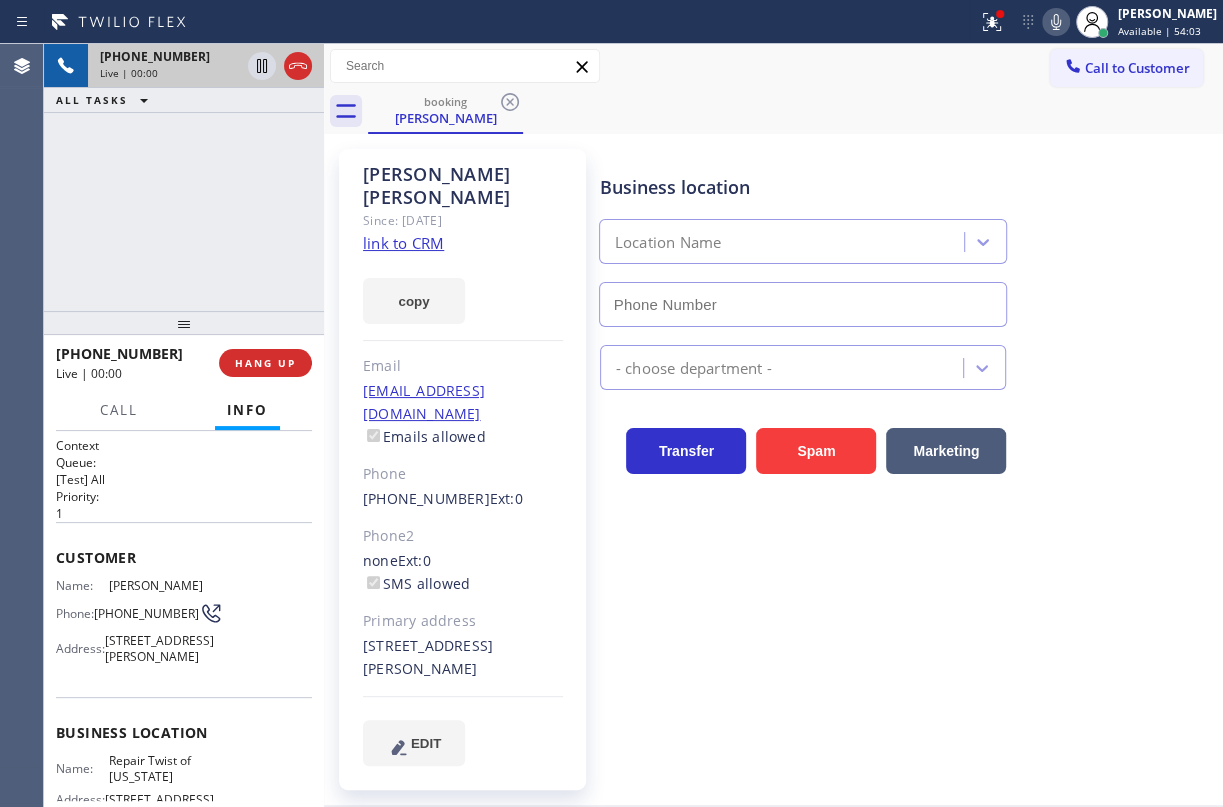 type on "[PHONE_NUMBER]" 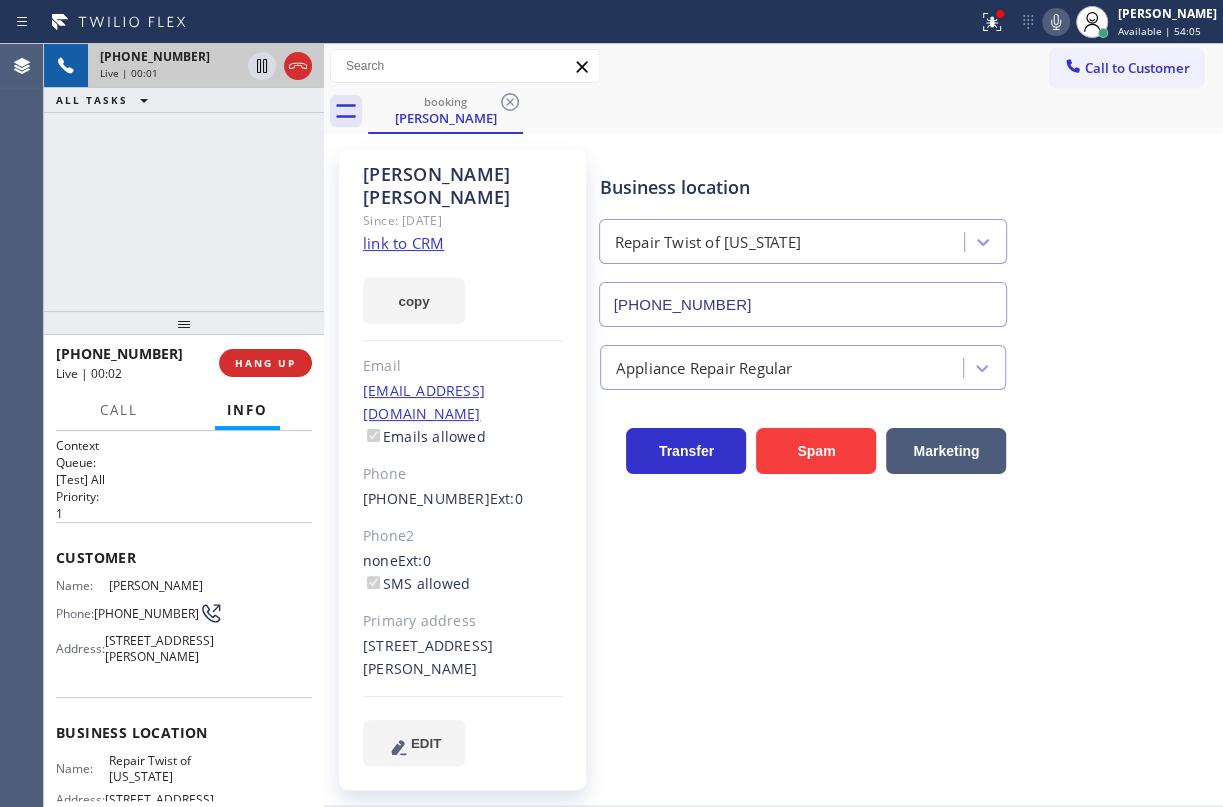 click on "link to CRM" 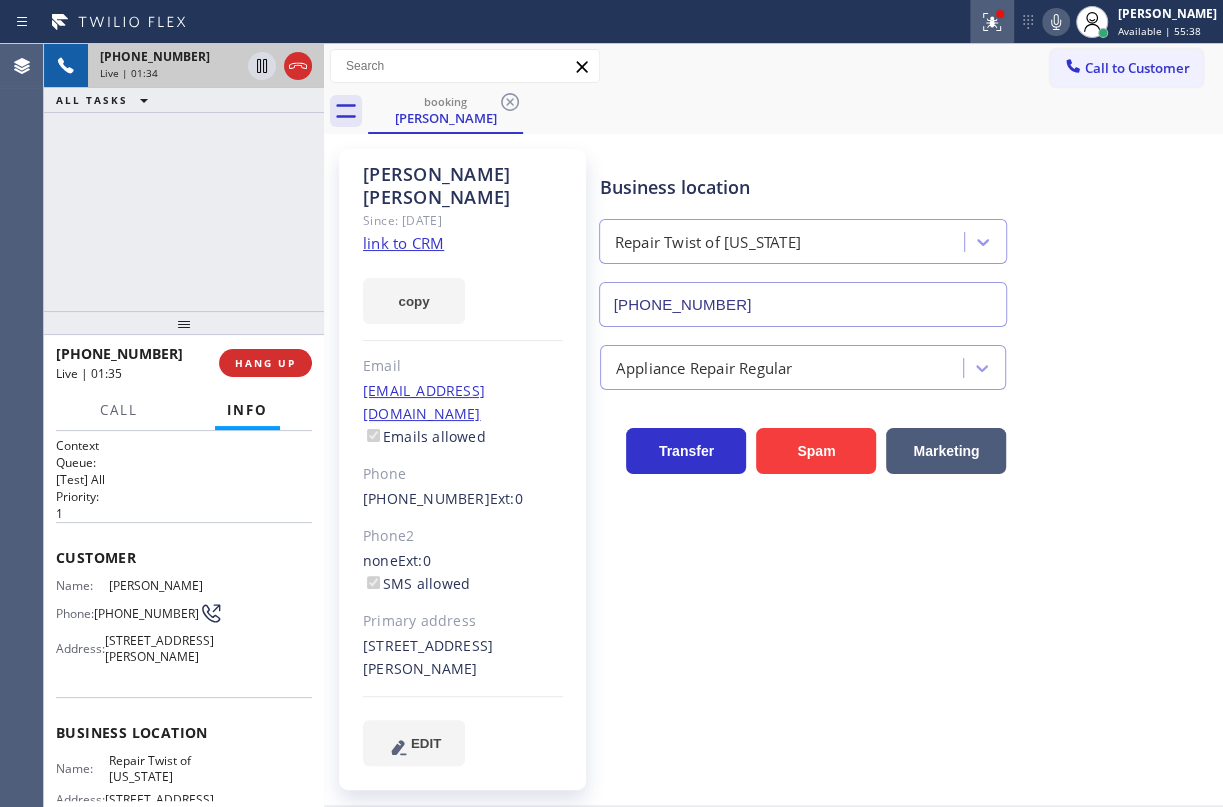 click 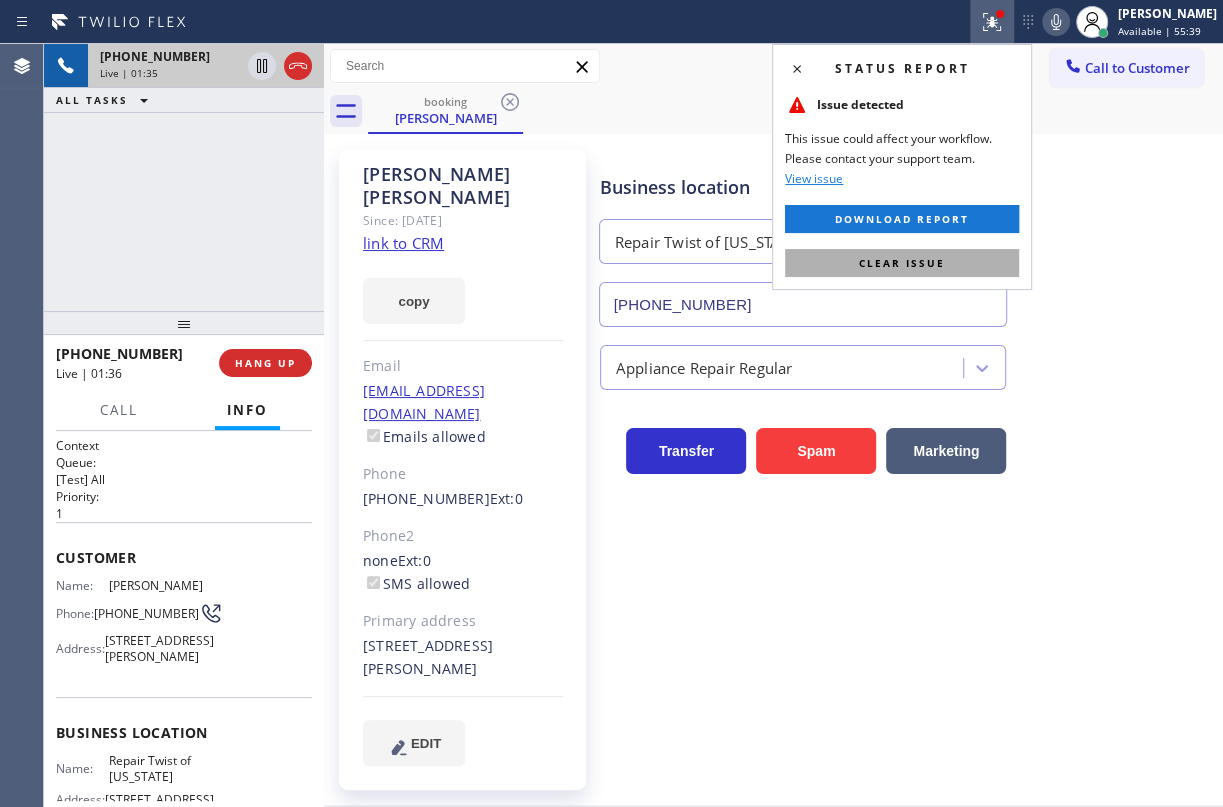 click on "Clear issue" at bounding box center [902, 263] 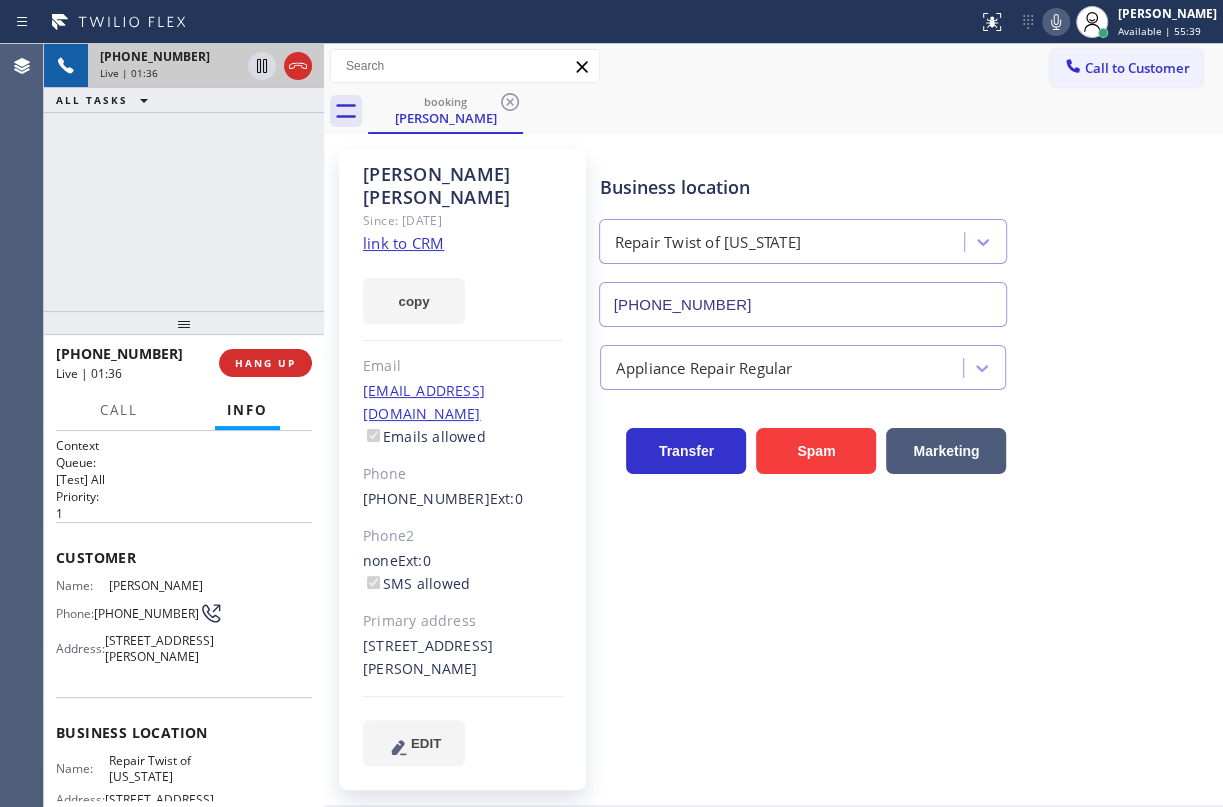 click 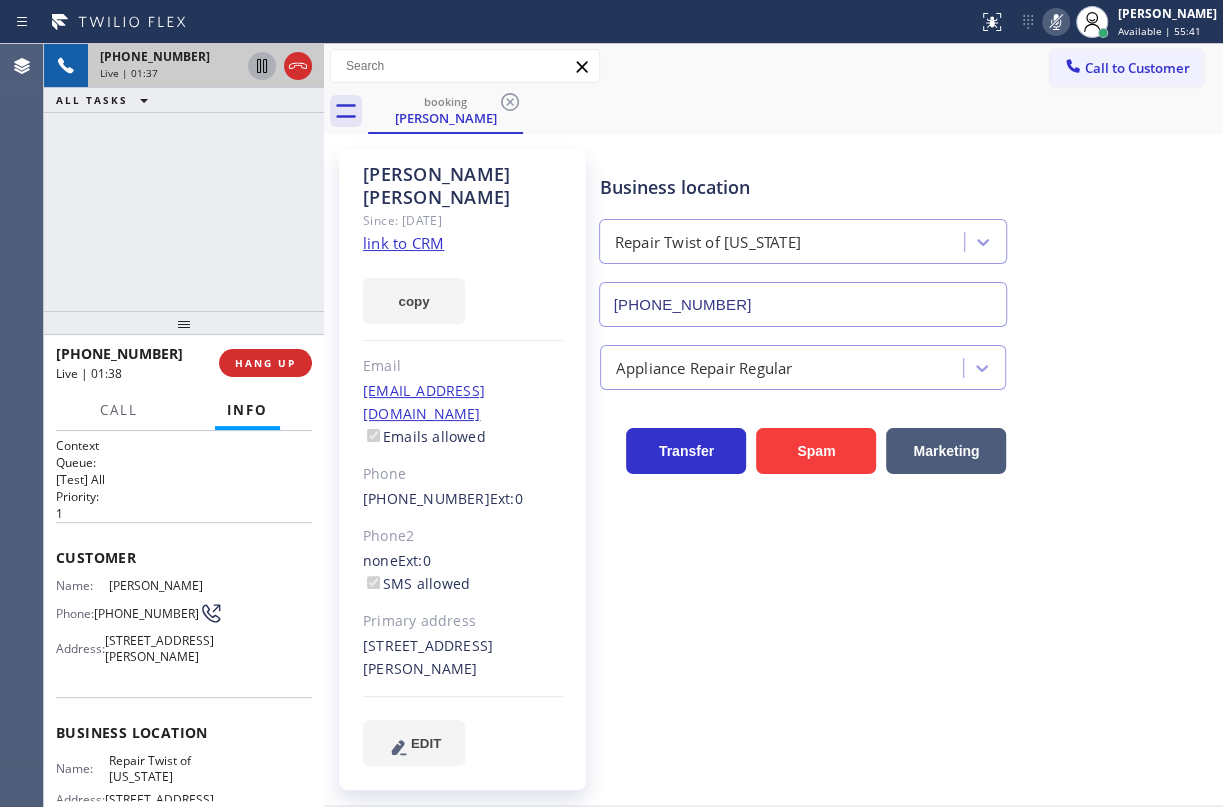 click 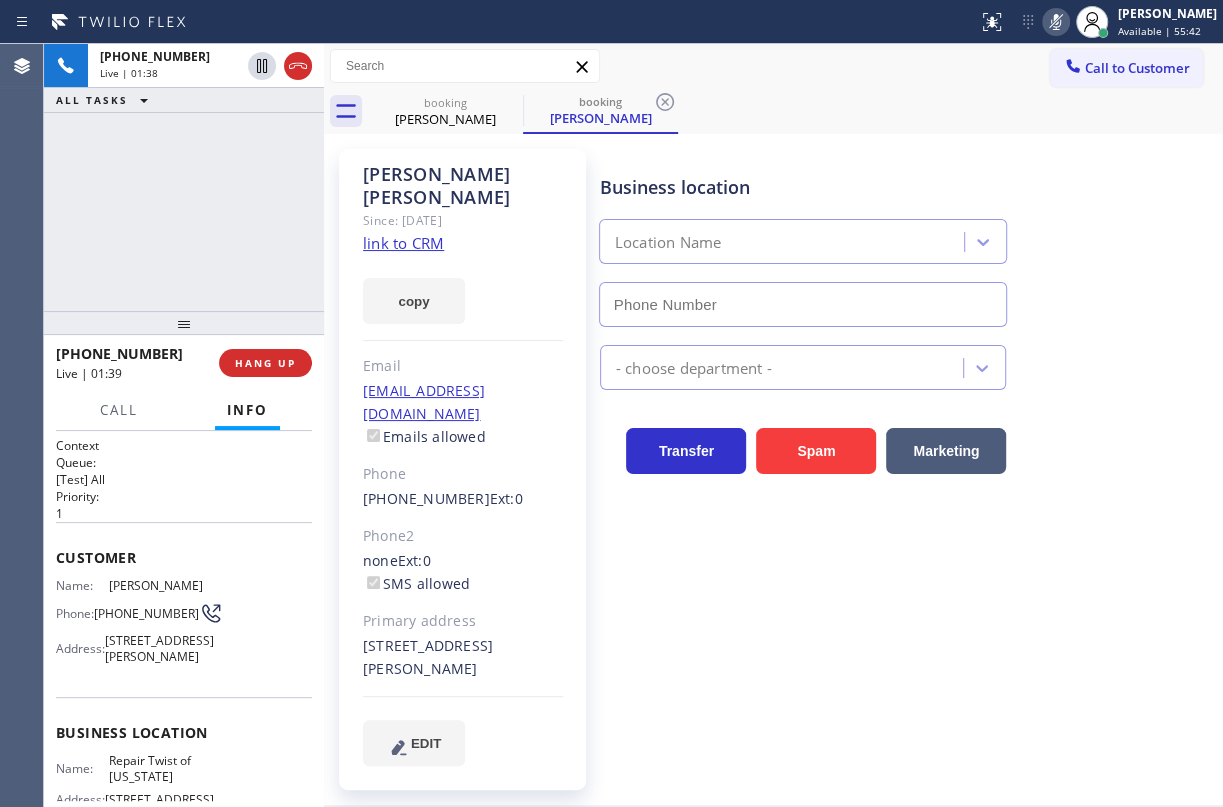type on "[PHONE_NUMBER]" 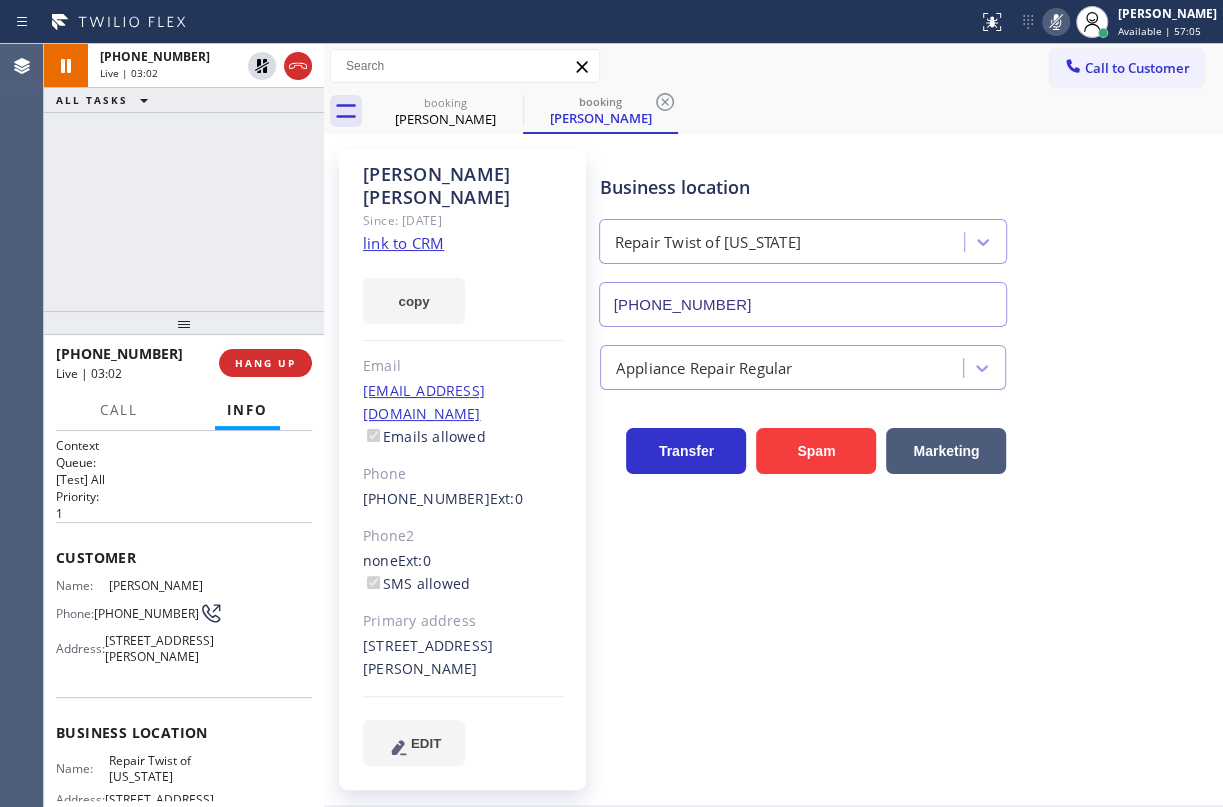 click on "Business location Repair Twist of [US_STATE] [PHONE_NUMBER]" at bounding box center (907, 236) 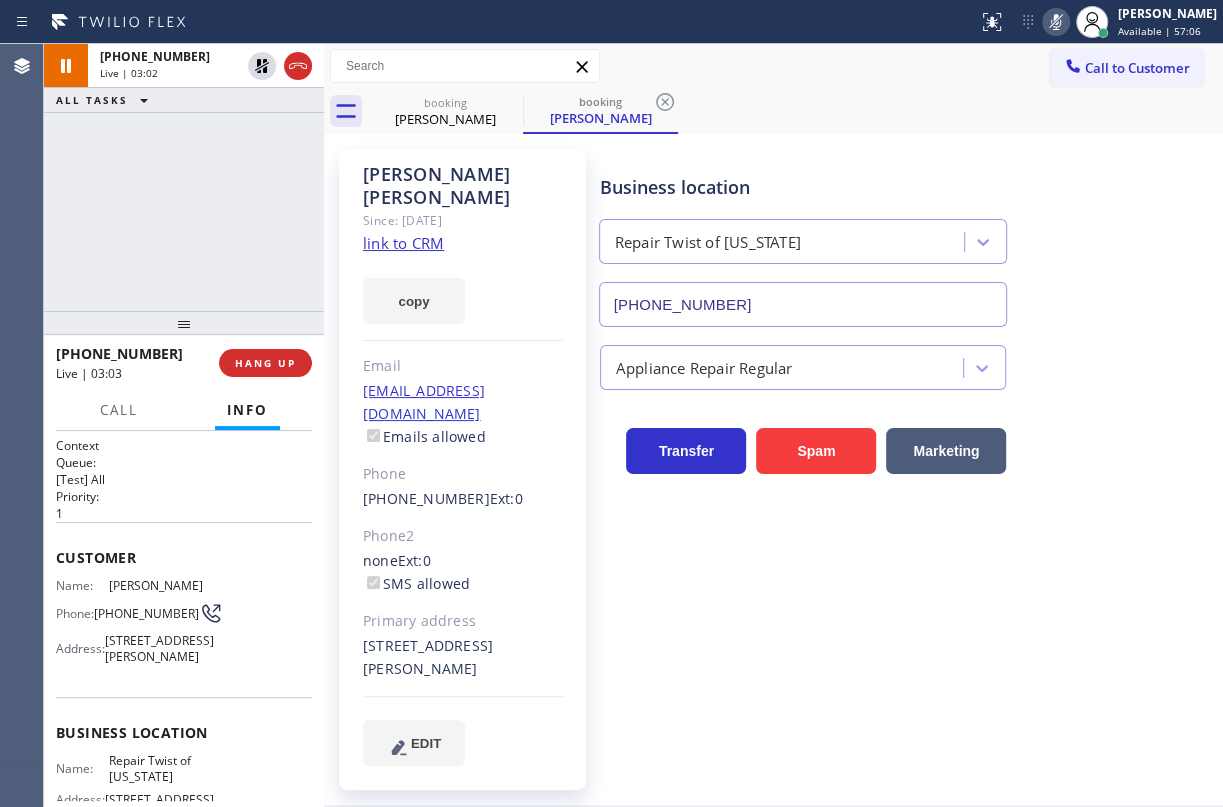 click 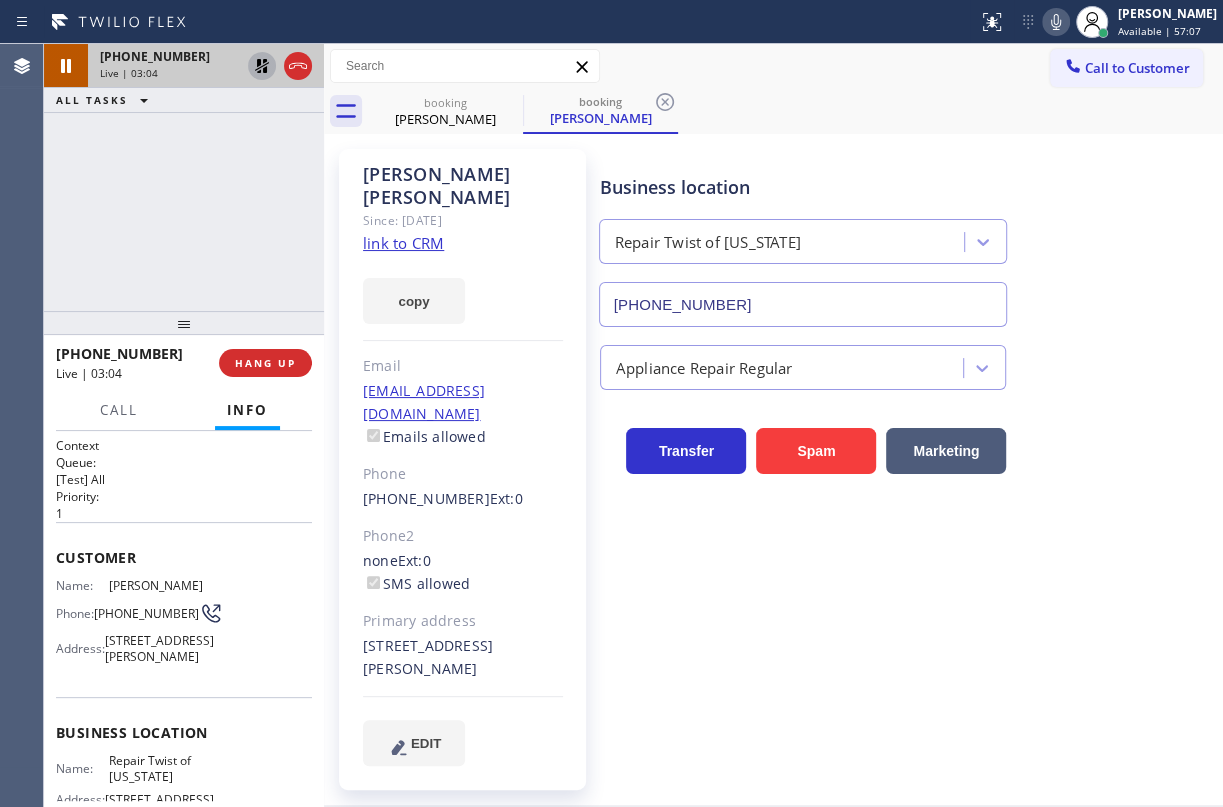 click 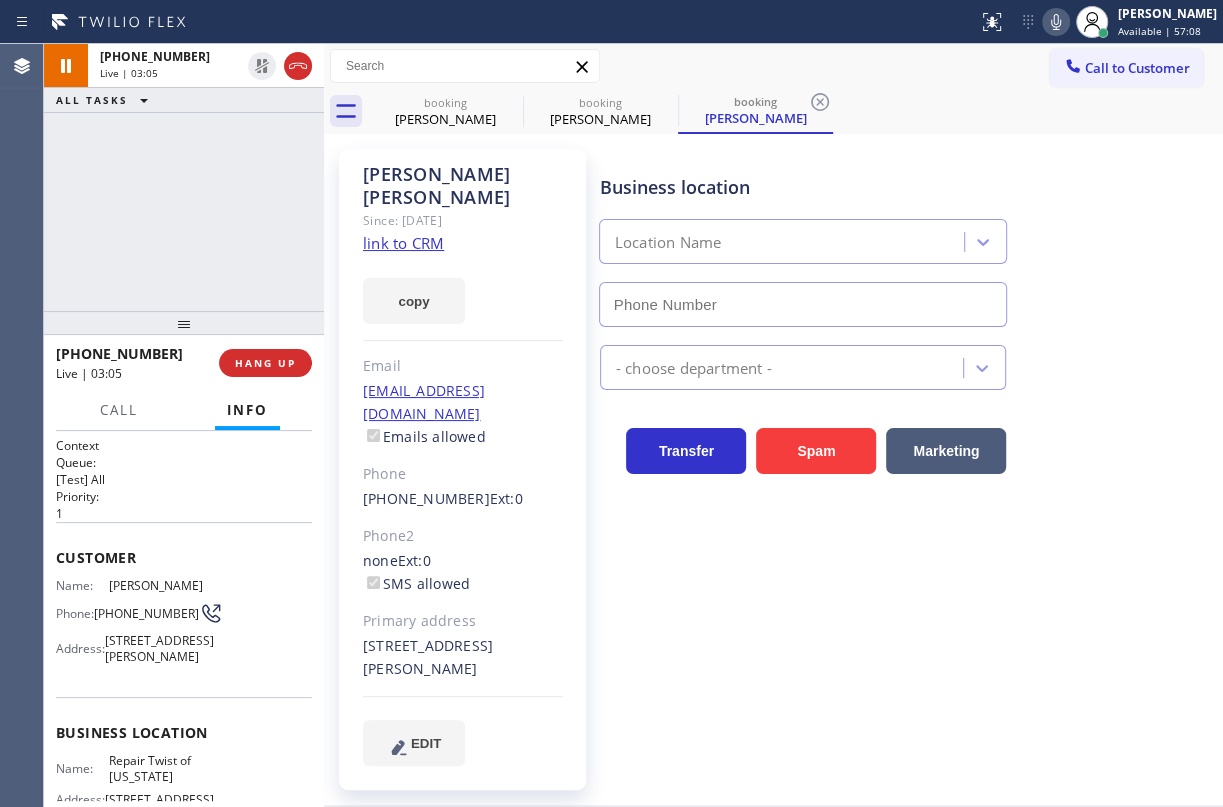 type on "[PHONE_NUMBER]" 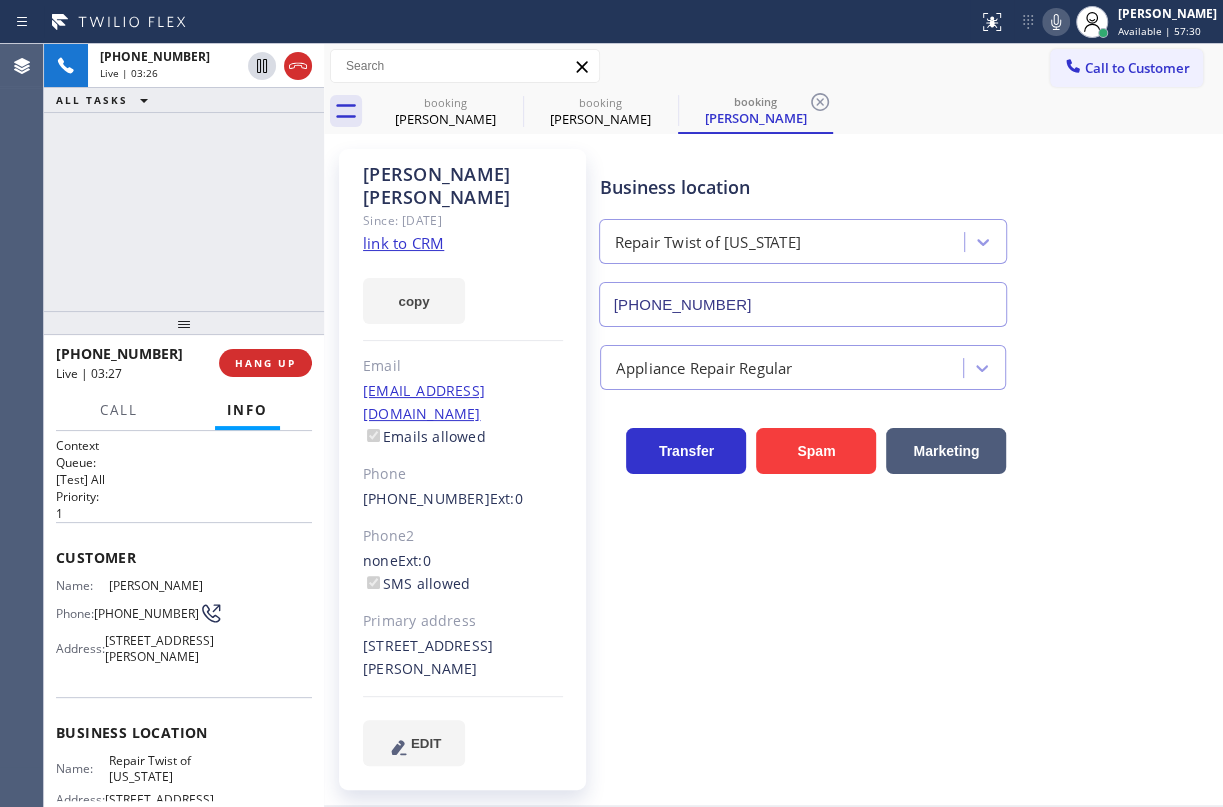 click on "Business location Repair Twist of [US_STATE] [PHONE_NUMBER]" at bounding box center (907, 236) 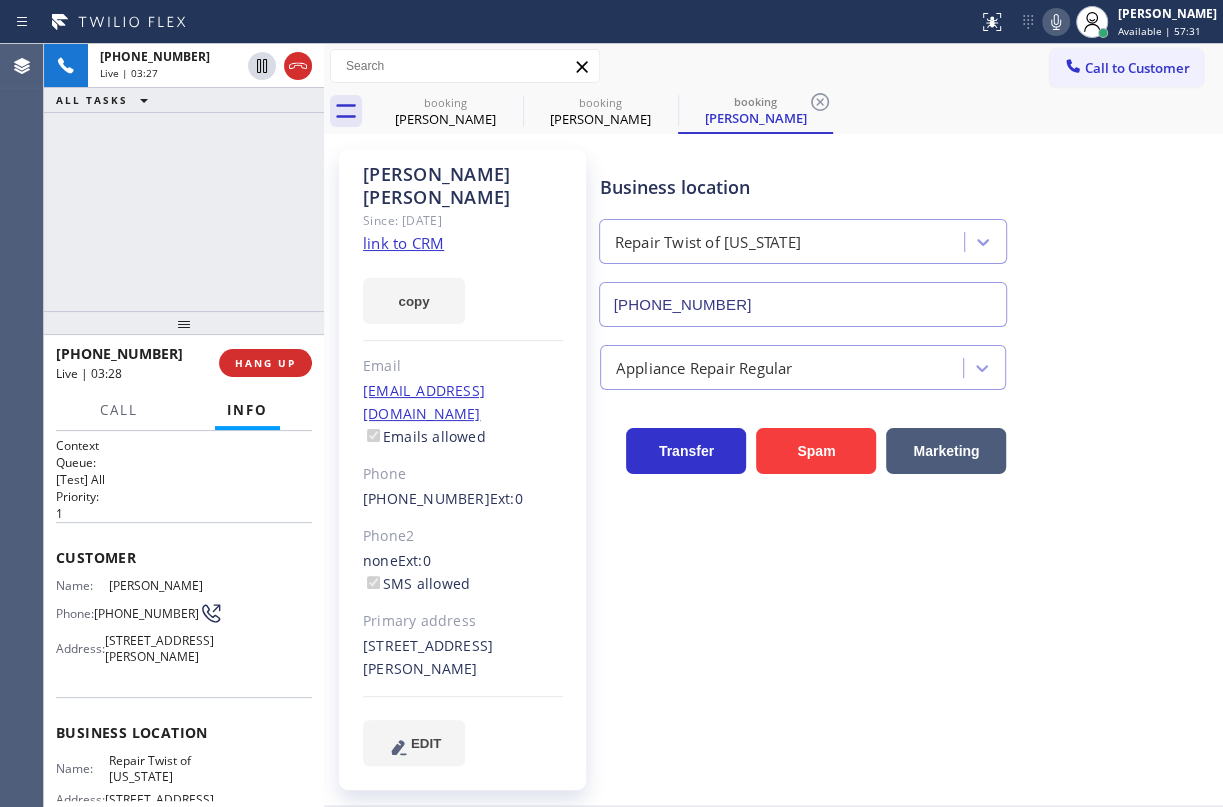 click 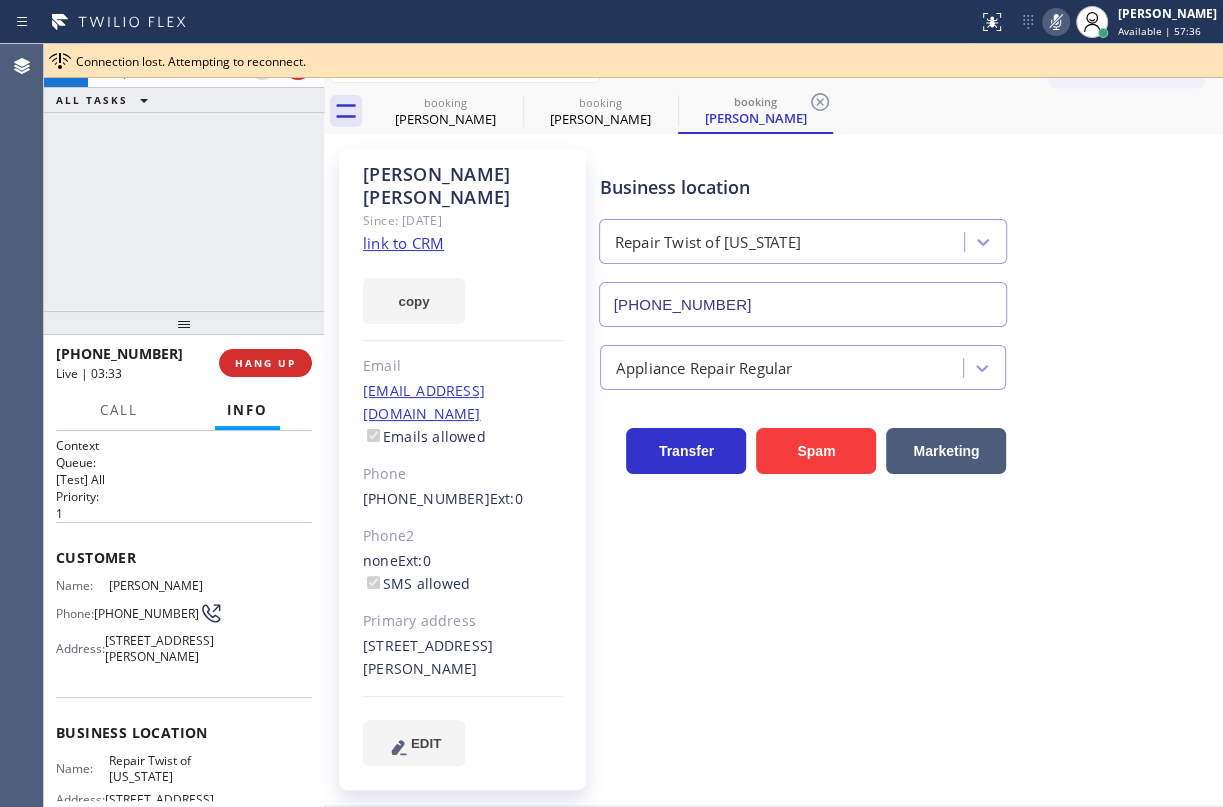 click 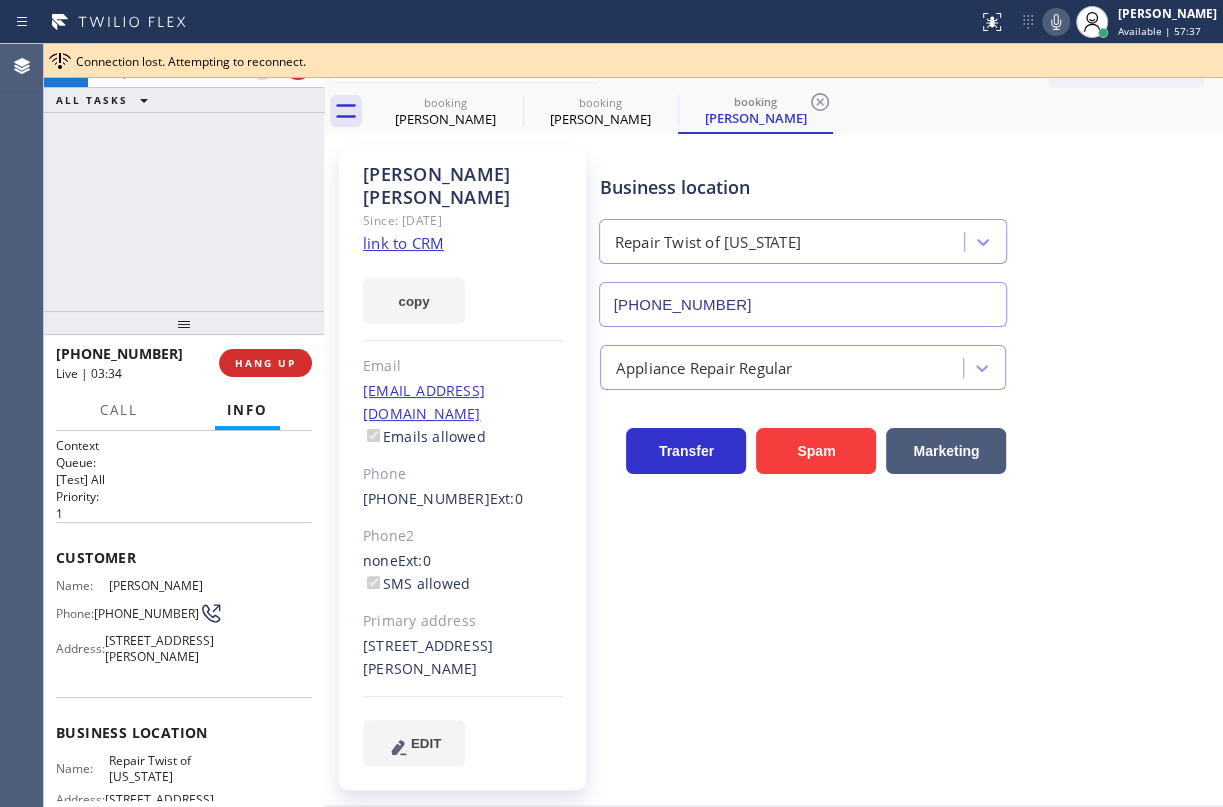 click 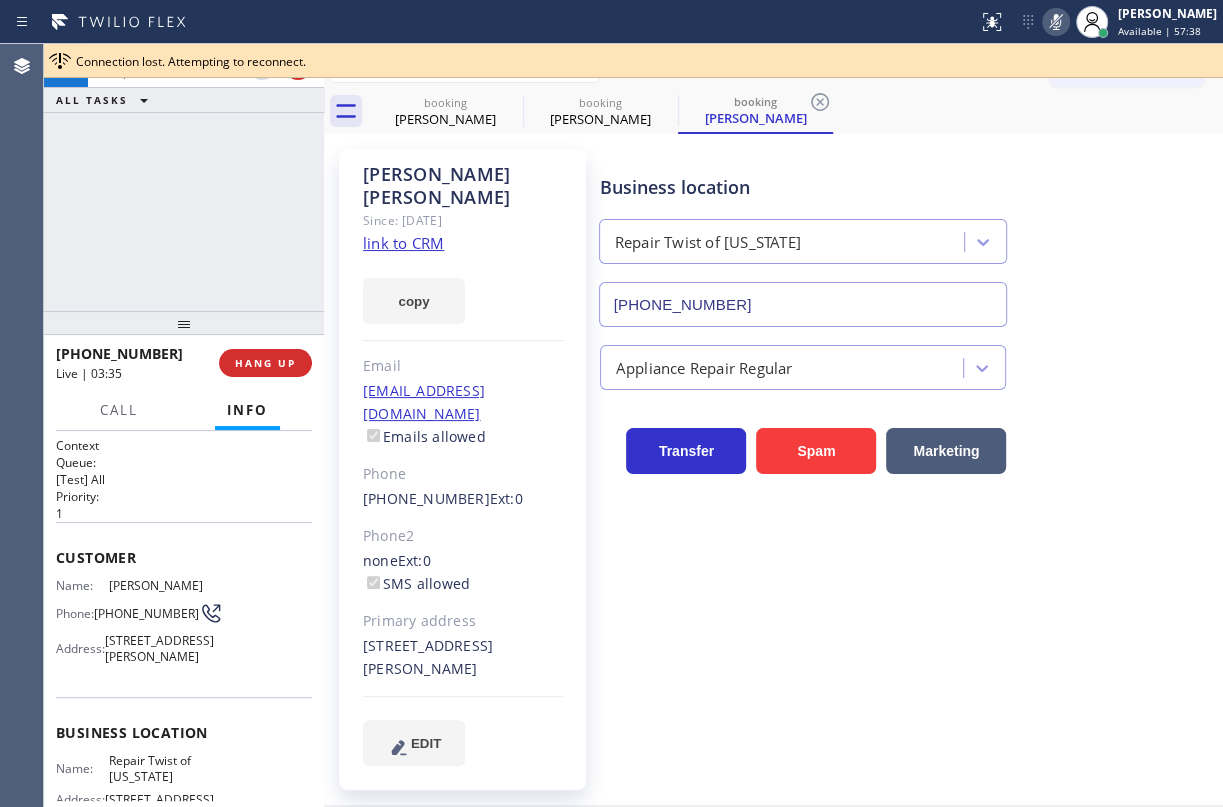 click on "booking [PERSON_NAME] booking [PERSON_NAME] booking [PERSON_NAME]" at bounding box center [795, 111] 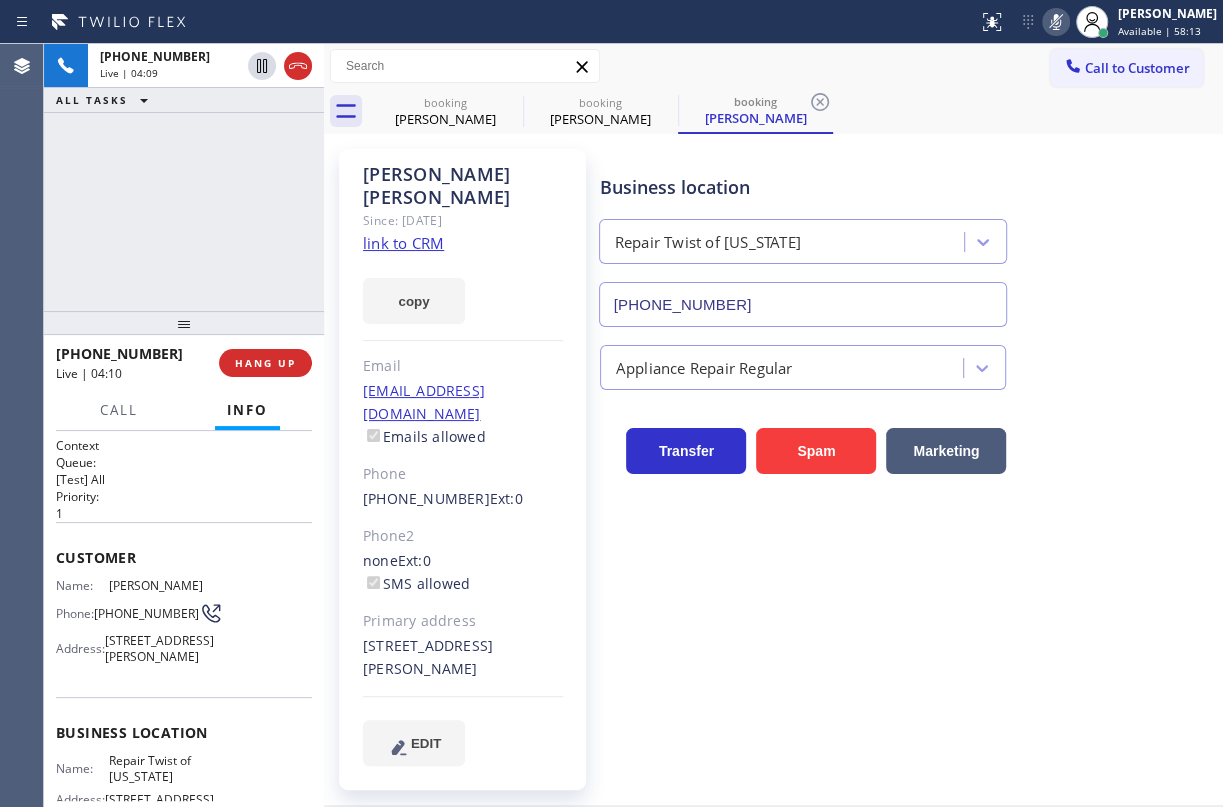 click on "Business location Repair Twist of [US_STATE] [PHONE_NUMBER]" at bounding box center [907, 236] 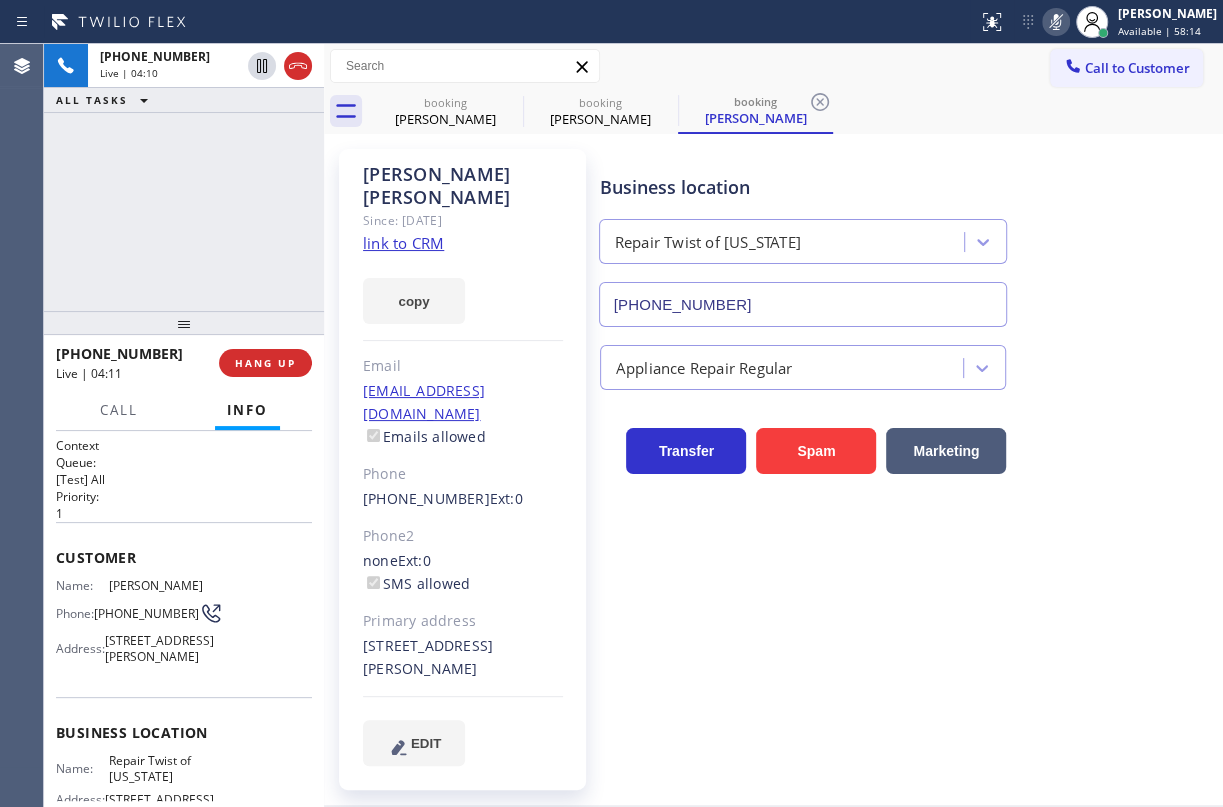click 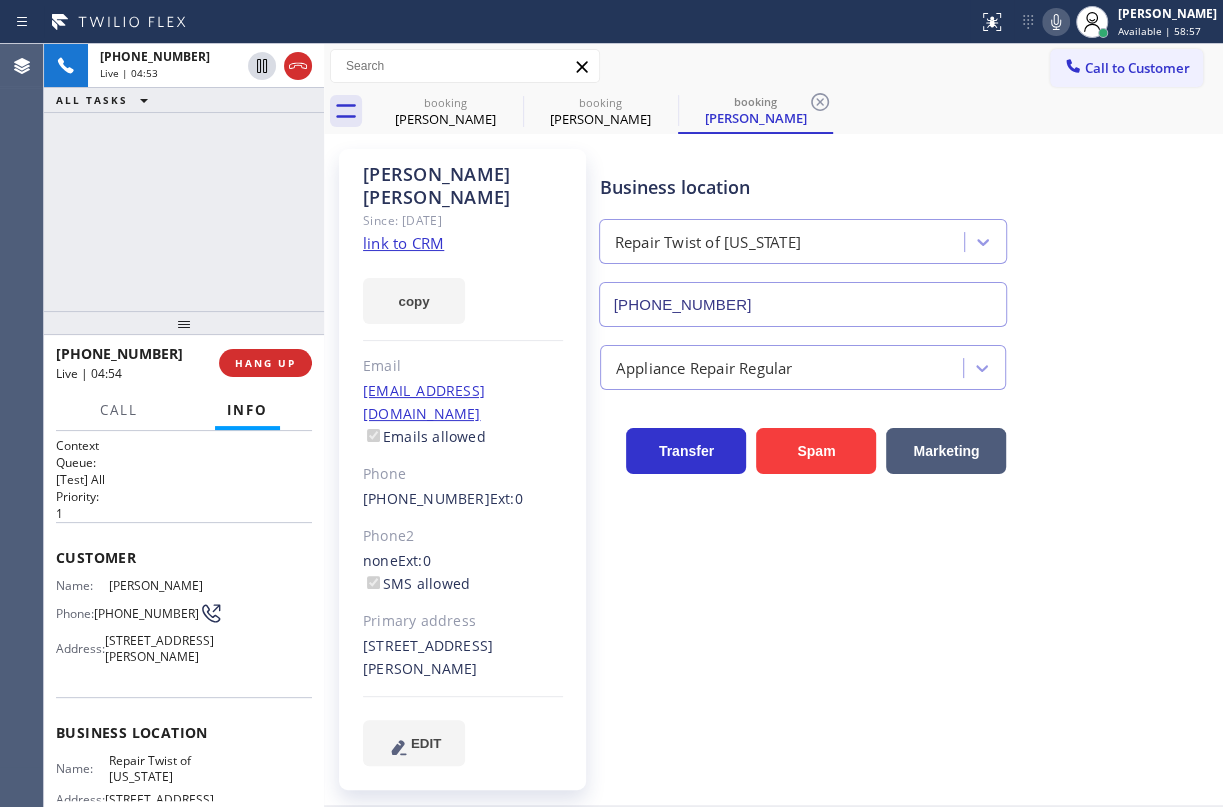 click on "Business location Repair Twist of [US_STATE] [PHONE_NUMBER]" at bounding box center (907, 236) 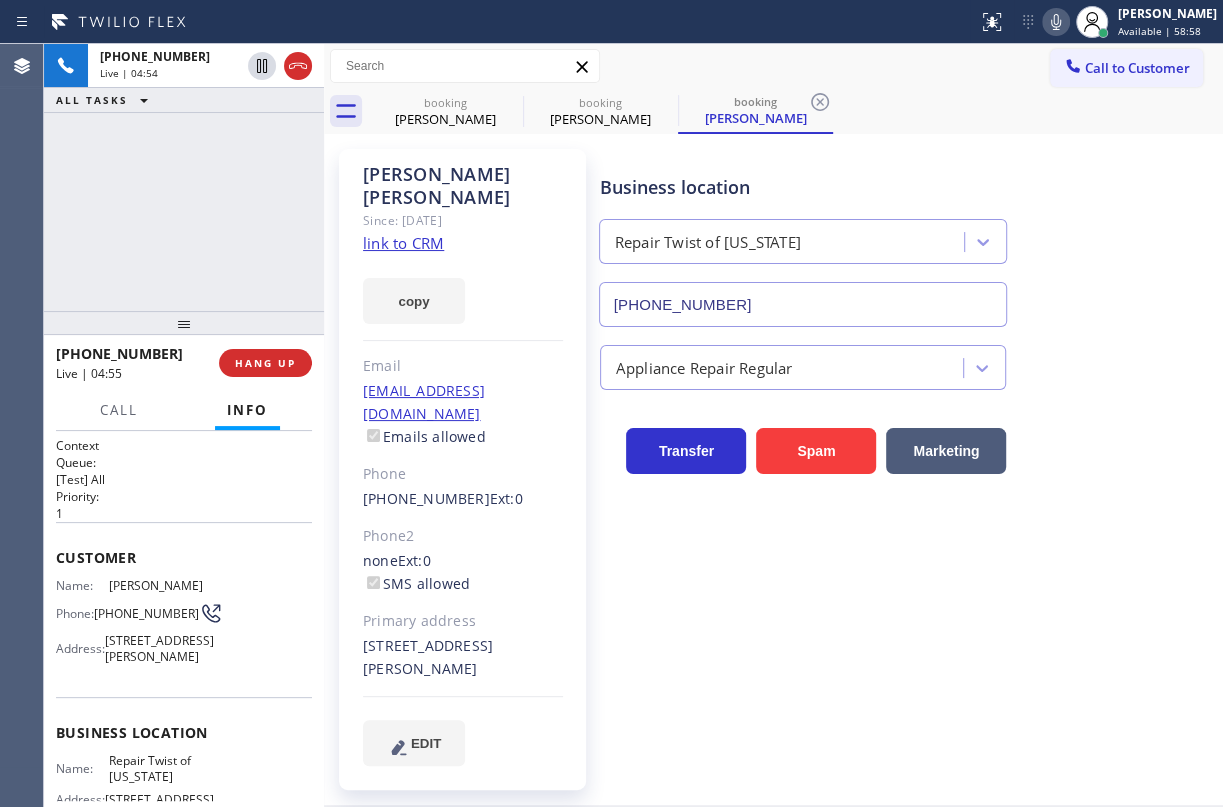 click on "Status report No issues detected If you experience an issue, please download the report and send it to your support team. Download report [PERSON_NAME] Available | 58:58 Set your status Offline Available Unavailable Break Log out" at bounding box center [1096, 22] 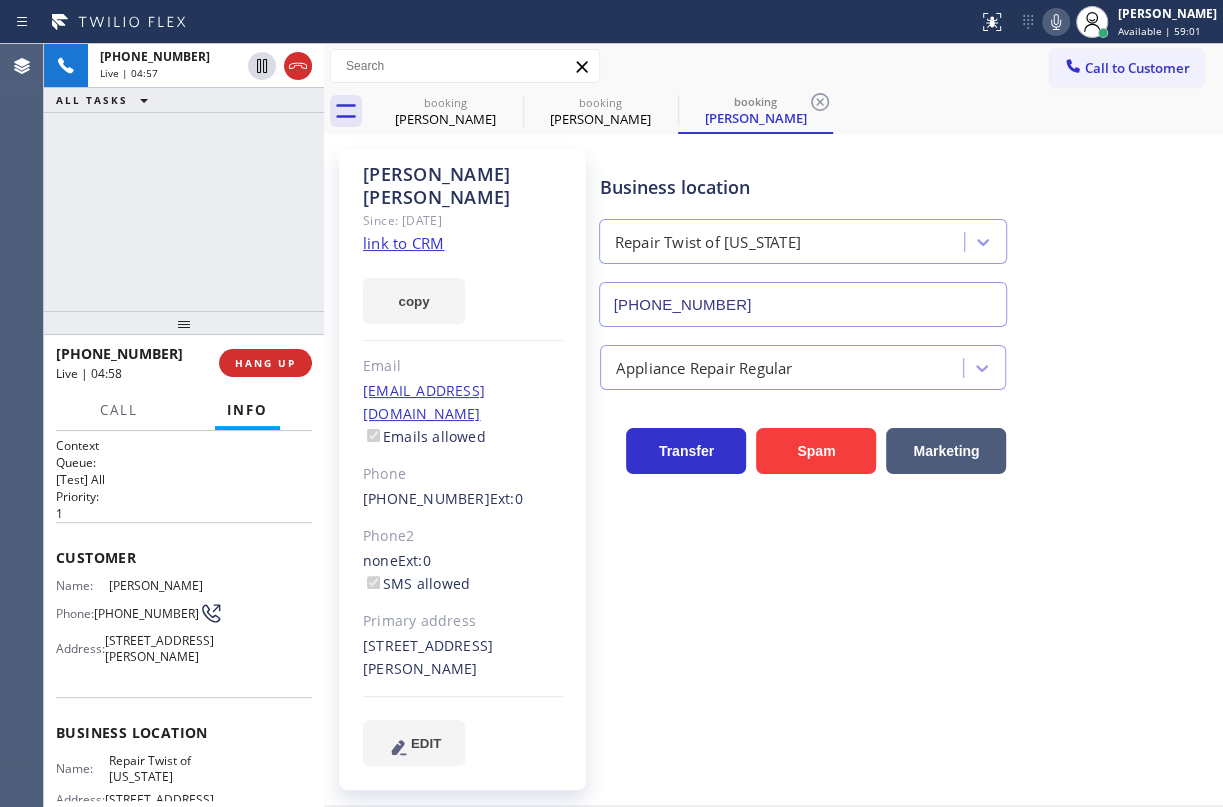 click 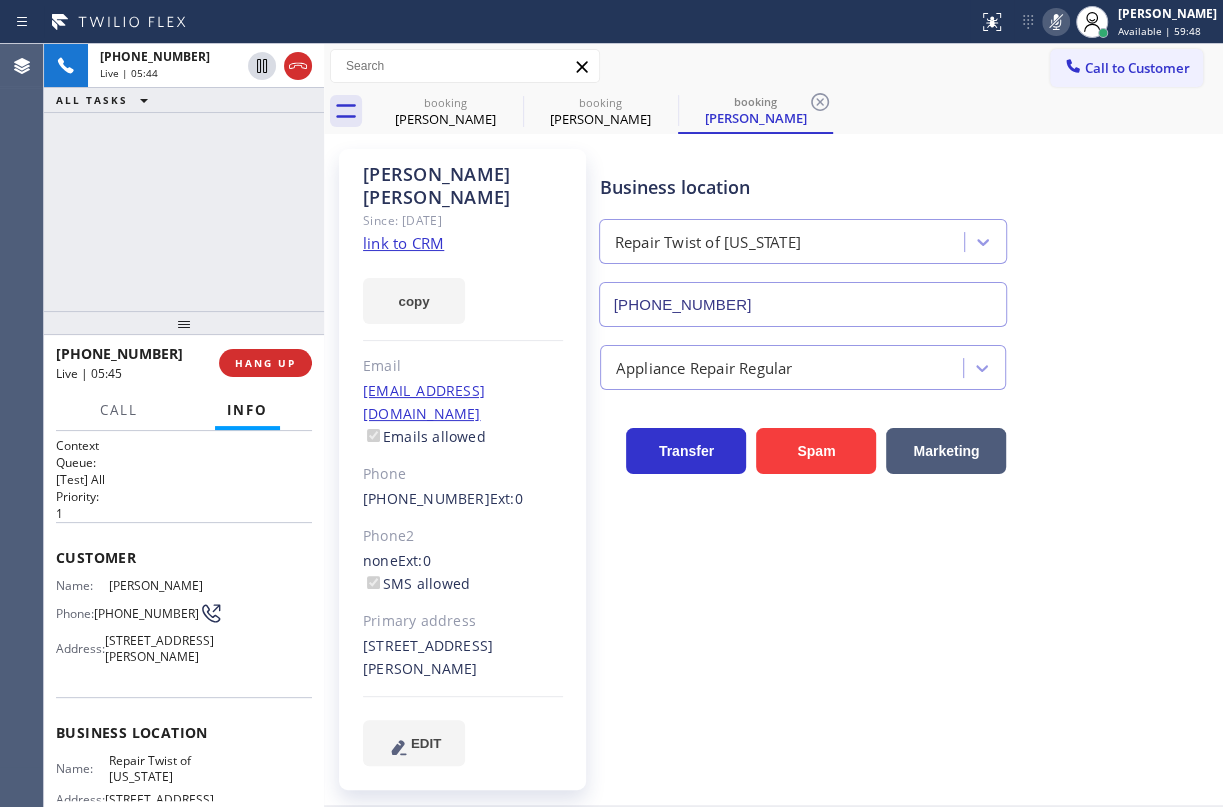 click 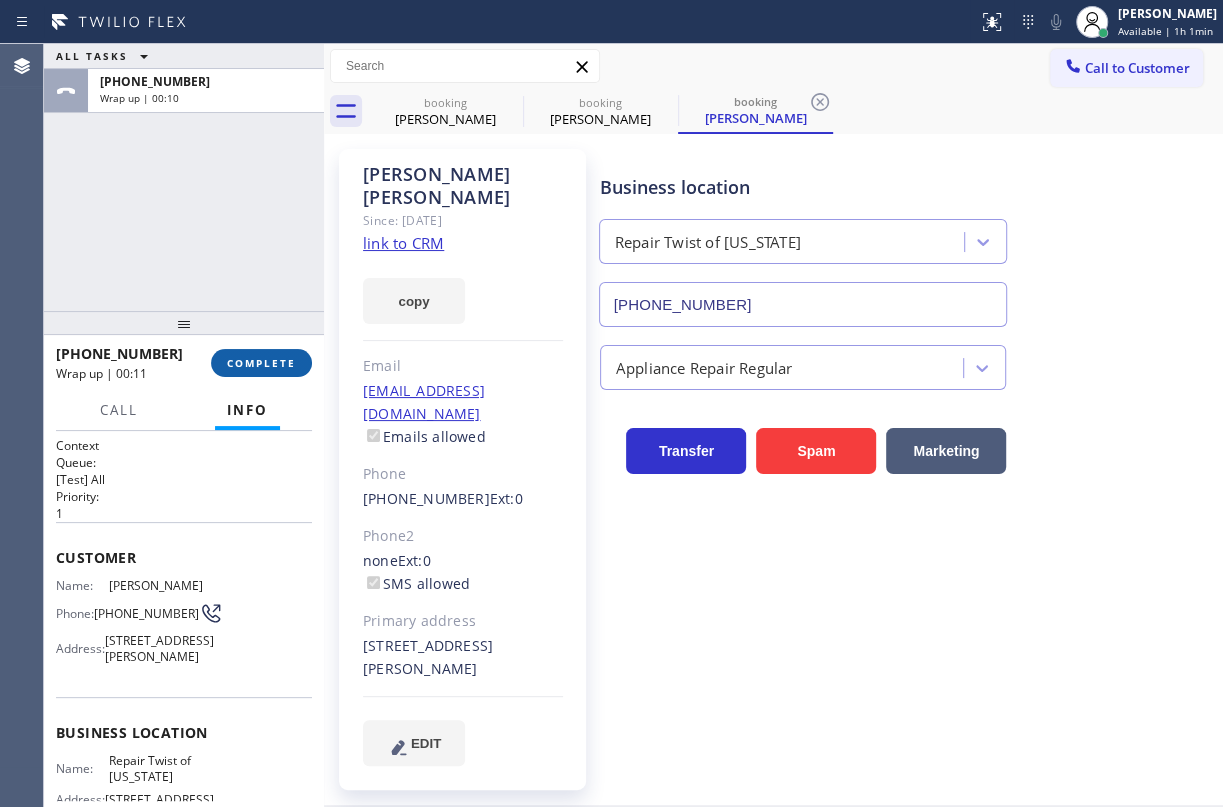 click on "COMPLETE" at bounding box center (261, 363) 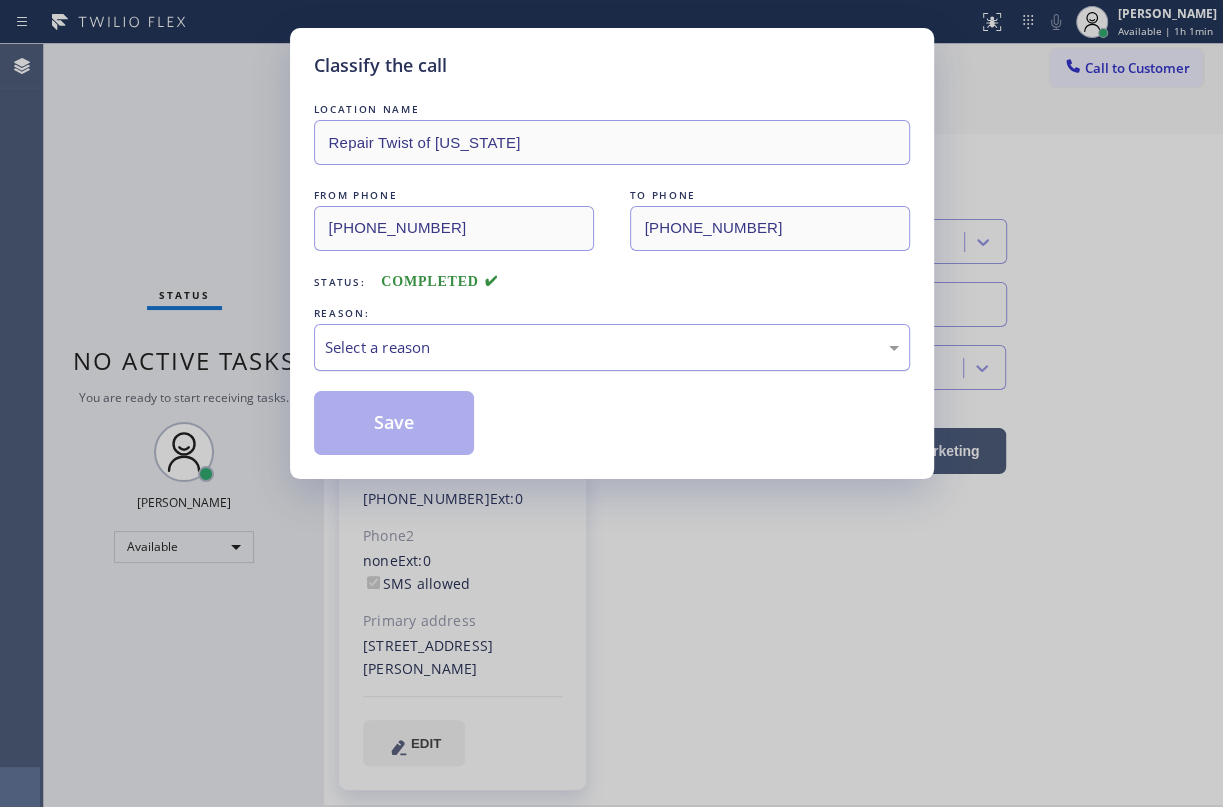 click on "Select a reason" at bounding box center (612, 347) 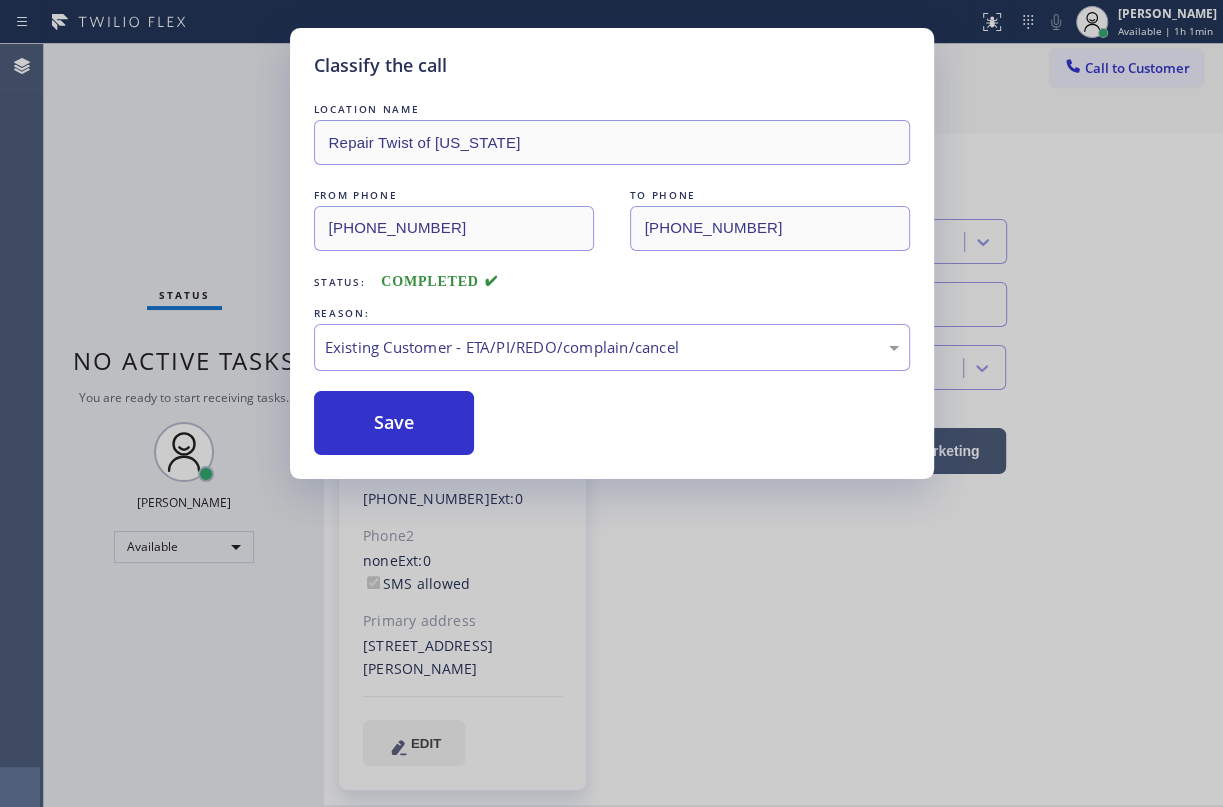 click on "Save" at bounding box center [394, 423] 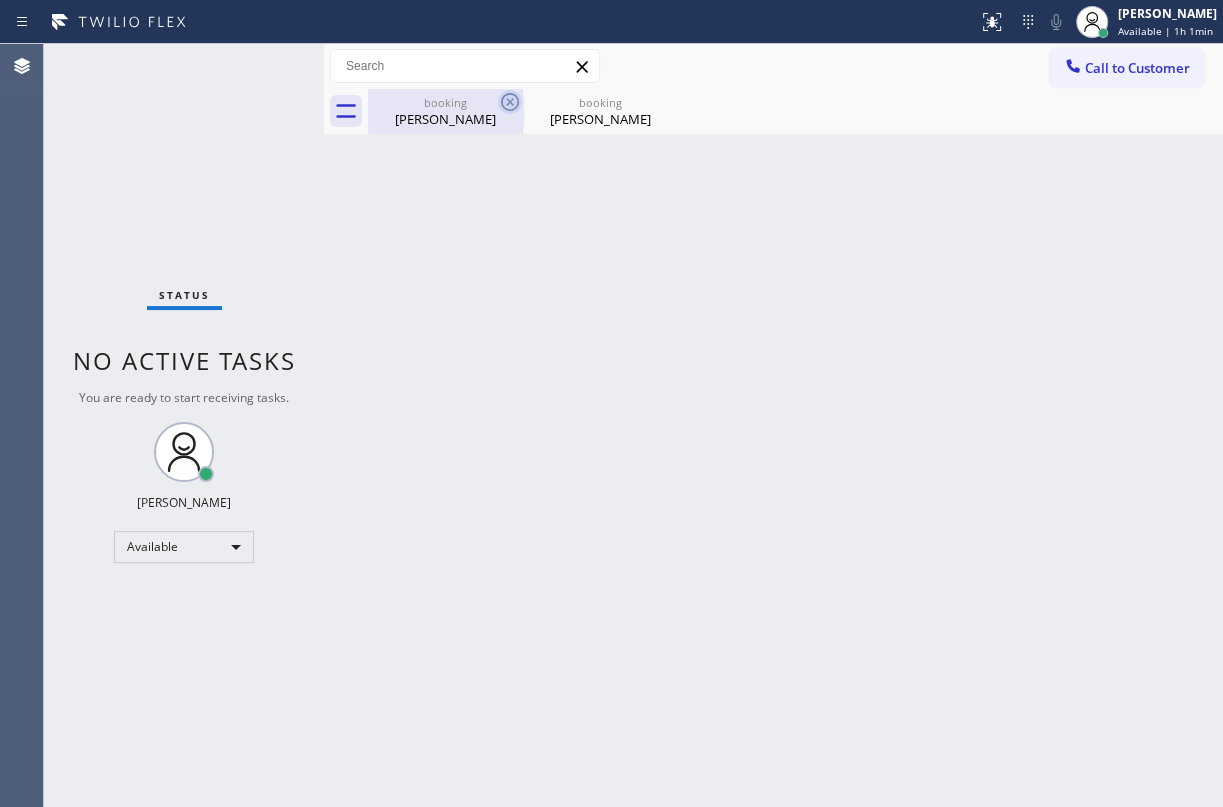 click 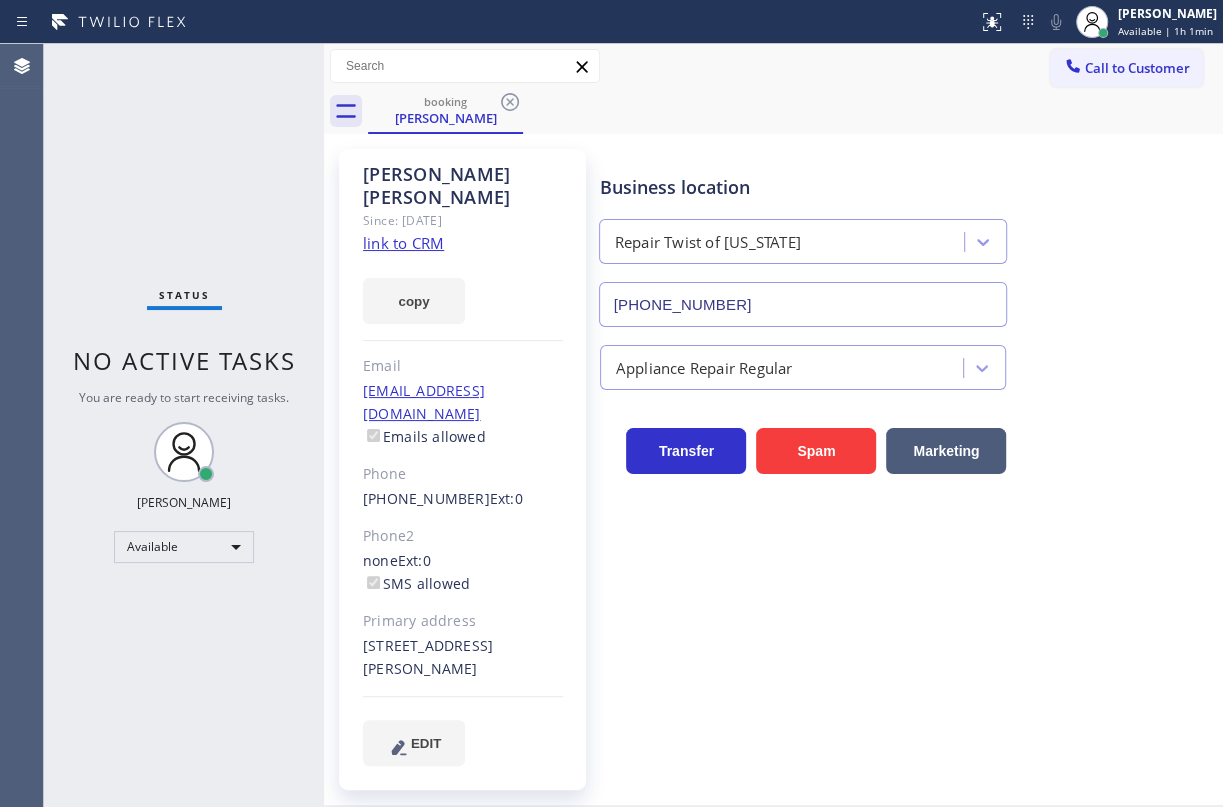 click 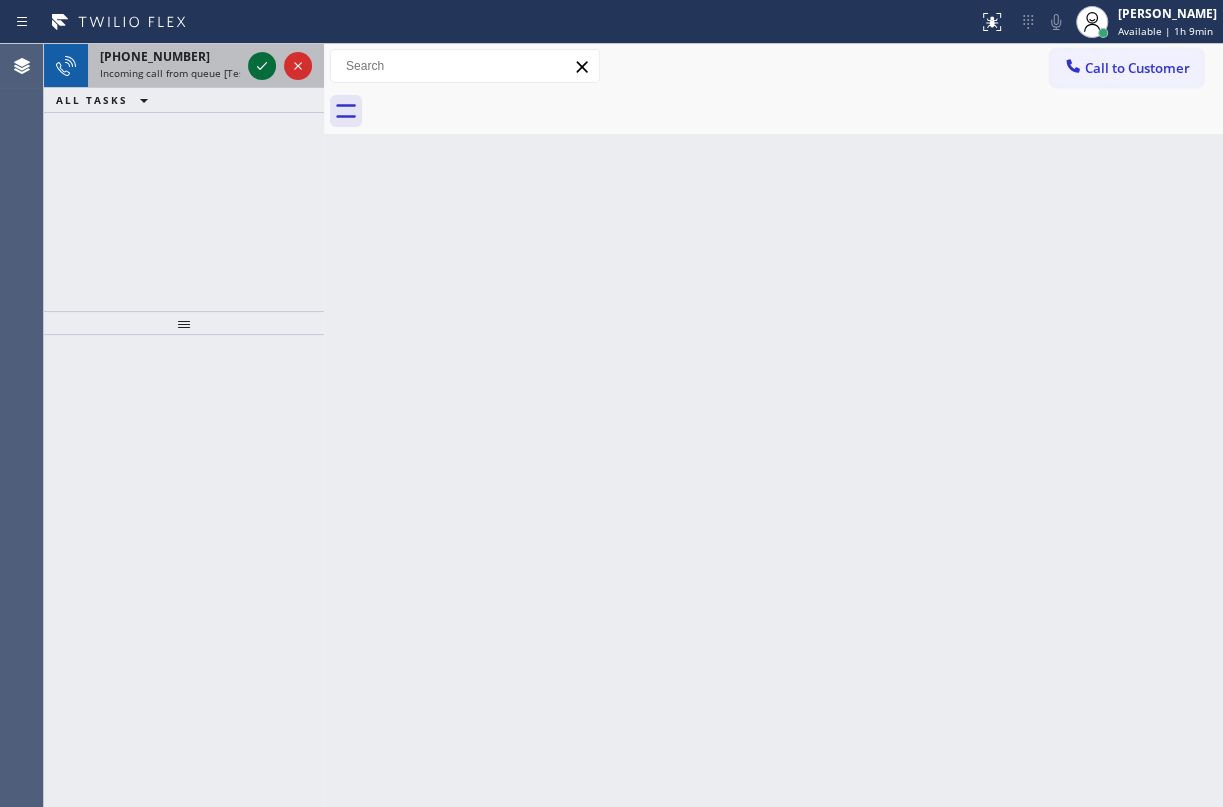 click 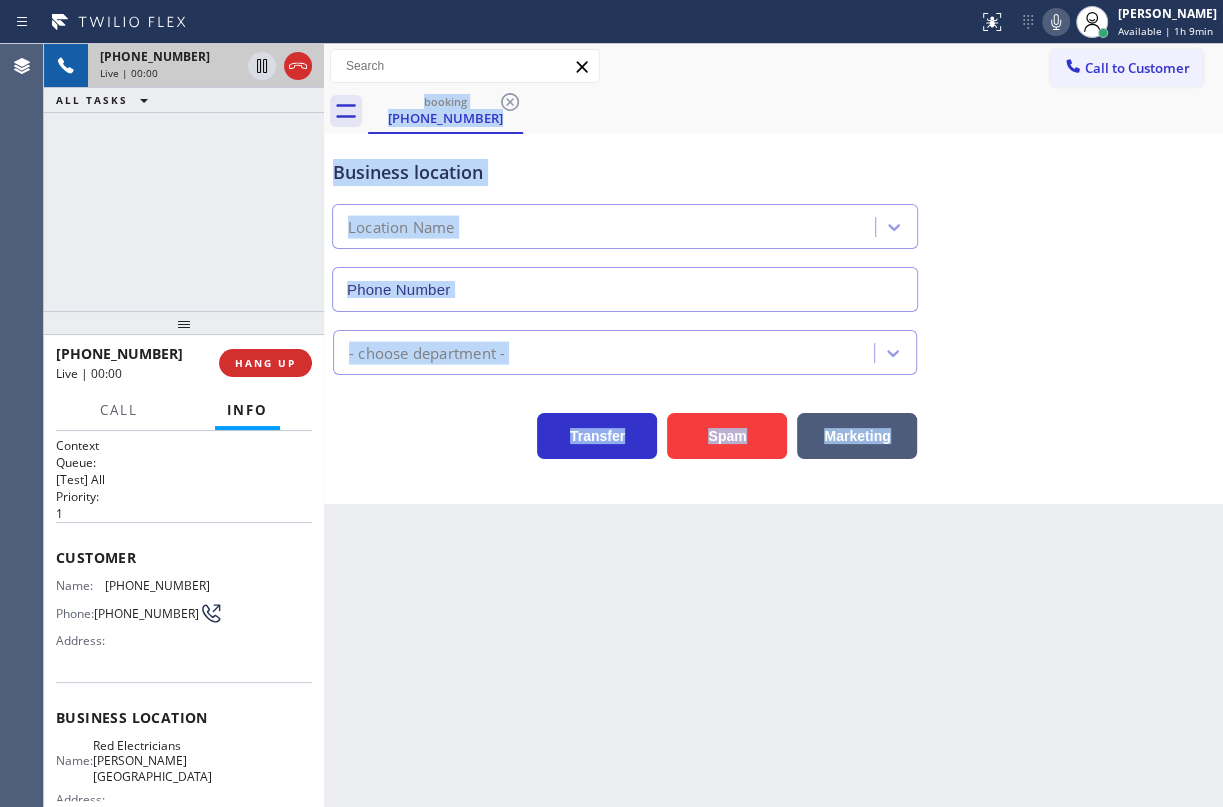 type on "[PHONE_NUMBER]" 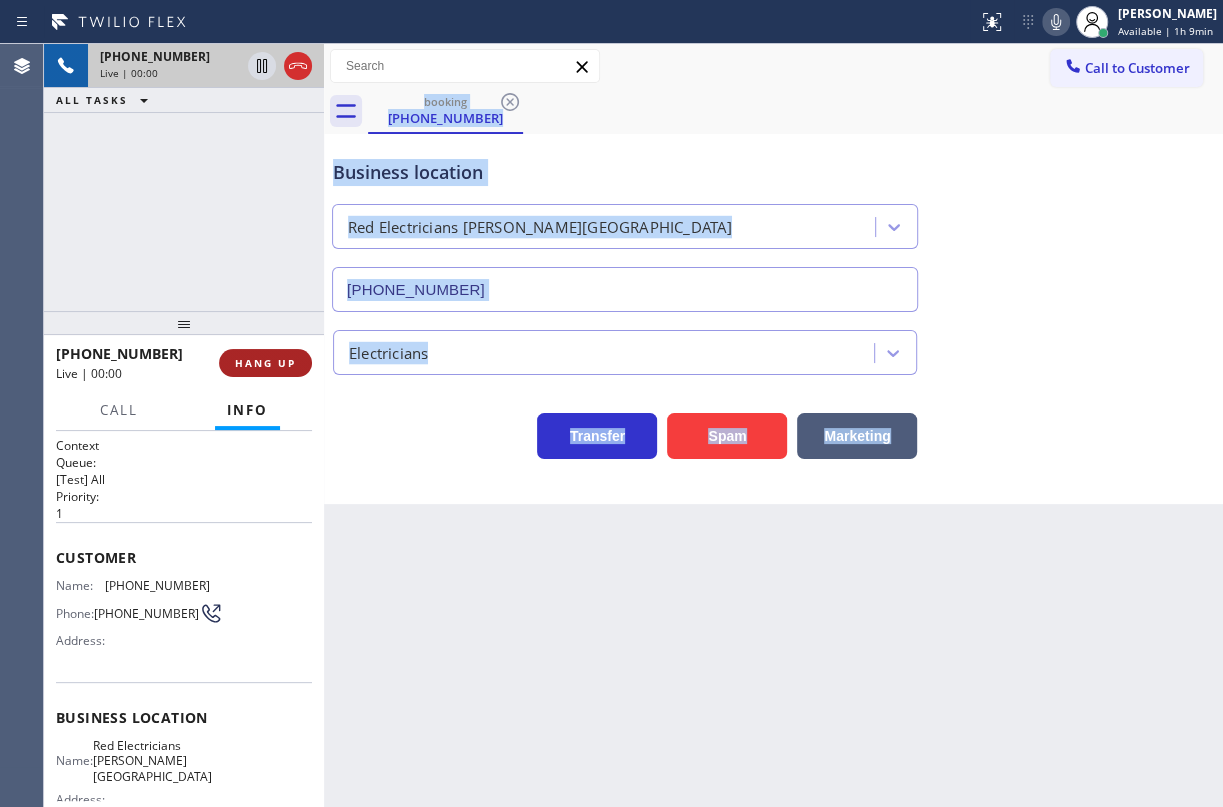 click on "HANG UP" at bounding box center (265, 363) 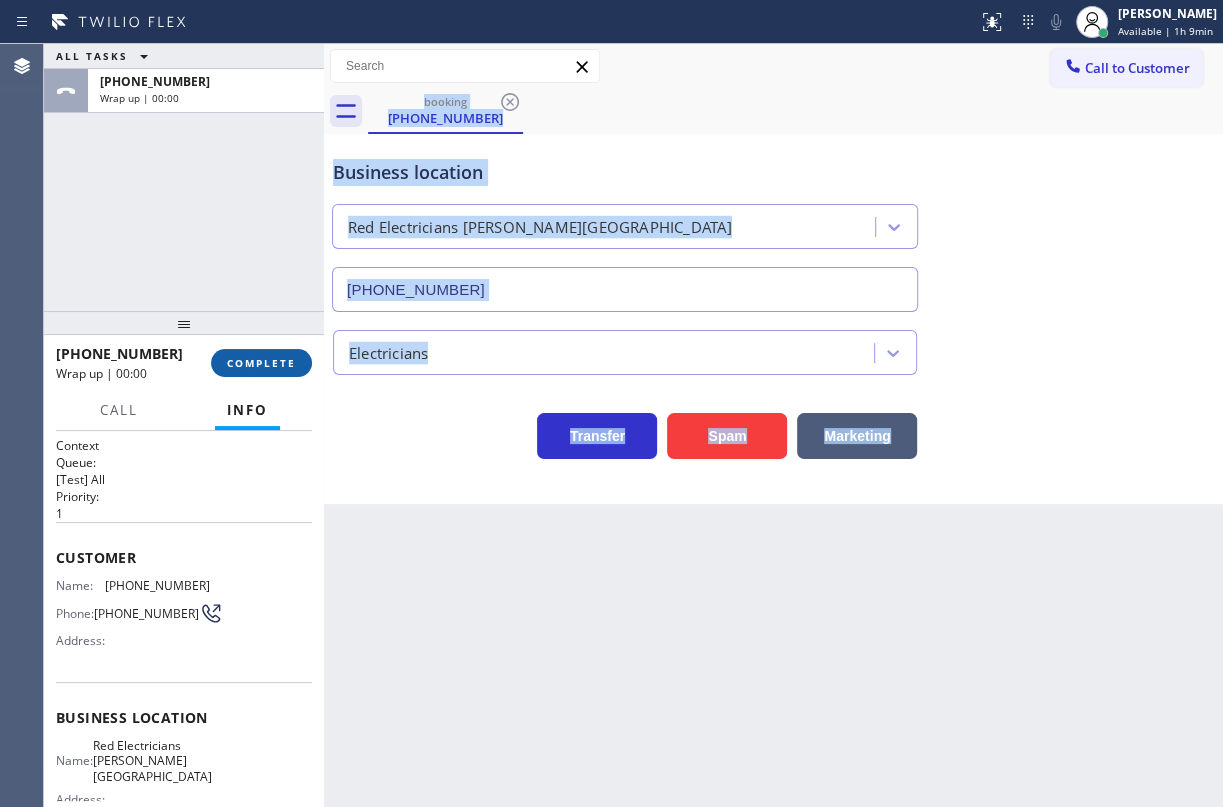 click on "COMPLETE" at bounding box center [261, 363] 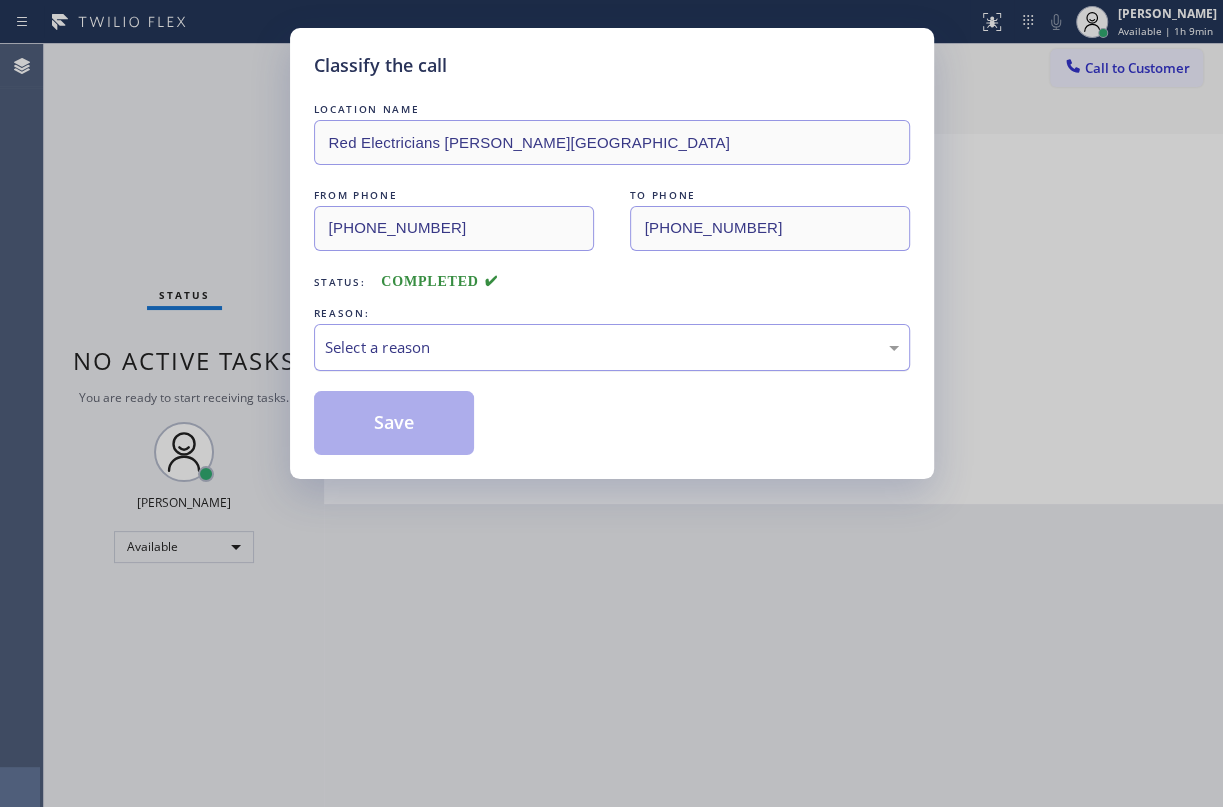 click on "Select a reason" at bounding box center [612, 347] 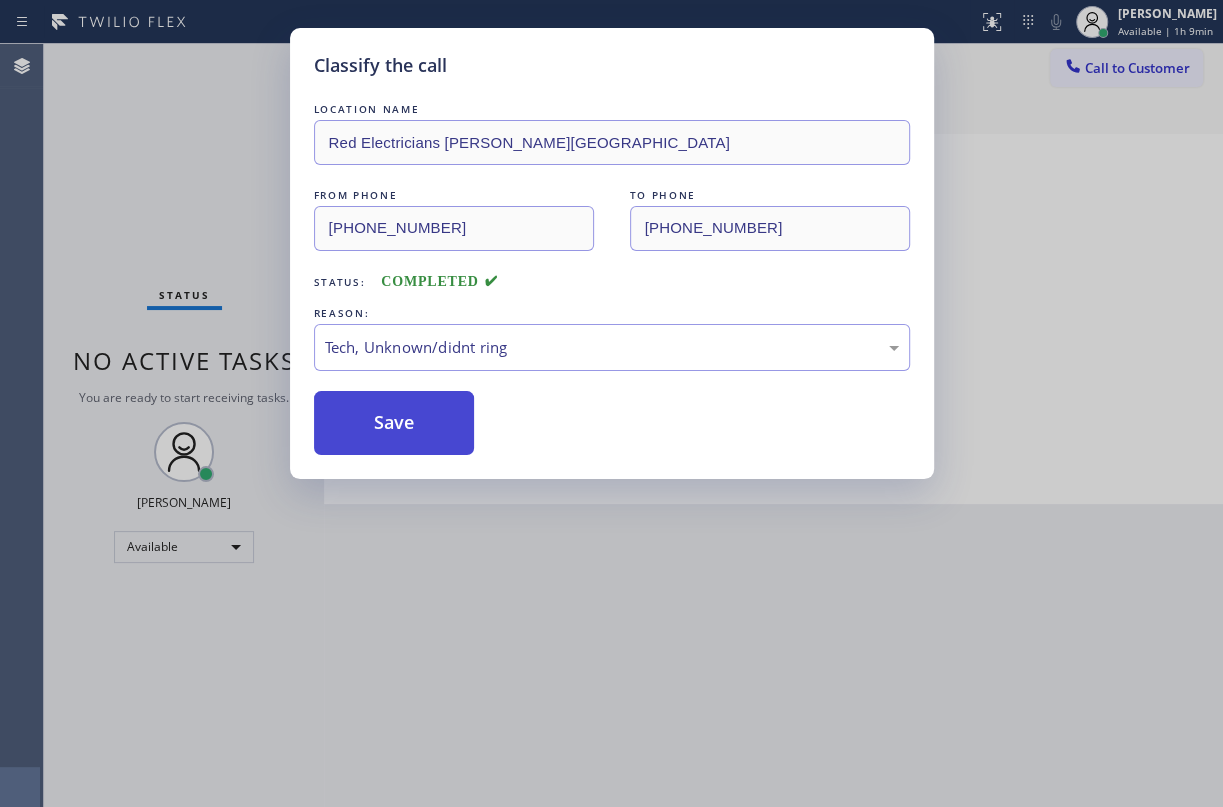 click on "Save" at bounding box center (394, 423) 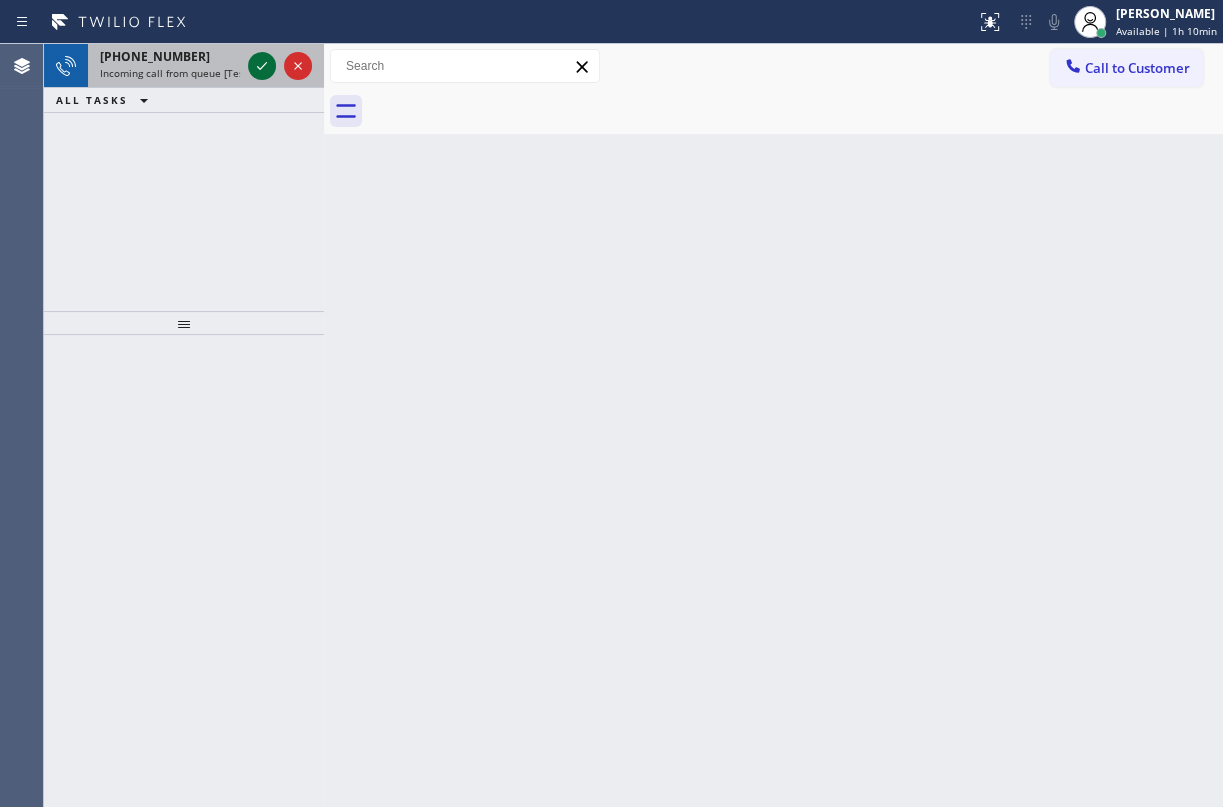click 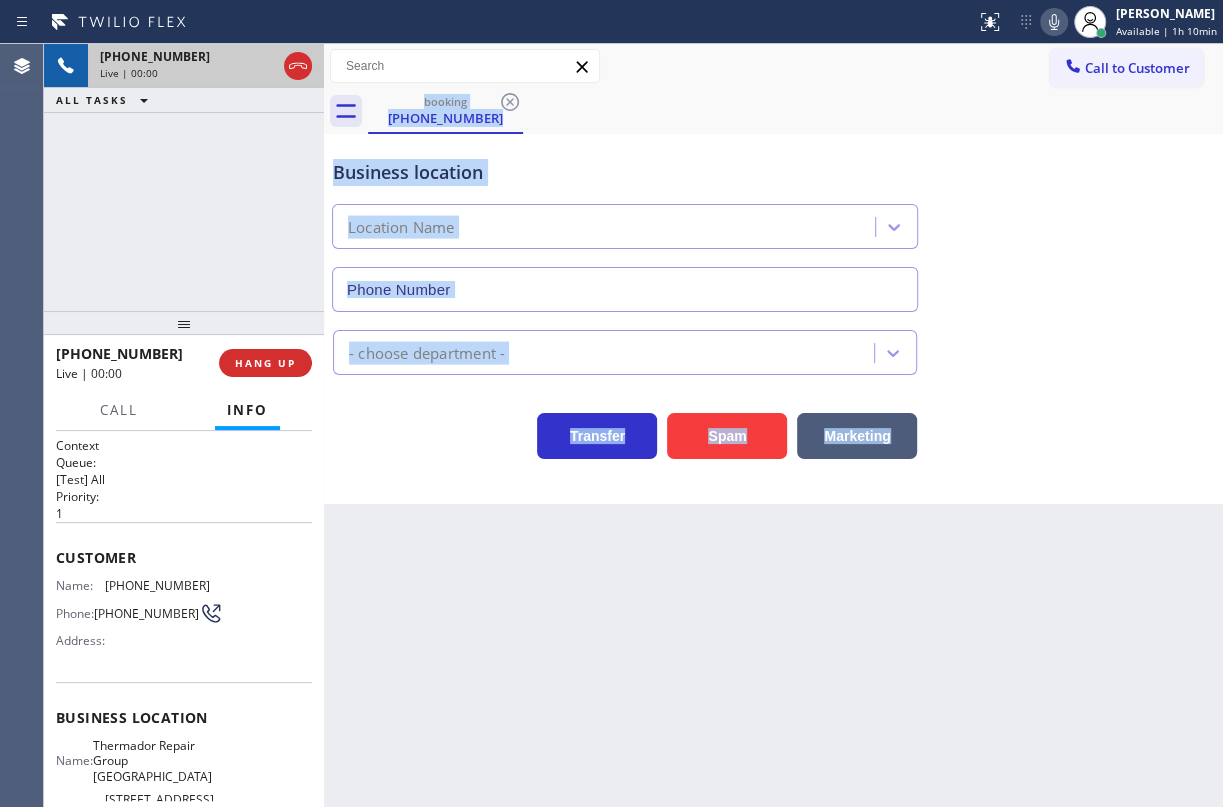 type on "[PHONE_NUMBER]" 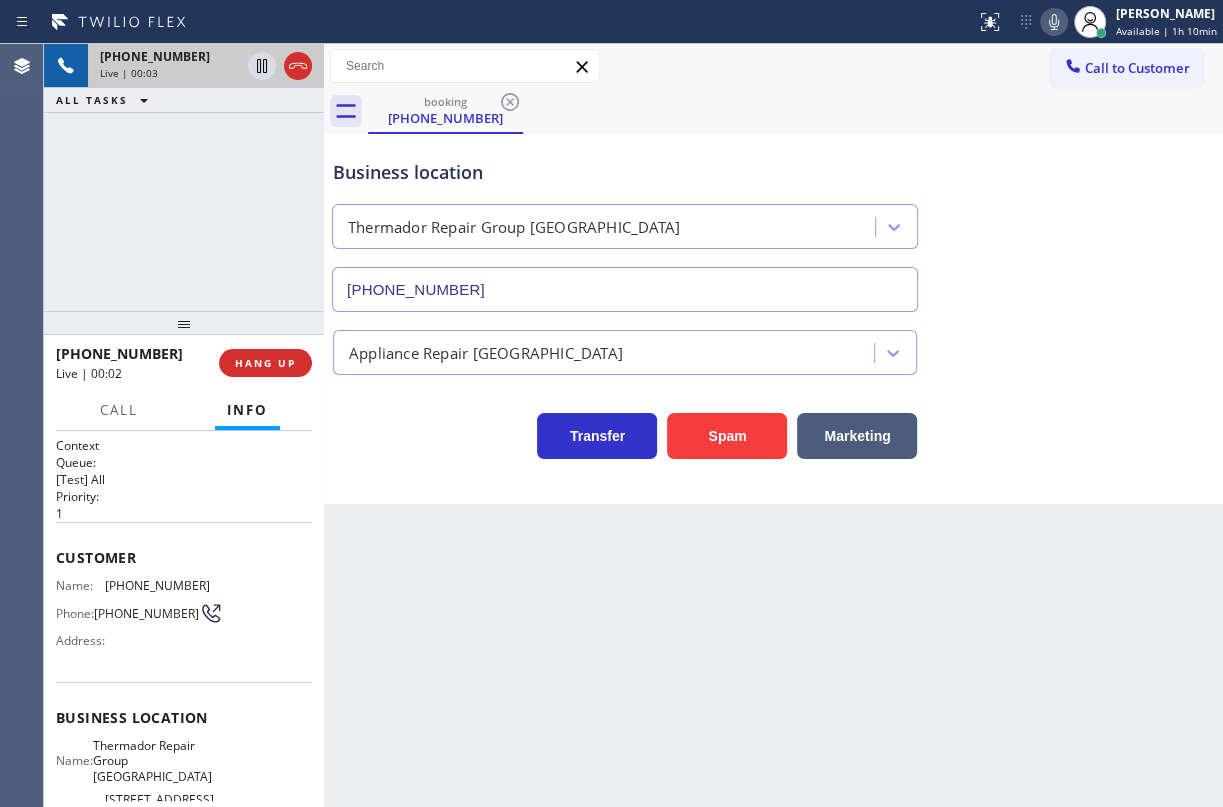 click on "Thermador Repair Group [GEOGRAPHIC_DATA]" at bounding box center (152, 761) 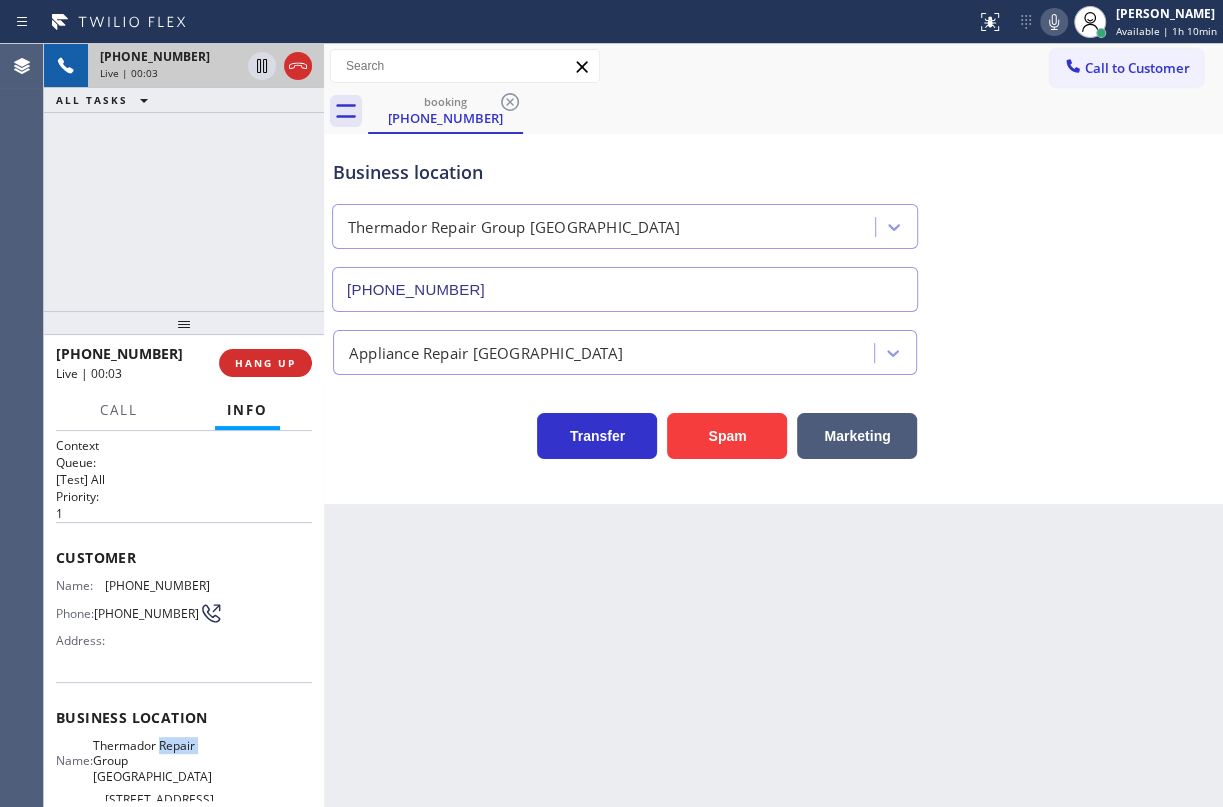 click on "Thermador Repair Group [GEOGRAPHIC_DATA]" at bounding box center (152, 761) 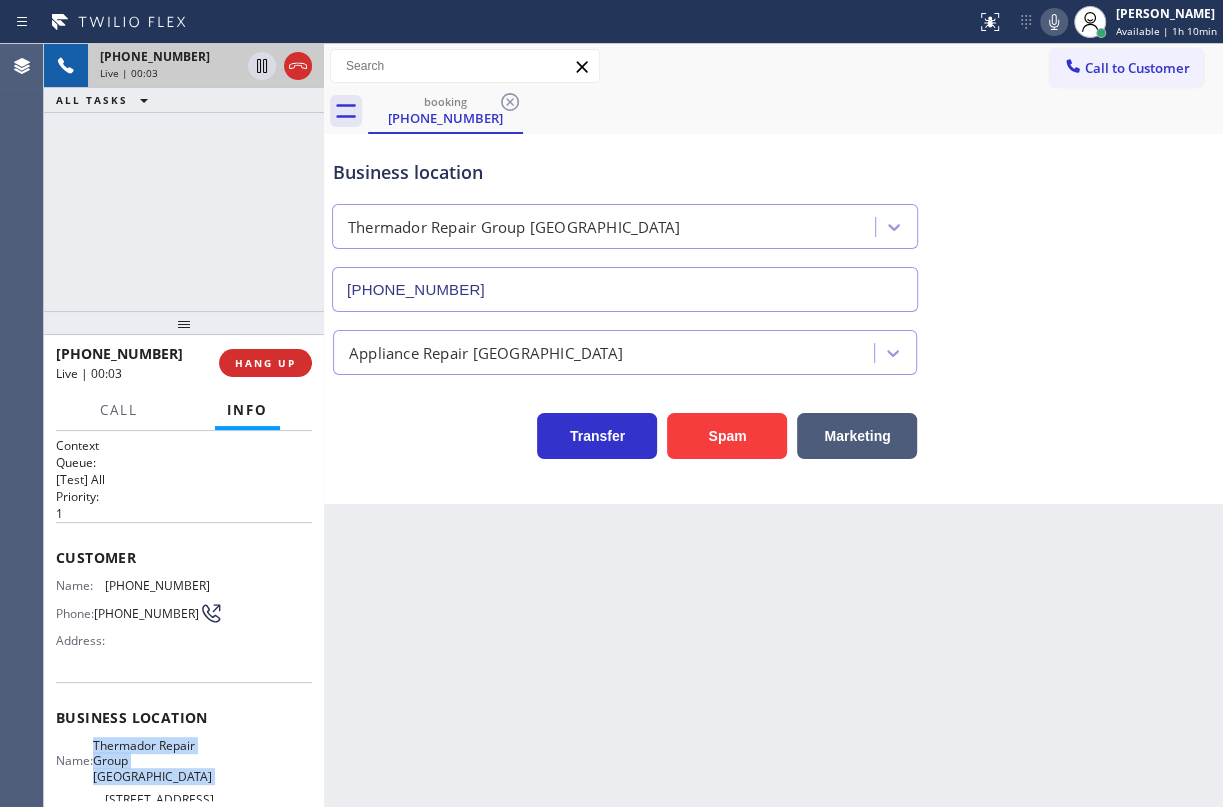 click on "Thermador Repair Group [GEOGRAPHIC_DATA]" at bounding box center [152, 761] 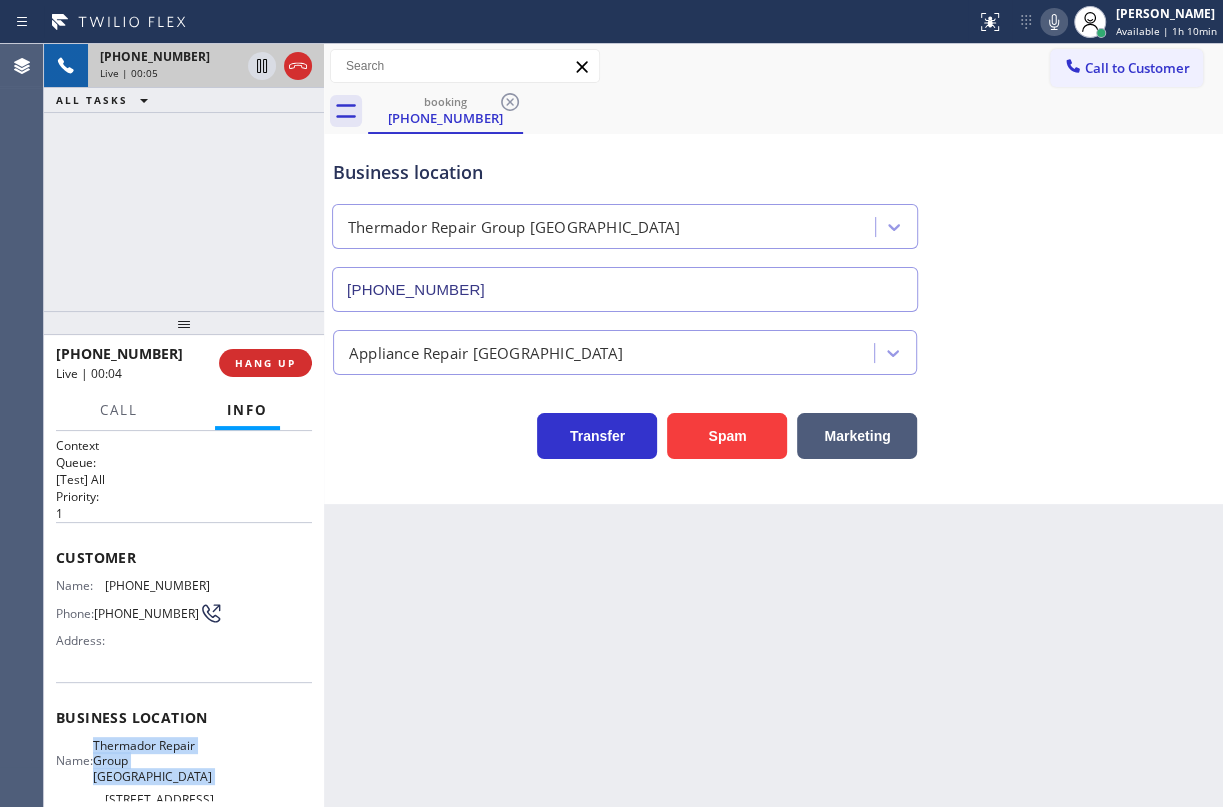 copy on "Thermador Repair Group [GEOGRAPHIC_DATA]" 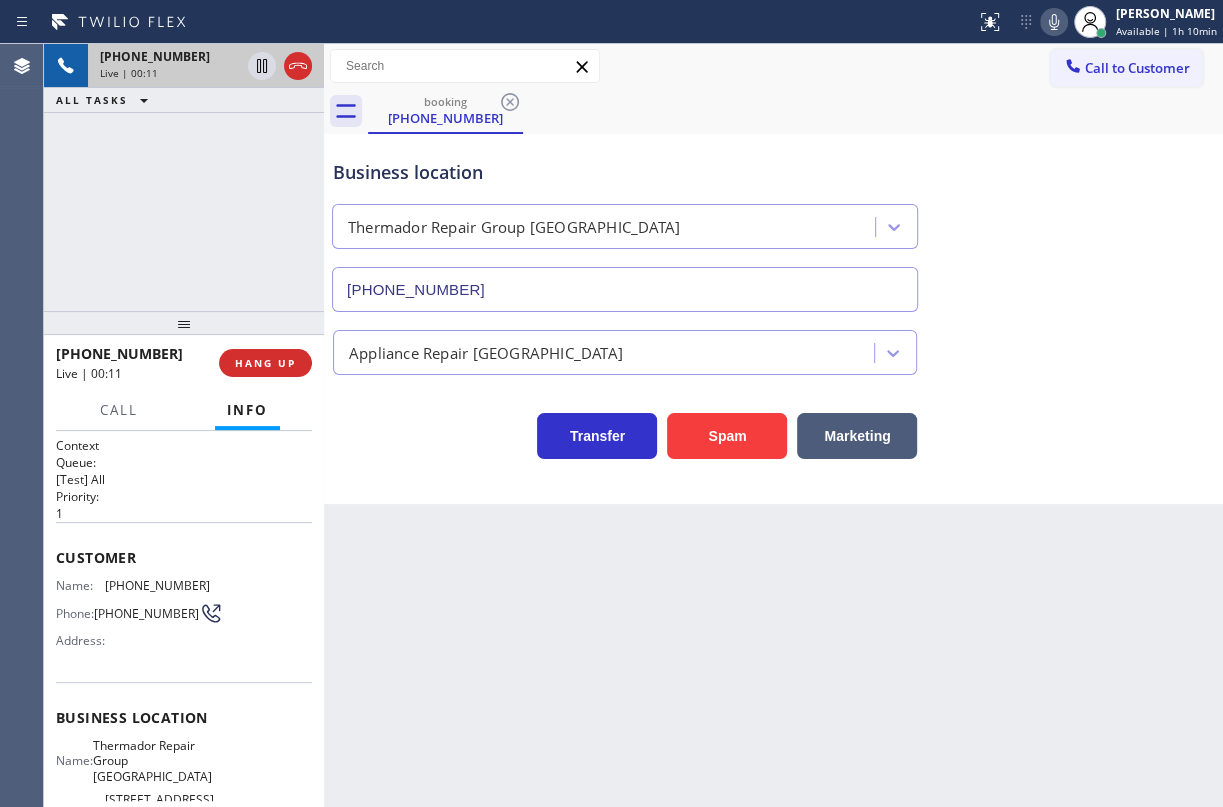 click on "[PHONE_NUMBER]" at bounding box center [625, 289] 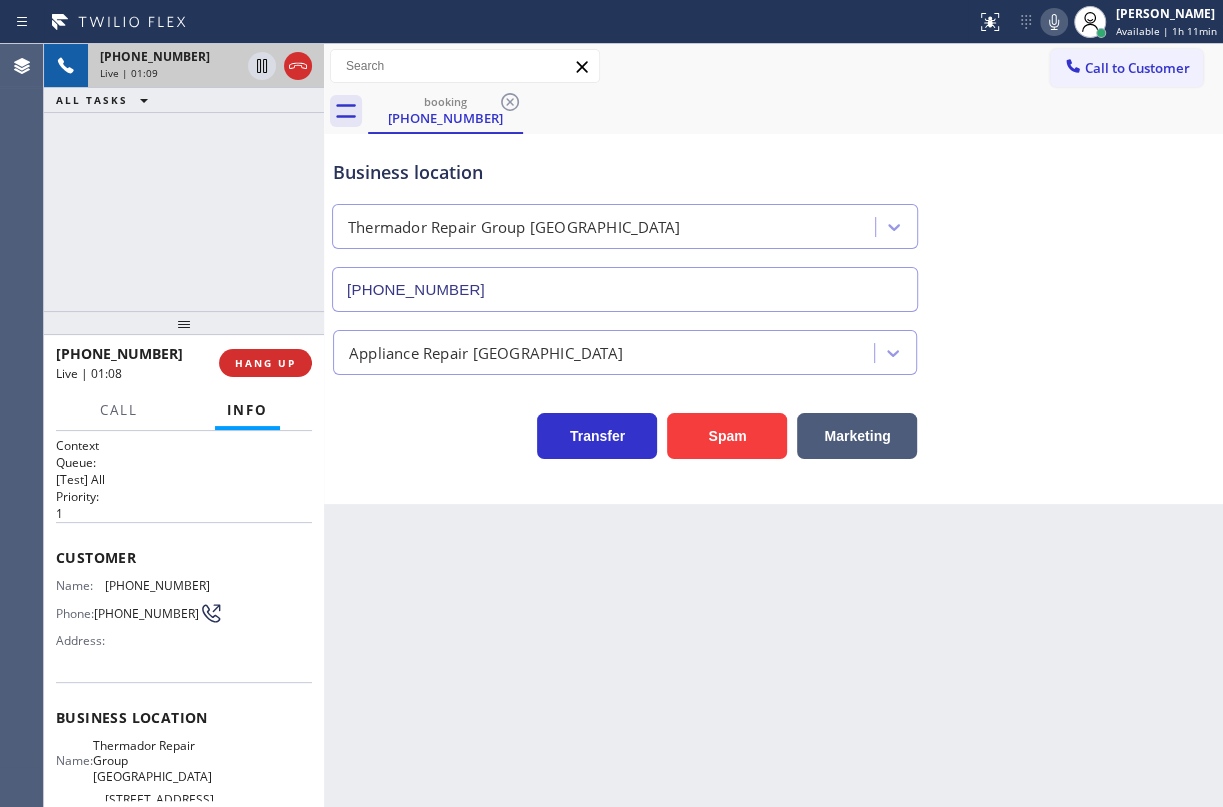 click on "[PHONE_NUMBER]" at bounding box center [157, 585] 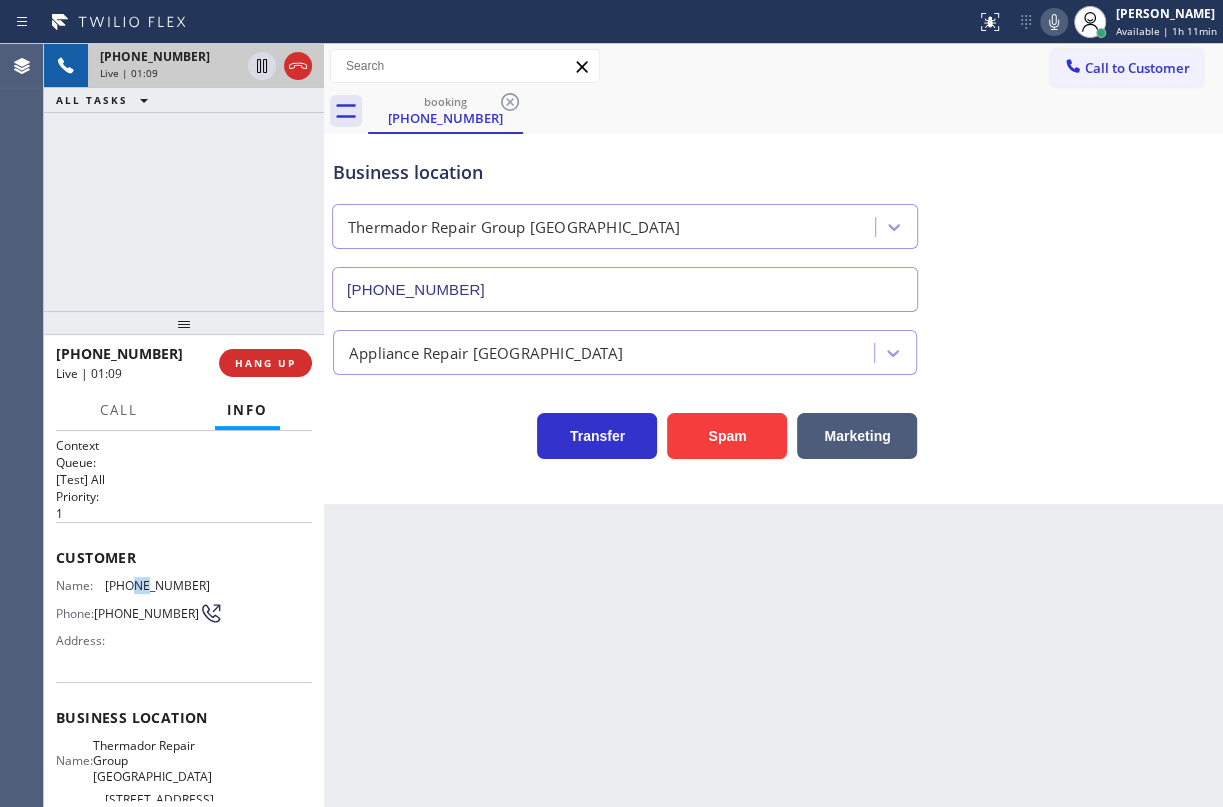 click on "[PHONE_NUMBER]" at bounding box center (157, 585) 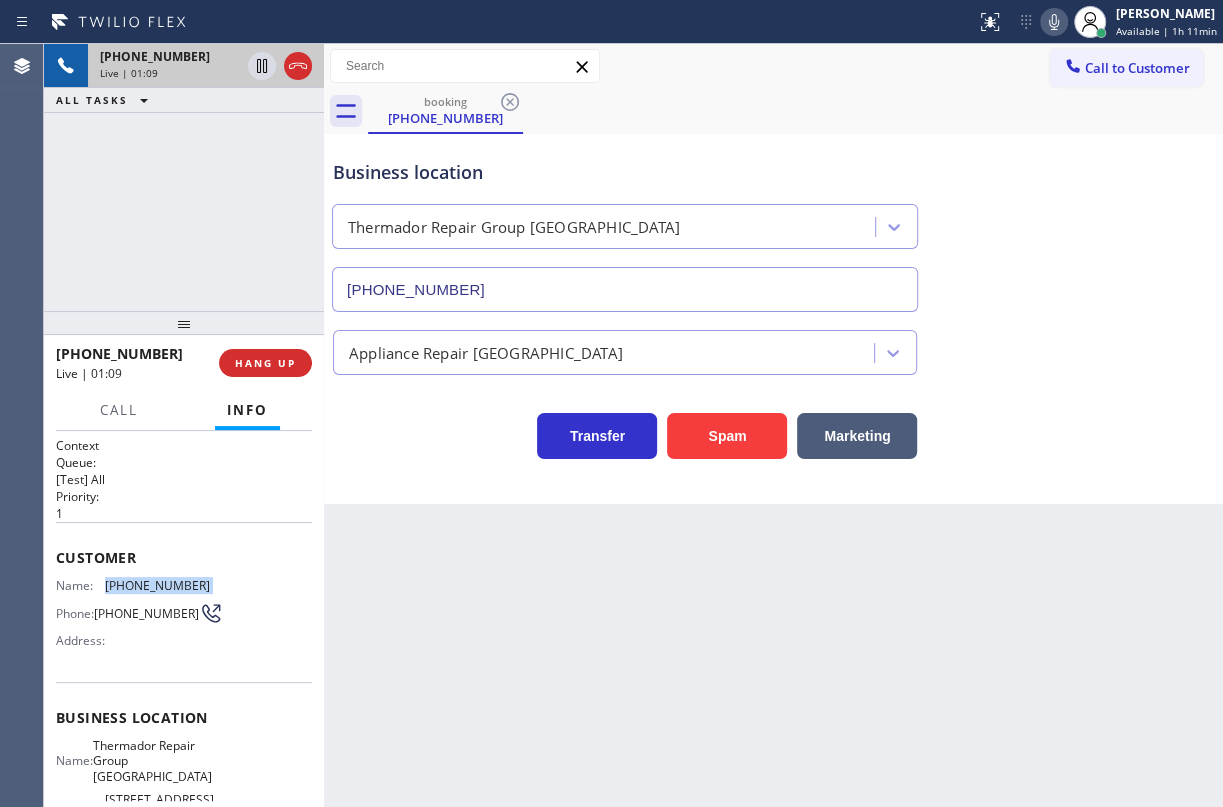 click on "[PHONE_NUMBER]" at bounding box center (157, 585) 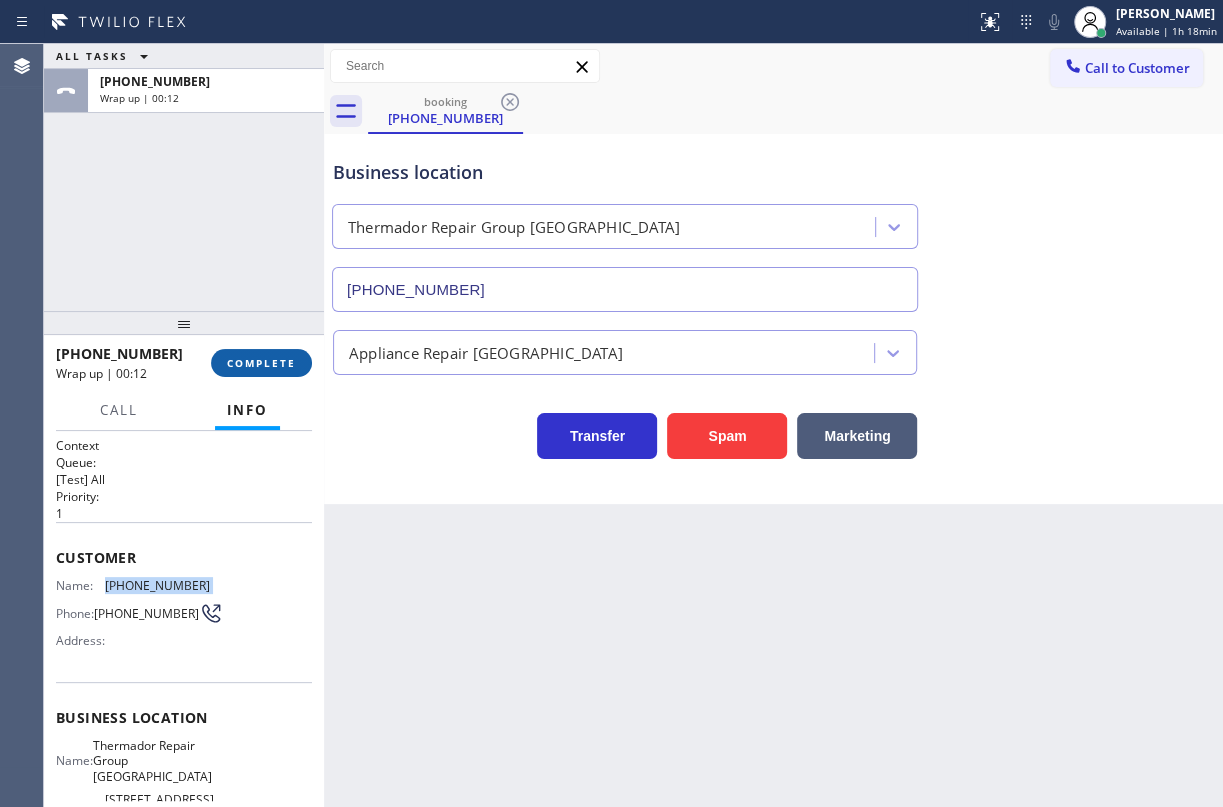click on "COMPLETE" at bounding box center (261, 363) 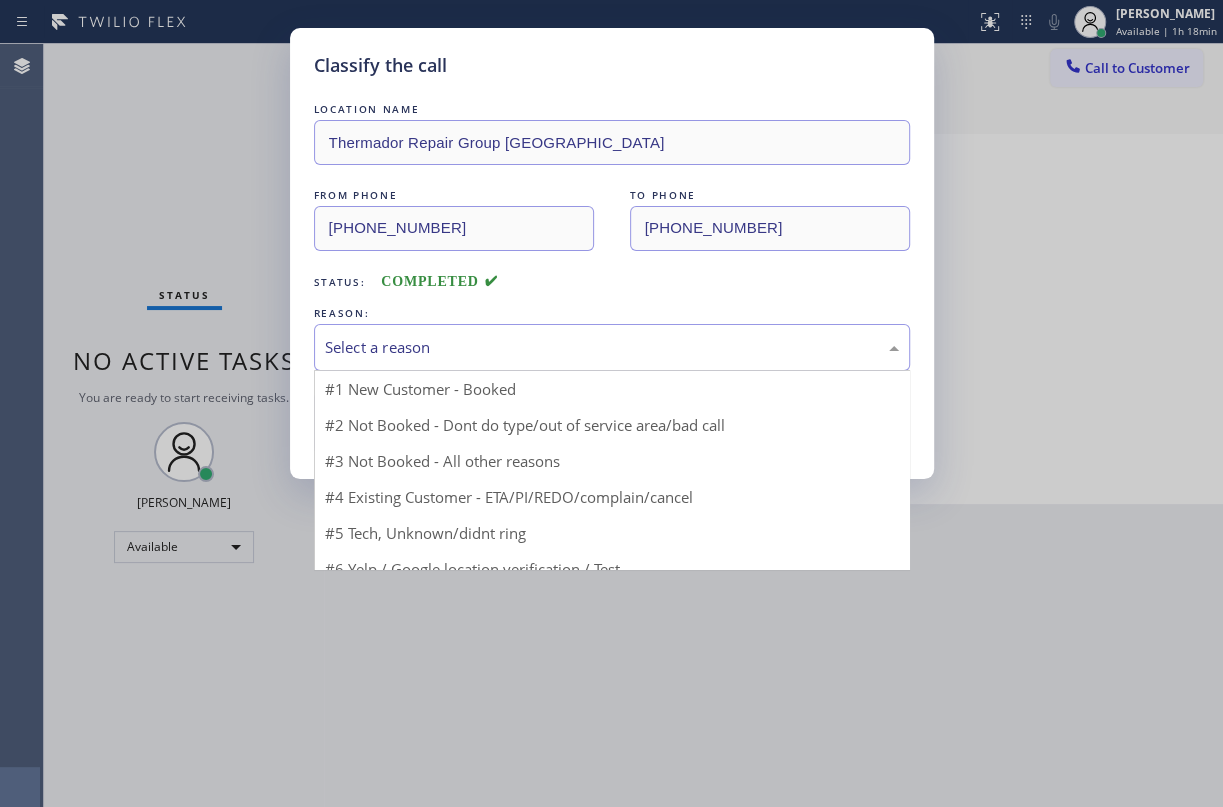 click on "Select a reason" at bounding box center (612, 347) 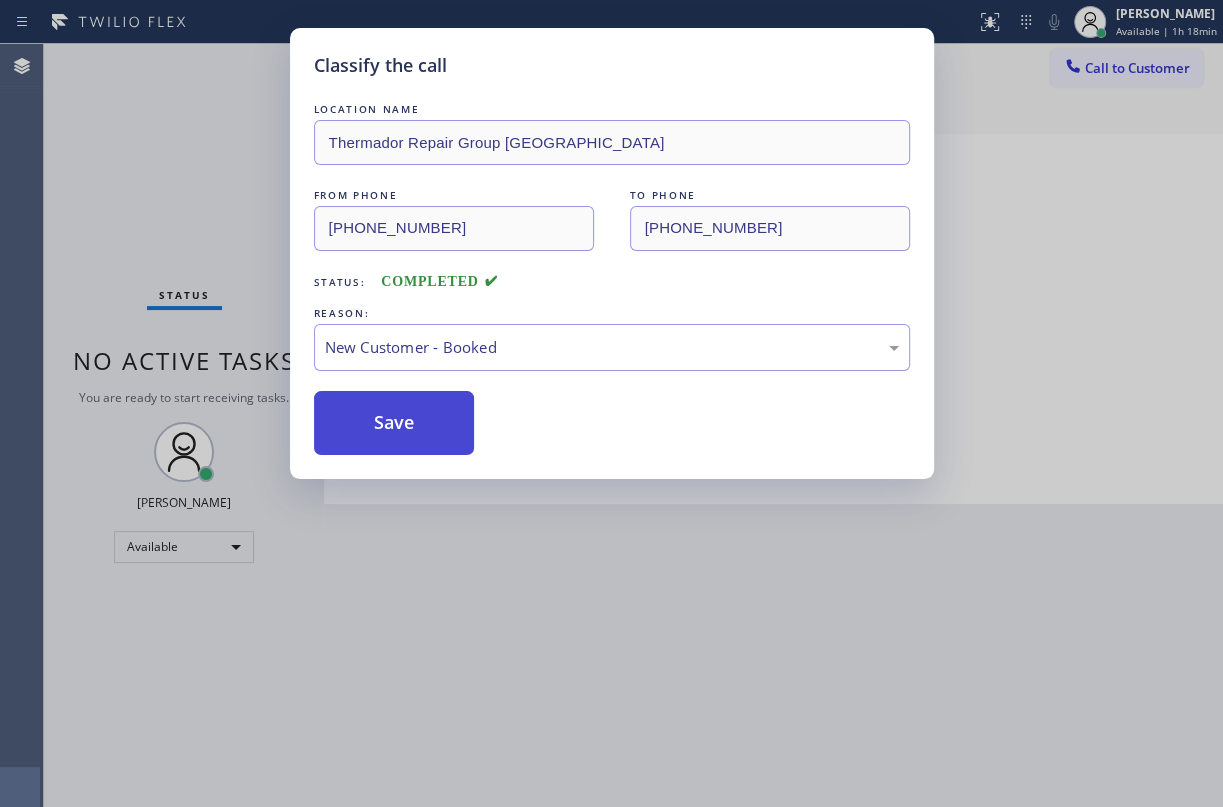 click on "Save" at bounding box center (394, 423) 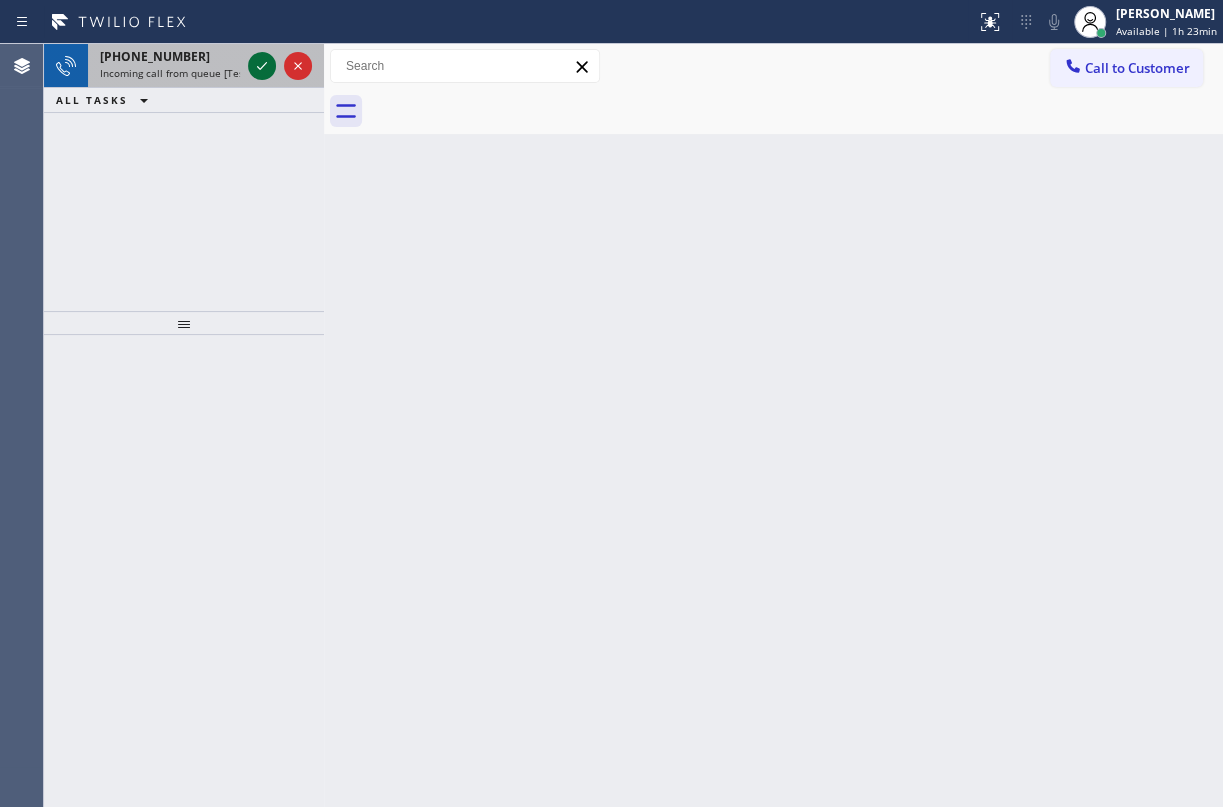 click 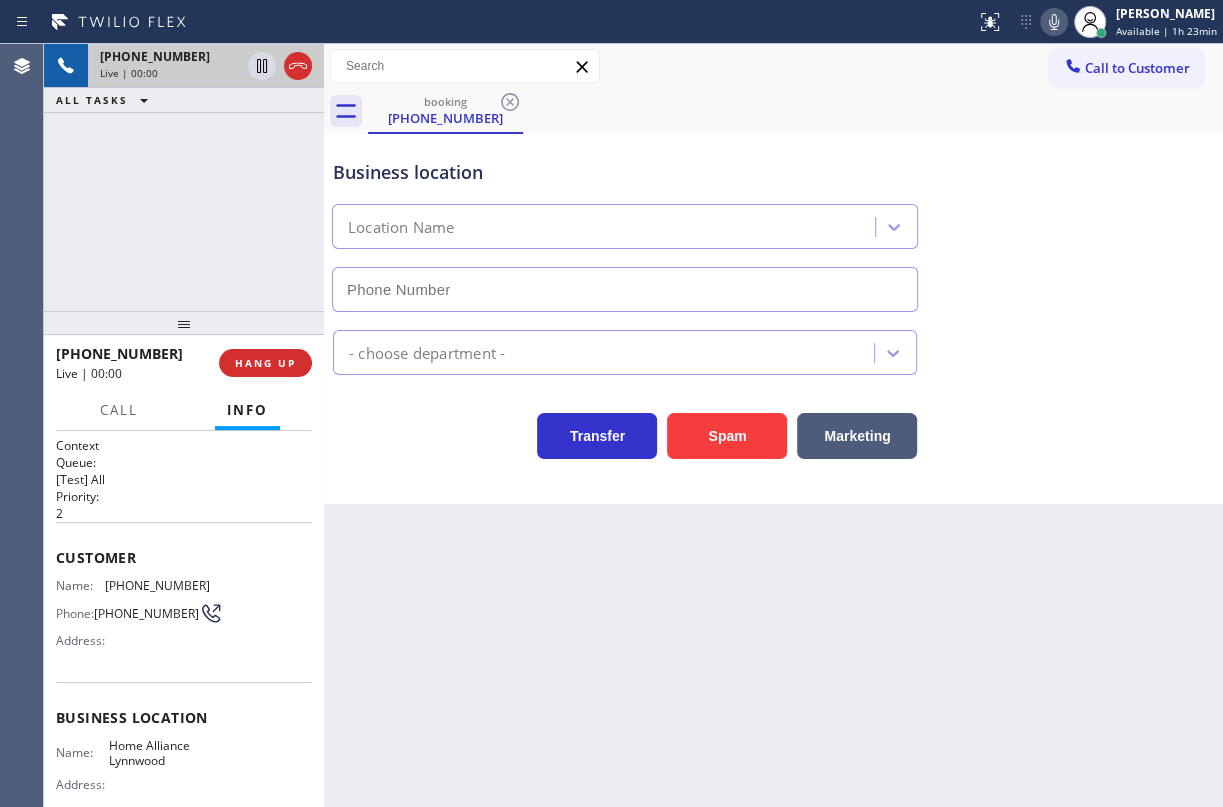type on "[PHONE_NUMBER]" 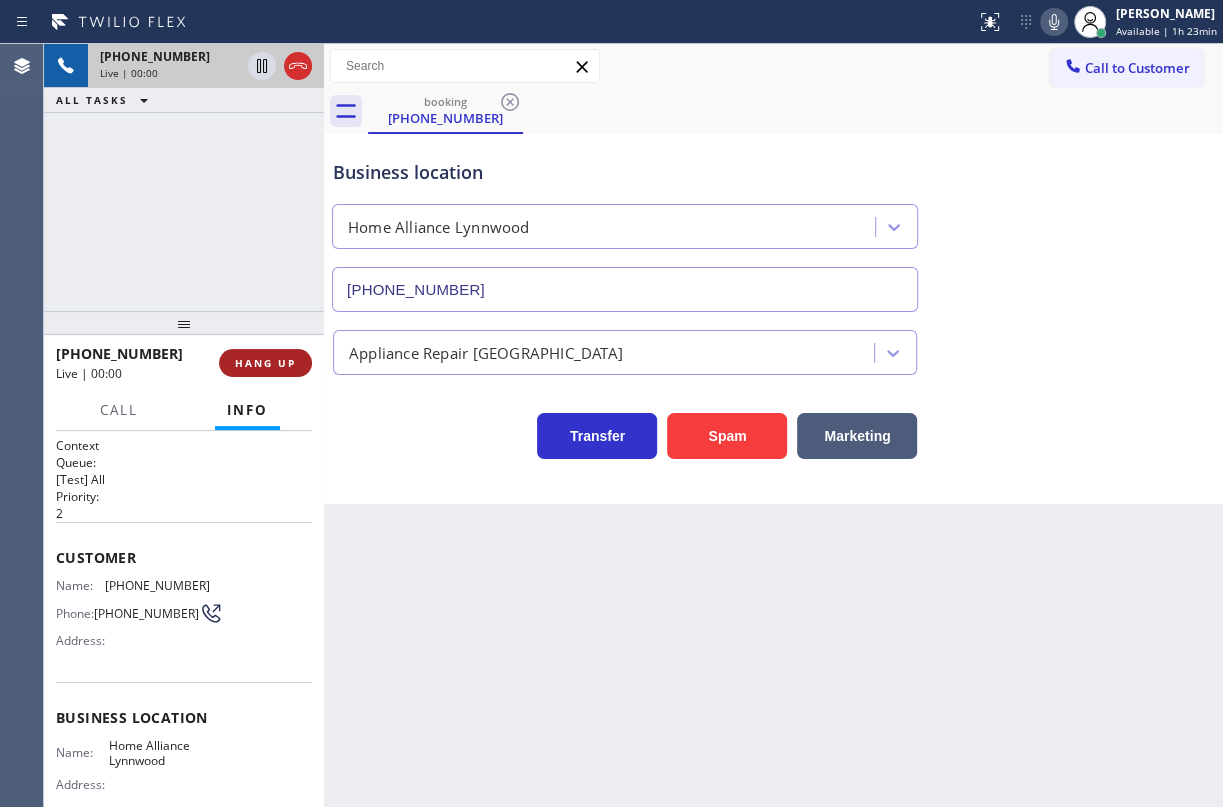 click on "HANG UP" at bounding box center [265, 363] 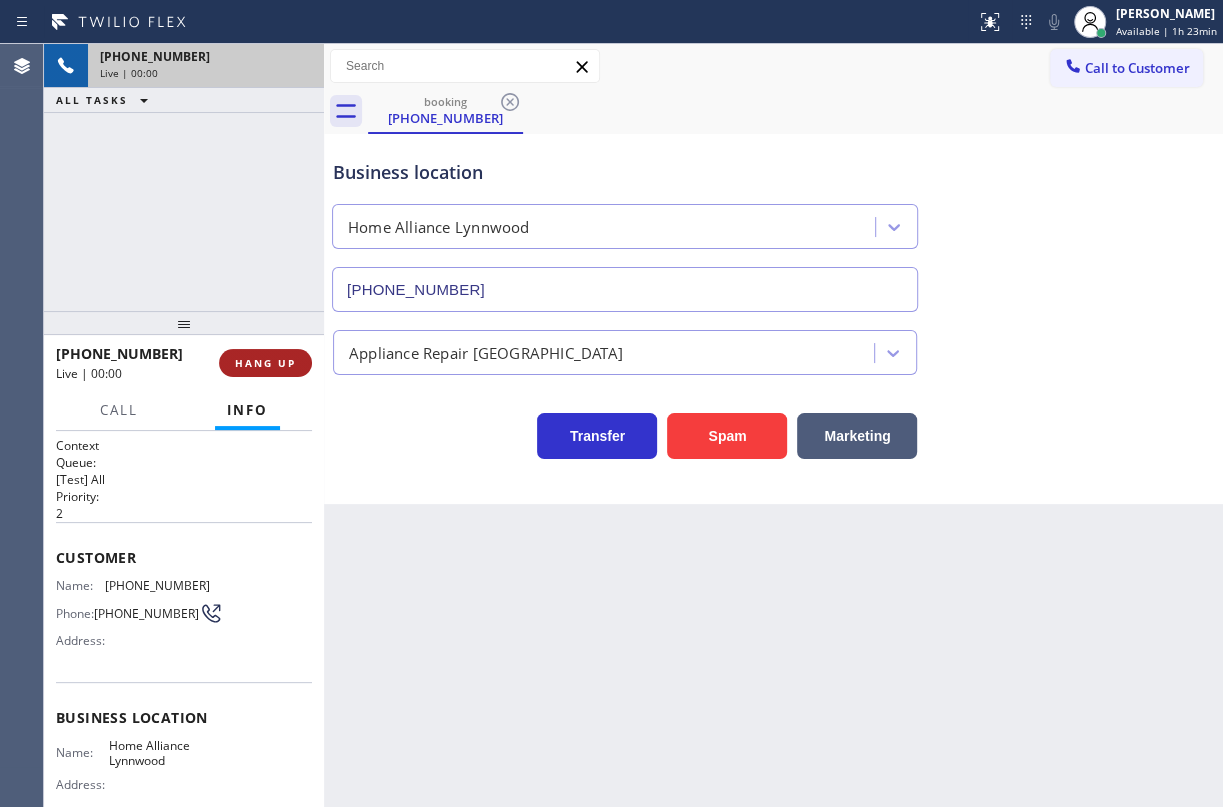 click on "HANG UP" at bounding box center [265, 363] 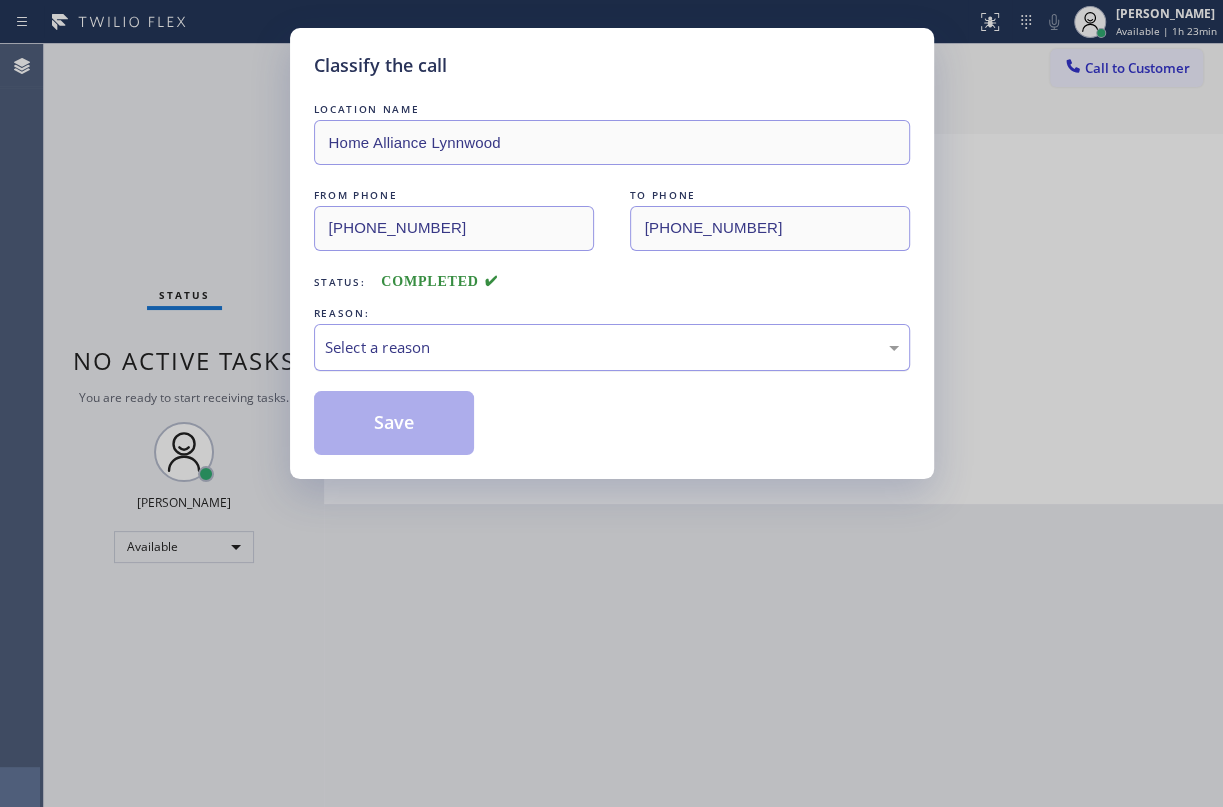 click on "Select a reason" at bounding box center [612, 347] 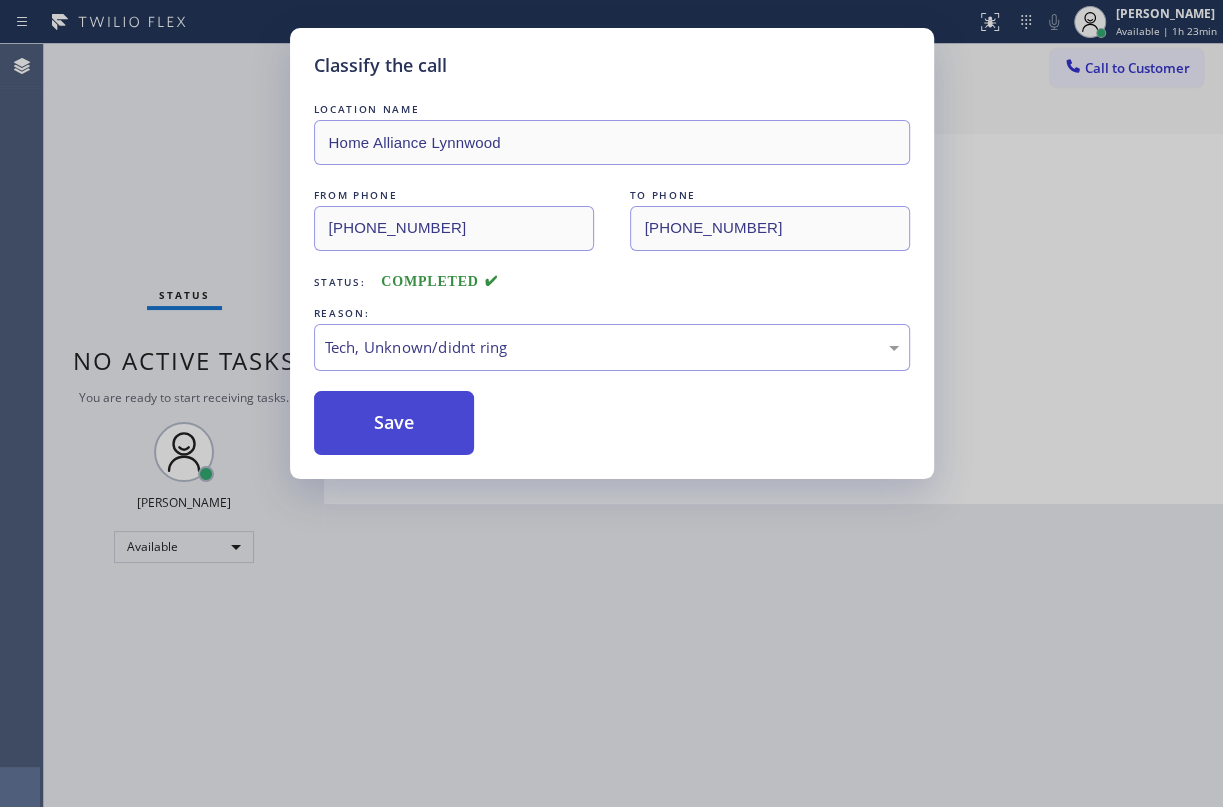 click on "Save" at bounding box center [394, 423] 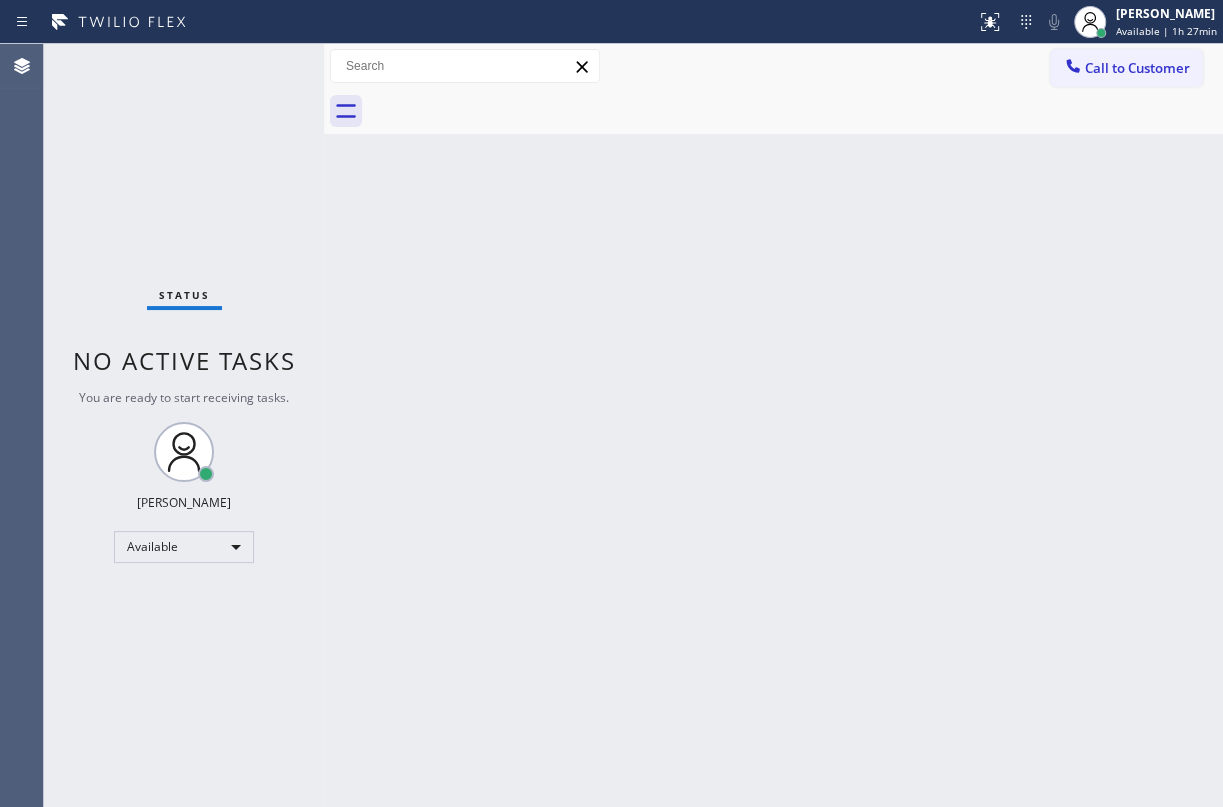click on "Back to Dashboard Change Sender ID Customers Technicians Select a contact Outbound call Technician Search Technician Your caller id phone number Your caller id phone number Call Technician info Name   Phone none Address none Change Sender ID HVAC [PHONE_NUMBER] 5 Star Appliance [PHONE_NUMBER] Appliance Repair [PHONE_NUMBER] Plumbing [PHONE_NUMBER] Air Duct Cleaning [PHONE_NUMBER]  Electricians [PHONE_NUMBER] Cancel Change Check personal SMS Reset Change No tabs Call to Customer Outbound call Location 5 Star Appliance Repair Your caller id phone number [PHONE_NUMBER] Customer number Call Outbound call Technician Search Technician Your caller id phone number Your caller id phone number Call" at bounding box center [773, 425] 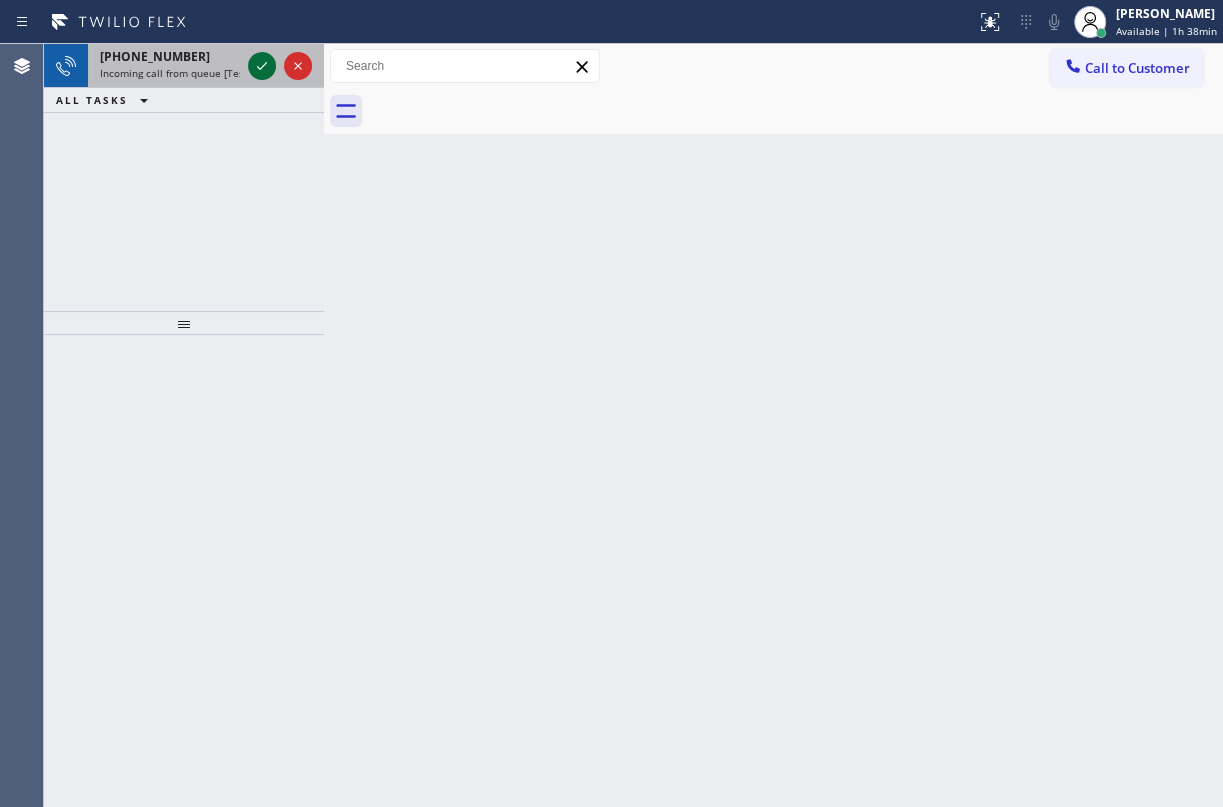 click 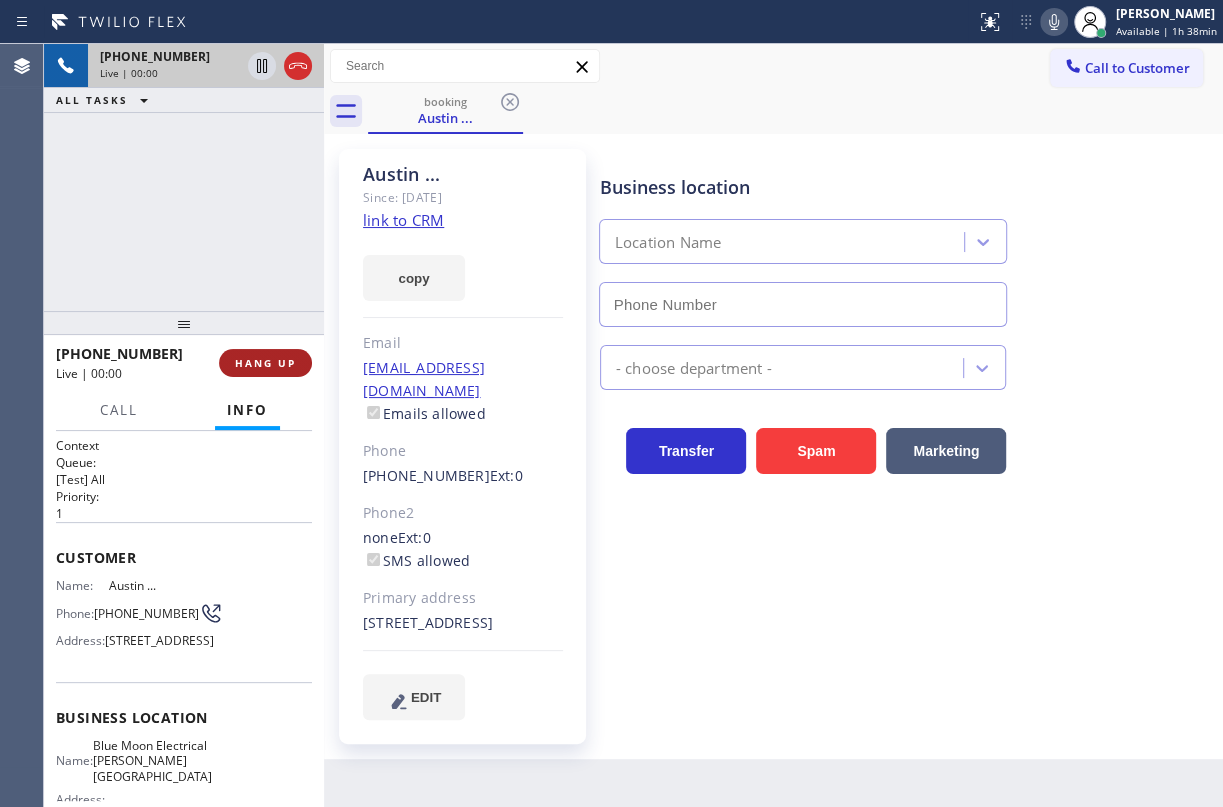 click on "HANG UP" at bounding box center (265, 363) 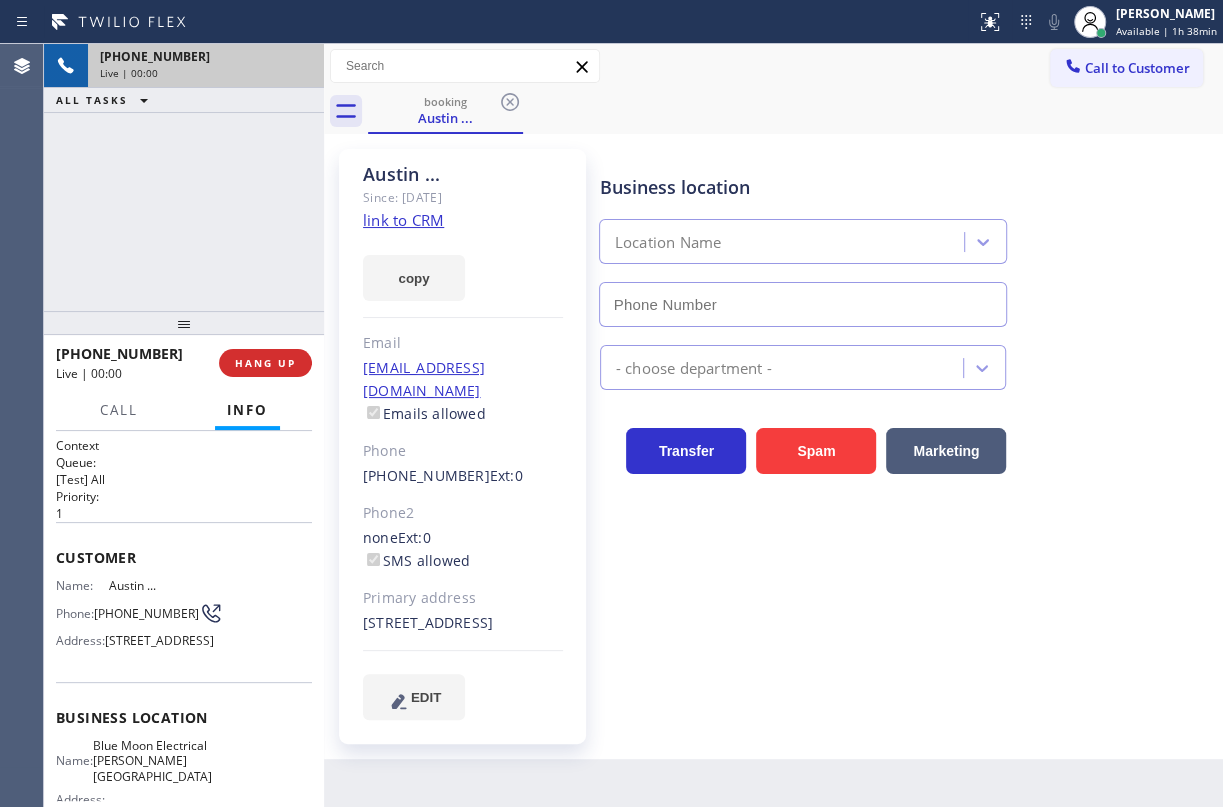 type on "[PHONE_NUMBER]" 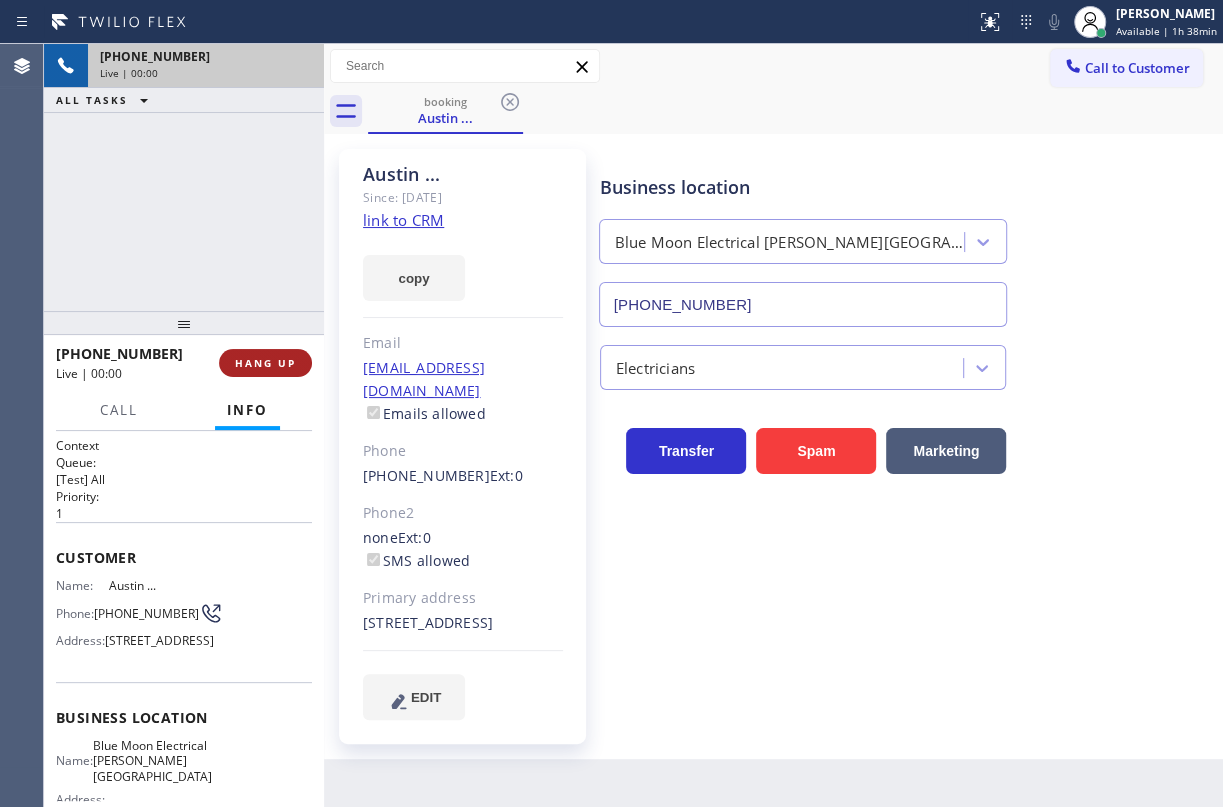 click on "HANG UP" at bounding box center [265, 363] 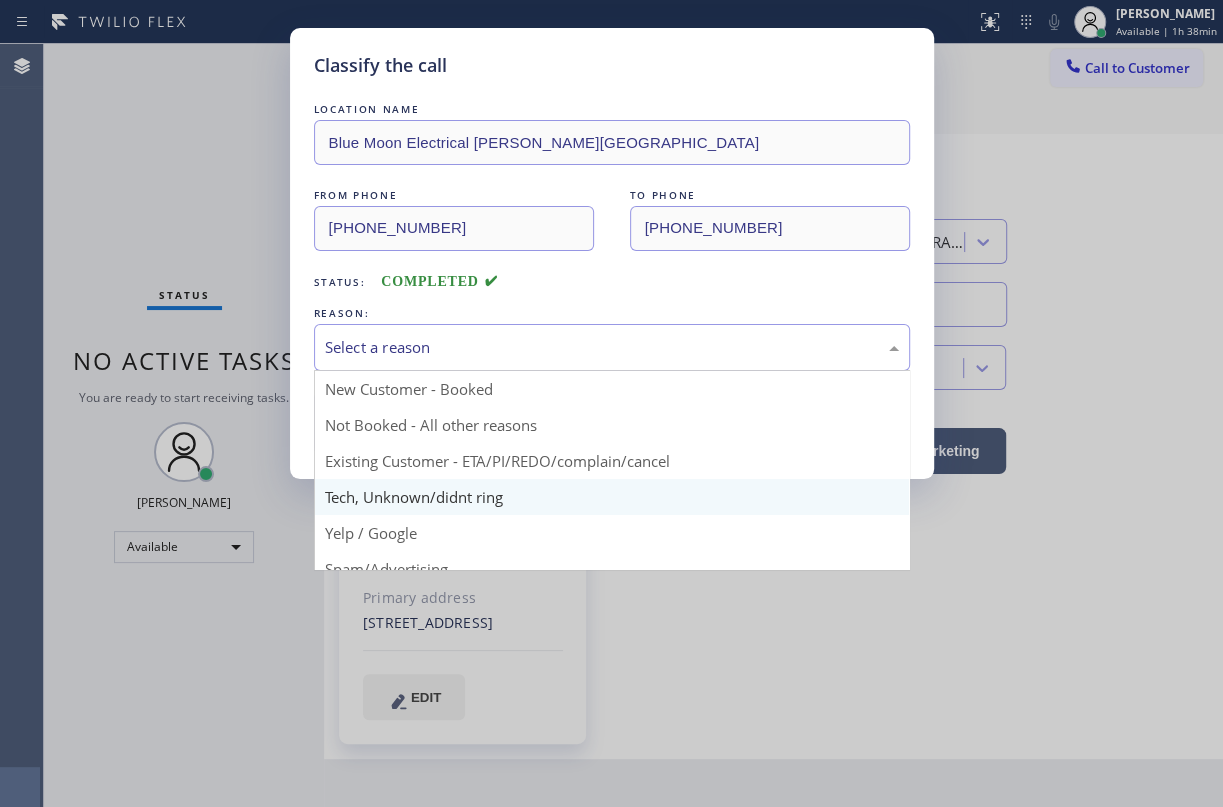 drag, startPoint x: 671, startPoint y: 332, endPoint x: 493, endPoint y: 489, distance: 237.34573 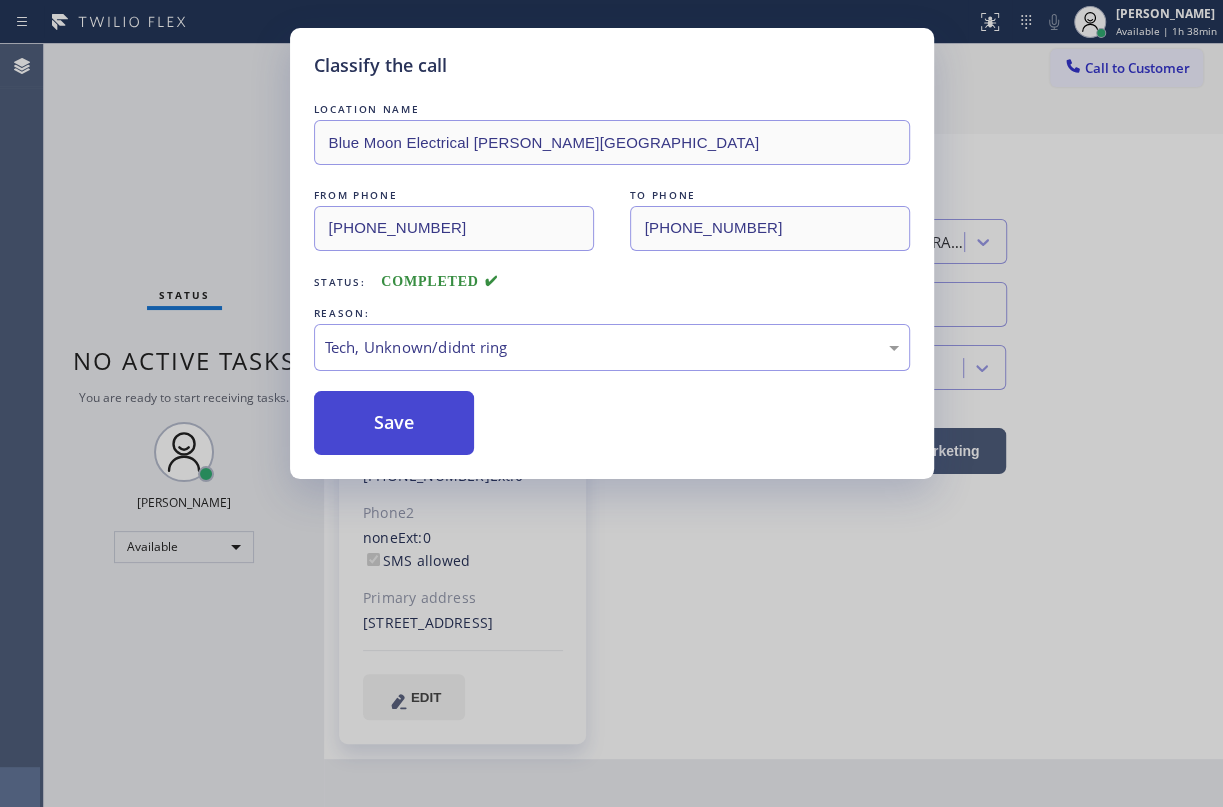 click on "Save" at bounding box center [394, 423] 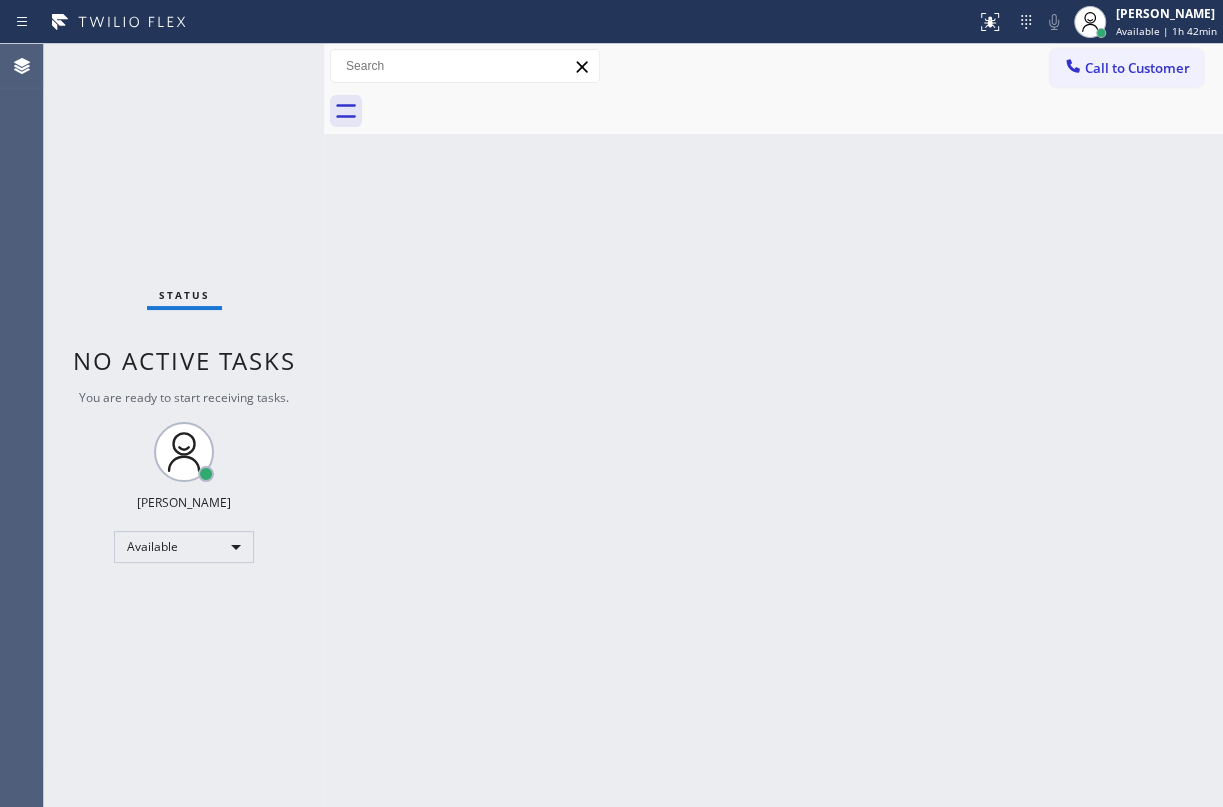 click on "Status   No active tasks     You are ready to start receiving tasks.   [PERSON_NAME] Available" at bounding box center [184, 425] 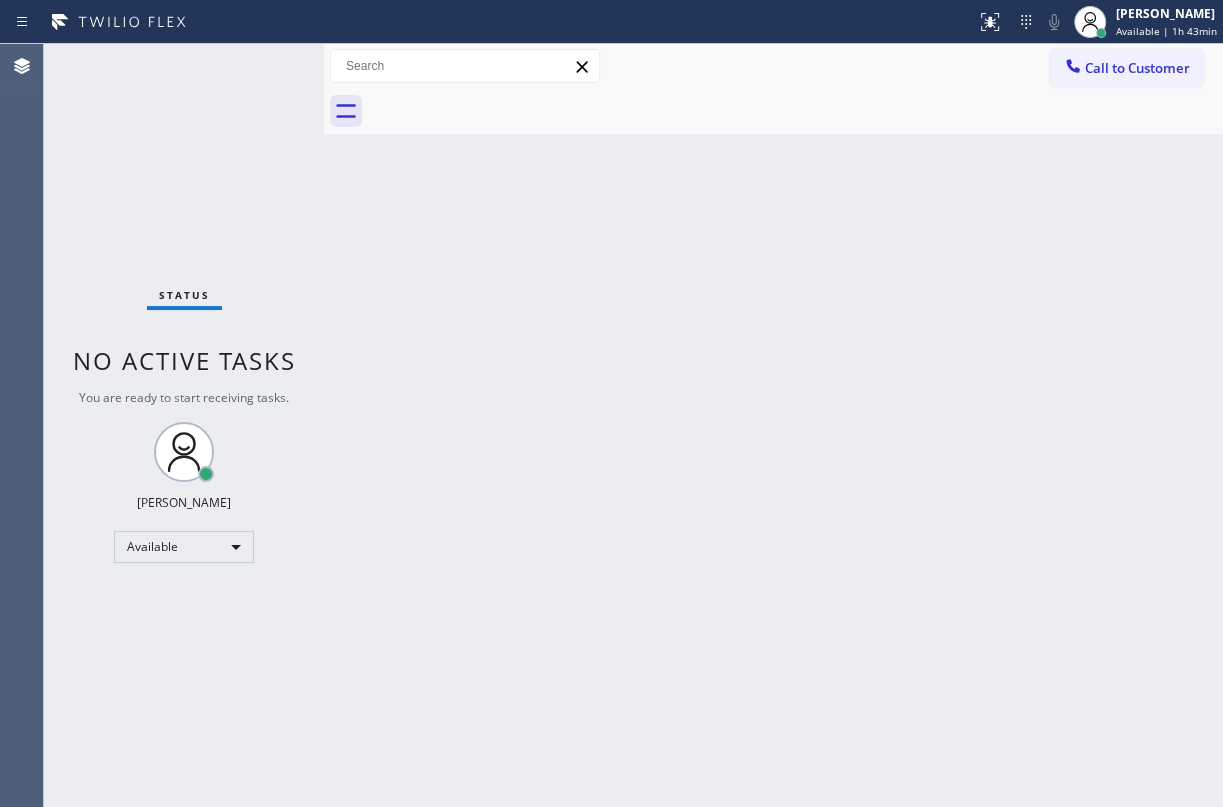 click on "Back to Dashboard Change Sender ID Customers Technicians Select a contact Outbound call Technician Search Technician Your caller id phone number Your caller id phone number Call Technician info Name   Phone none Address none Change Sender ID HVAC [PHONE_NUMBER] 5 Star Appliance [PHONE_NUMBER] Appliance Repair [PHONE_NUMBER] Plumbing [PHONE_NUMBER] Air Duct Cleaning [PHONE_NUMBER]  Electricians [PHONE_NUMBER] Cancel Change Check personal SMS Reset Change No tabs Call to Customer Outbound call Location 5 Star Appliance Repair Your caller id phone number [PHONE_NUMBER] Customer number Call Outbound call Technician Search Technician Your caller id phone number Your caller id phone number Call" at bounding box center [773, 425] 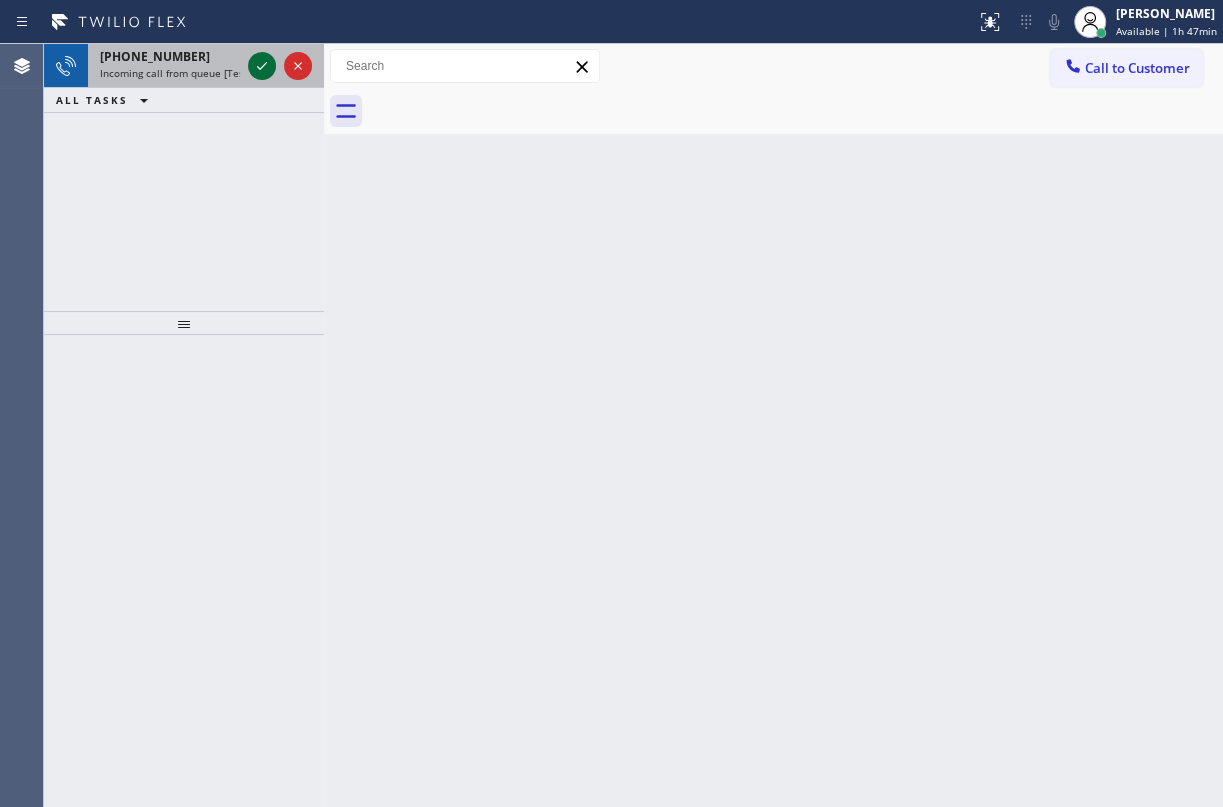 click 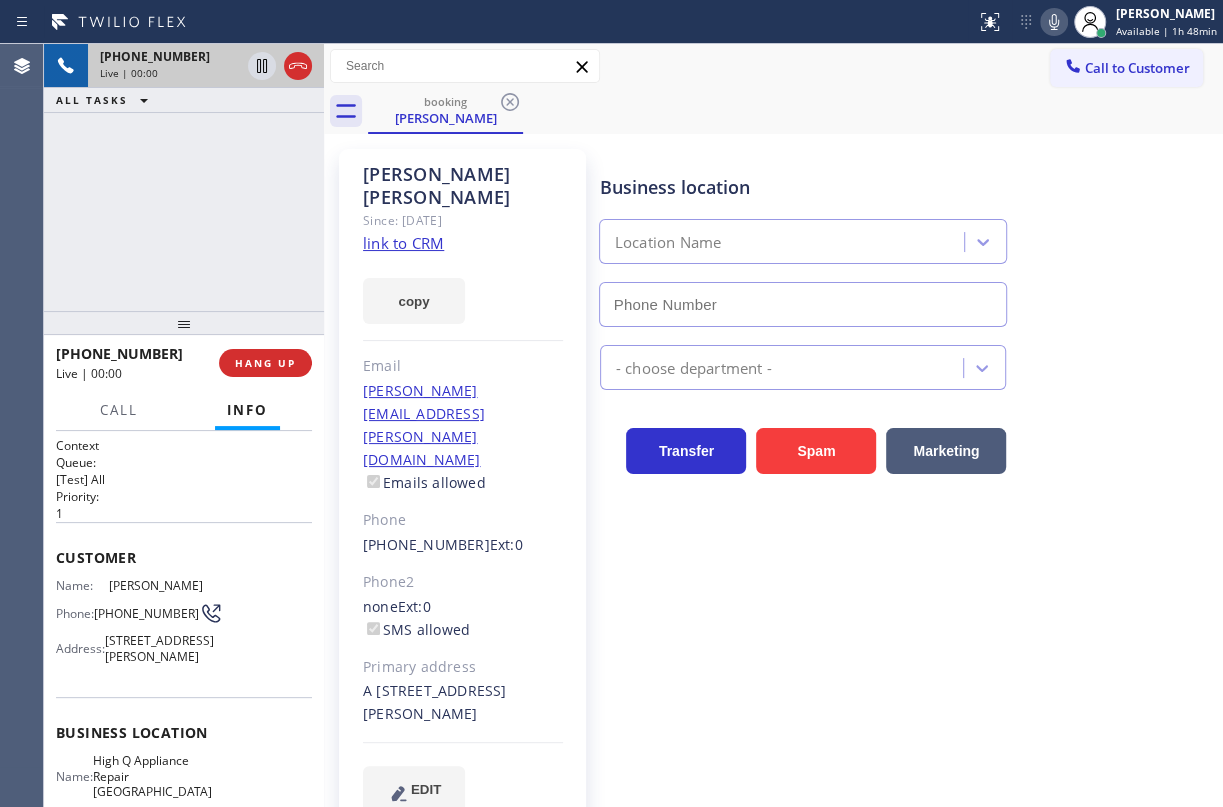 type on "[PHONE_NUMBER]" 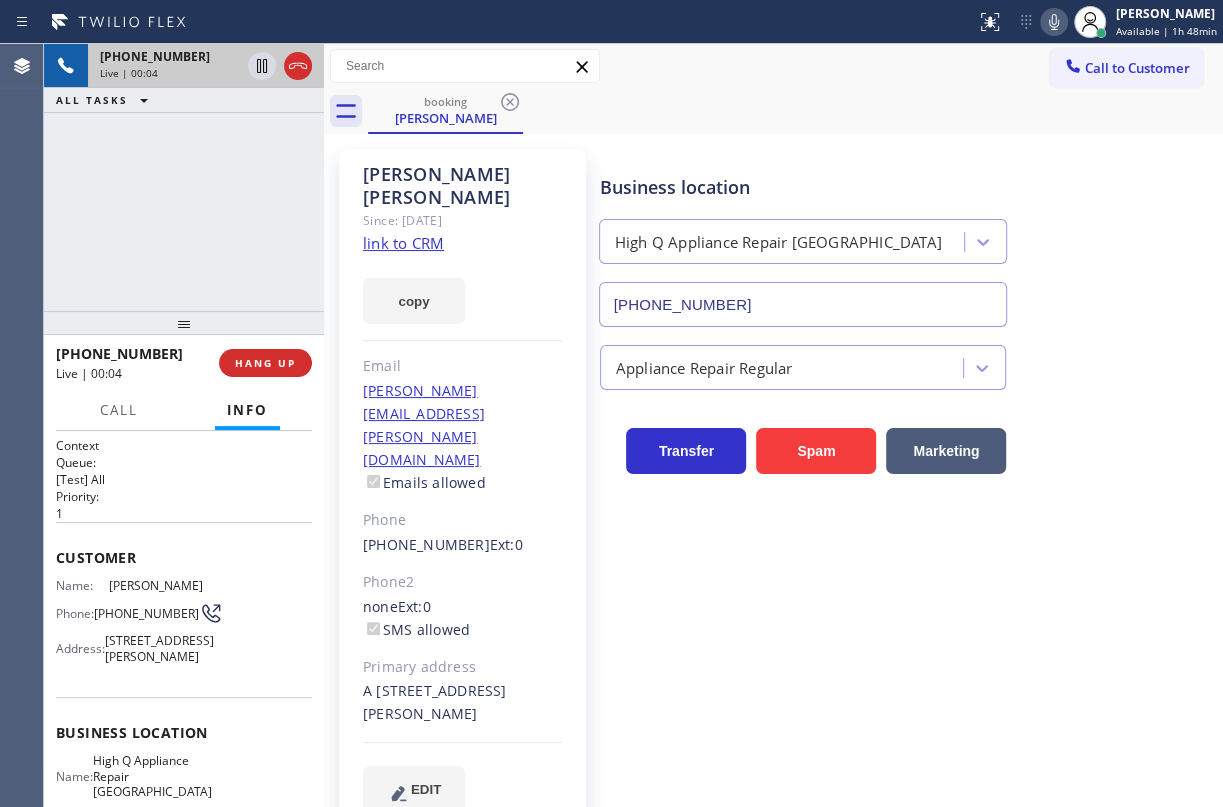 click on "link to CRM" 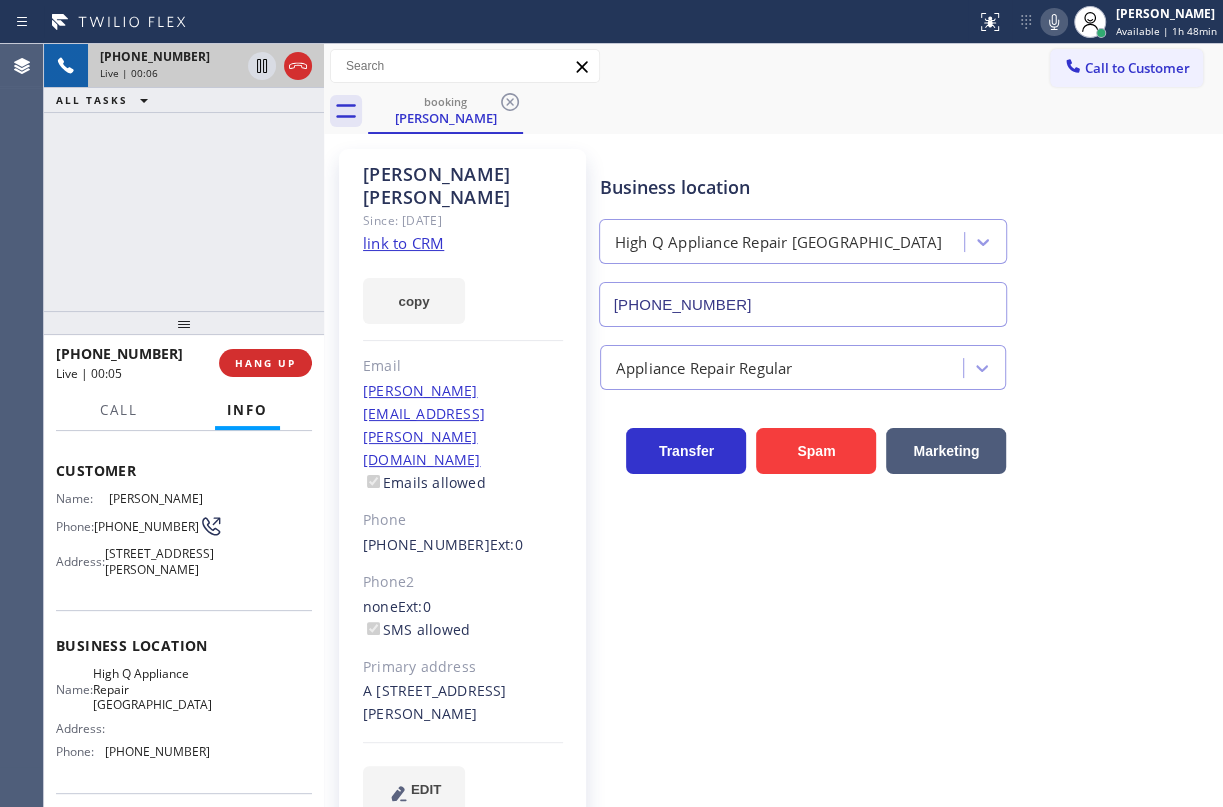 scroll, scrollTop: 181, scrollLeft: 0, axis: vertical 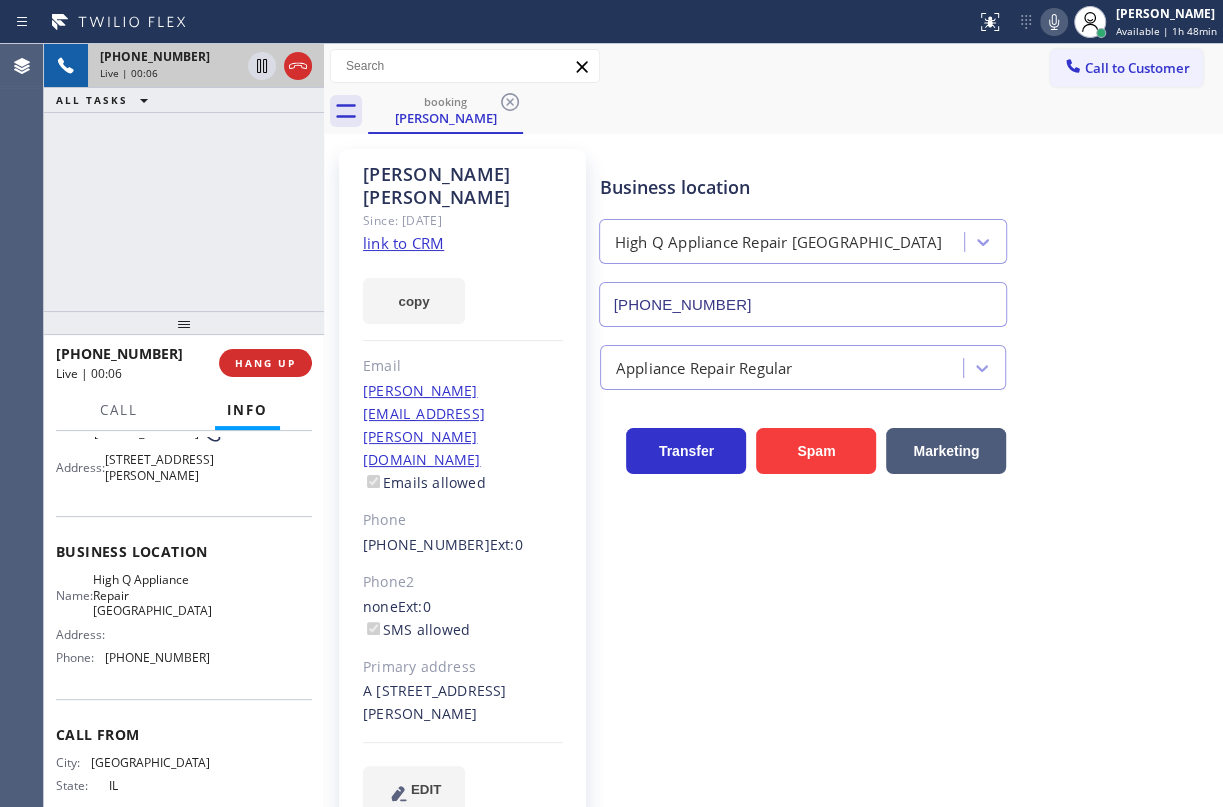 click on "High Q Appliance Repair [GEOGRAPHIC_DATA]" at bounding box center [152, 595] 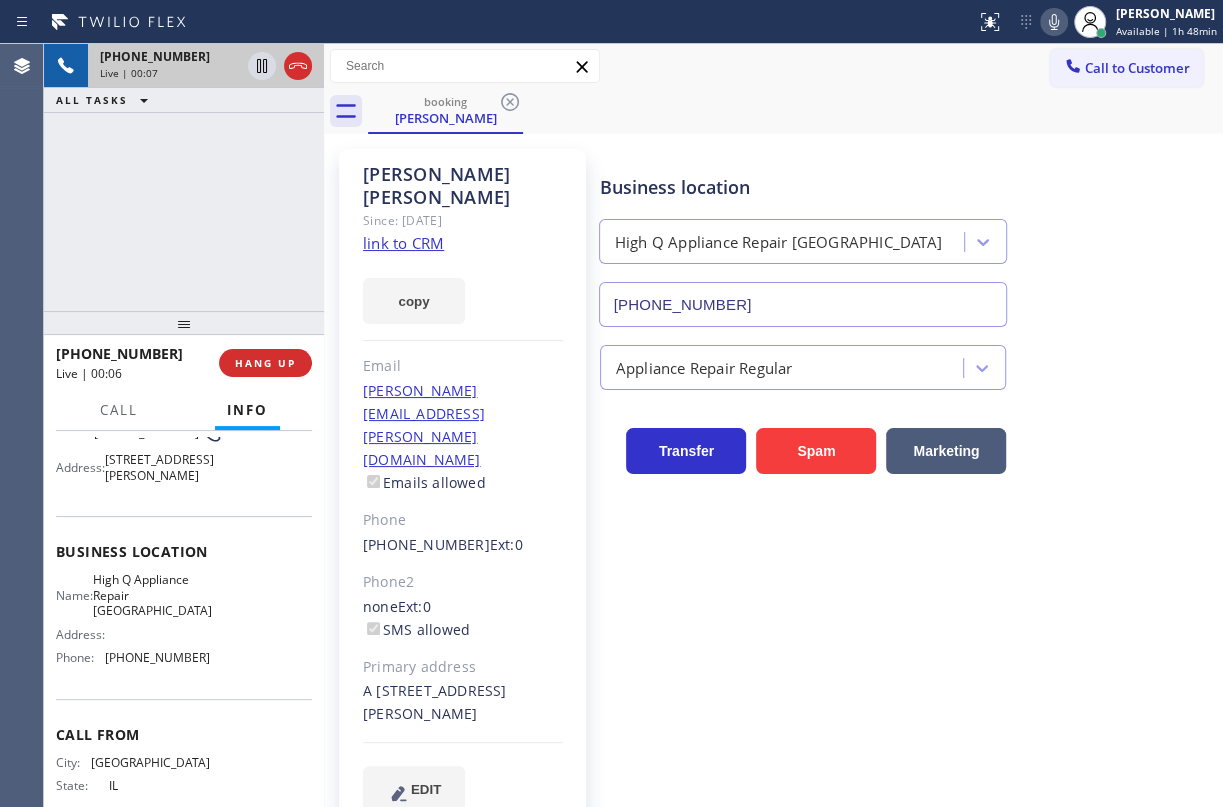click on "High Q Appliance Repair [GEOGRAPHIC_DATA]" at bounding box center [152, 595] 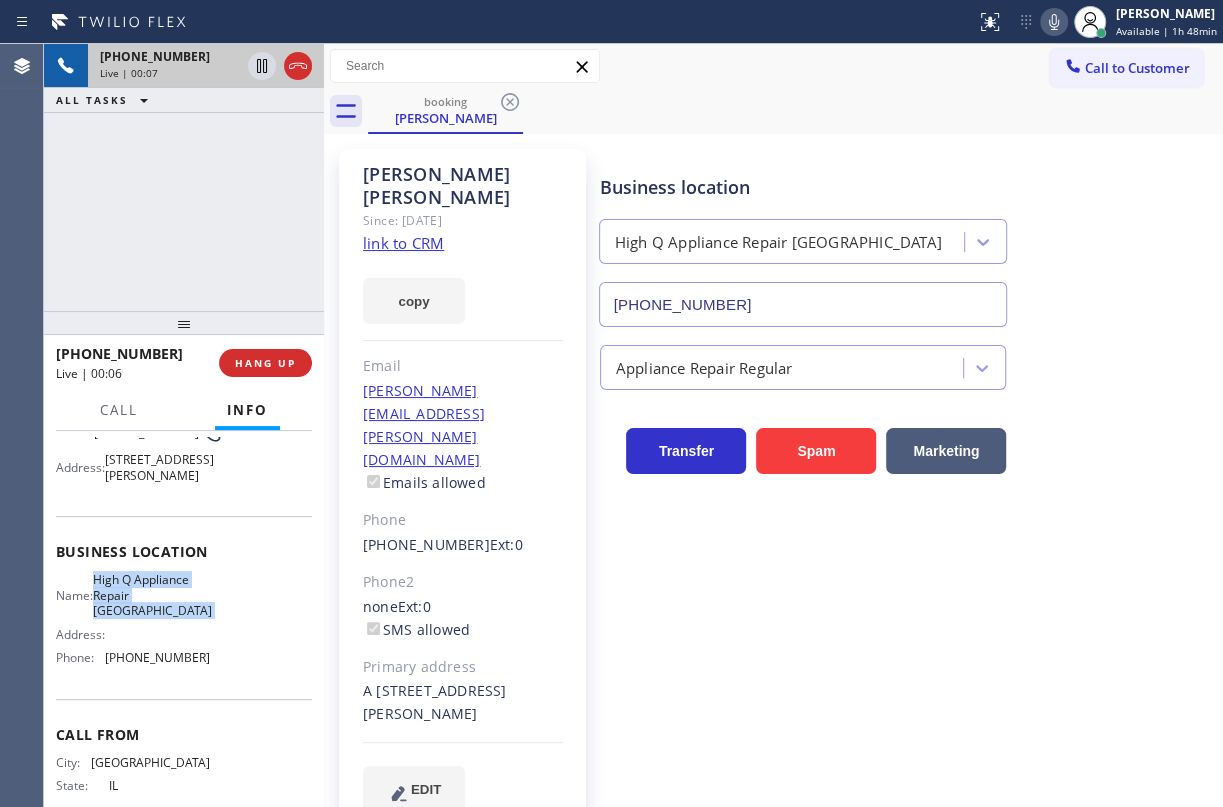click on "High Q Appliance Repair [GEOGRAPHIC_DATA]" at bounding box center (152, 595) 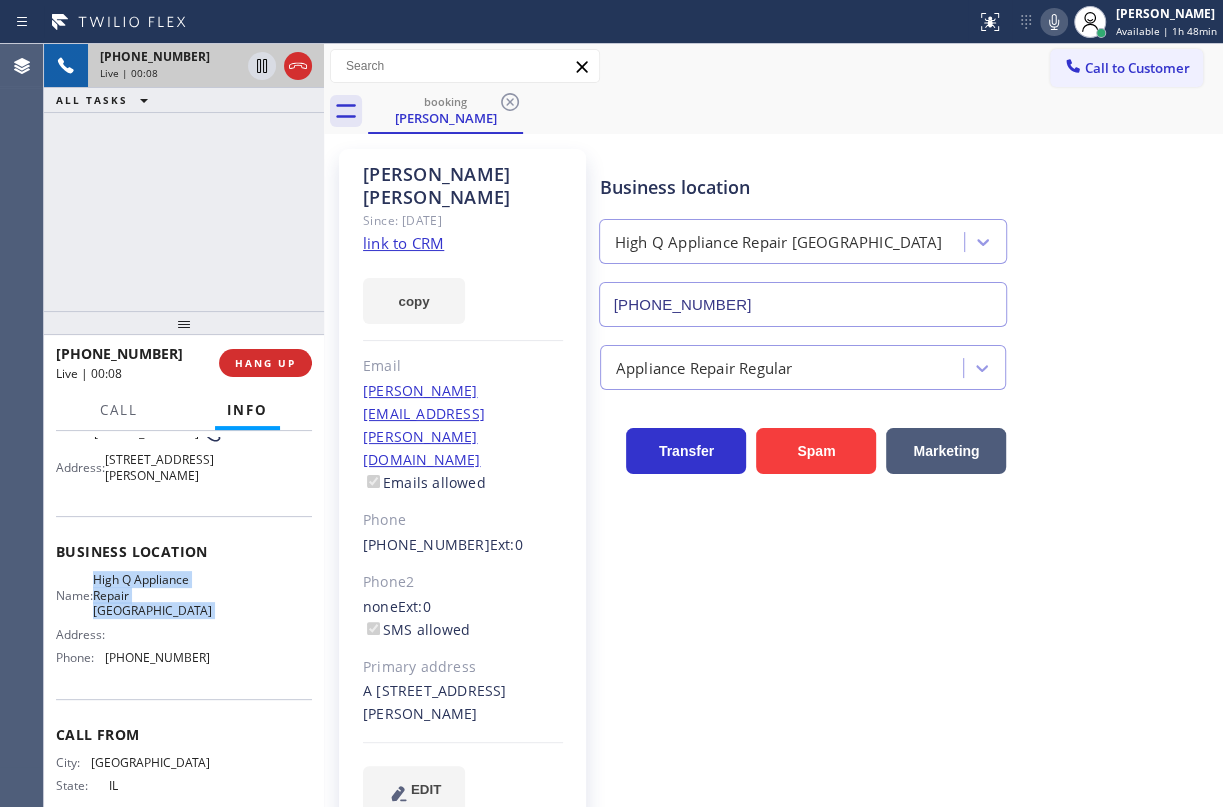 click on "[PHONE_NUMBER]" at bounding box center [803, 304] 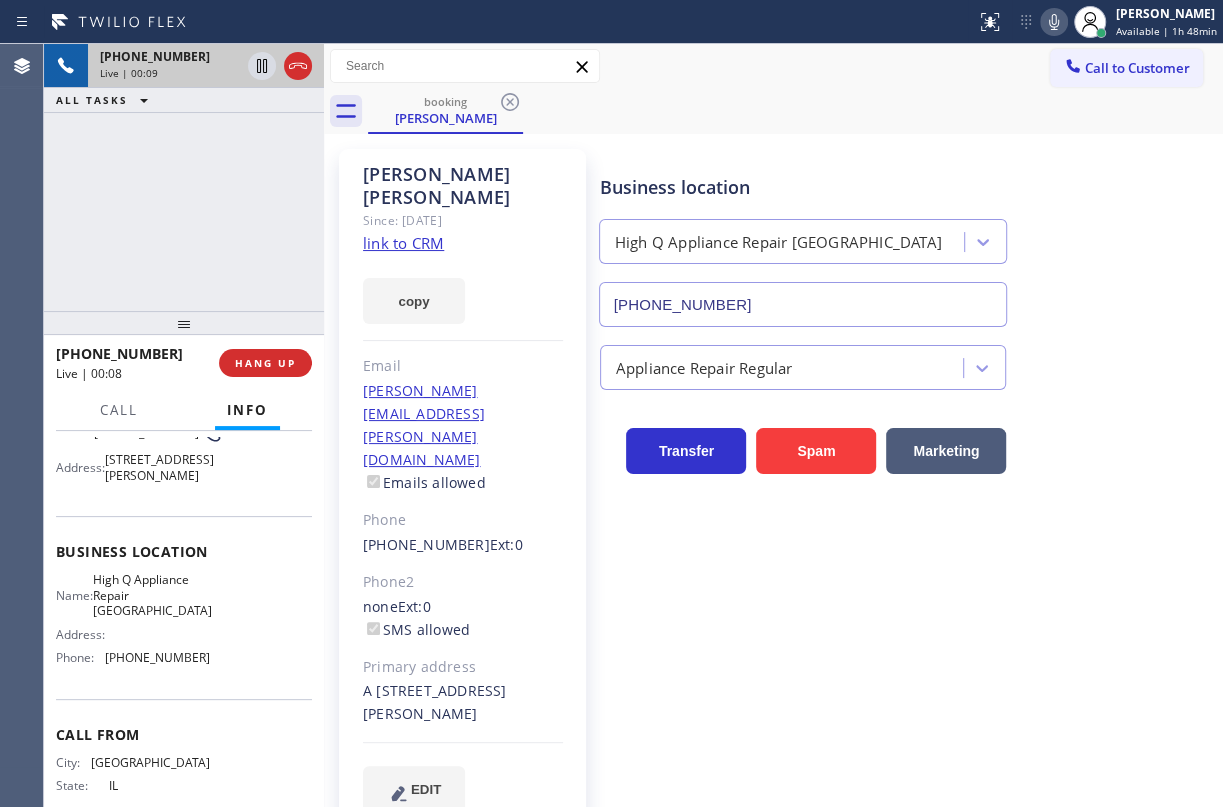 click on "[PHONE_NUMBER]" at bounding box center [803, 304] 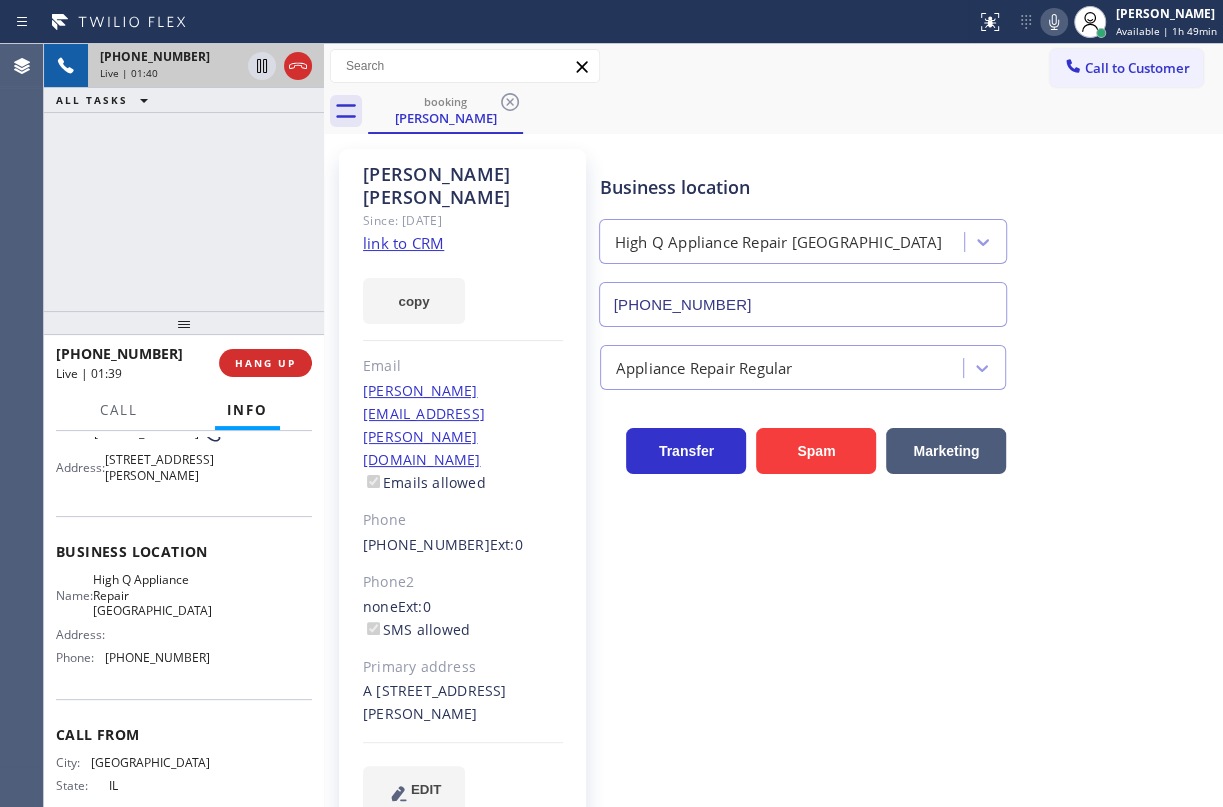 click 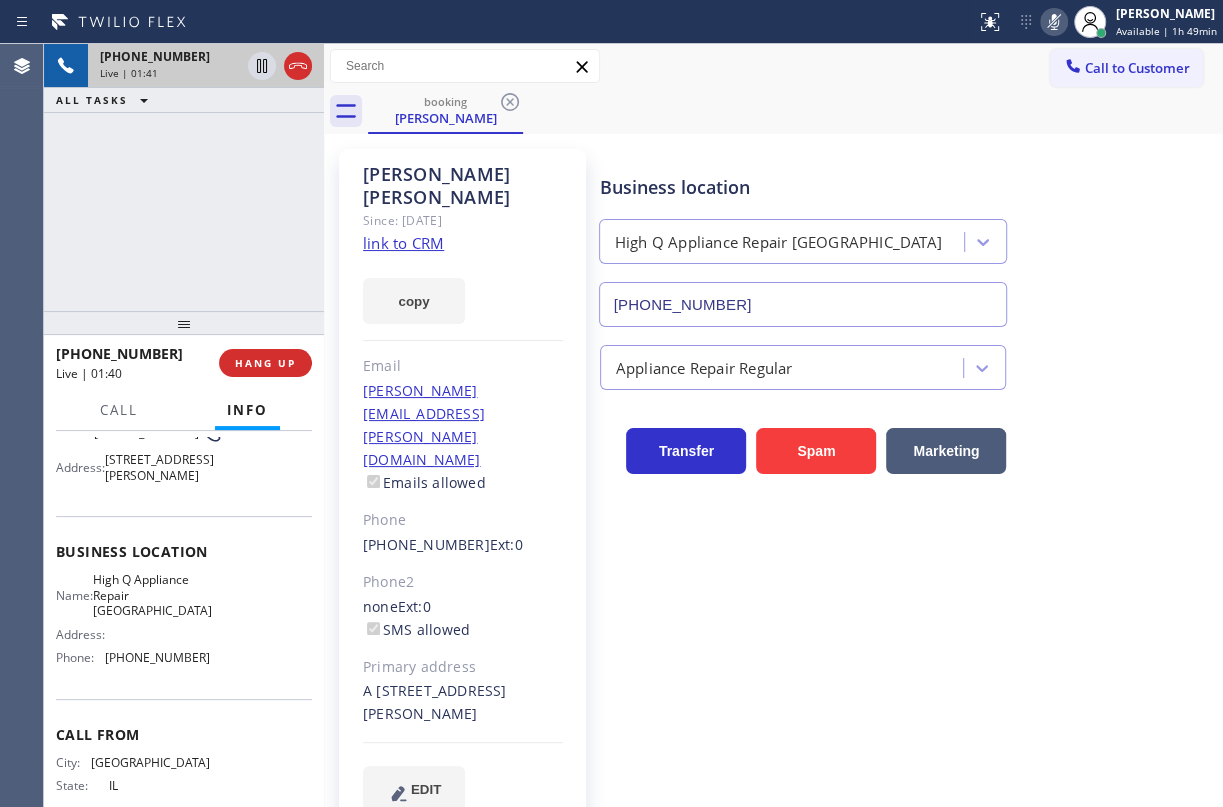 click 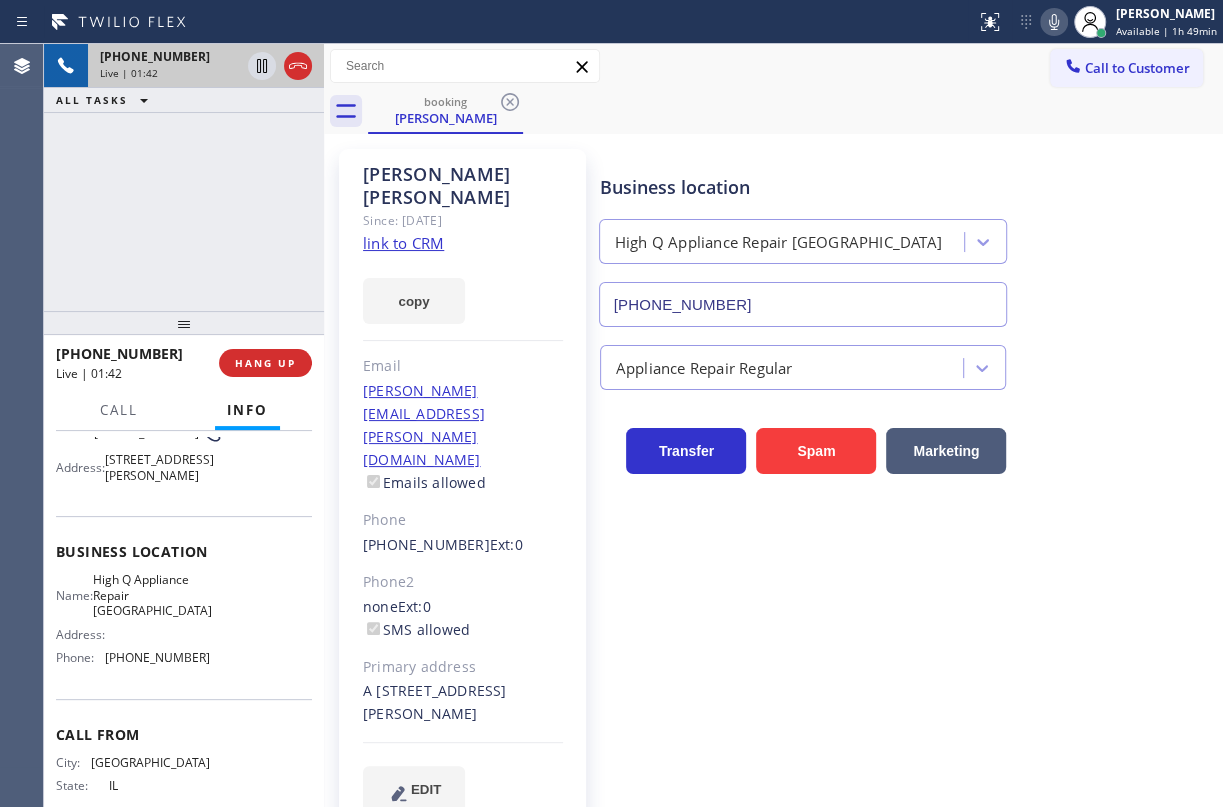 click 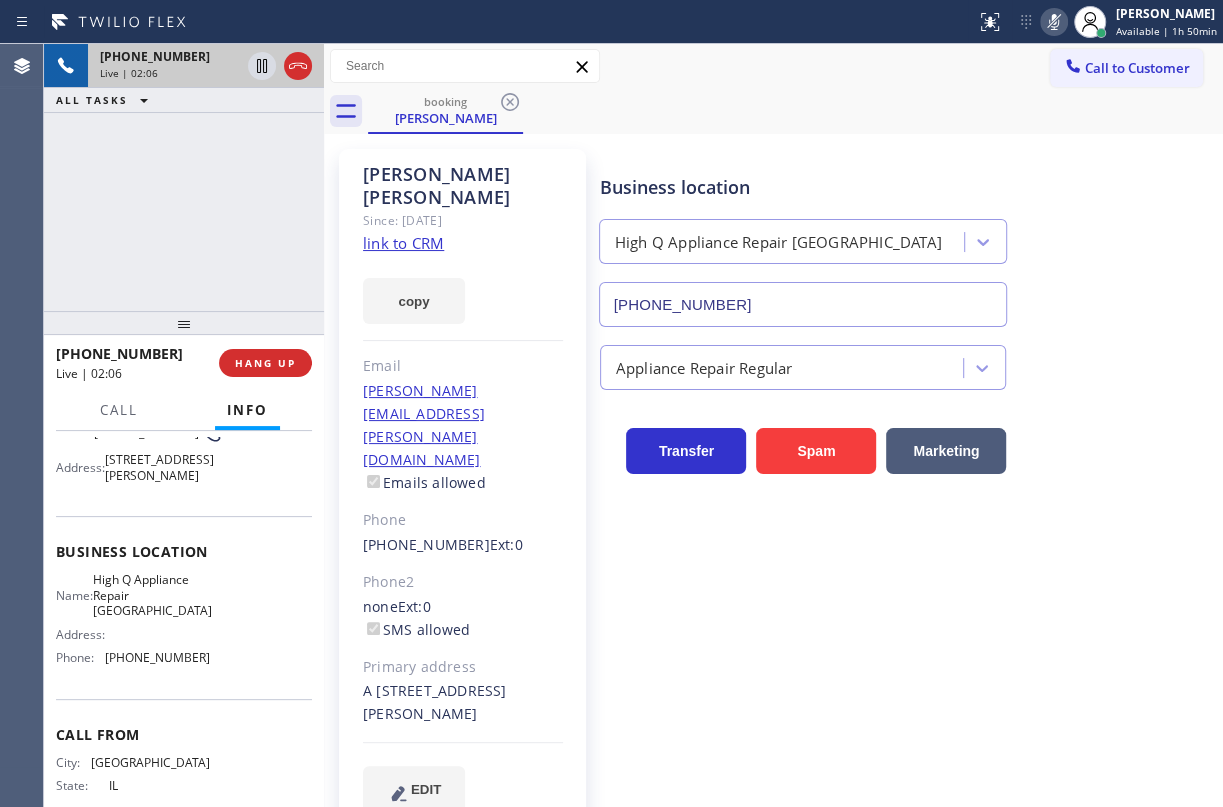 click on "Business location High Q Appliance Repair [GEOGRAPHIC_DATA] [PHONE_NUMBER]" at bounding box center (907, 236) 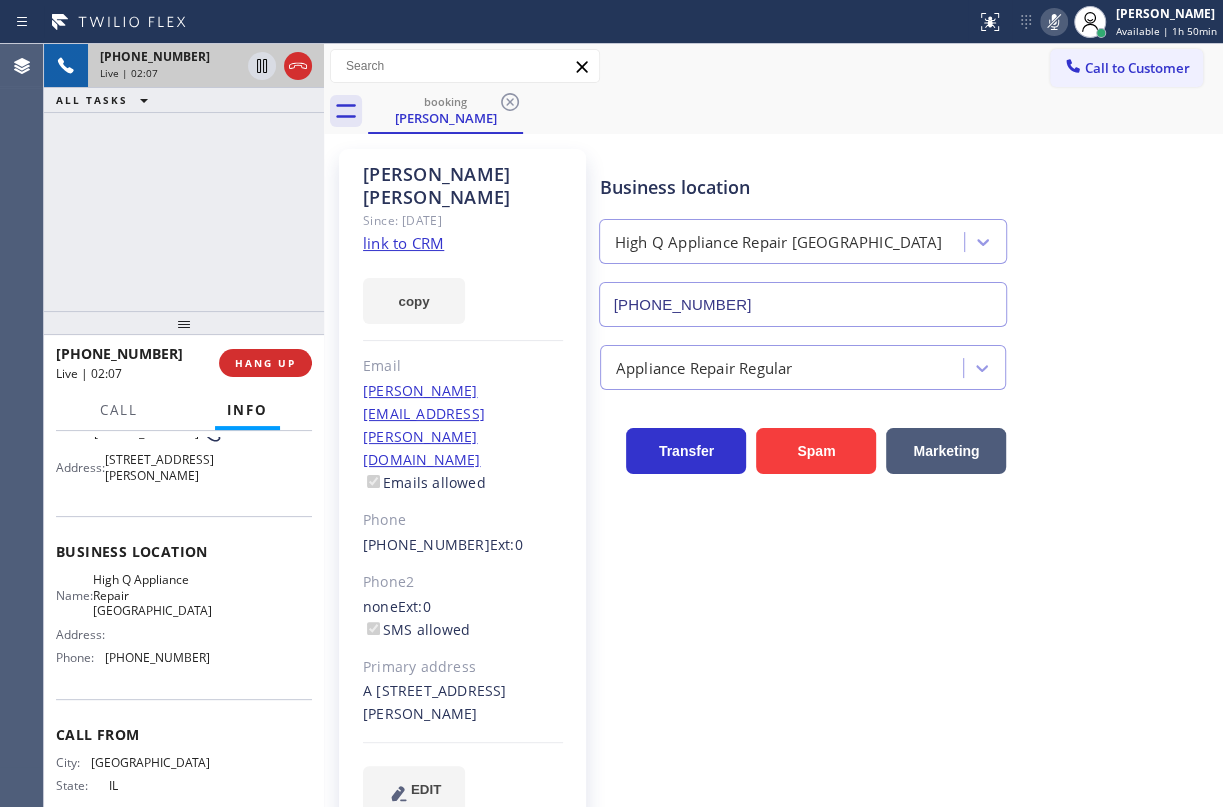 click 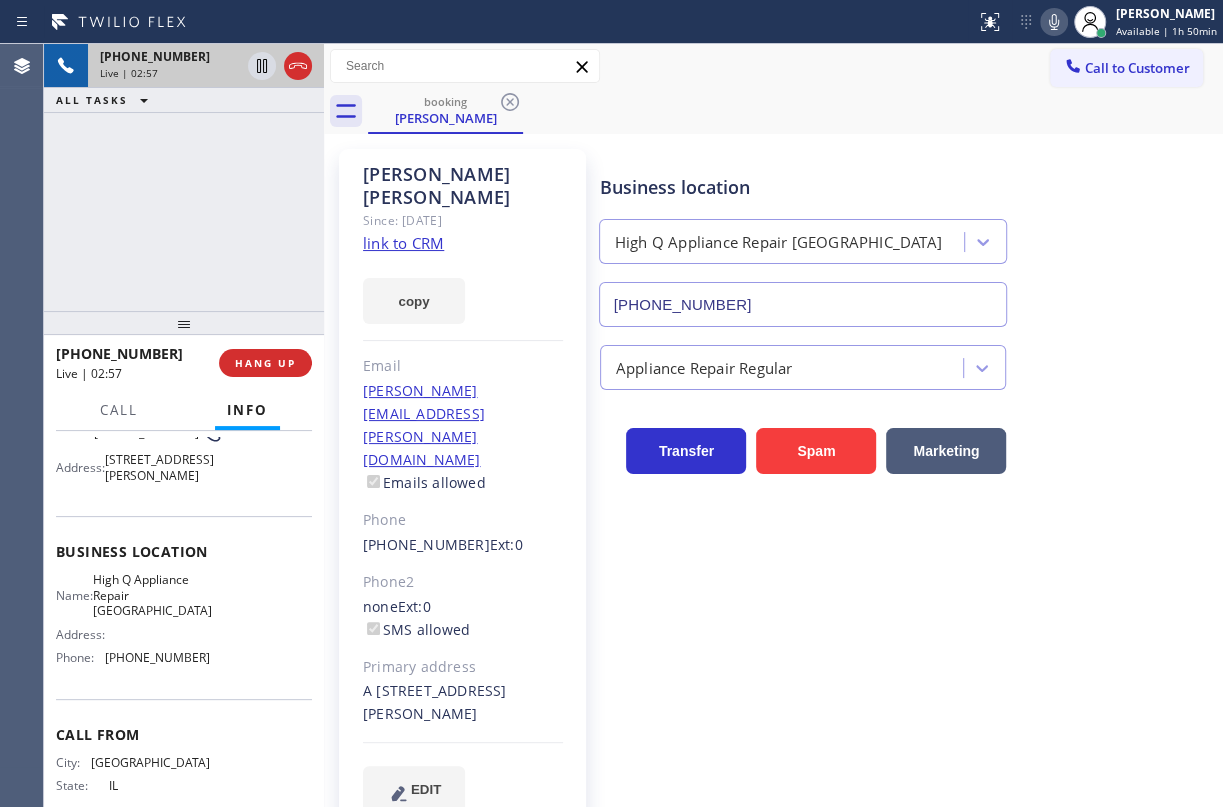 click on "Business location High Q Appliance Repair [GEOGRAPHIC_DATA] [PHONE_NUMBER]" at bounding box center [907, 236] 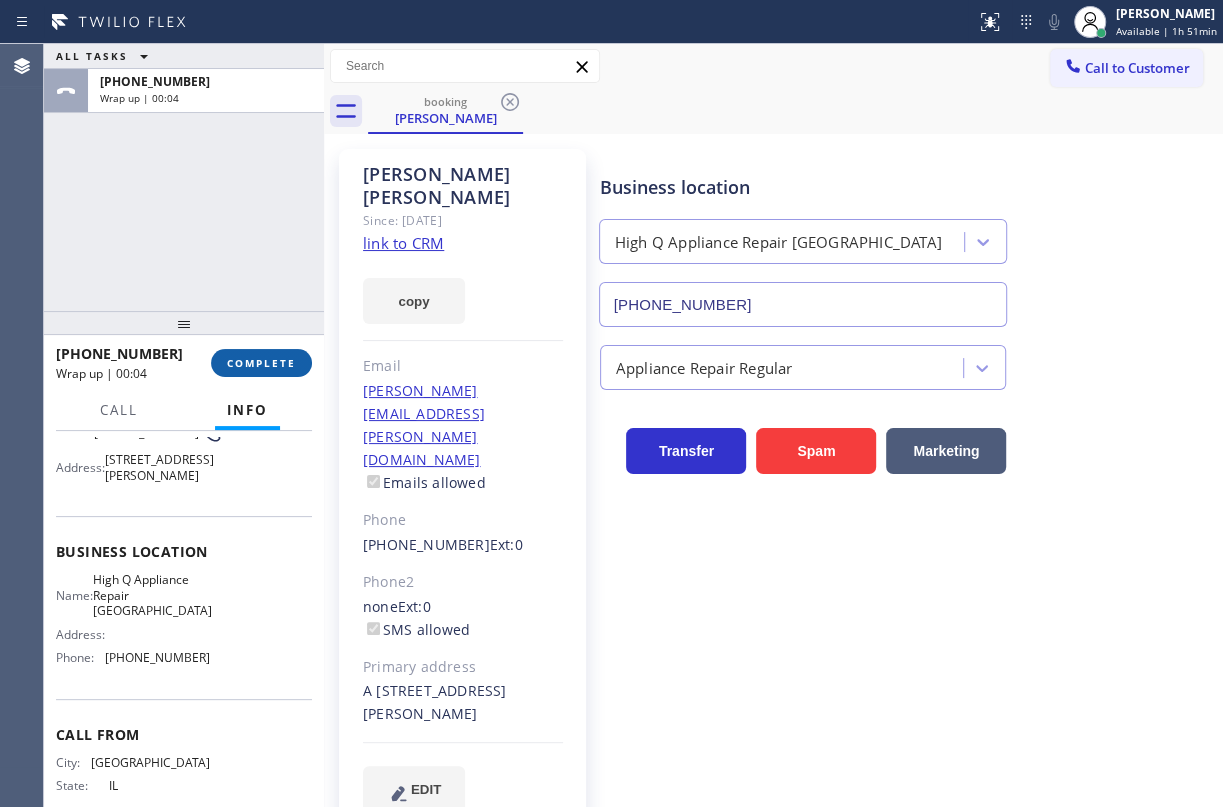click on "COMPLETE" at bounding box center [261, 363] 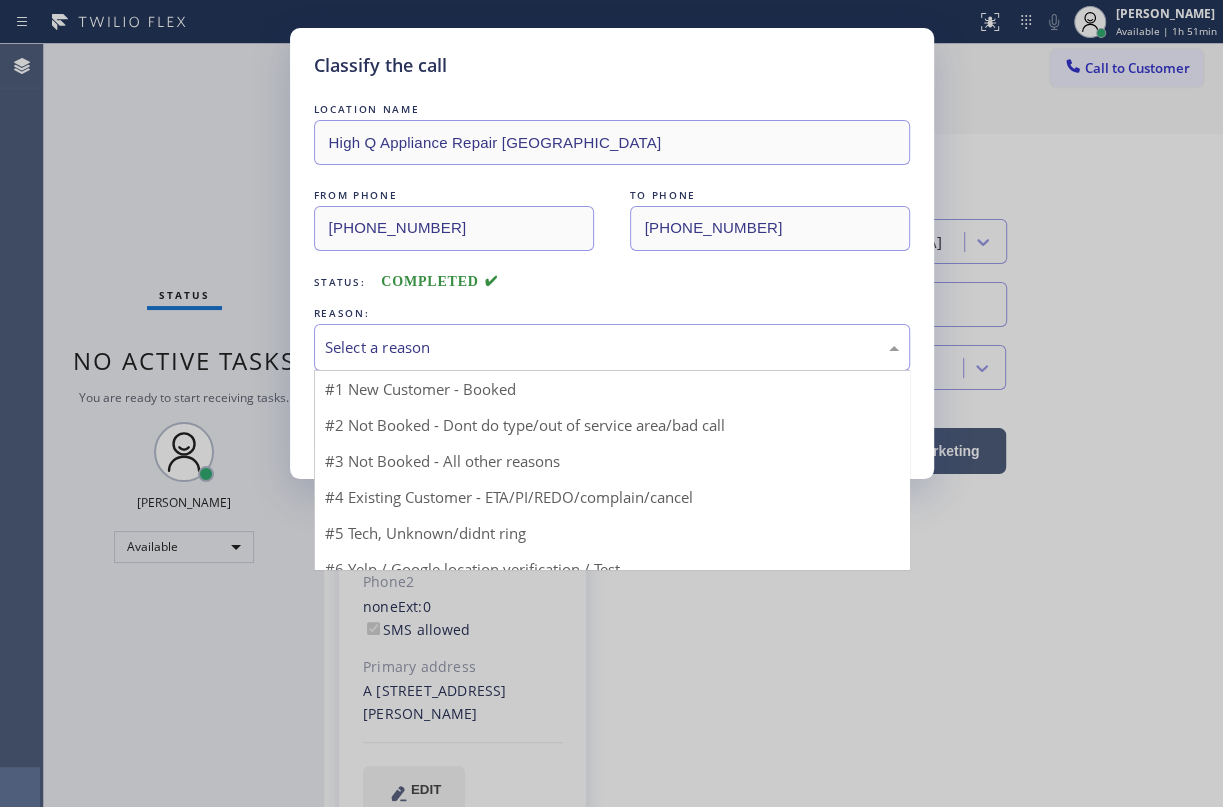click on "Select a reason" at bounding box center (612, 347) 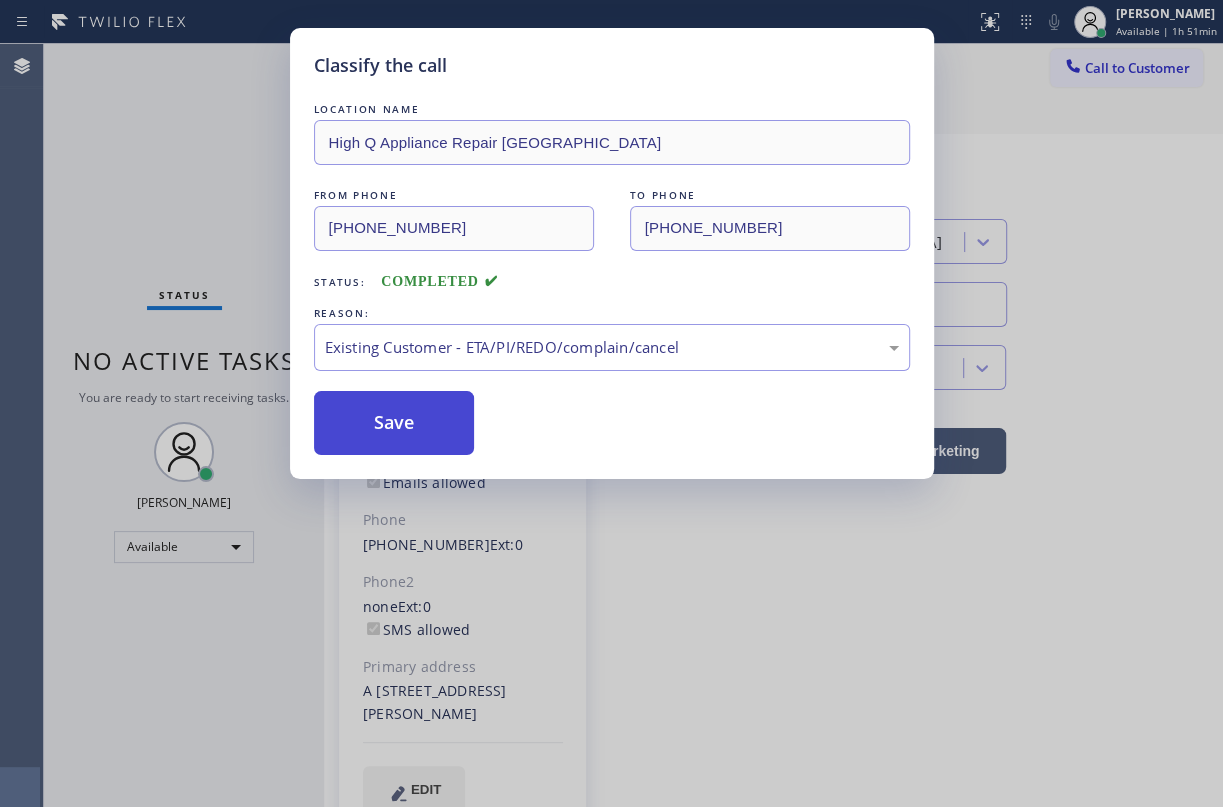 click on "Save" at bounding box center [394, 423] 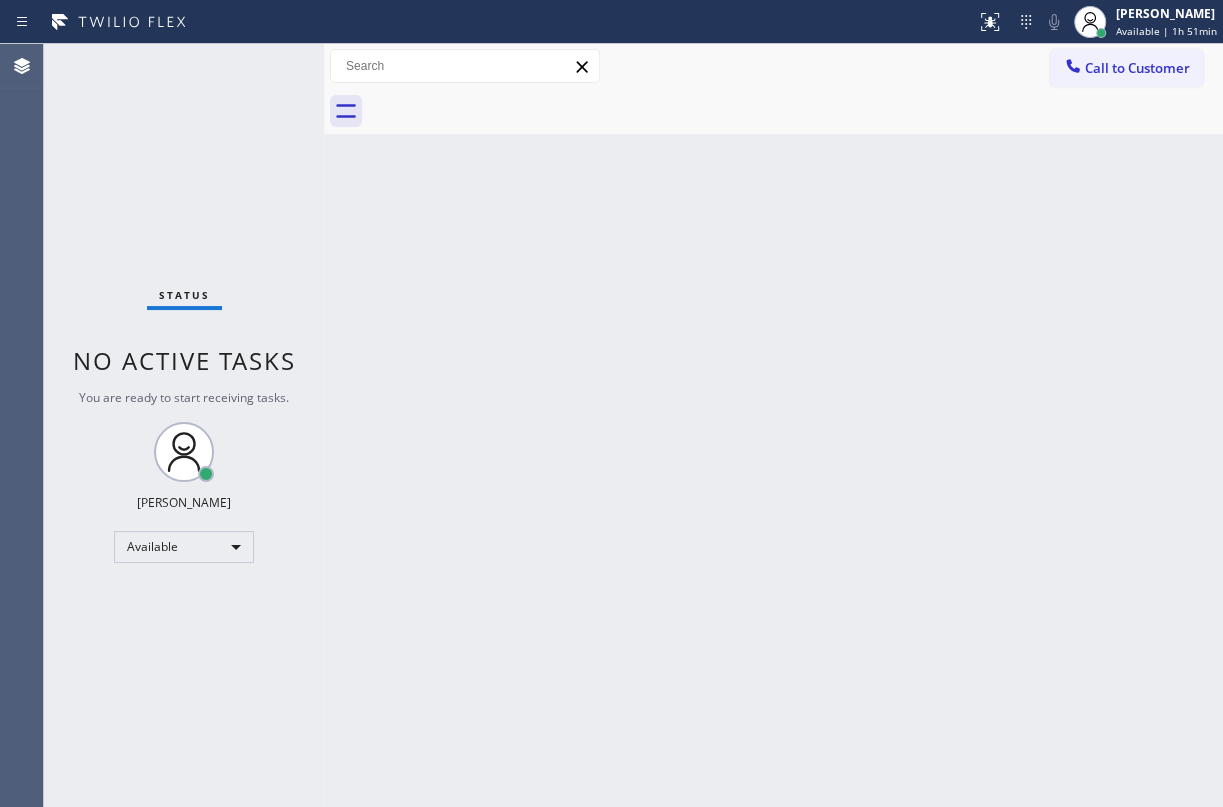 click on "Back to Dashboard Change Sender ID Customers Technicians Select a contact Outbound call Technician Search Technician Your caller id phone number Your caller id phone number Call Technician info Name   Phone none Address none Change Sender ID HVAC [PHONE_NUMBER] 5 Star Appliance [PHONE_NUMBER] Appliance Repair [PHONE_NUMBER] Plumbing [PHONE_NUMBER] Air Duct Cleaning [PHONE_NUMBER]  Electricians [PHONE_NUMBER] Cancel Change Check personal SMS Reset Change No tabs Call to Customer Outbound call Location 5 Star Appliance Repair Your caller id phone number [PHONE_NUMBER] Customer number Call Outbound call Technician Search Technician Your caller id phone number Your caller id phone number Call" at bounding box center (773, 425) 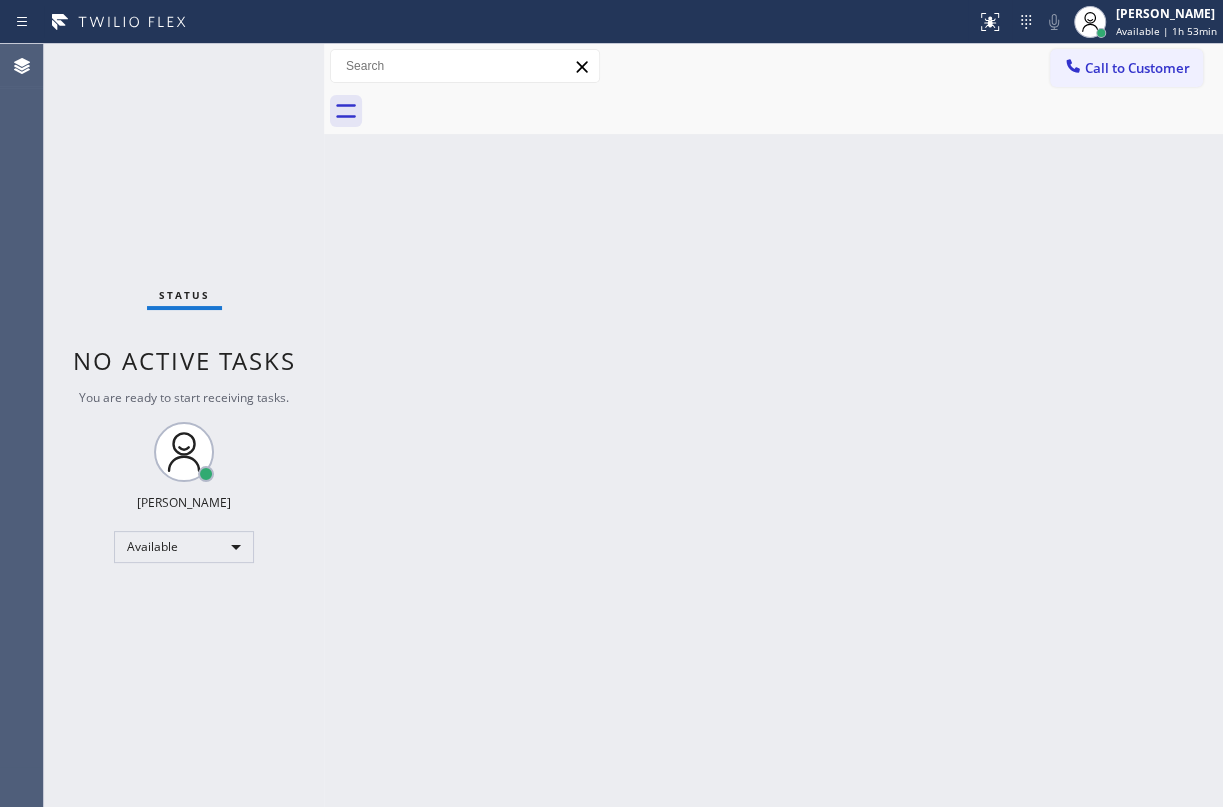 click on "Status   No active tasks     You are ready to start receiving tasks.   [PERSON_NAME] Available" at bounding box center (184, 425) 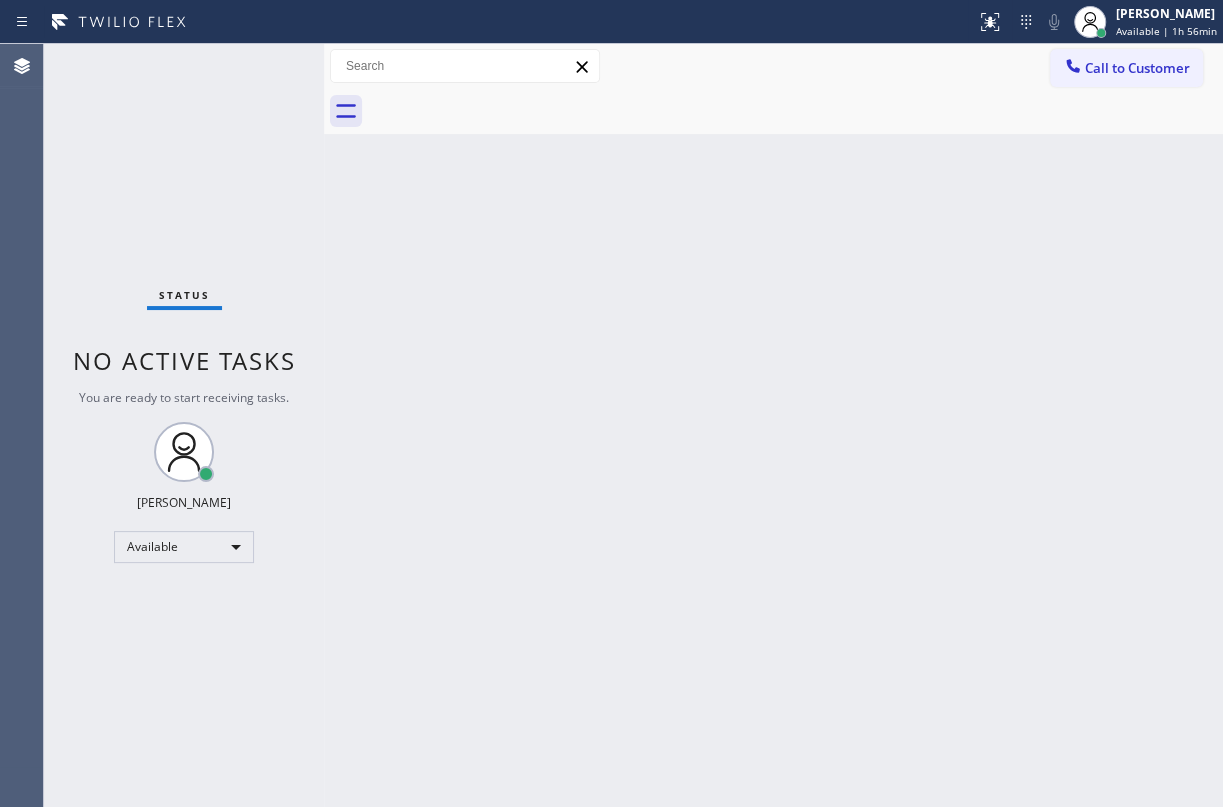 click on "Back to Dashboard Change Sender ID Customers Technicians Select a contact Outbound call Technician Search Technician Your caller id phone number Your caller id phone number Call Technician info Name   Phone none Address none Change Sender ID HVAC [PHONE_NUMBER] 5 Star Appliance [PHONE_NUMBER] Appliance Repair [PHONE_NUMBER] Plumbing [PHONE_NUMBER] Air Duct Cleaning [PHONE_NUMBER]  Electricians [PHONE_NUMBER] Cancel Change Check personal SMS Reset Change No tabs Call to Customer Outbound call Location 5 Star Appliance Repair Your caller id phone number [PHONE_NUMBER] Customer number Call Outbound call Technician Search Technician Your caller id phone number Your caller id phone number Call" at bounding box center [773, 425] 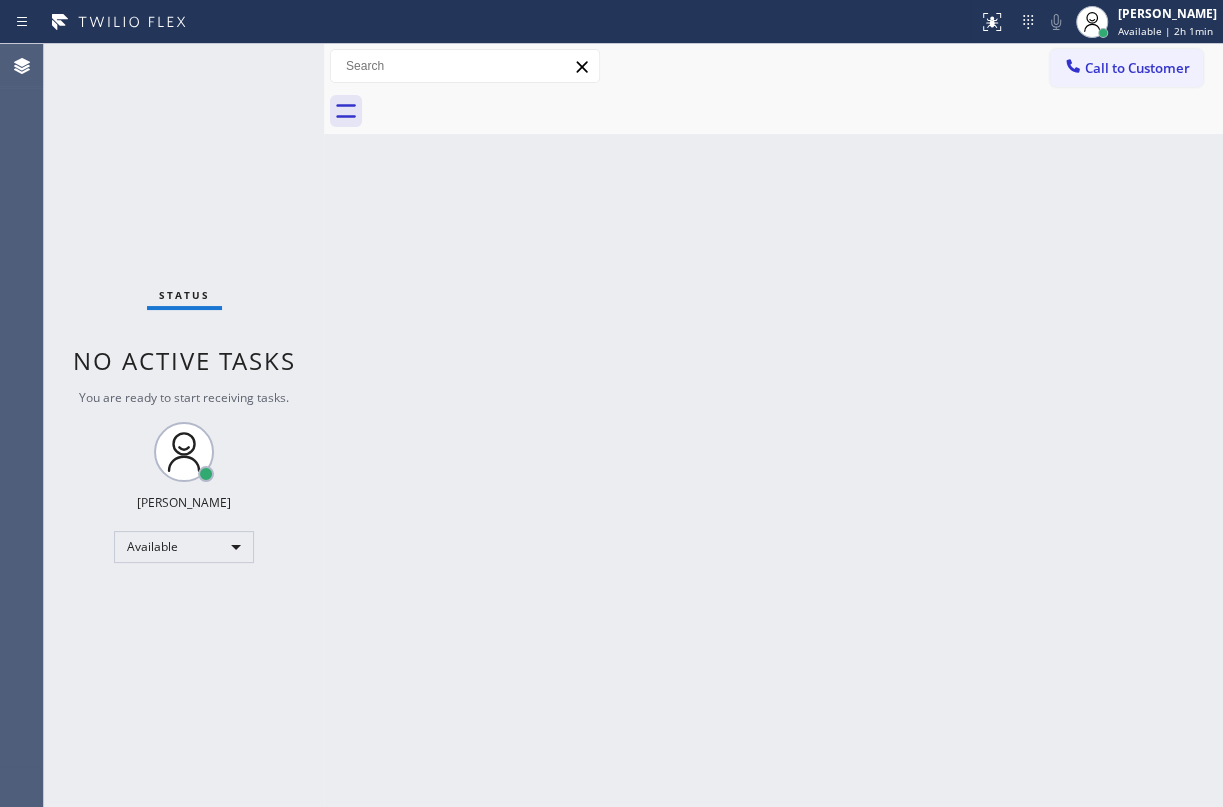 click on "Back to Dashboard Change Sender ID Customers Technicians Select a contact Outbound call Technician Search Technician Your caller id phone number Your caller id phone number Call Technician info Name   Phone none Address none Change Sender ID HVAC [PHONE_NUMBER] 5 Star Appliance [PHONE_NUMBER] Appliance Repair [PHONE_NUMBER] Plumbing [PHONE_NUMBER] Air Duct Cleaning [PHONE_NUMBER]  Electricians [PHONE_NUMBER] Cancel Change Check personal SMS Reset Change No tabs Call to Customer Outbound call Location 5 Star Appliance Repair Your caller id phone number [PHONE_NUMBER] Customer number Call Outbound call Technician Search Technician Your caller id phone number Your caller id phone number Call" at bounding box center (773, 425) 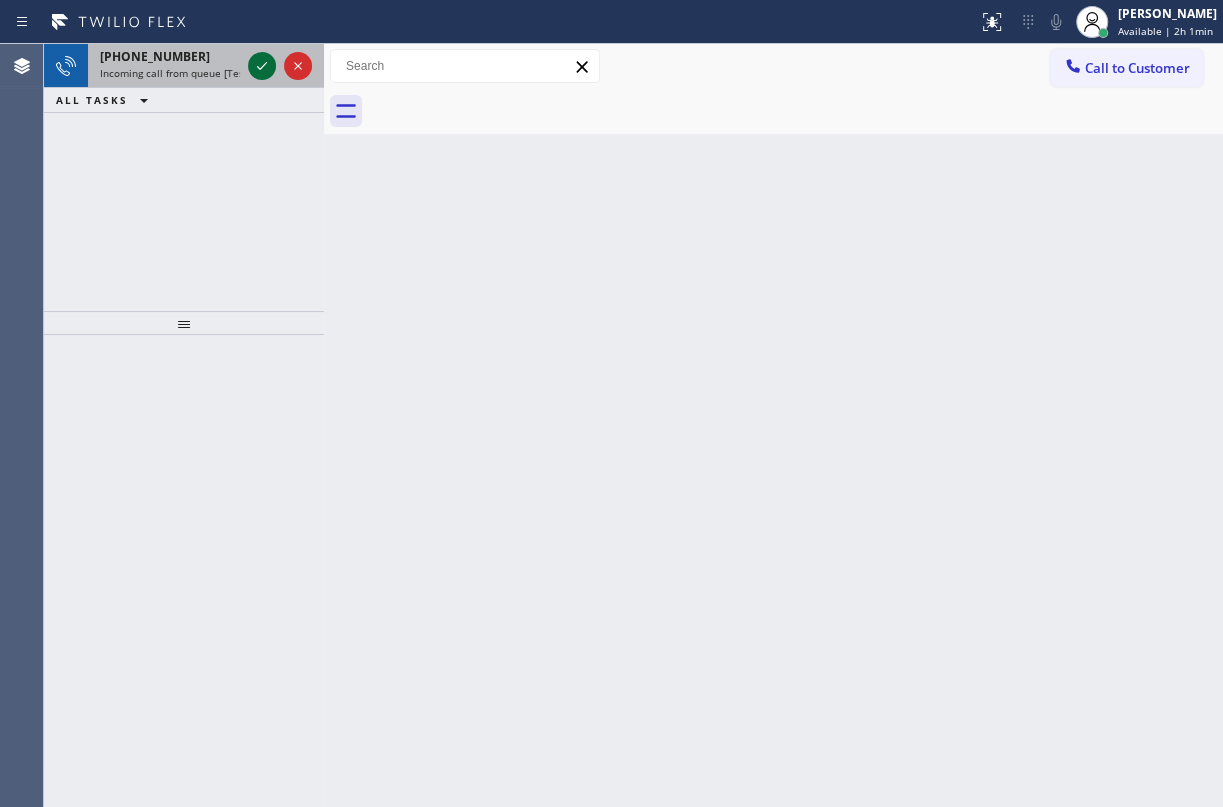 click 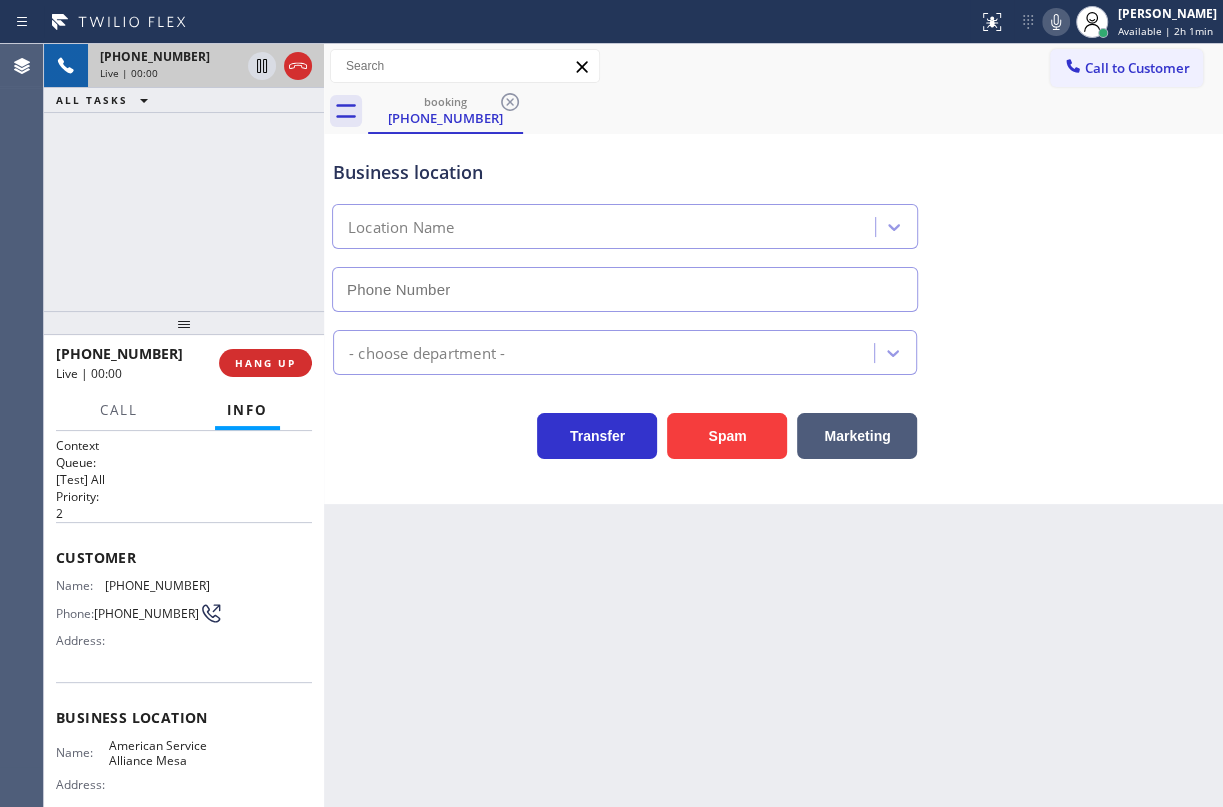 type on "[PHONE_NUMBER]" 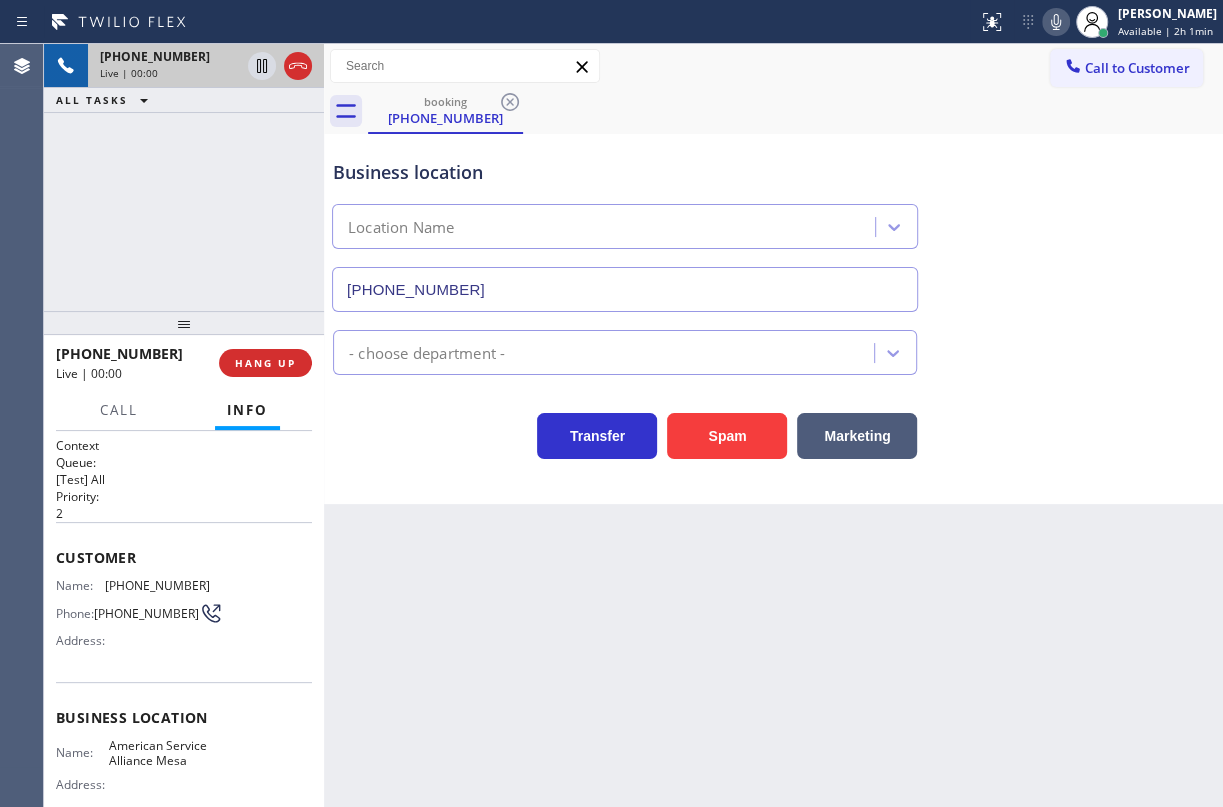 click on "HANG UP" at bounding box center [265, 363] 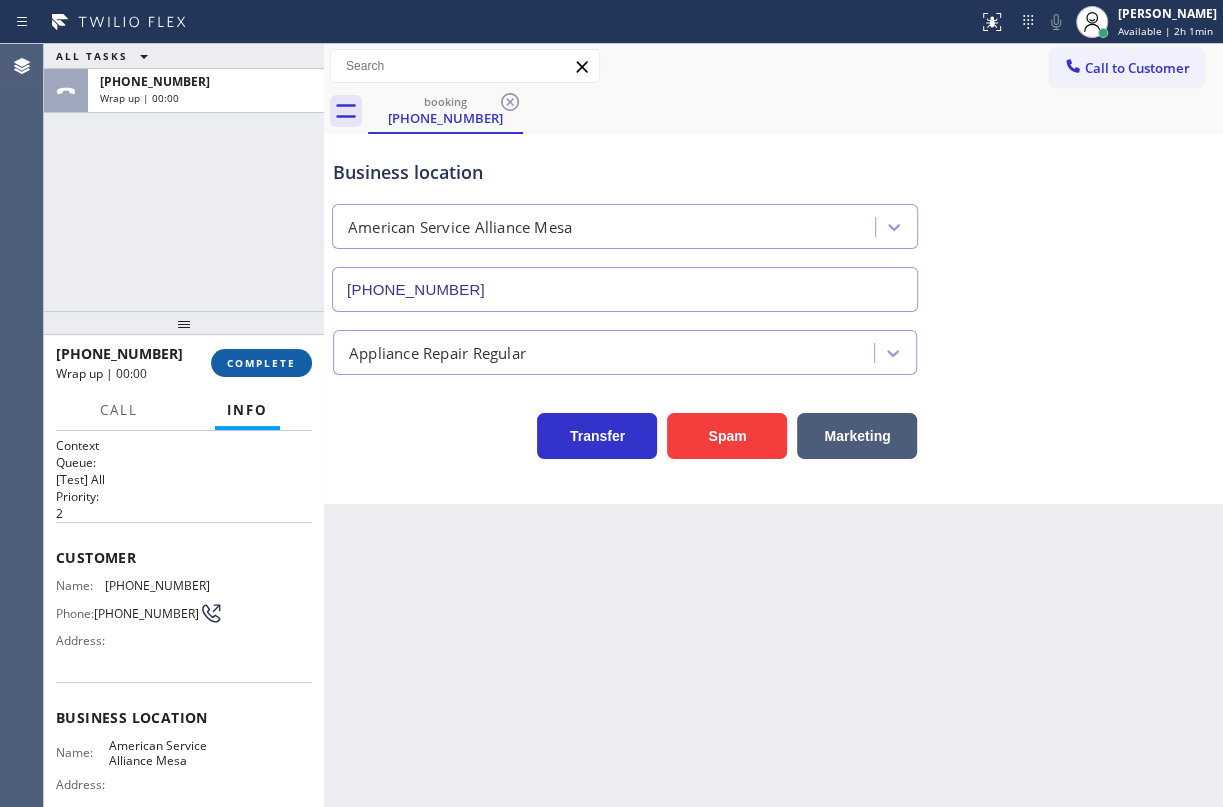 click on "COMPLETE" at bounding box center [261, 363] 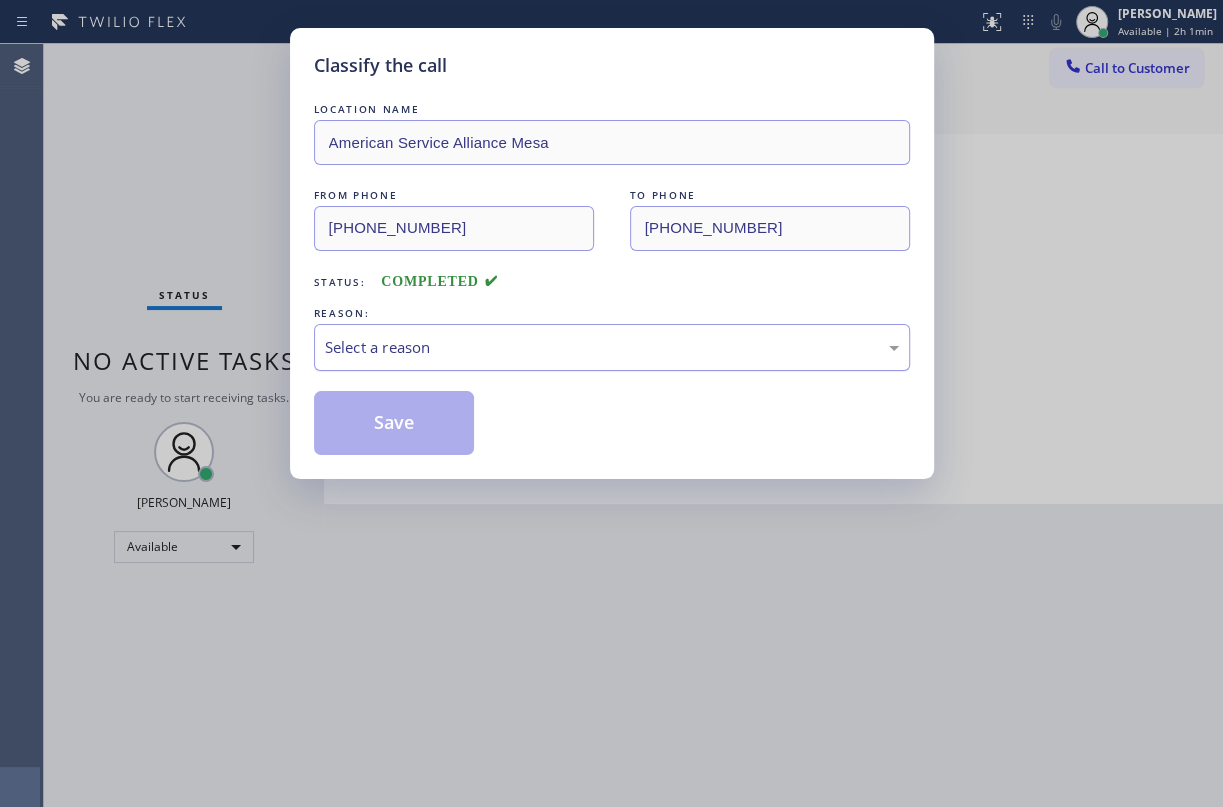 click on "Select a reason" at bounding box center [612, 347] 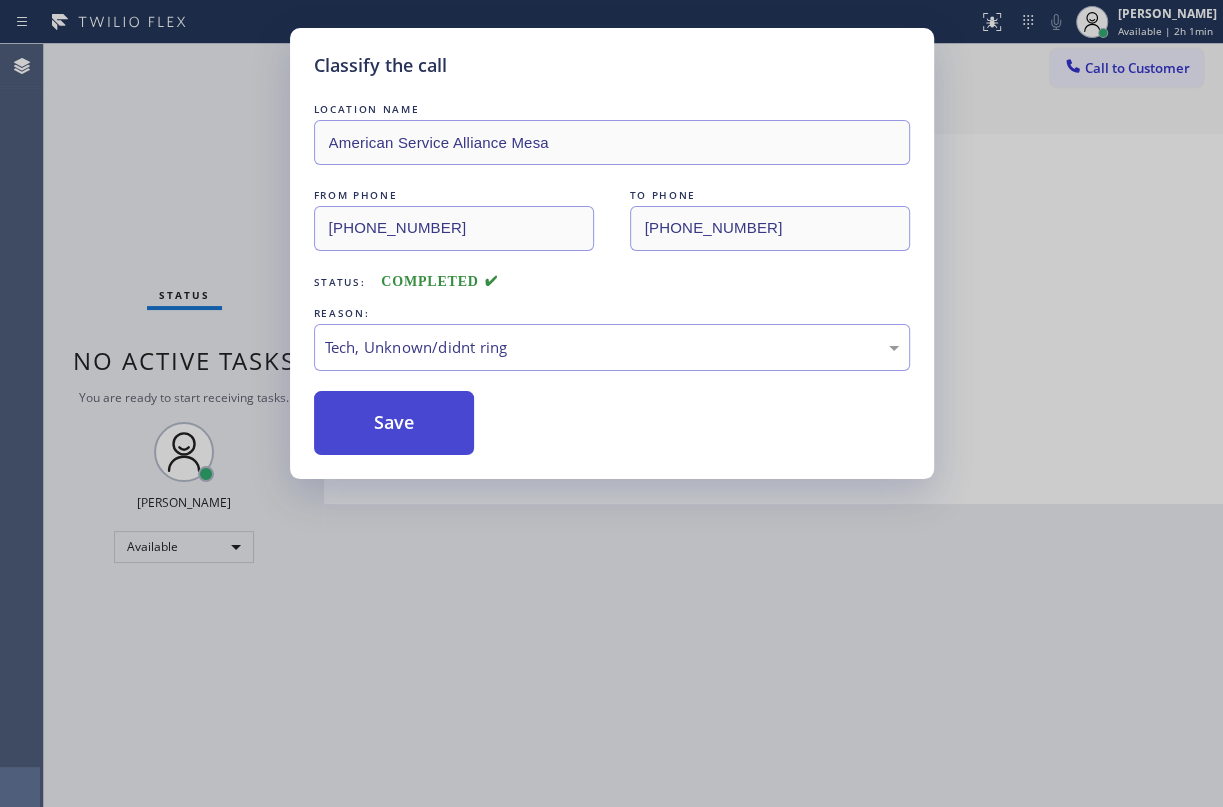 drag, startPoint x: 407, startPoint y: 419, endPoint x: 466, endPoint y: 111, distance: 313.60007 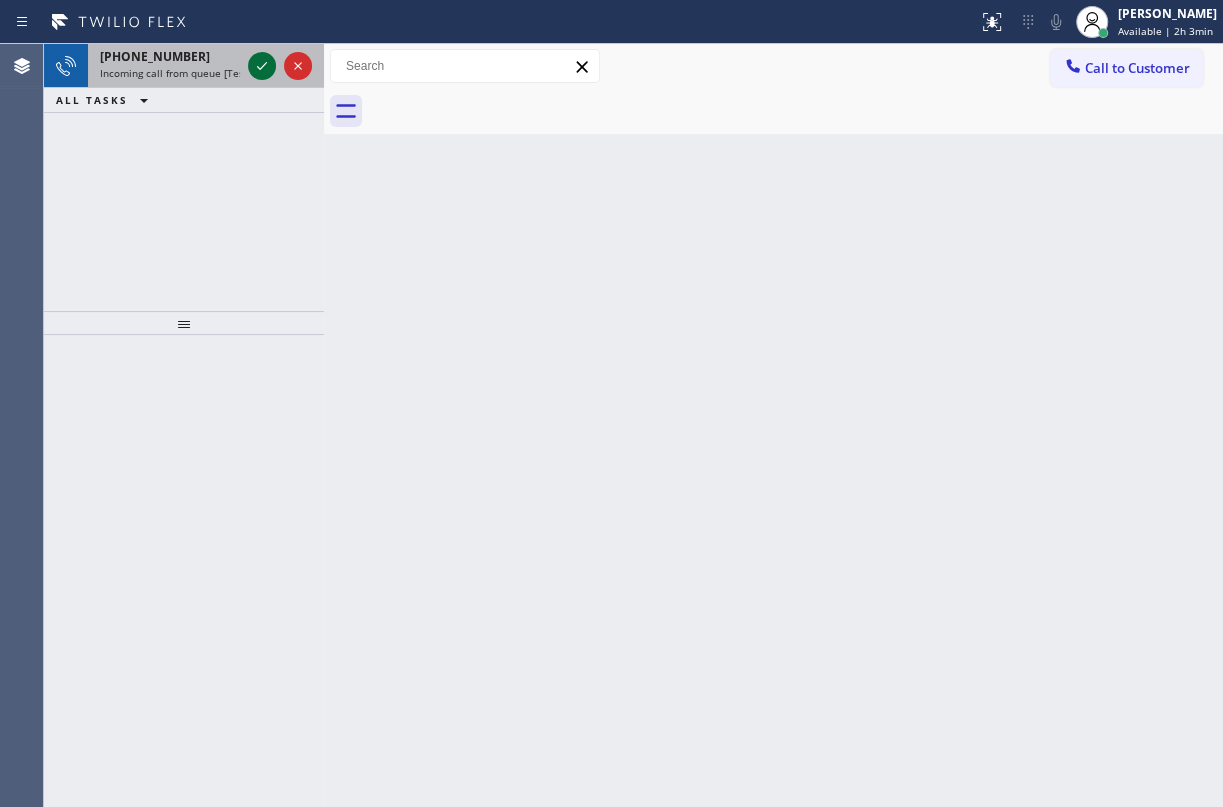 click 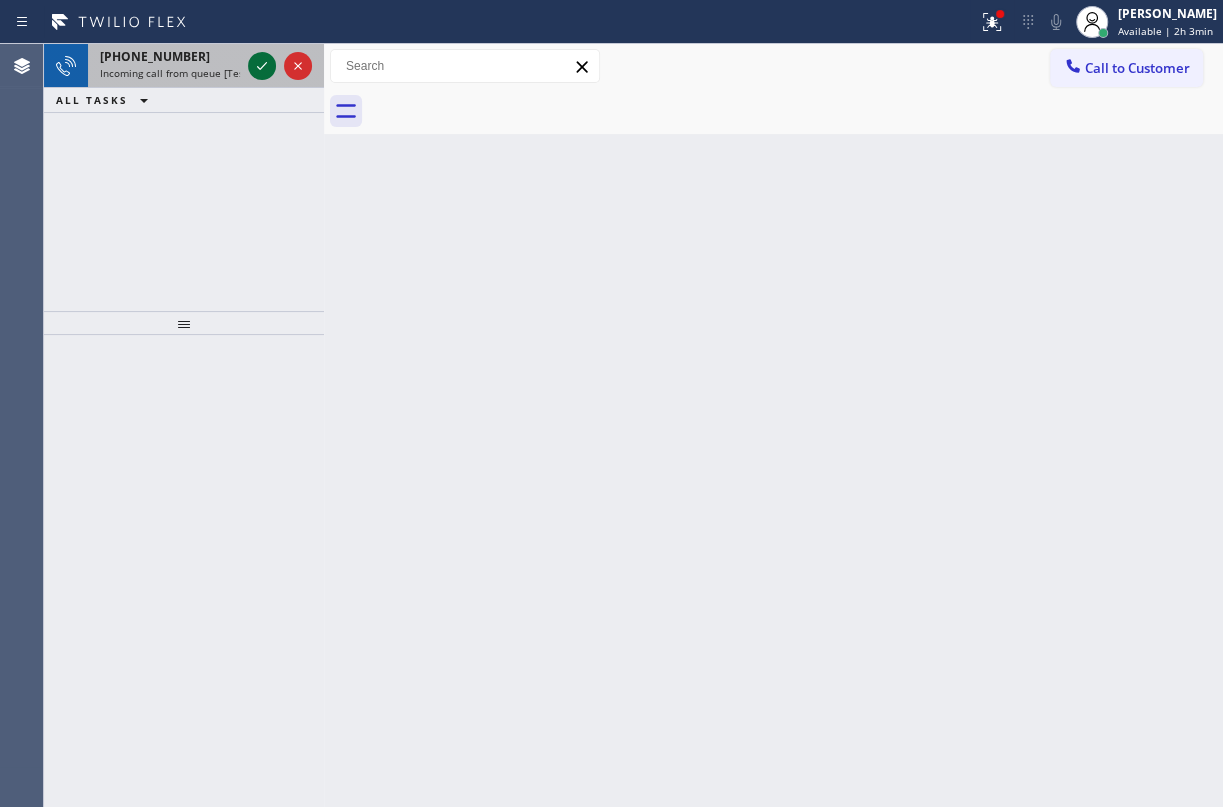 click 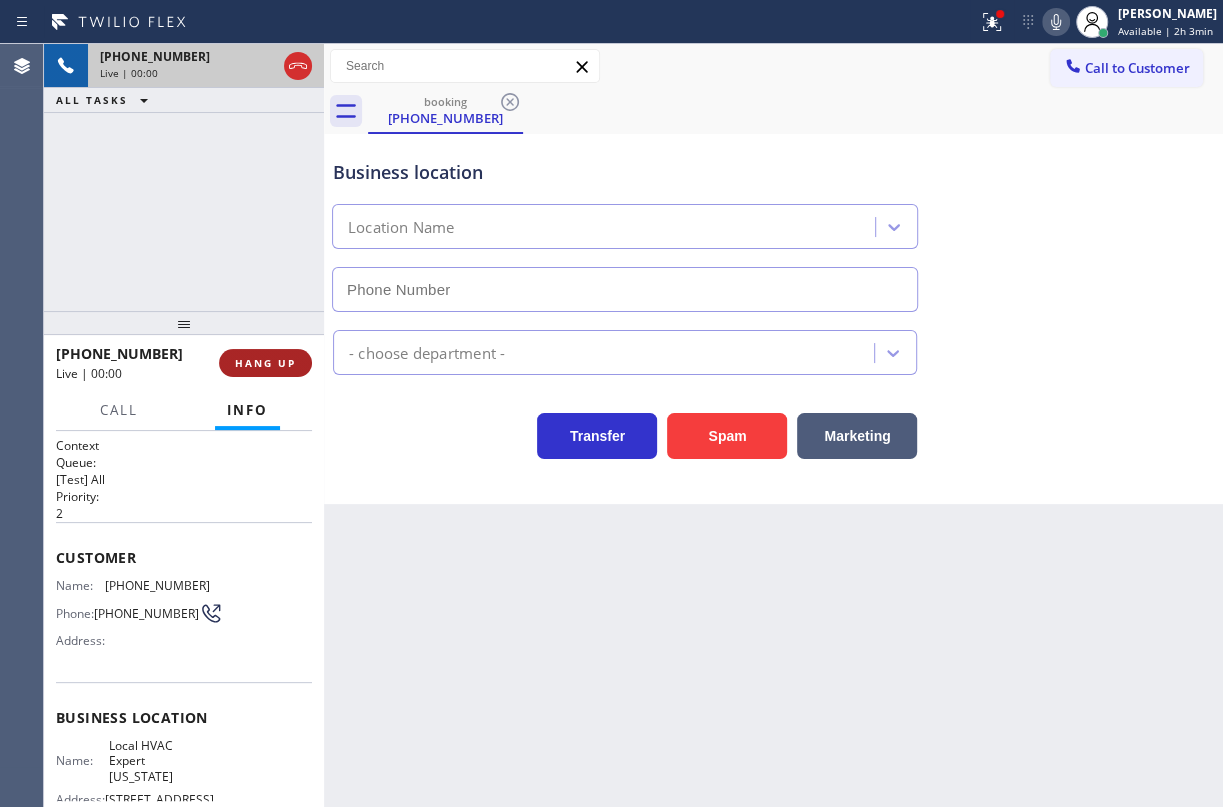 type on "[PHONE_NUMBER]" 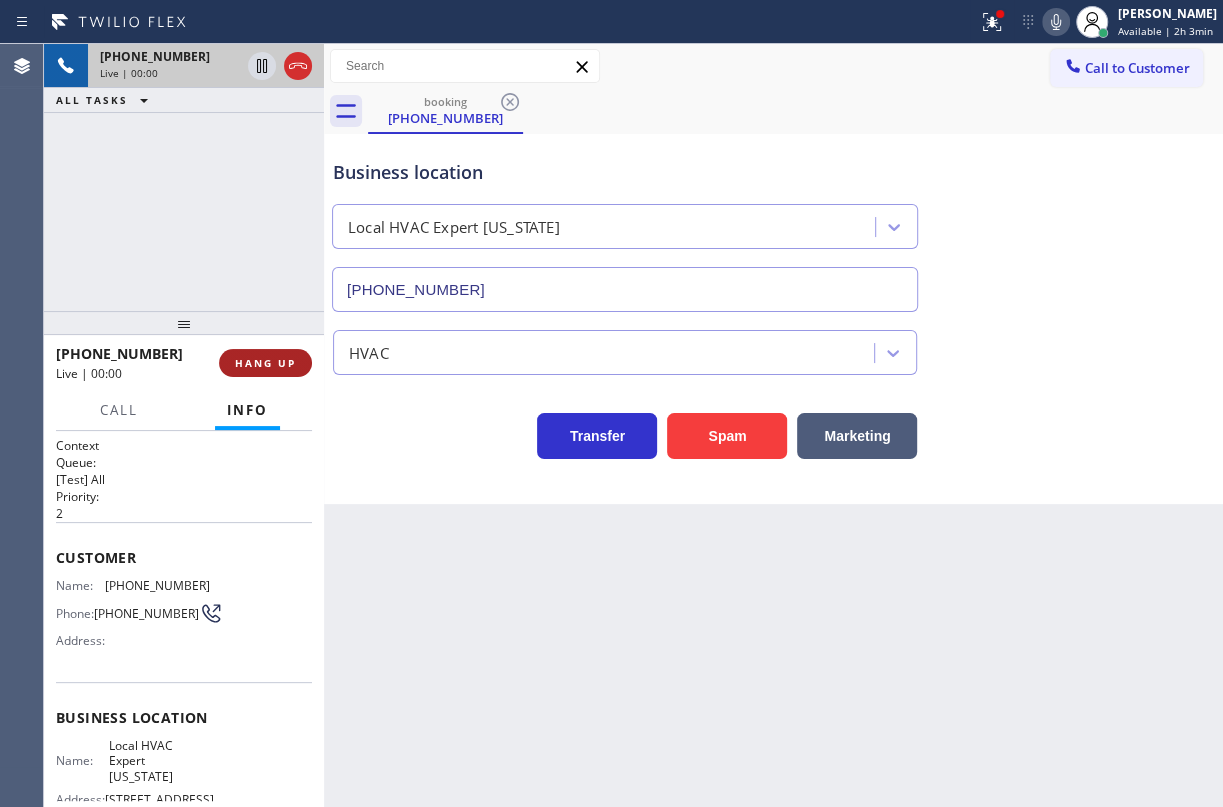 click on "HANG UP" at bounding box center (265, 363) 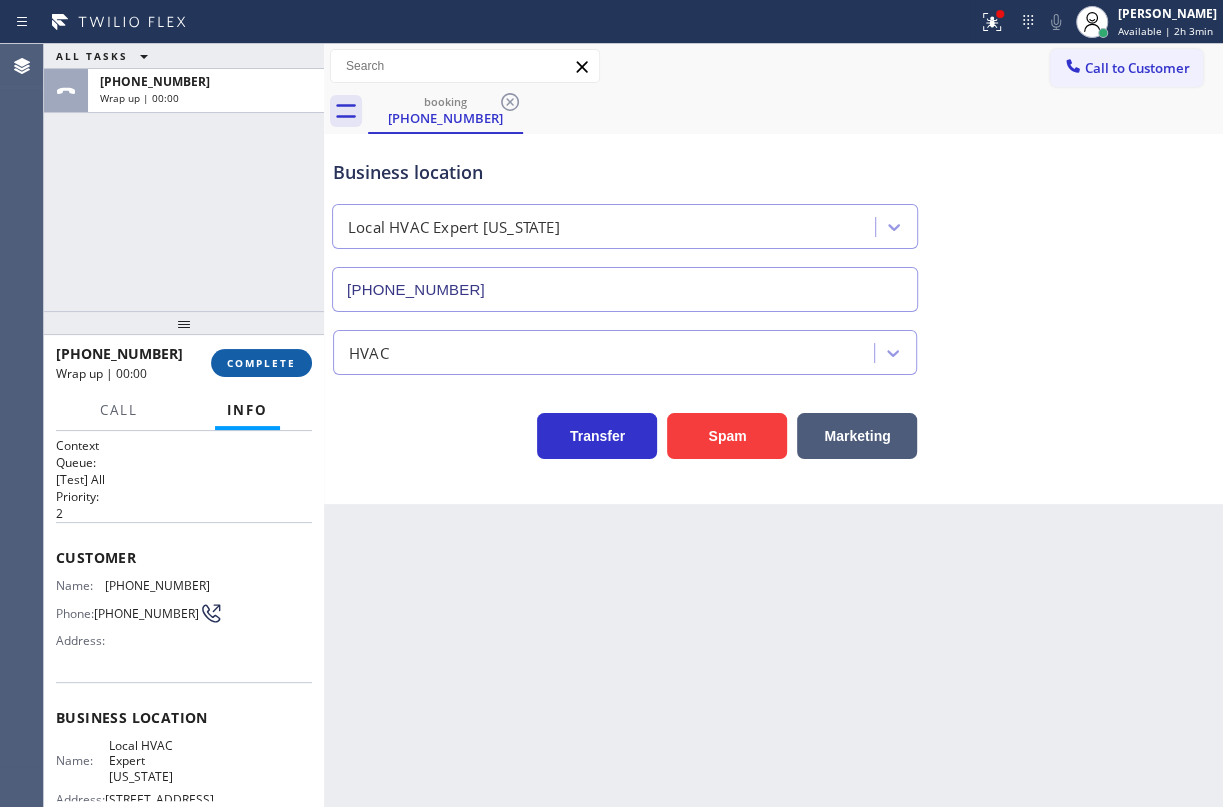 click on "COMPLETE" at bounding box center (261, 363) 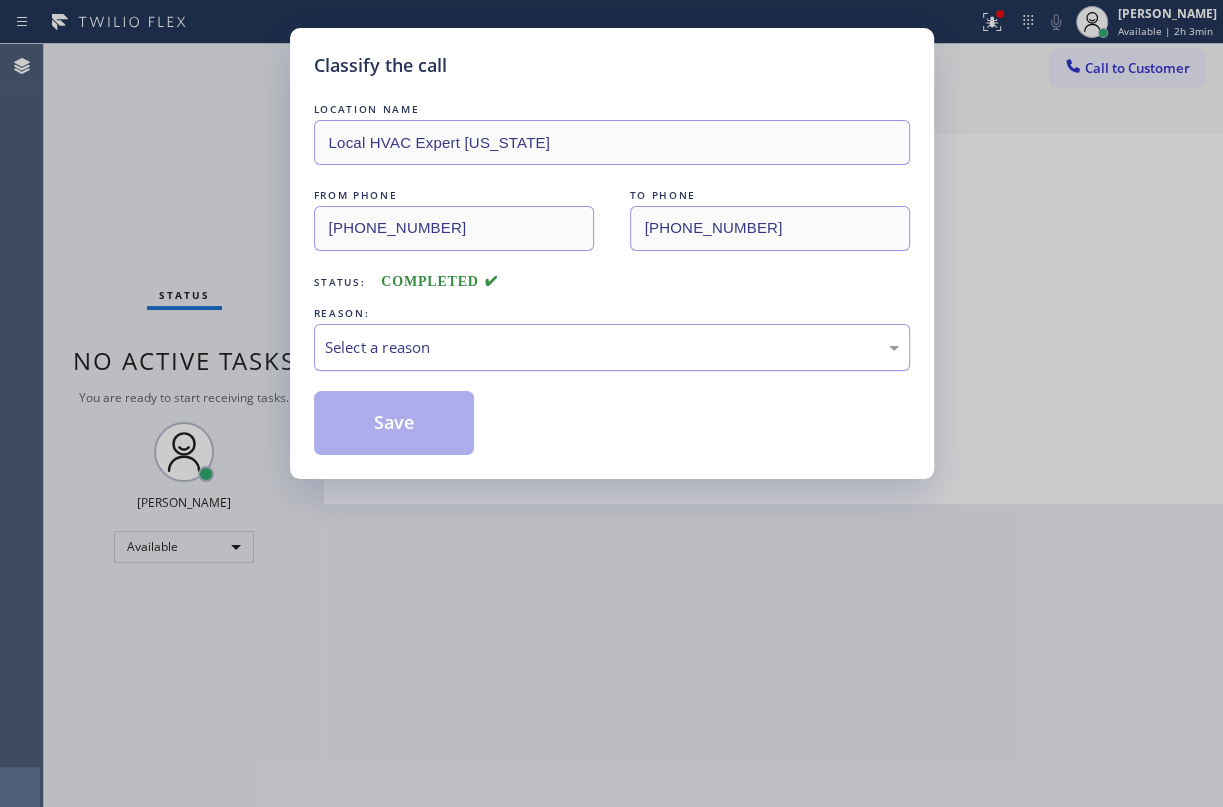 click on "Select a reason" at bounding box center [612, 347] 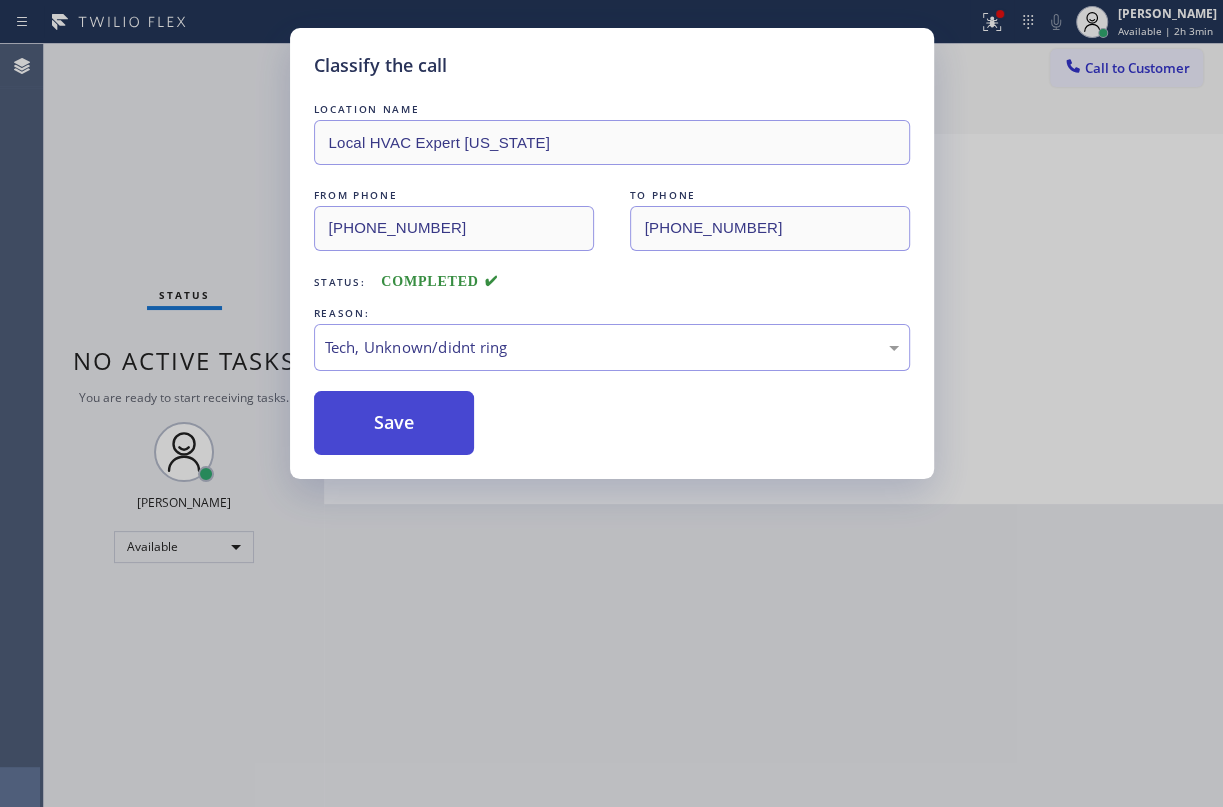 click on "Save" at bounding box center [394, 423] 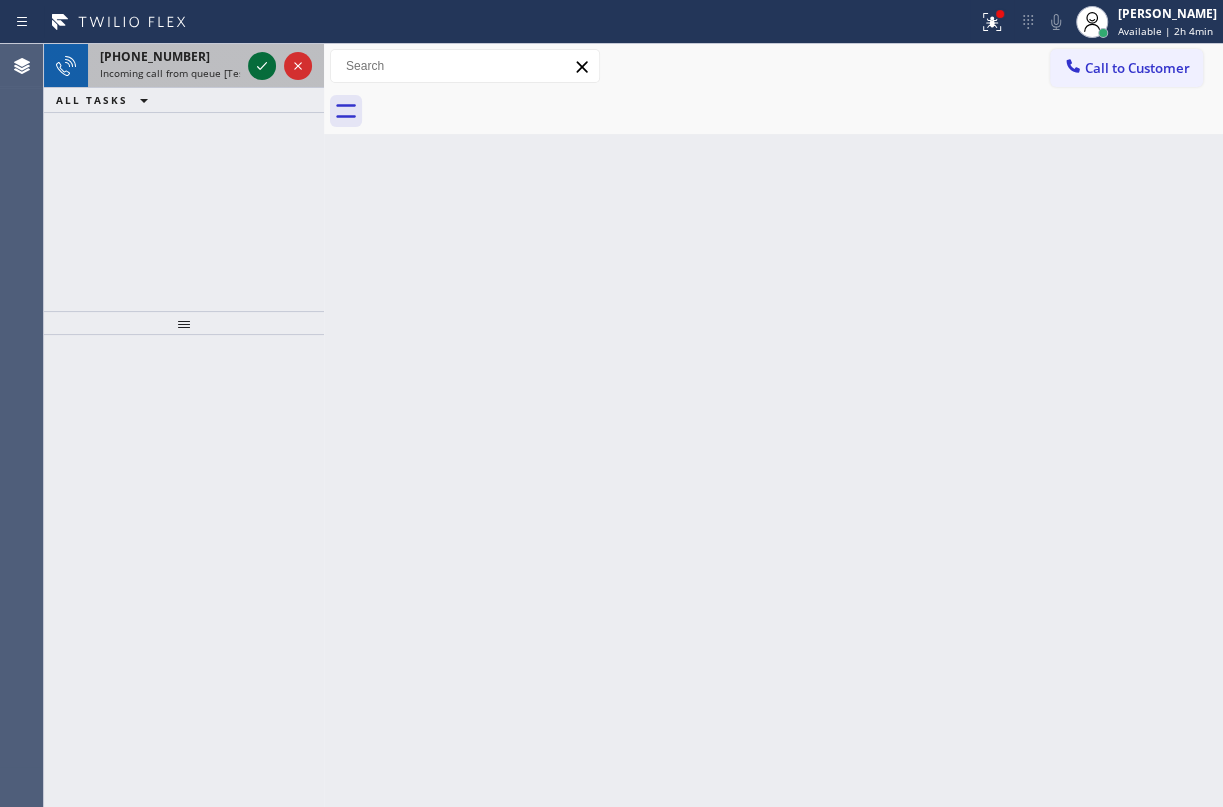 click 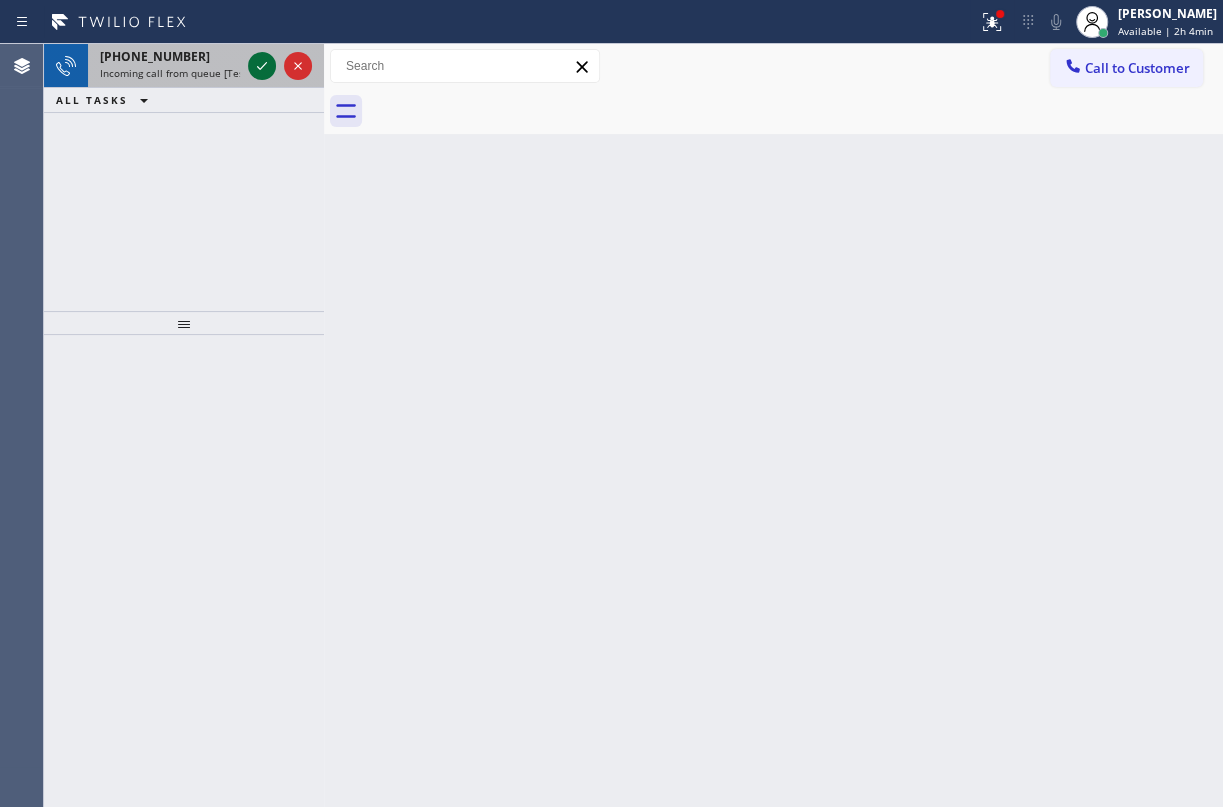 click 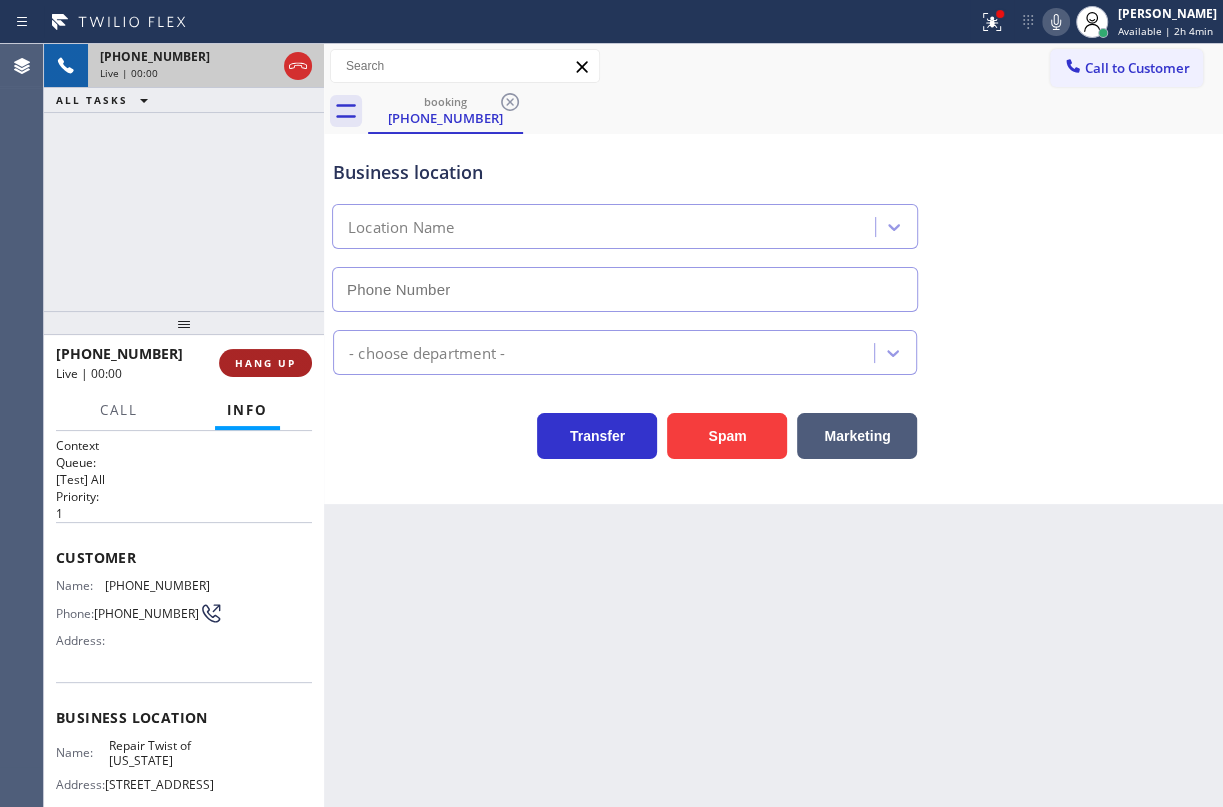 type on "[PHONE_NUMBER]" 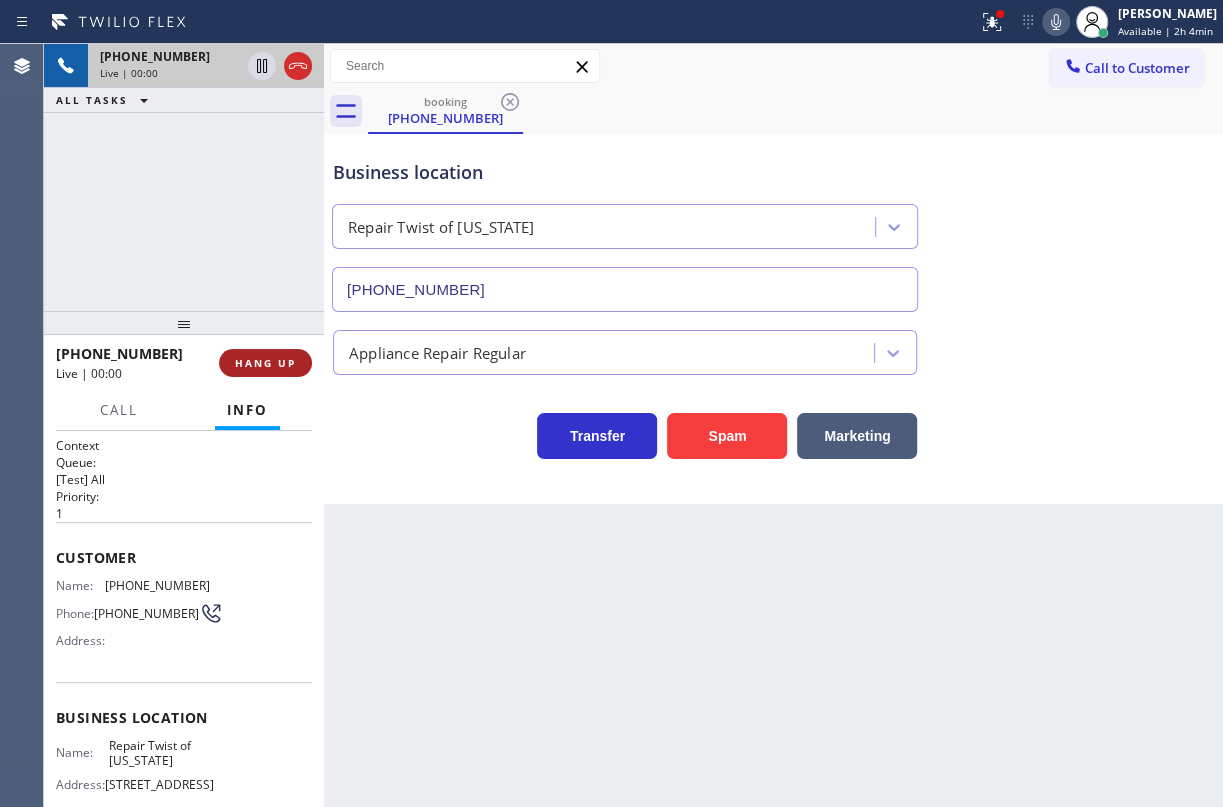 click on "HANG UP" at bounding box center (265, 363) 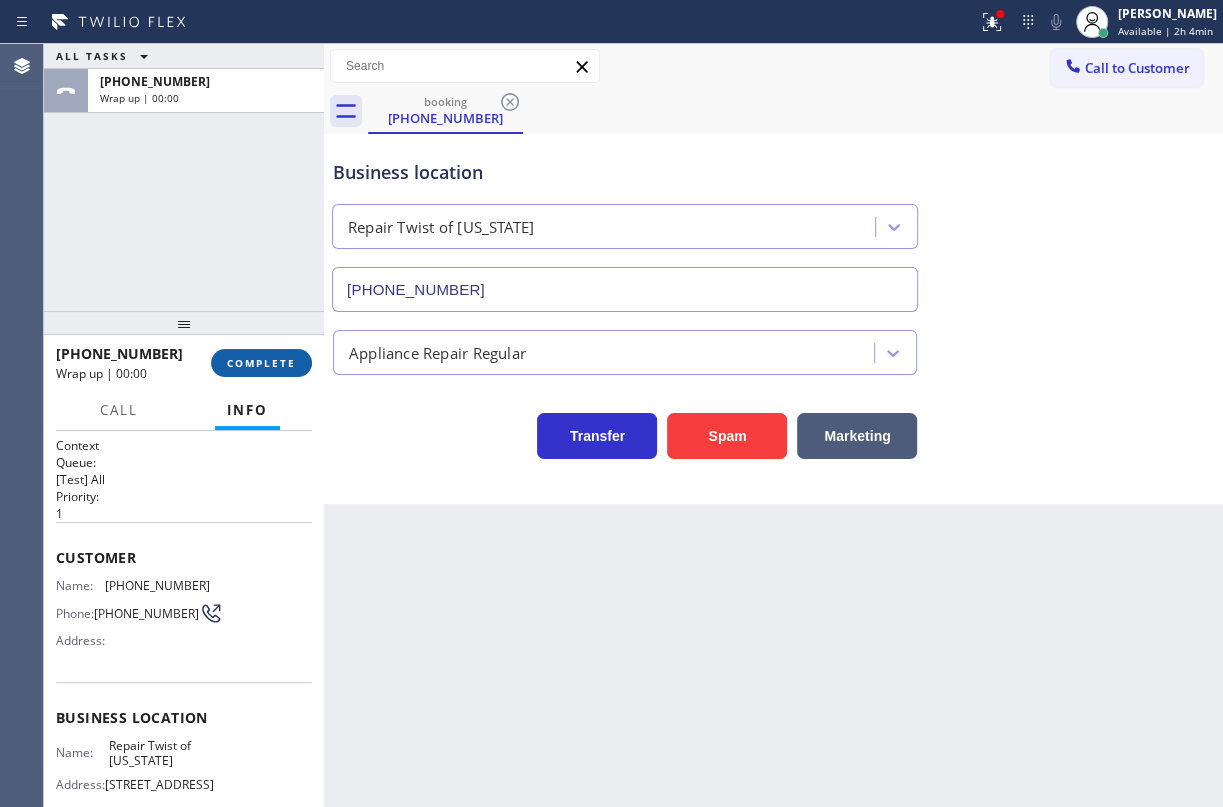 click on "COMPLETE" at bounding box center [261, 363] 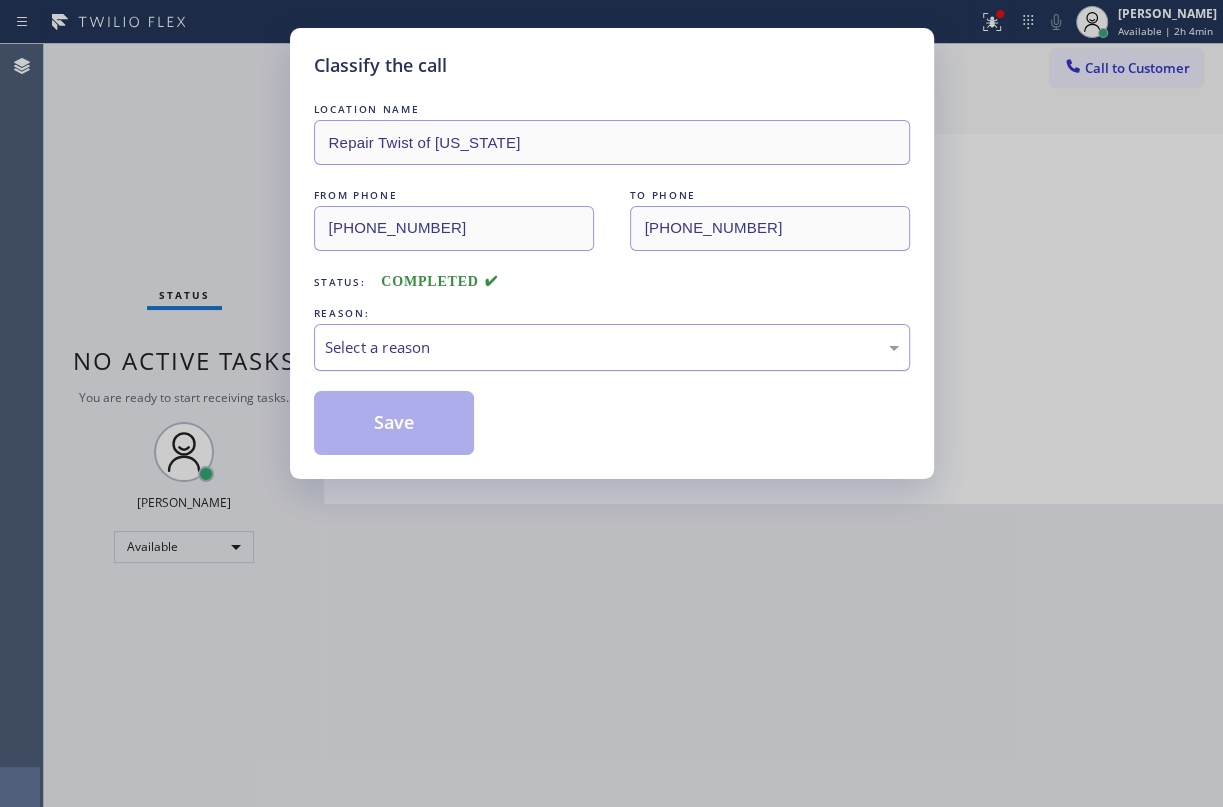drag, startPoint x: 522, startPoint y: 338, endPoint x: 508, endPoint y: 358, distance: 24.41311 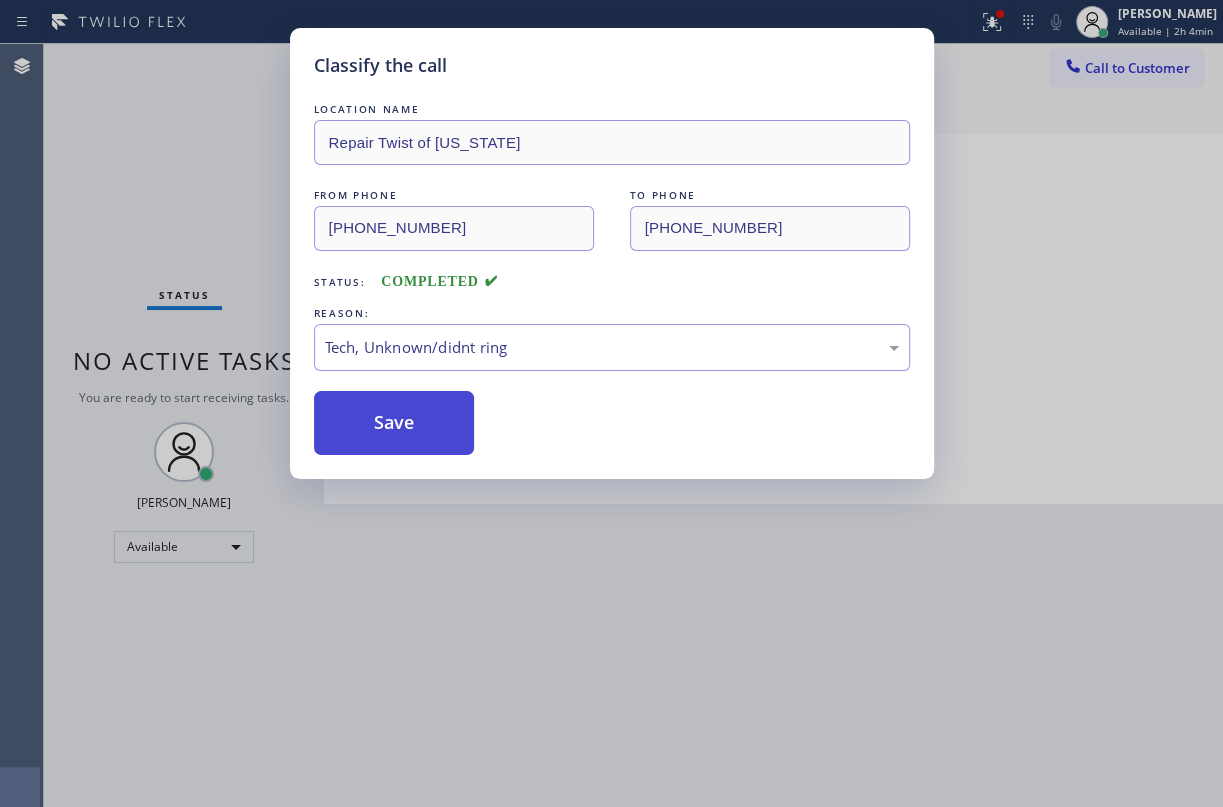 click on "Save" at bounding box center [394, 423] 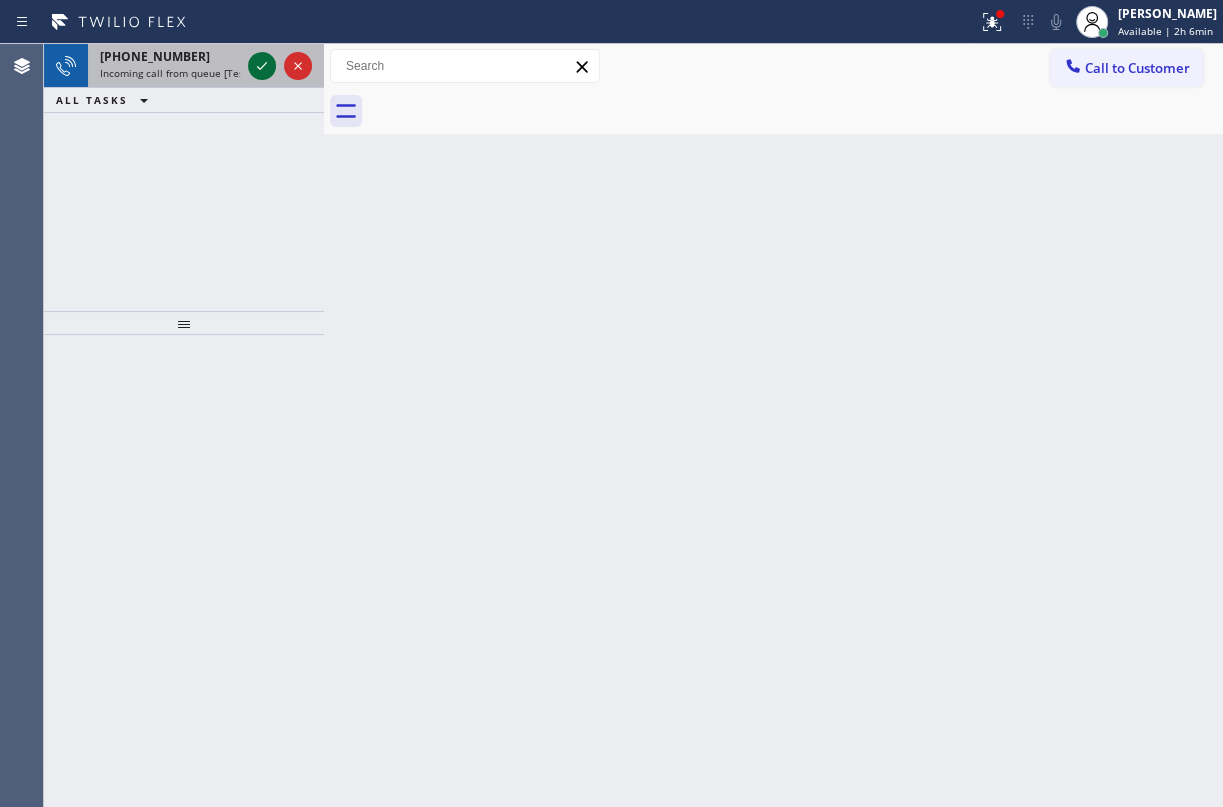 click 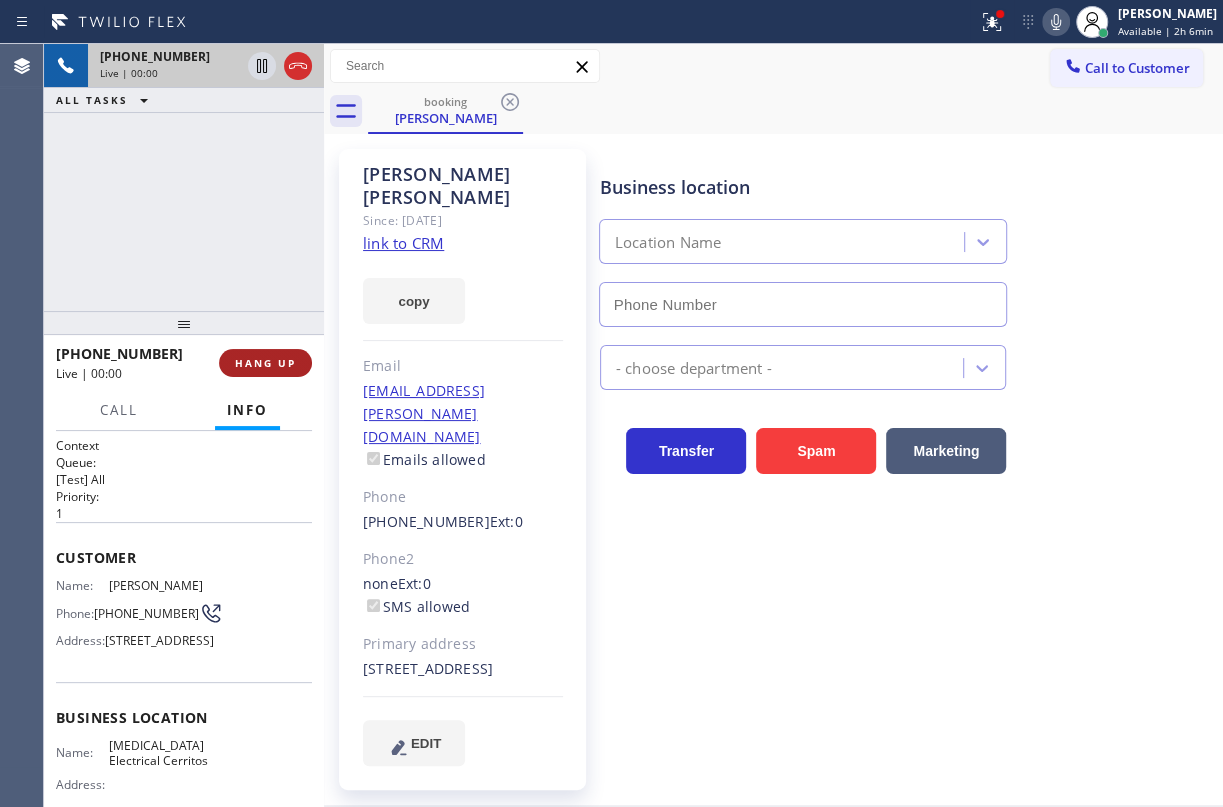 click on "HANG UP" at bounding box center (265, 363) 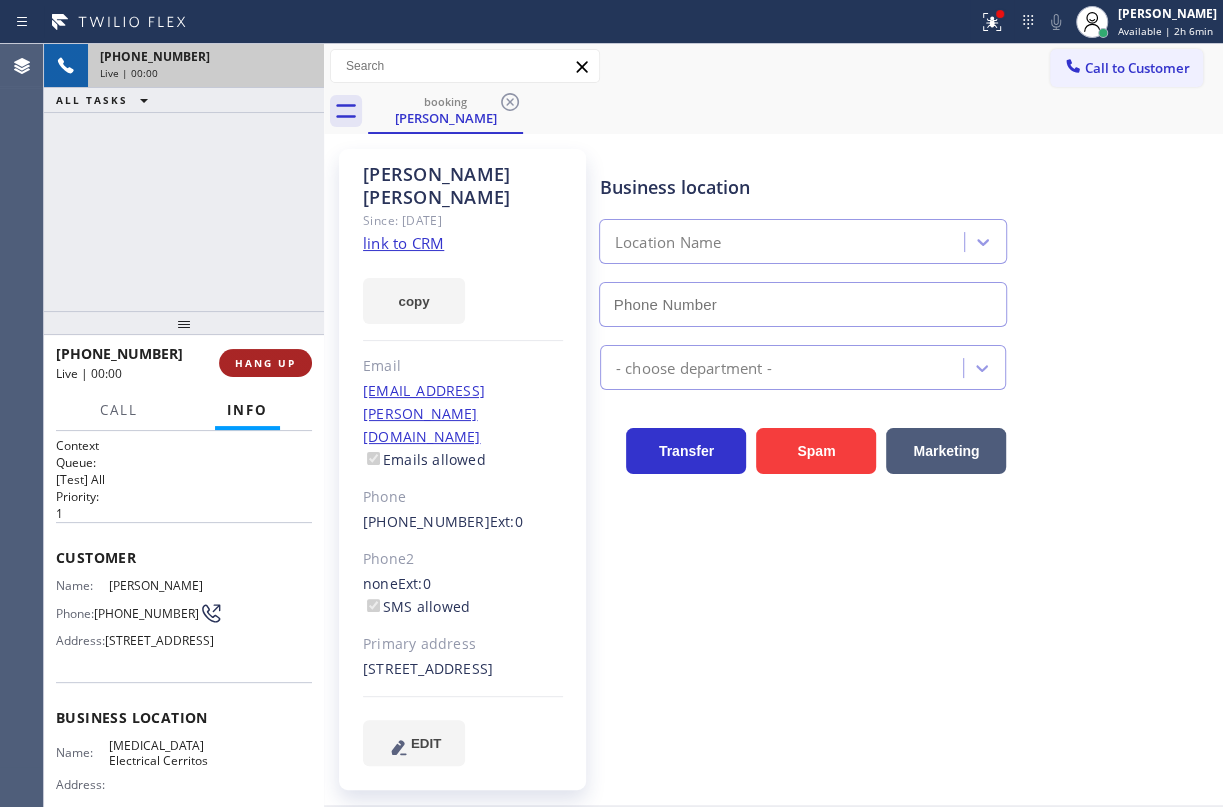 type on "[PHONE_NUMBER]" 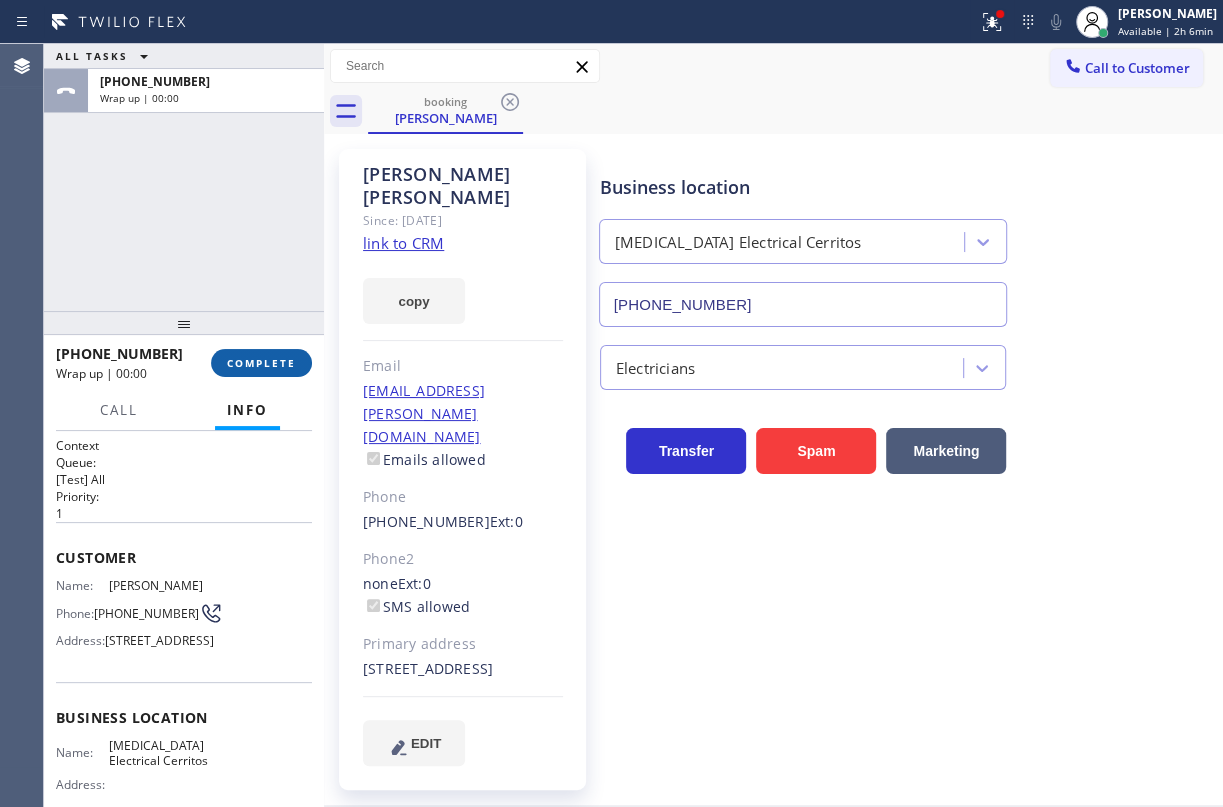 click on "COMPLETE" at bounding box center (261, 363) 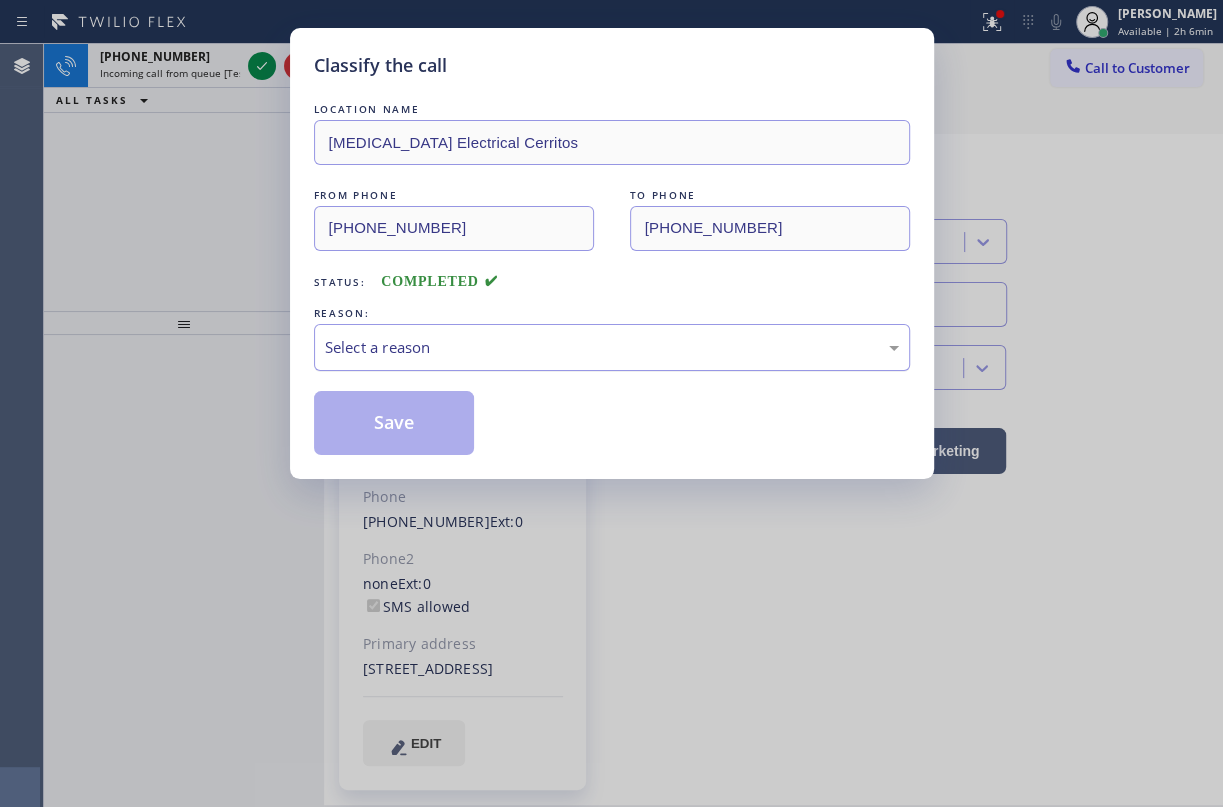click on "Select a reason" at bounding box center (612, 347) 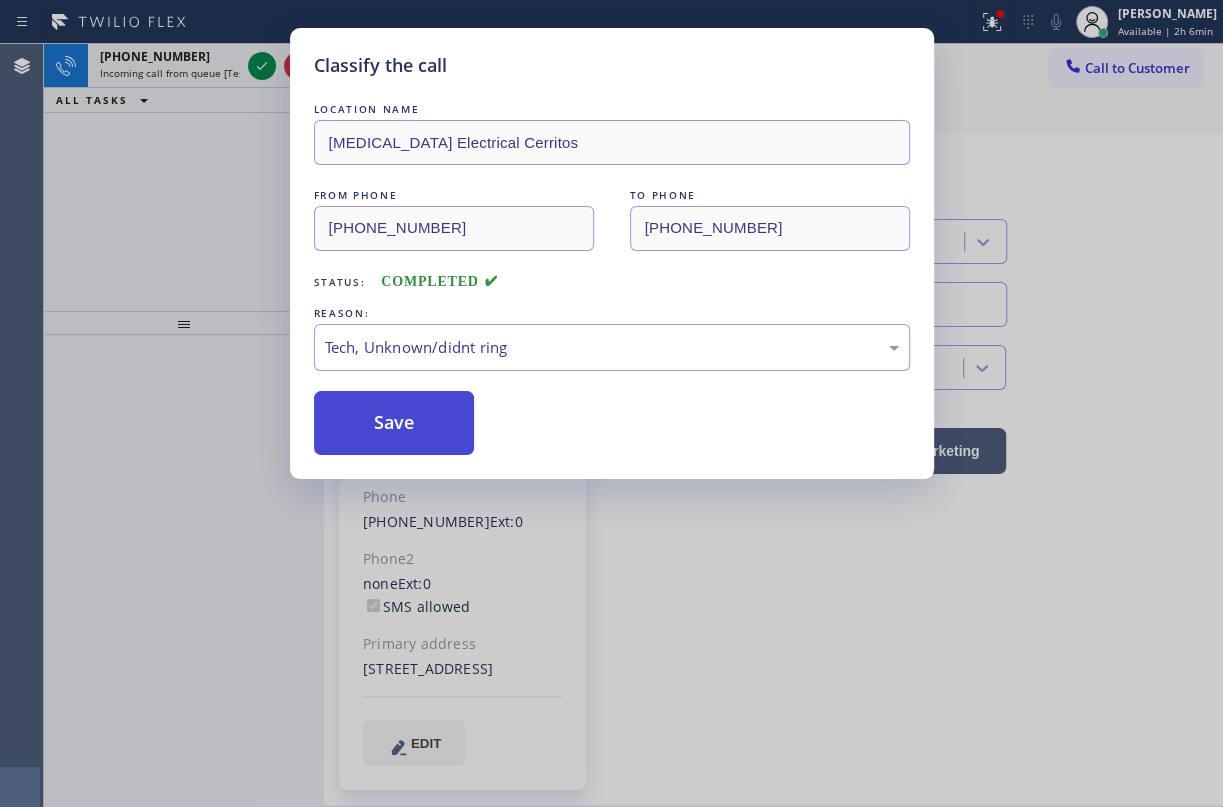click on "Save" at bounding box center (394, 423) 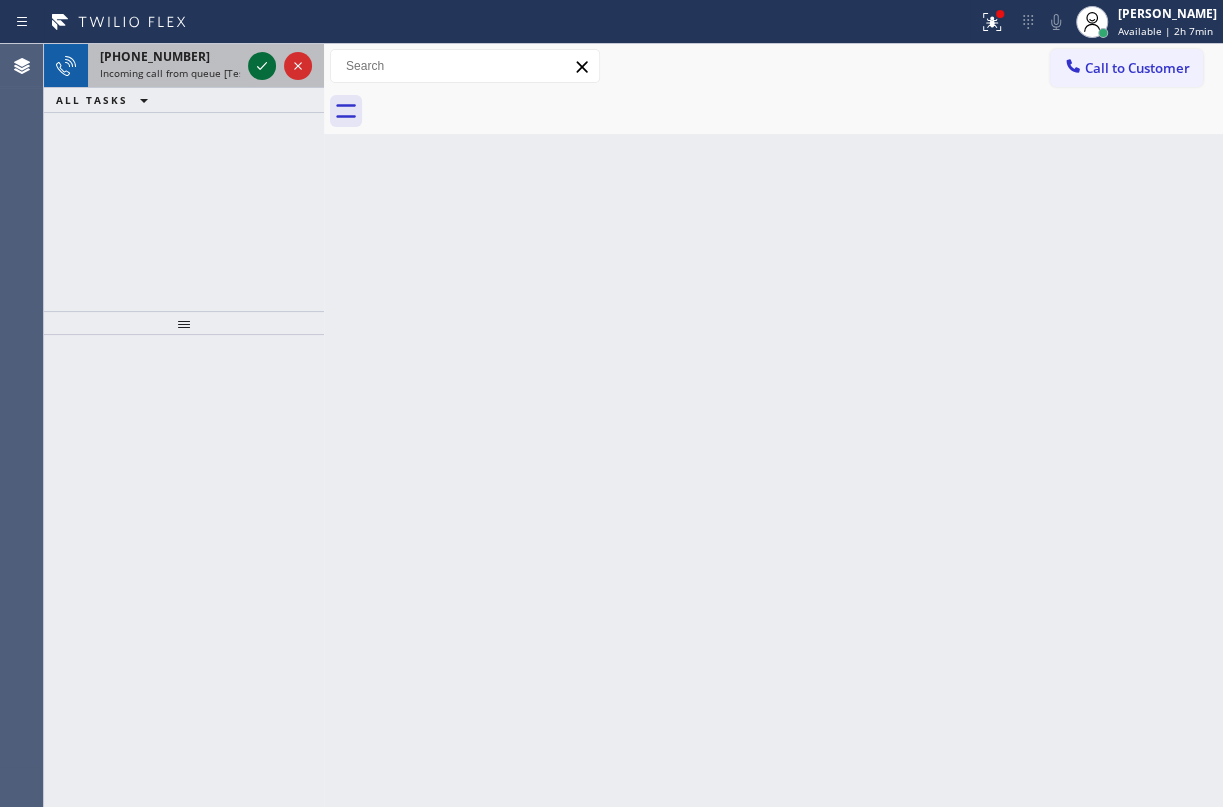 click 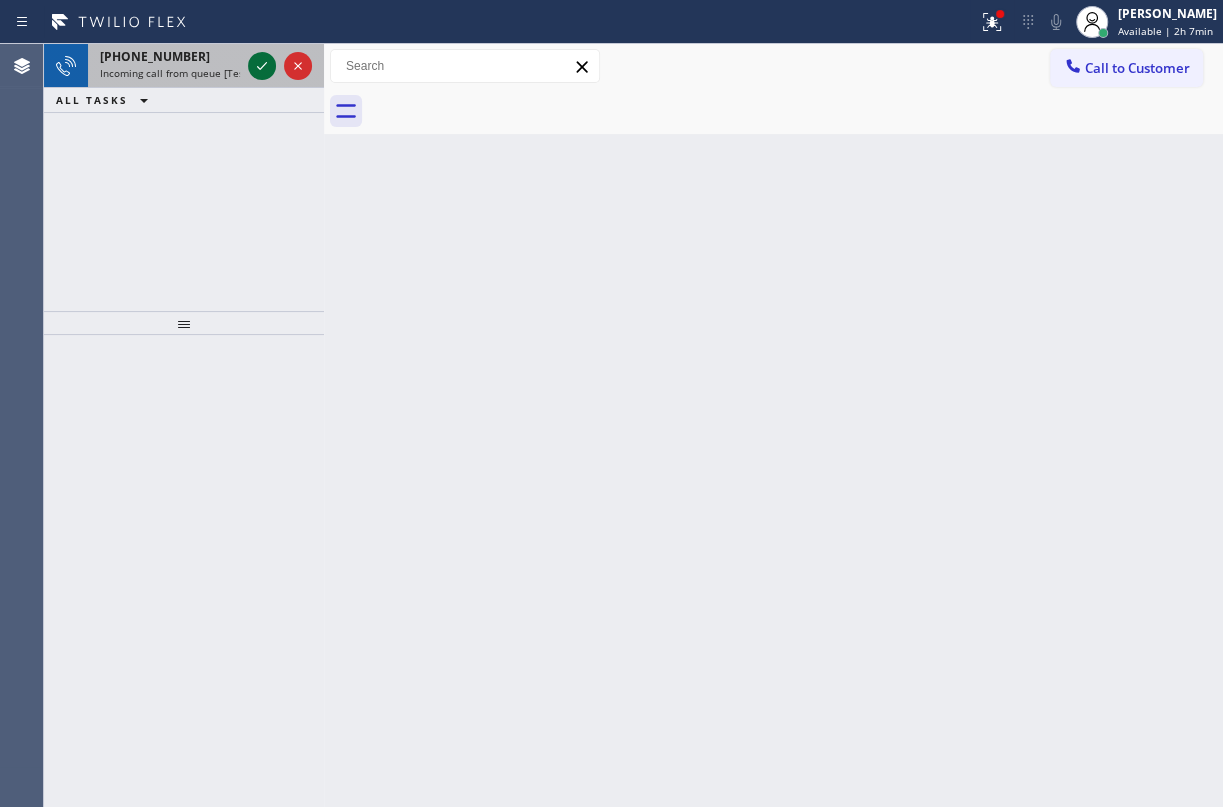 click 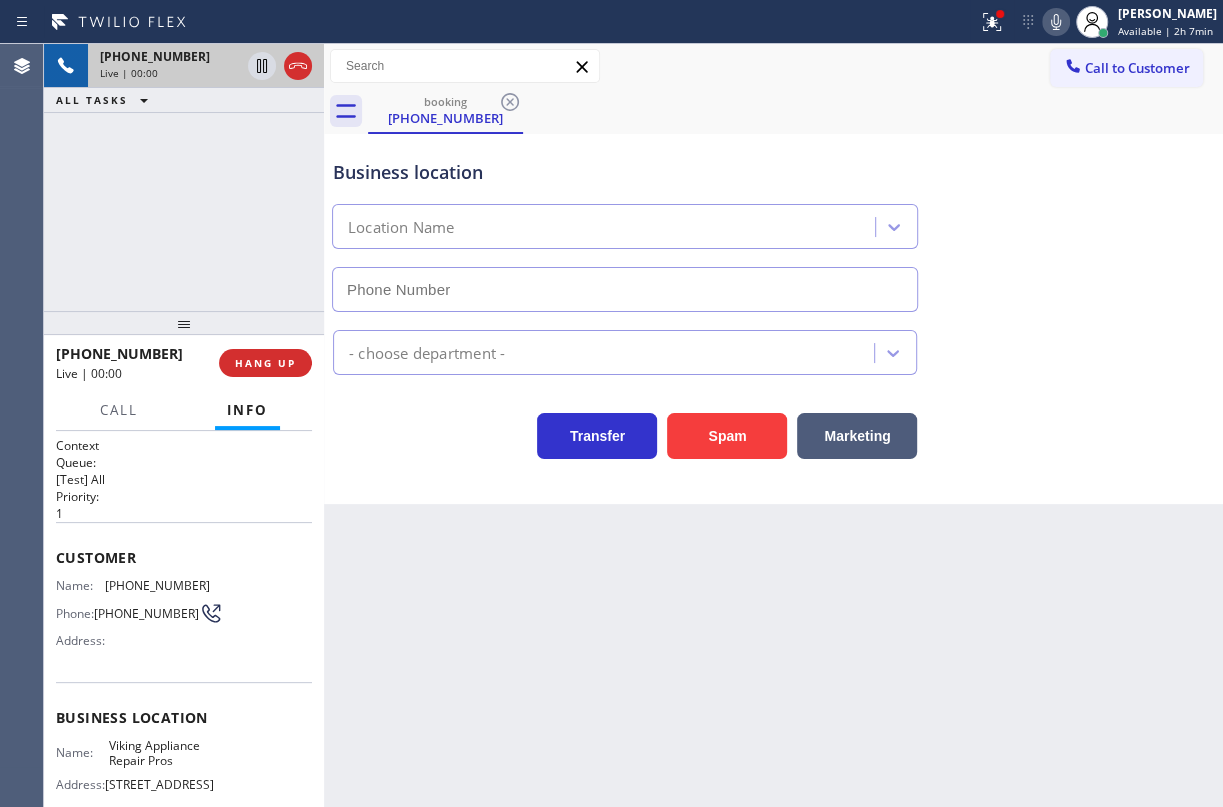 type on "[PHONE_NUMBER]" 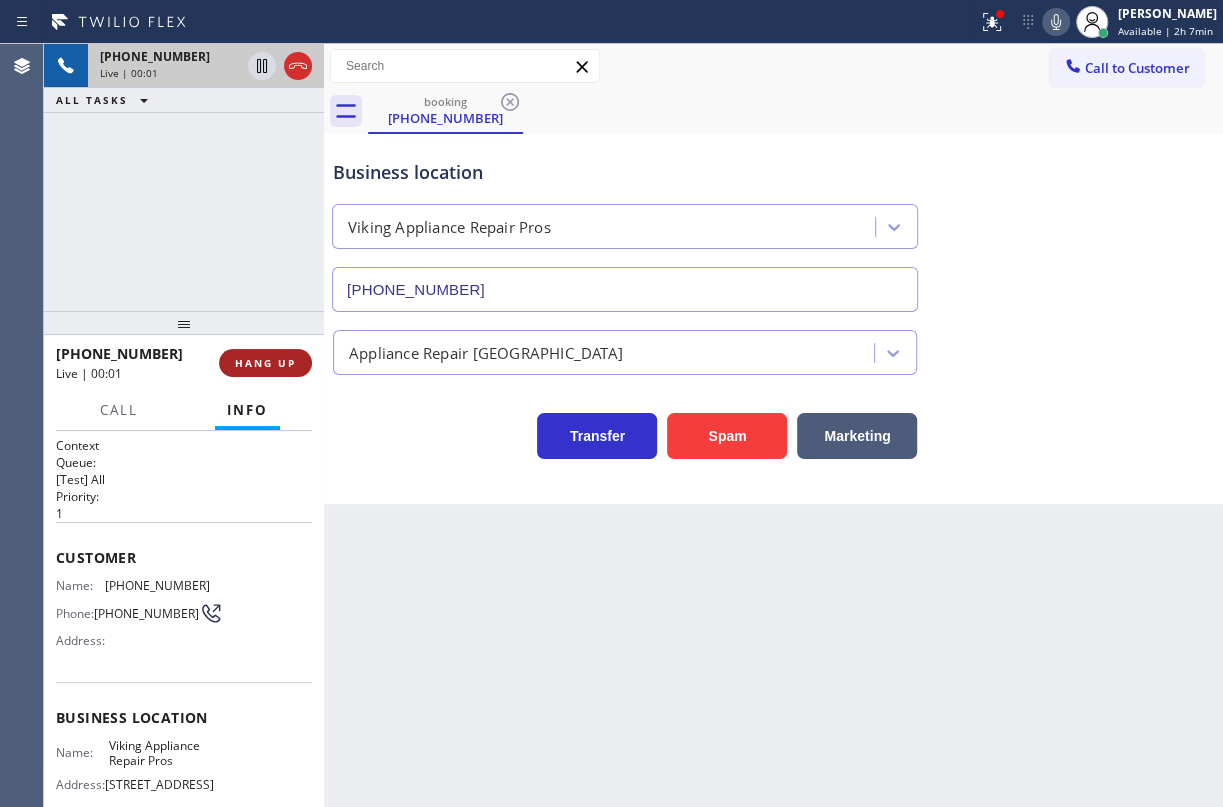 click on "HANG UP" at bounding box center (265, 363) 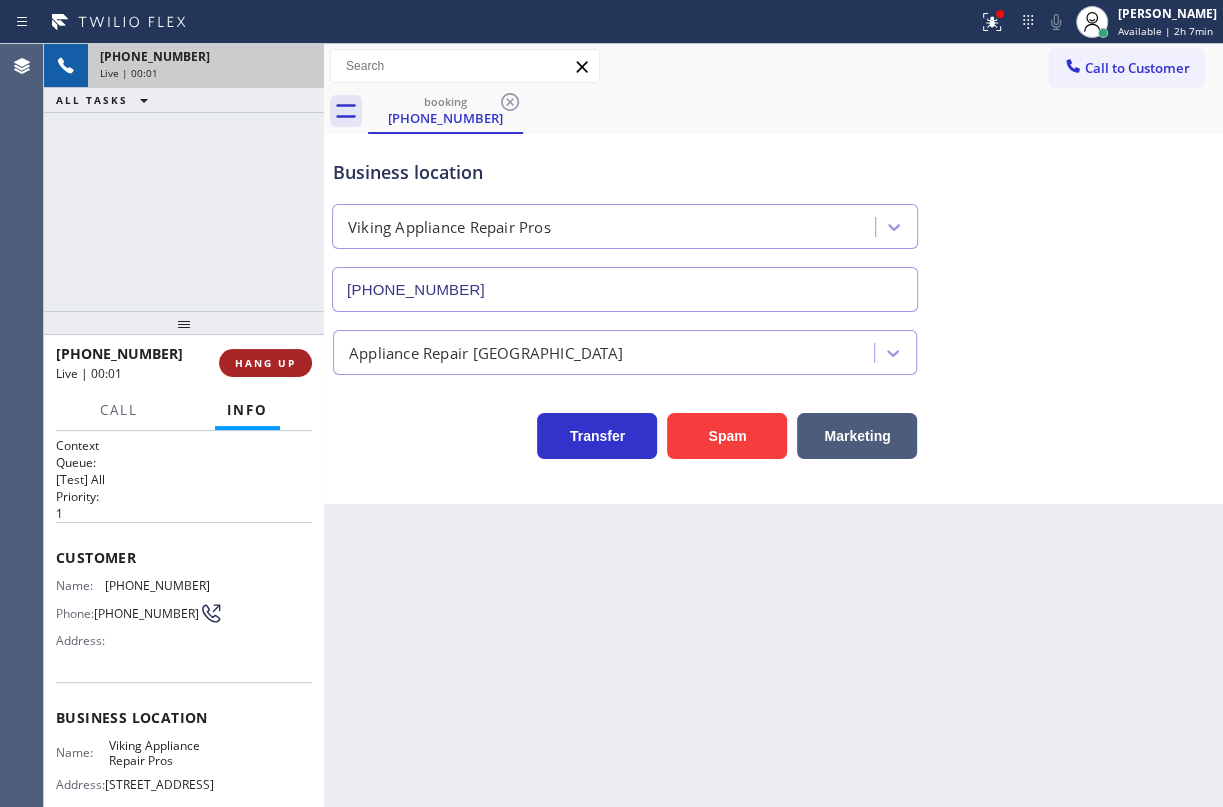 click on "HANG UP" at bounding box center (265, 363) 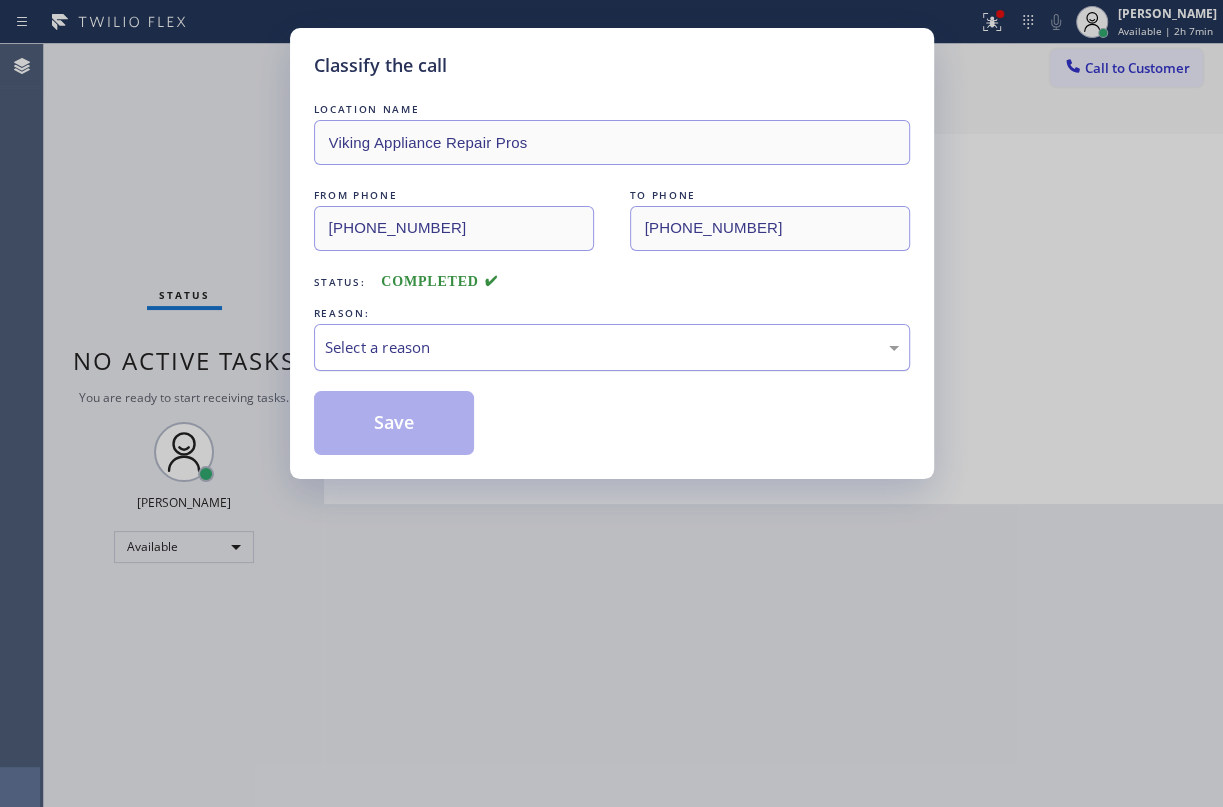 click on "Select a reason" at bounding box center (612, 347) 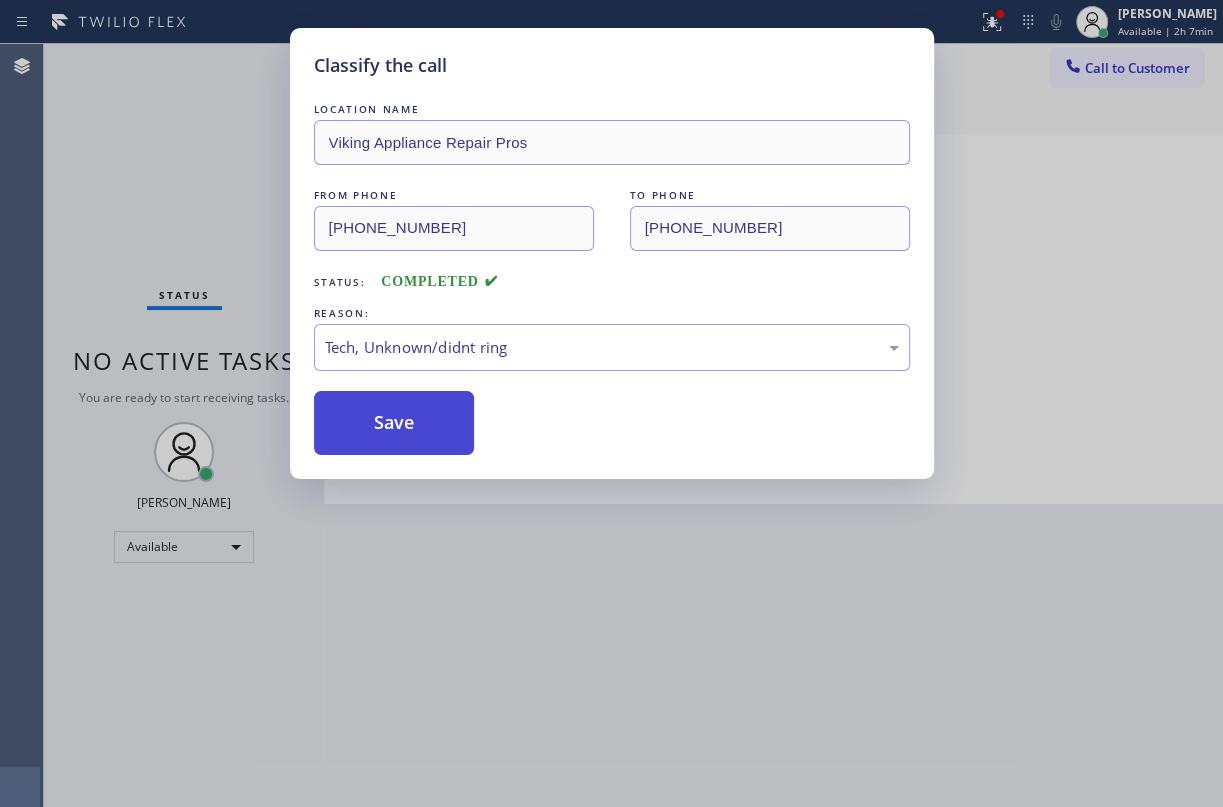 click on "Save" at bounding box center [394, 423] 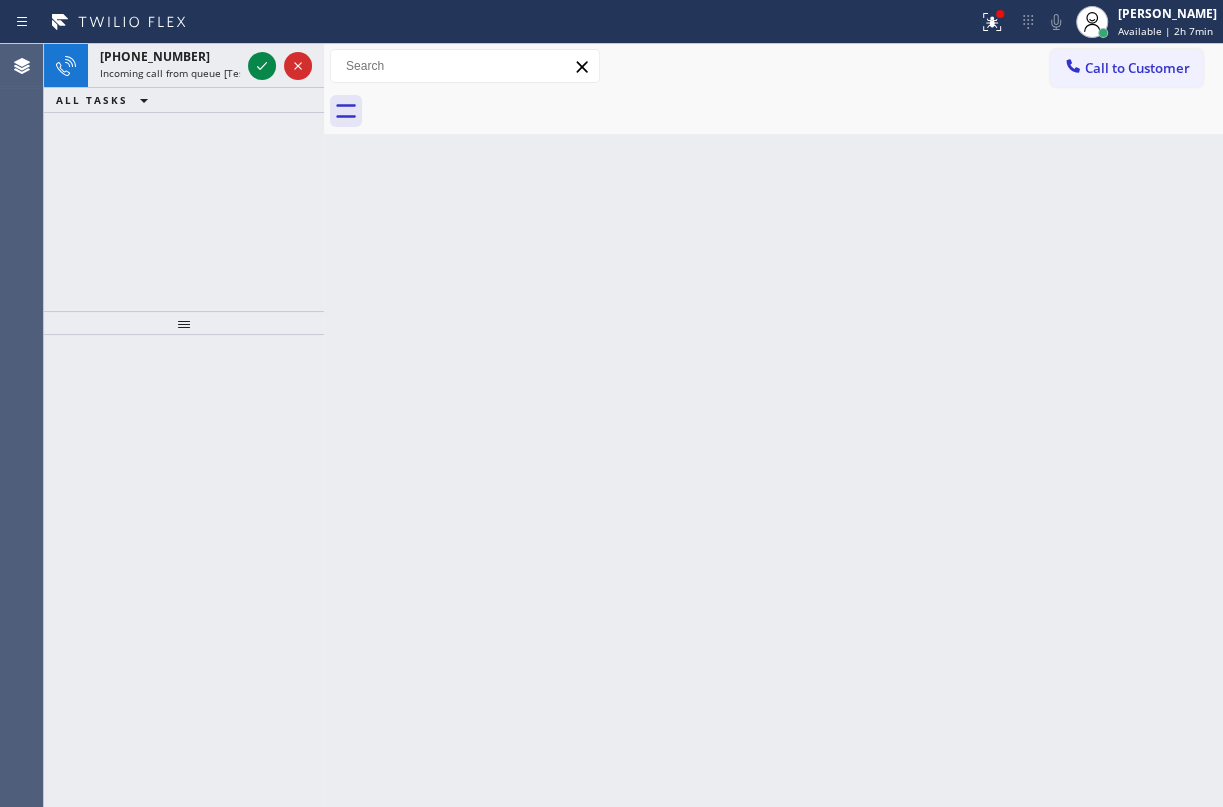 click on "Back to Dashboard Change Sender ID Customers Technicians Select a contact Outbound call Technician Search Technician Your caller id phone number Your caller id phone number Call Technician info Name   Phone none Address none Change Sender ID HVAC [PHONE_NUMBER] 5 Star Appliance [PHONE_NUMBER] Appliance Repair [PHONE_NUMBER] Plumbing [PHONE_NUMBER] Air Duct Cleaning [PHONE_NUMBER]  Electricians [PHONE_NUMBER] Cancel Change Check personal SMS Reset Change No tabs Call to Customer Outbound call Location 5 Star Appliance Repair Your caller id phone number [PHONE_NUMBER] Customer number Call Outbound call Technician Search Technician Your caller id phone number Your caller id phone number Call" at bounding box center (773, 425) 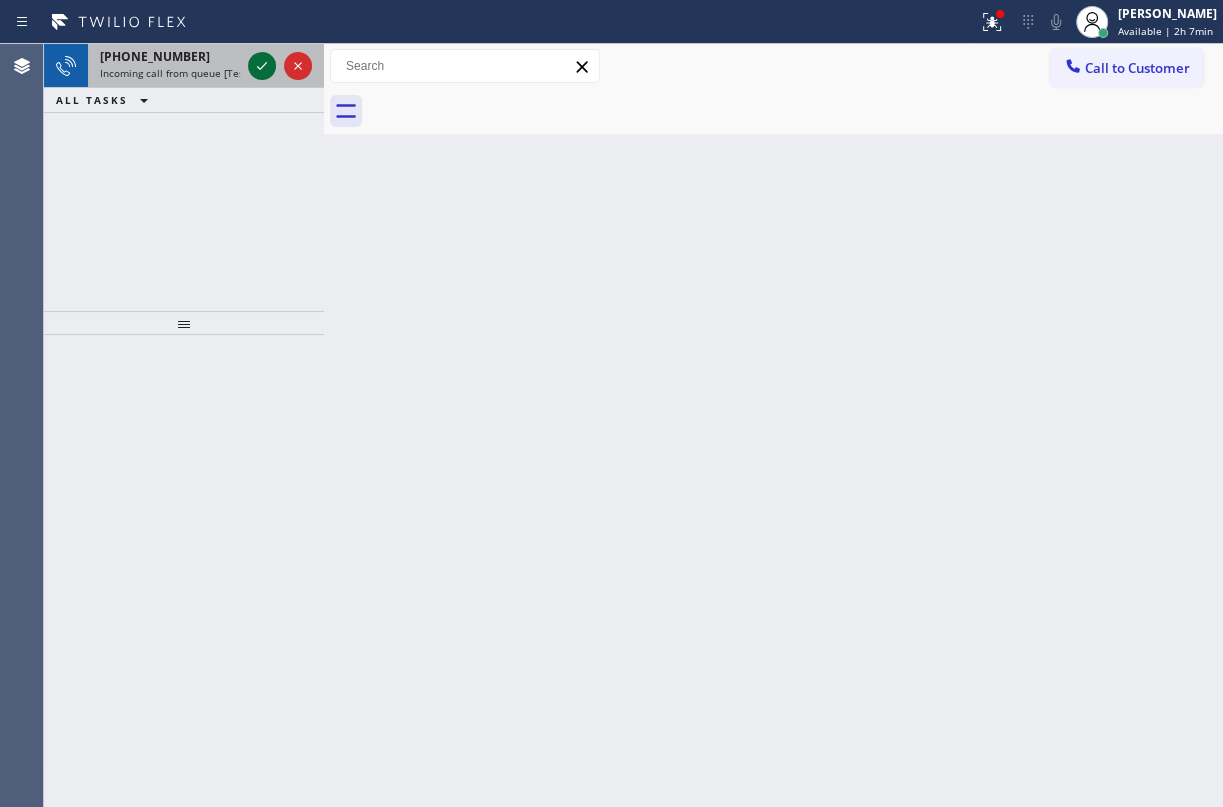 click 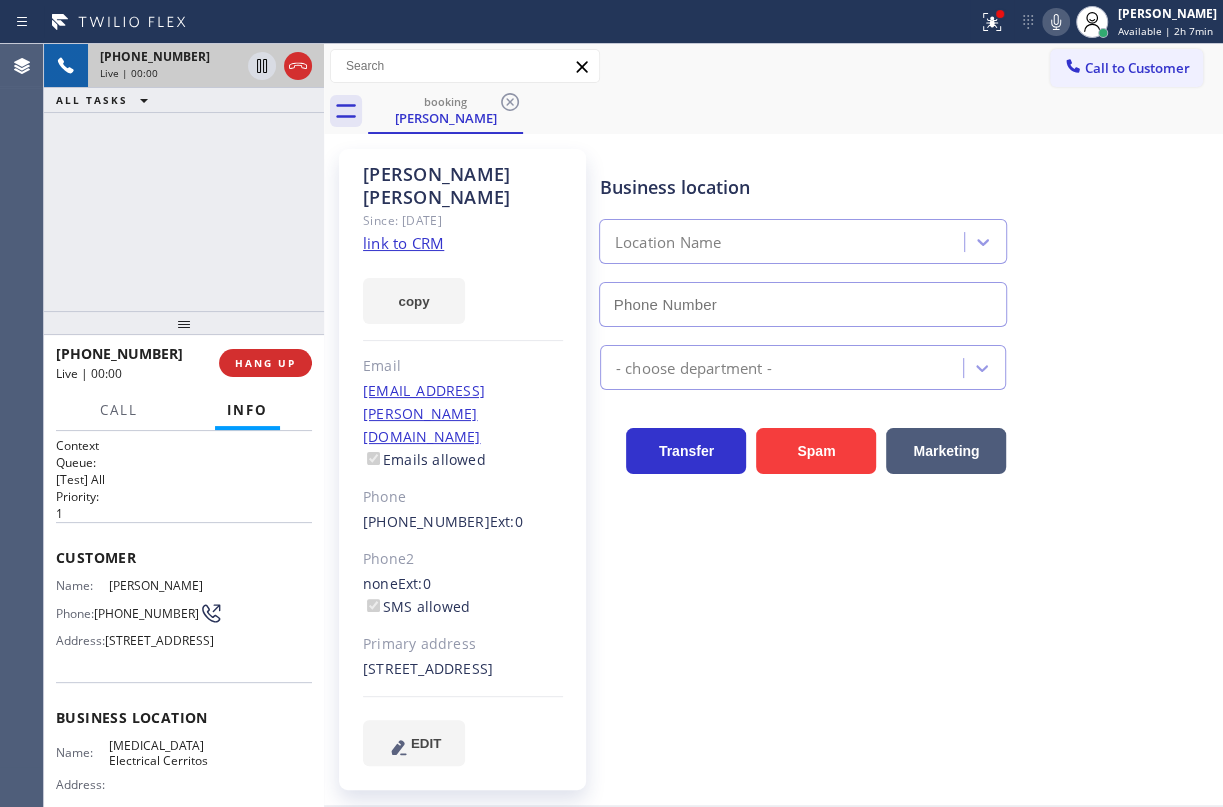 type on "[PHONE_NUMBER]" 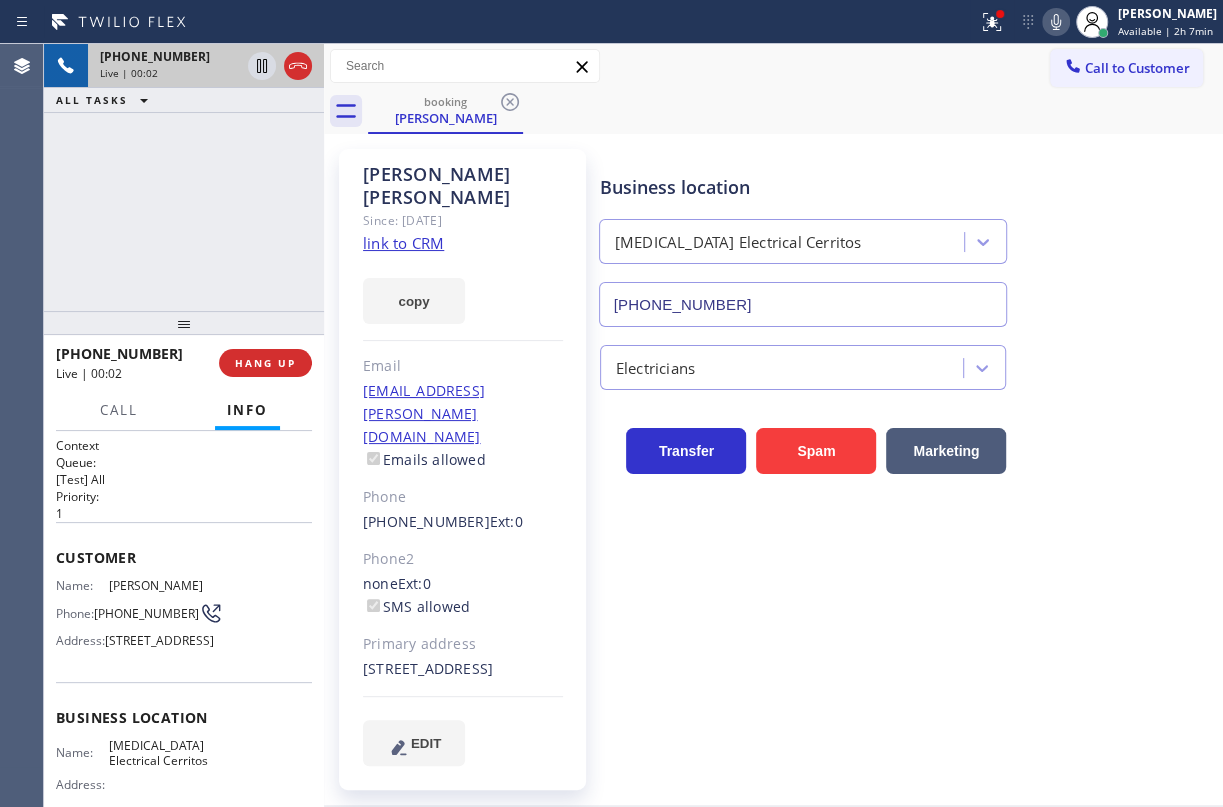 click on "link to CRM" 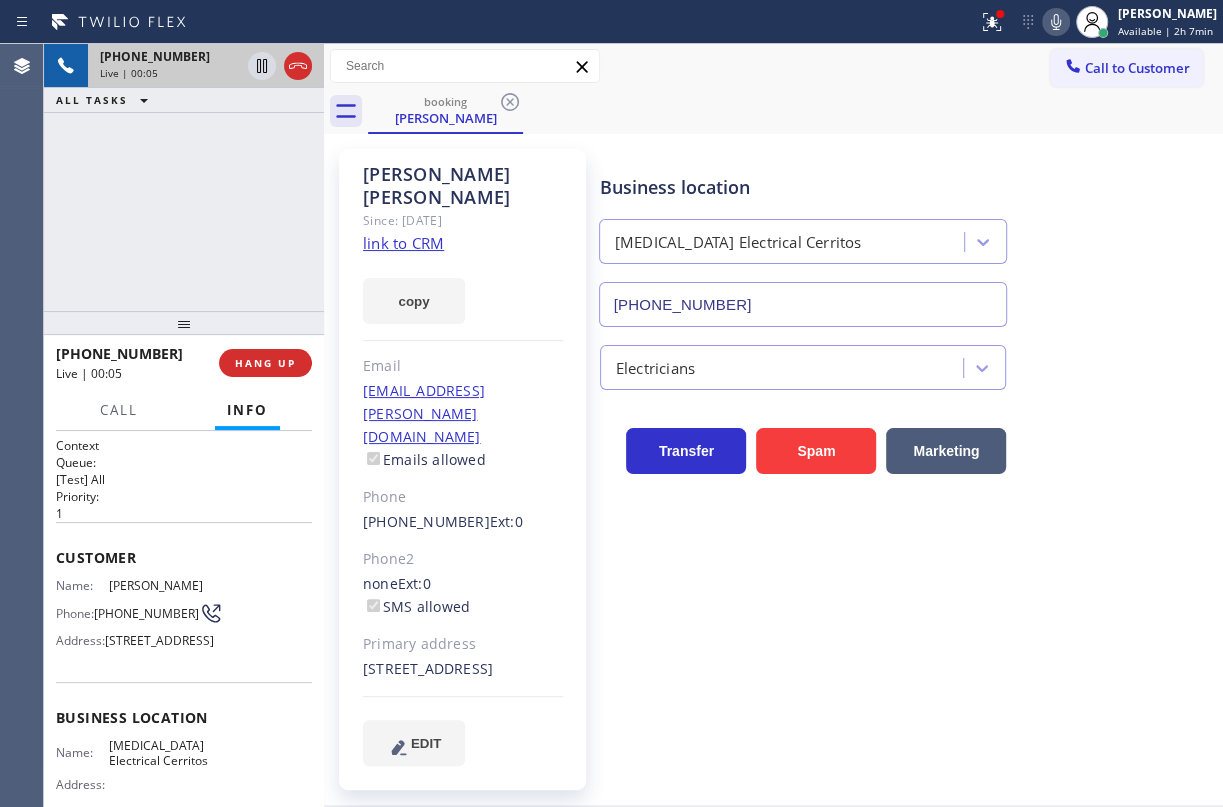 click on "[MEDICAL_DATA] Electrical Cerritos" at bounding box center (159, 753) 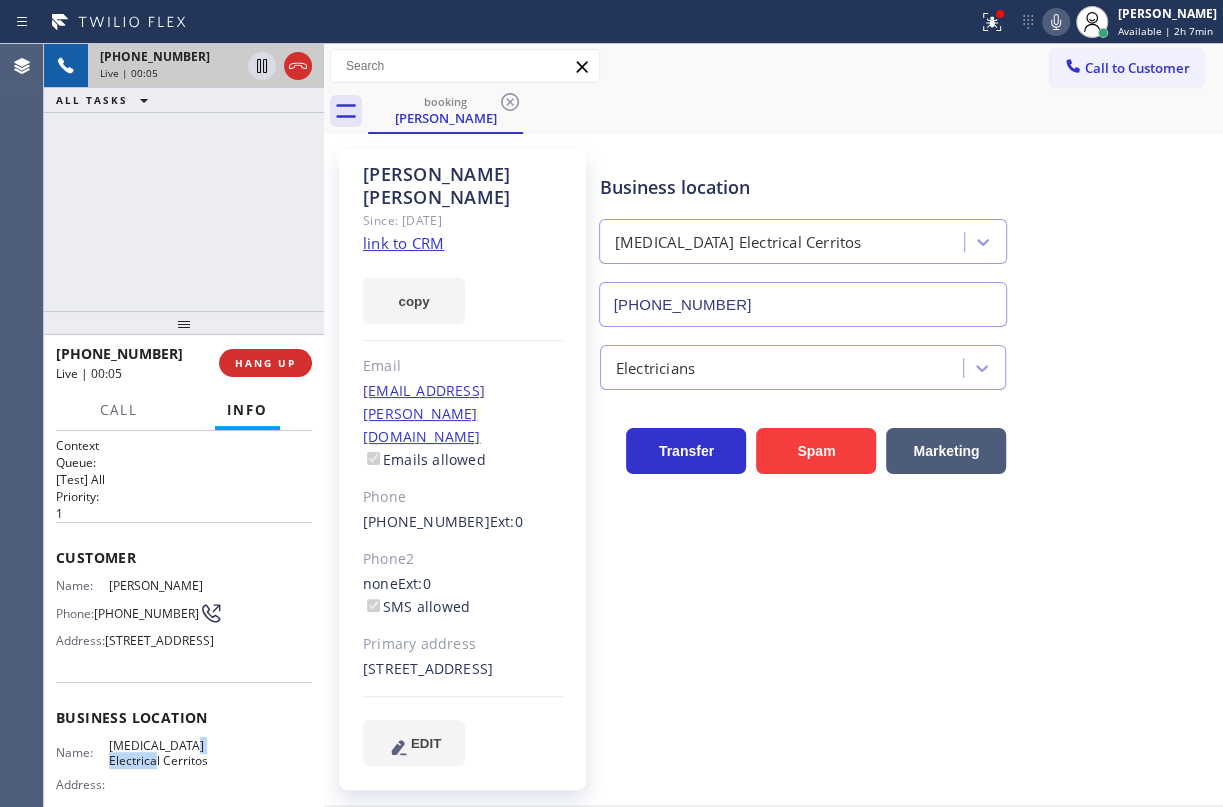 click on "[MEDICAL_DATA] Electrical Cerritos" at bounding box center (159, 753) 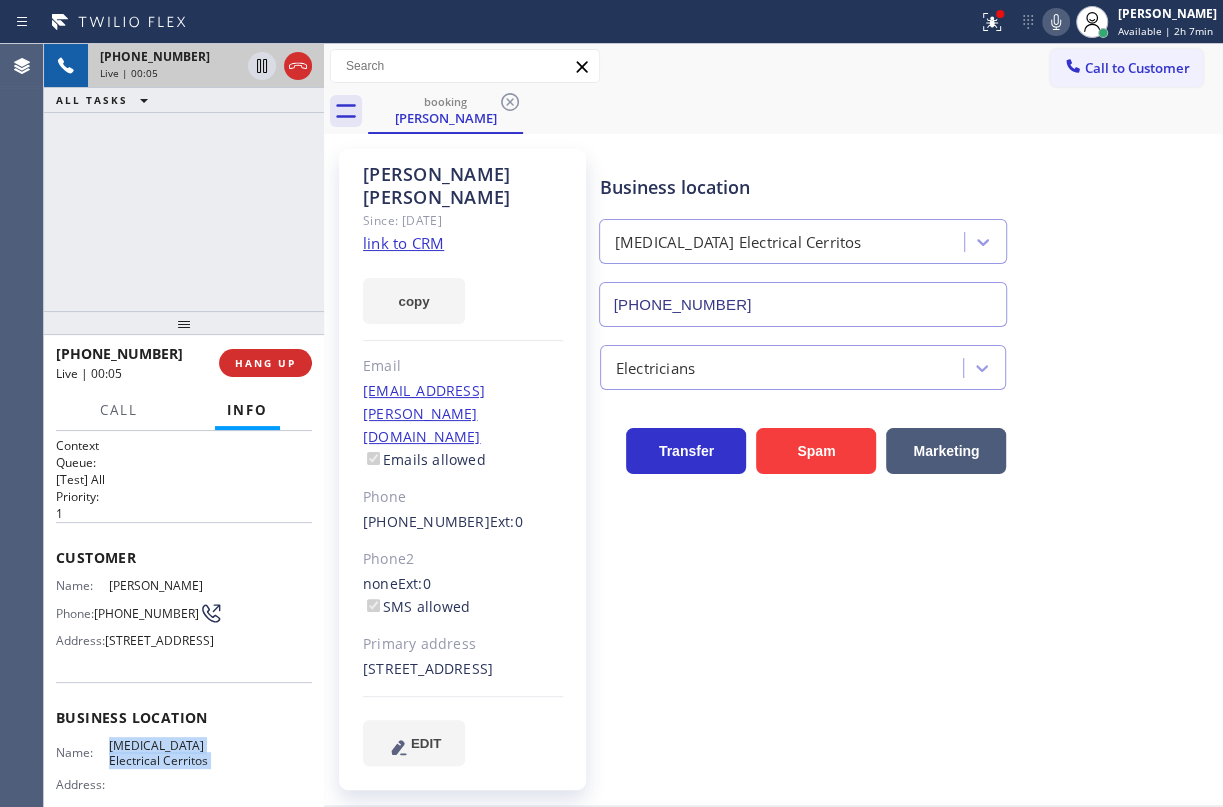 click on "[MEDICAL_DATA] Electrical Cerritos" at bounding box center (159, 753) 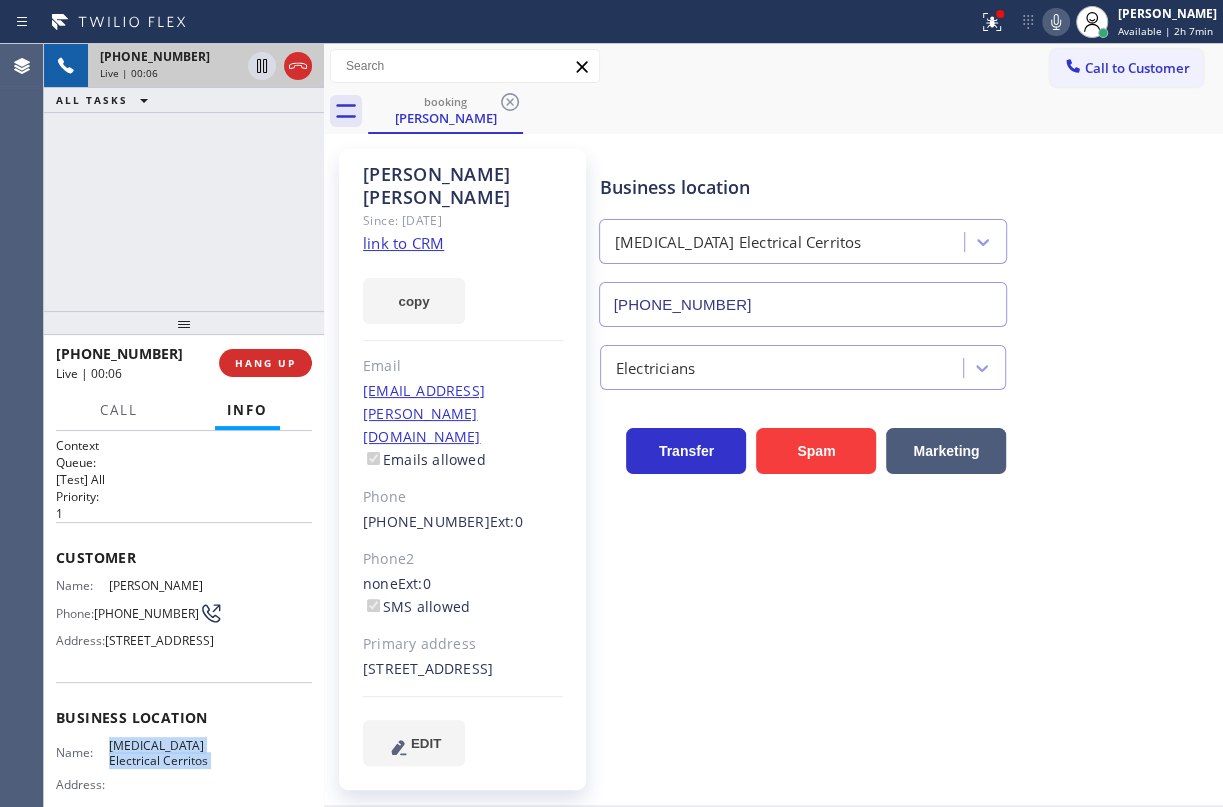 copy on "[MEDICAL_DATA] Electrical Cerritos" 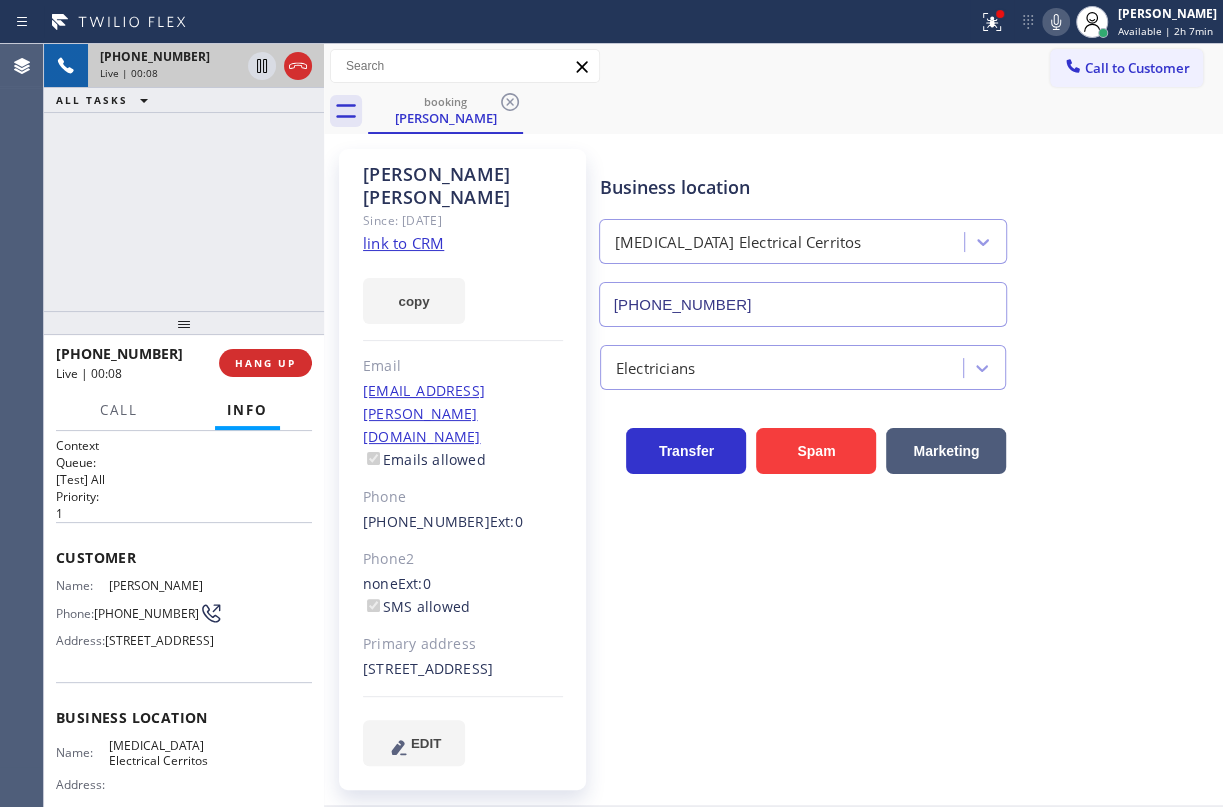 click on "[PHONE_NUMBER]" at bounding box center (803, 304) 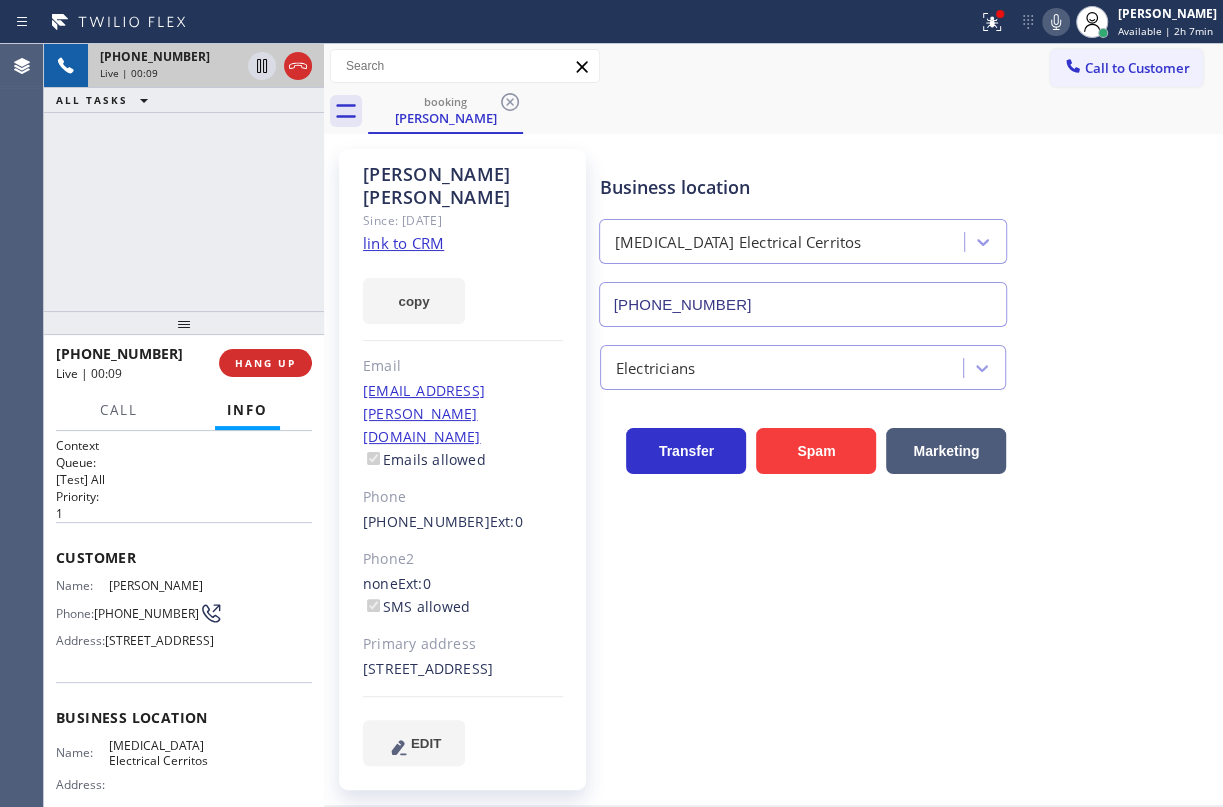 click on "[PHONE_NUMBER]" at bounding box center (803, 304) 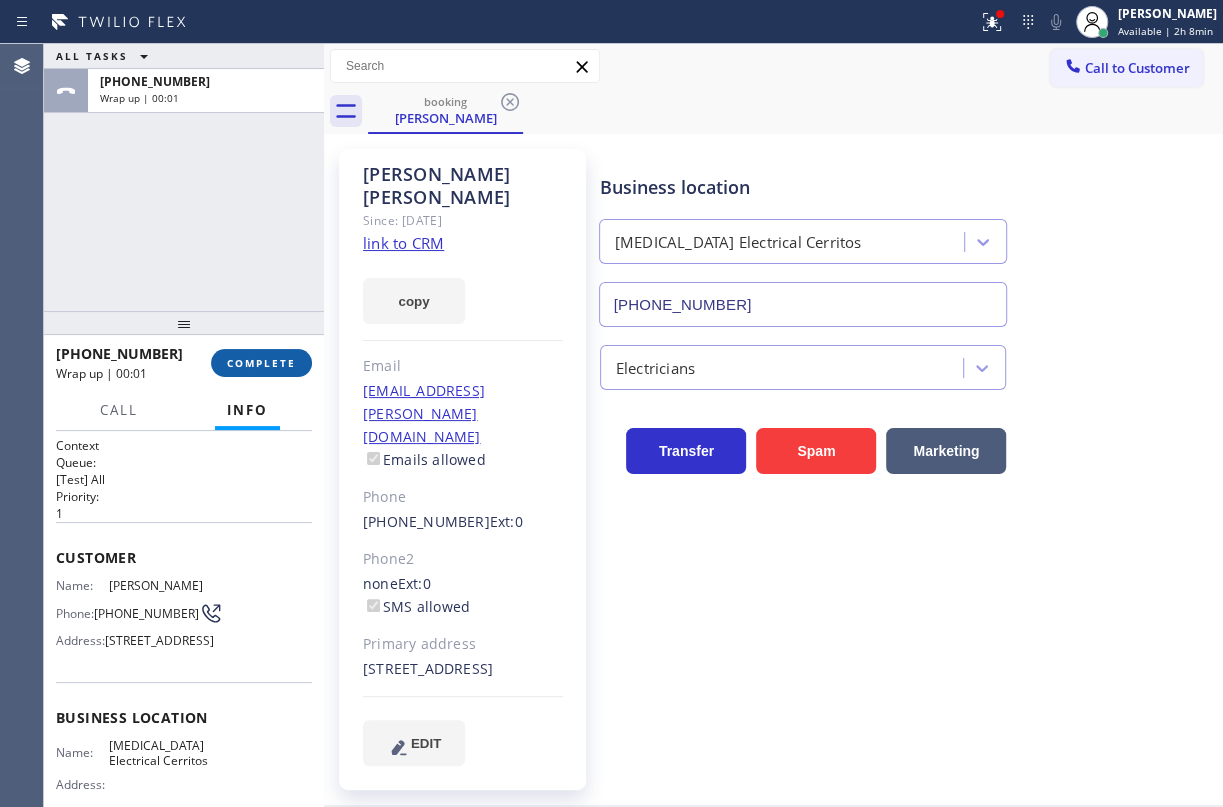 click on "COMPLETE" at bounding box center (261, 363) 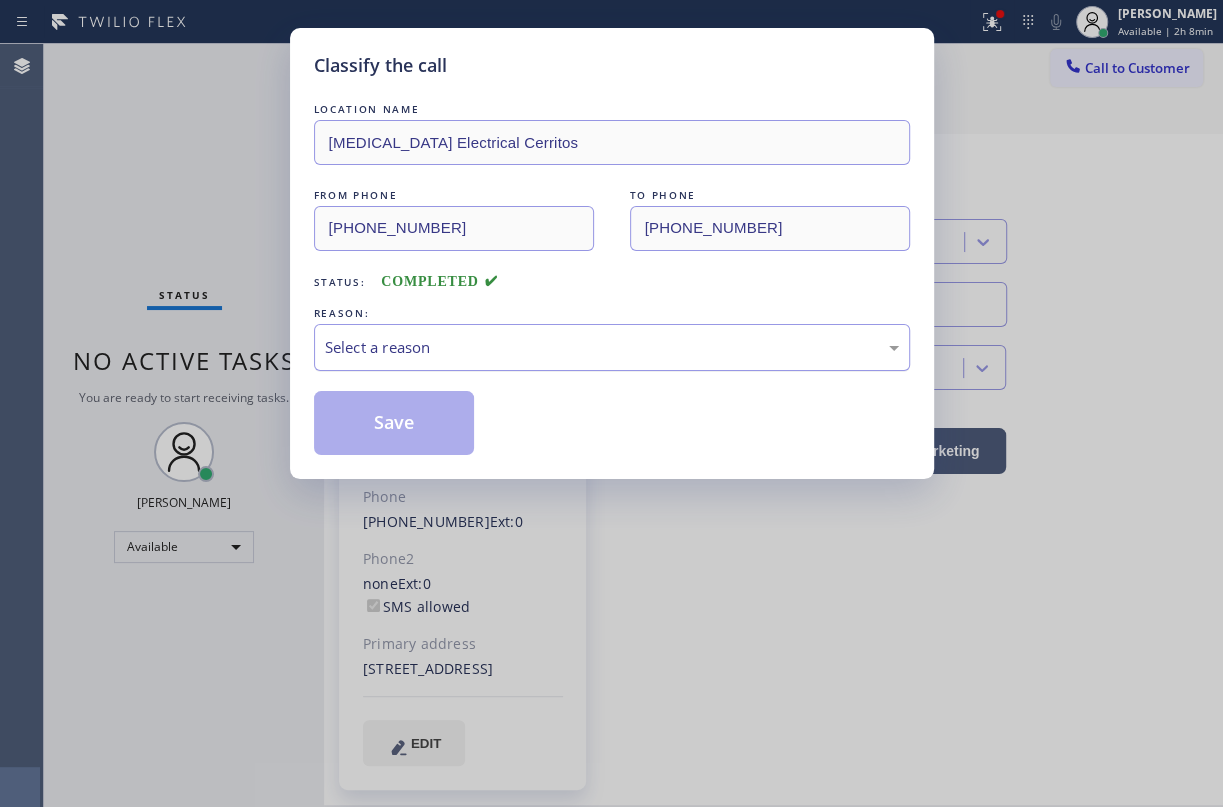 drag, startPoint x: 485, startPoint y: 329, endPoint x: 468, endPoint y: 350, distance: 27.018513 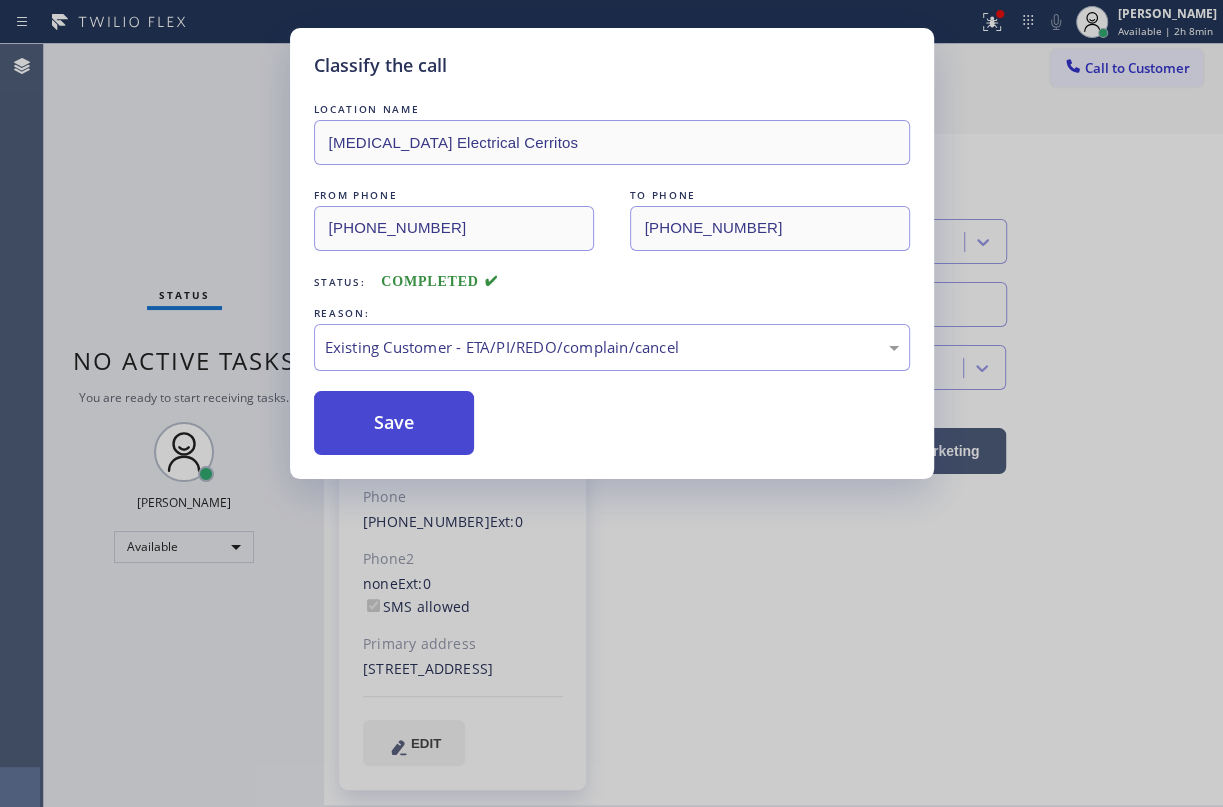 click on "Save" at bounding box center (394, 423) 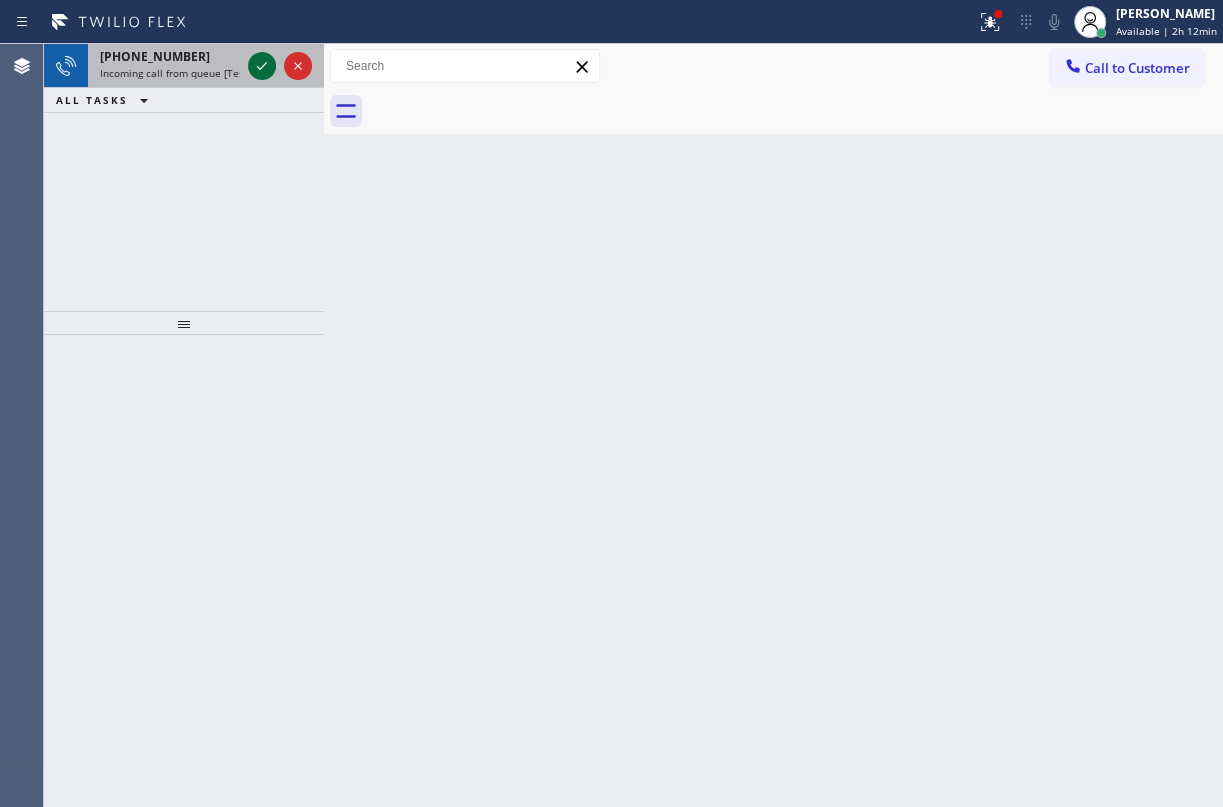 click 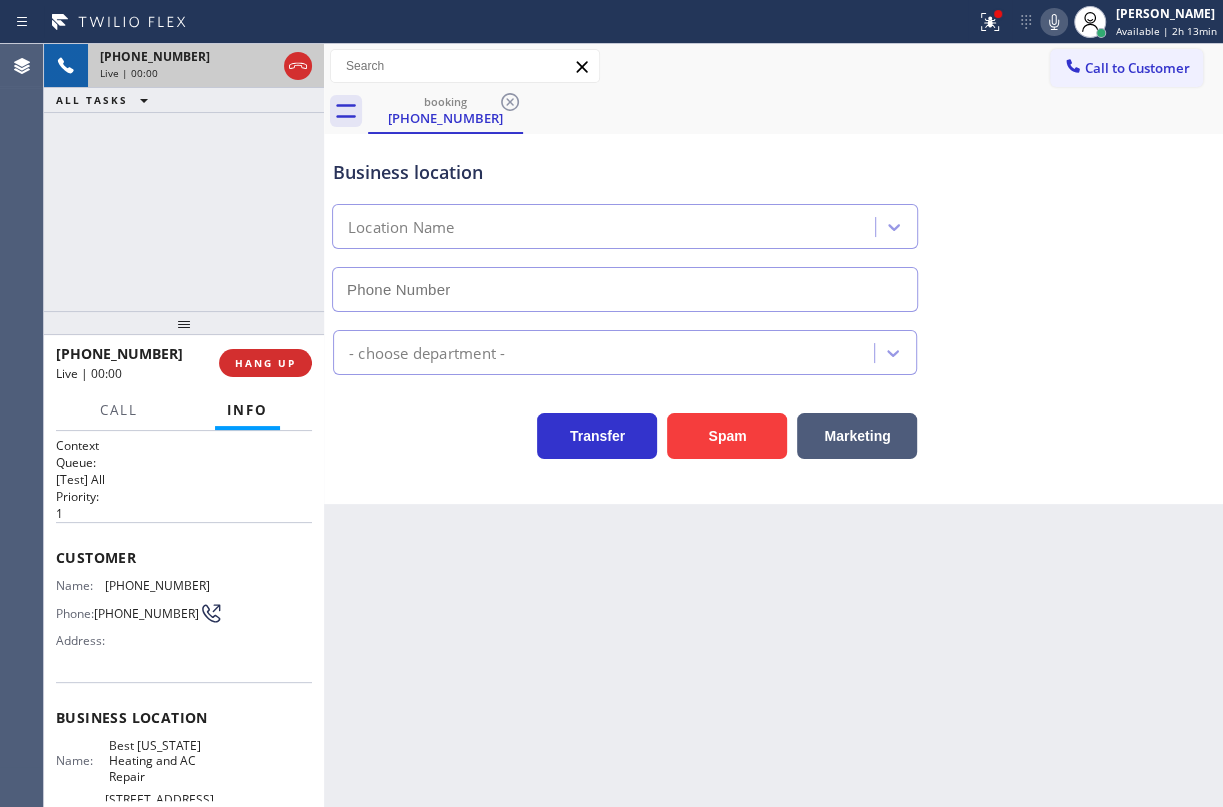 type on "[PHONE_NUMBER]" 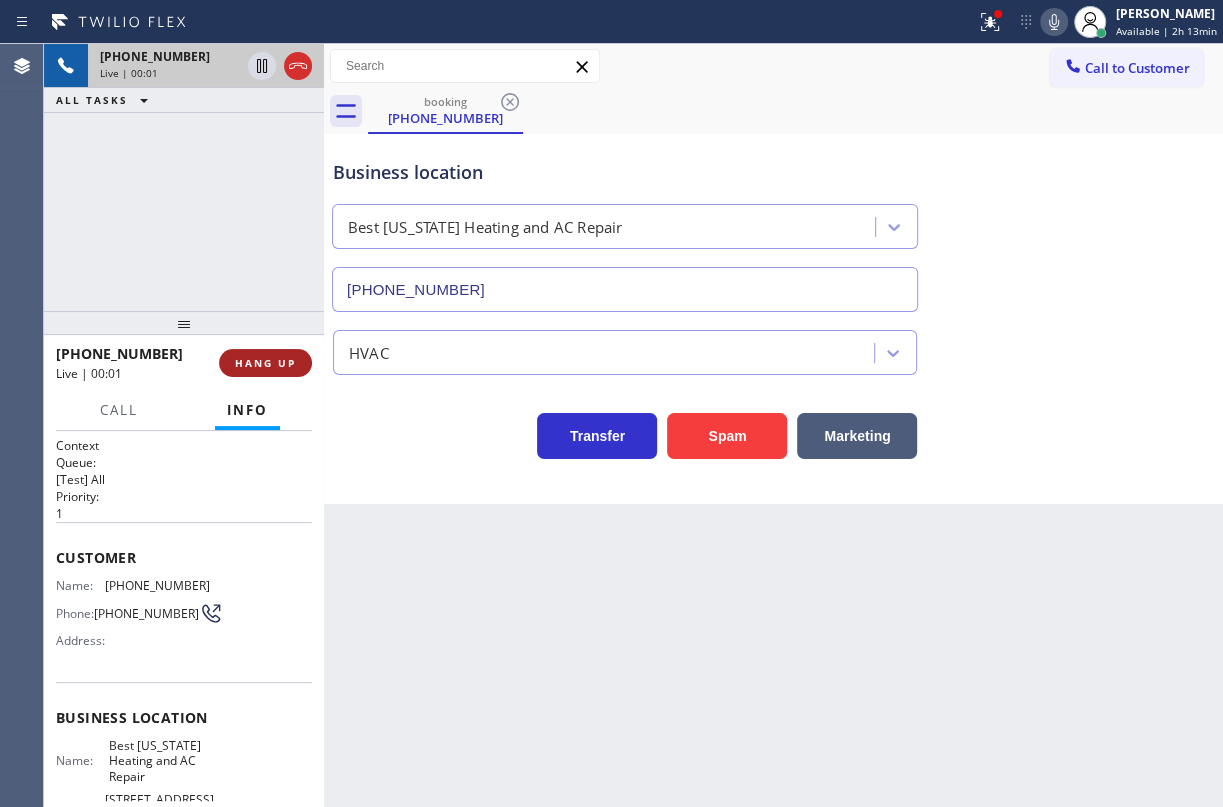 click on "HANG UP" at bounding box center (265, 363) 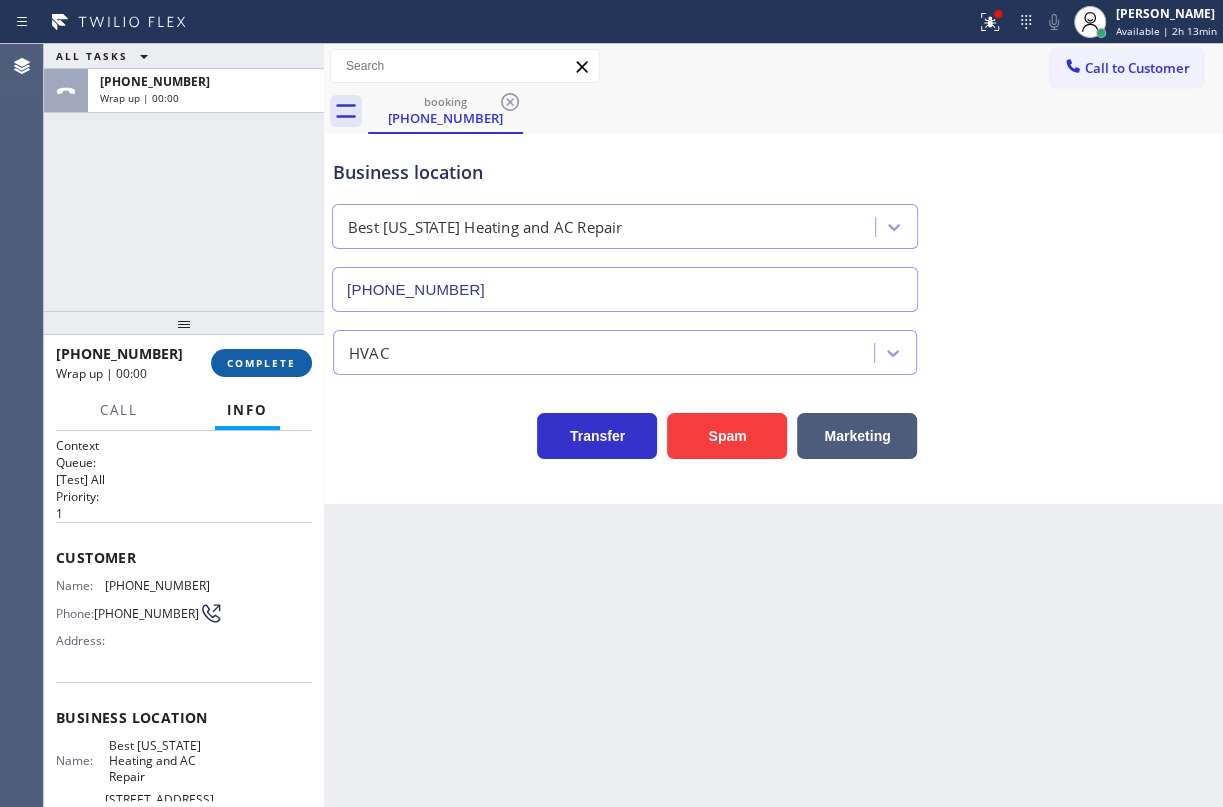 click on "COMPLETE" at bounding box center [261, 363] 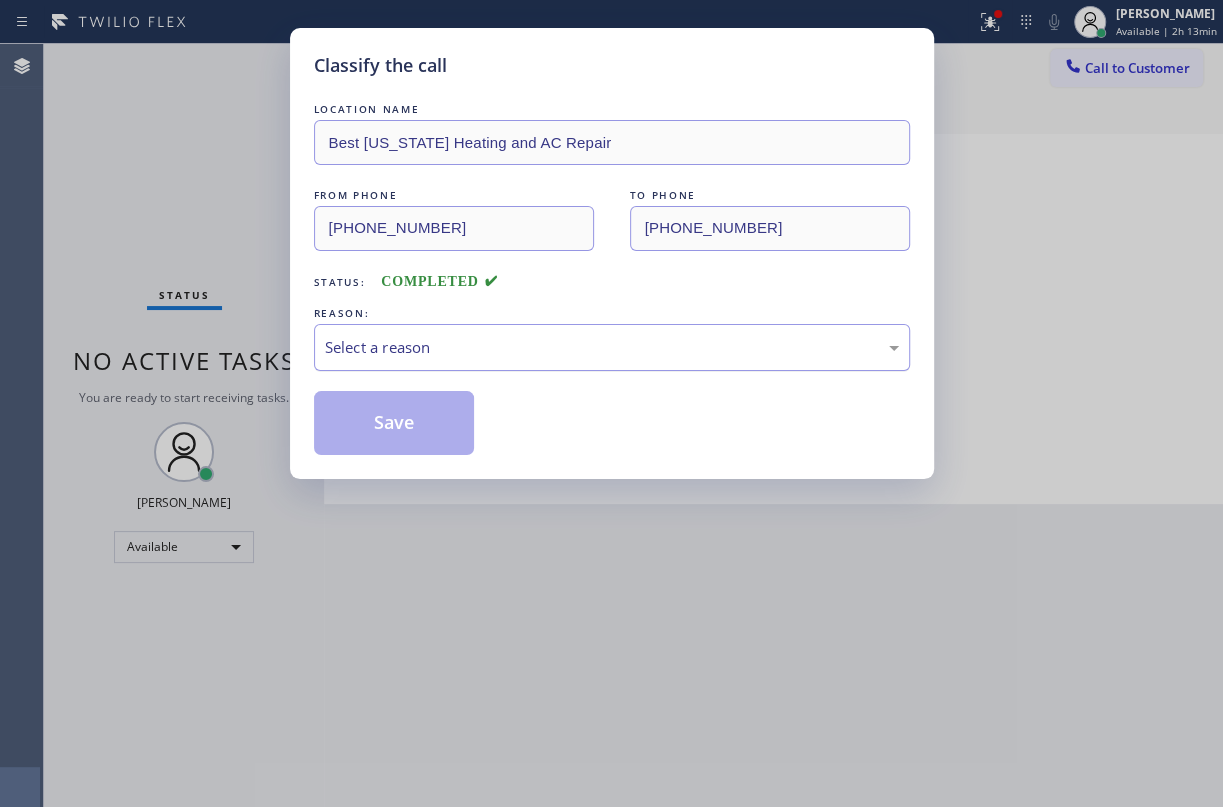 click on "Select a reason" at bounding box center (612, 347) 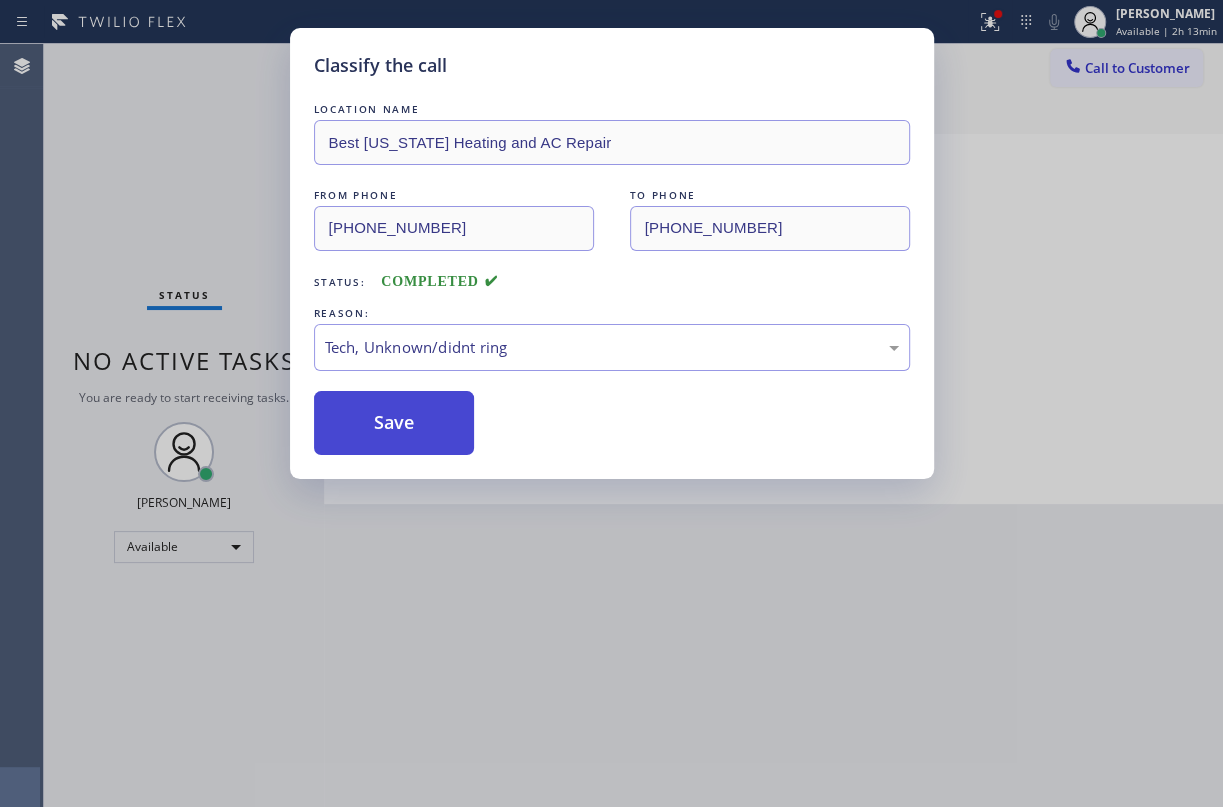 click on "Save" at bounding box center (394, 423) 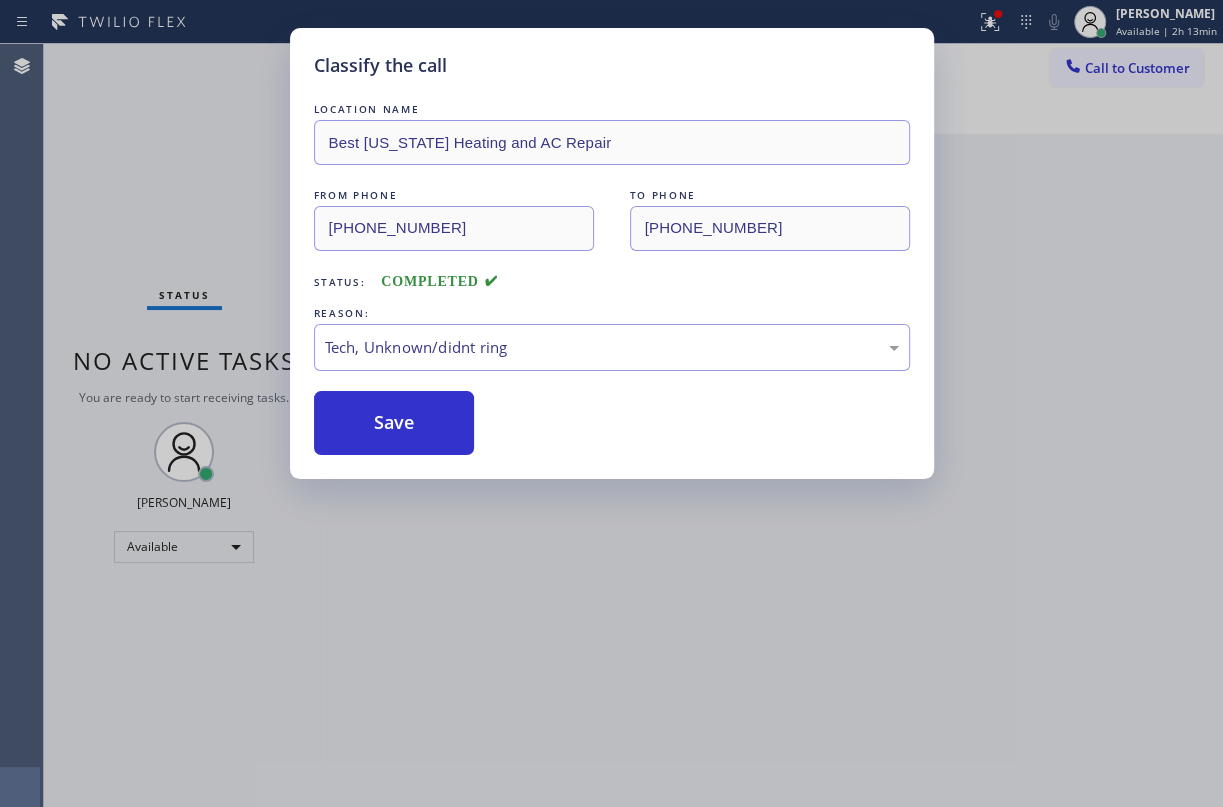 click on "Classify the call LOCATION NAME Best [US_STATE] Heating and AC Repair FROM PHONE [PHONE_NUMBER] TO PHONE [PHONE_NUMBER] Status: COMPLETED REASON: Tech, Unknown/didnt ring Save" at bounding box center (611, 403) 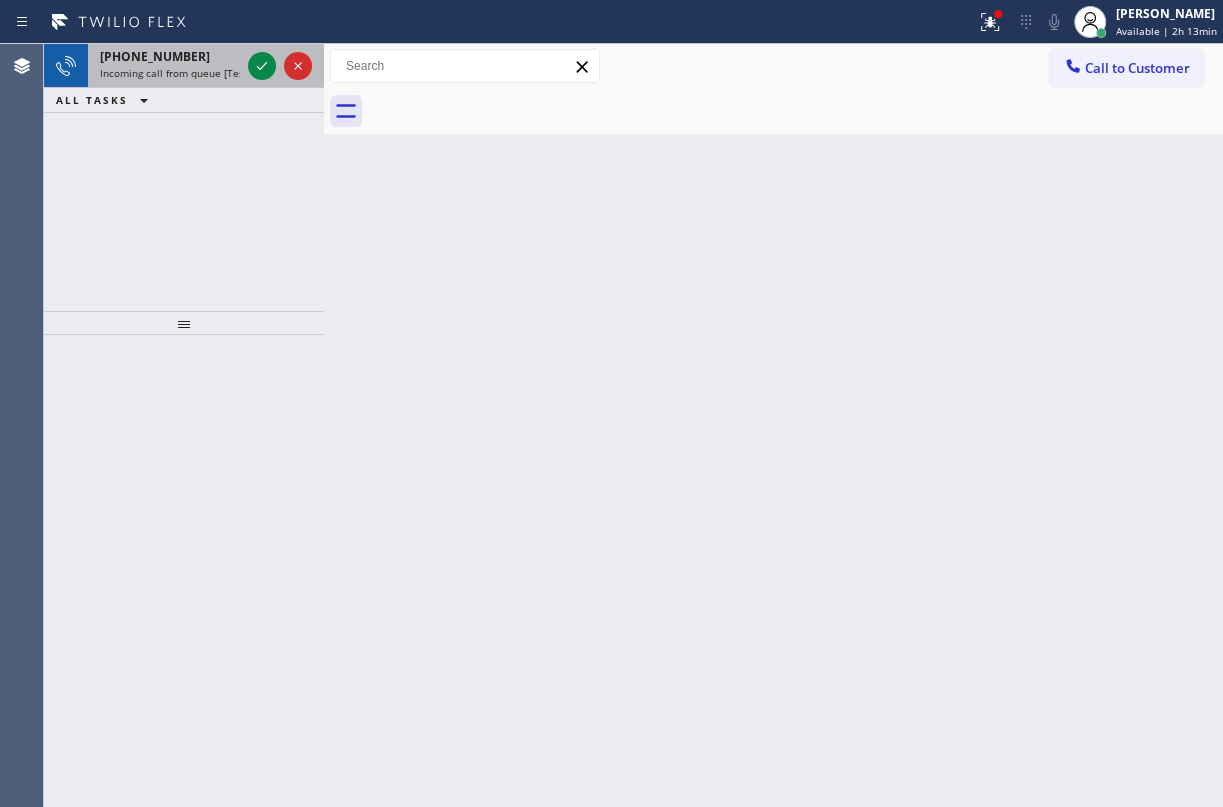 click on "Incoming call from queue [Test] All" at bounding box center (183, 73) 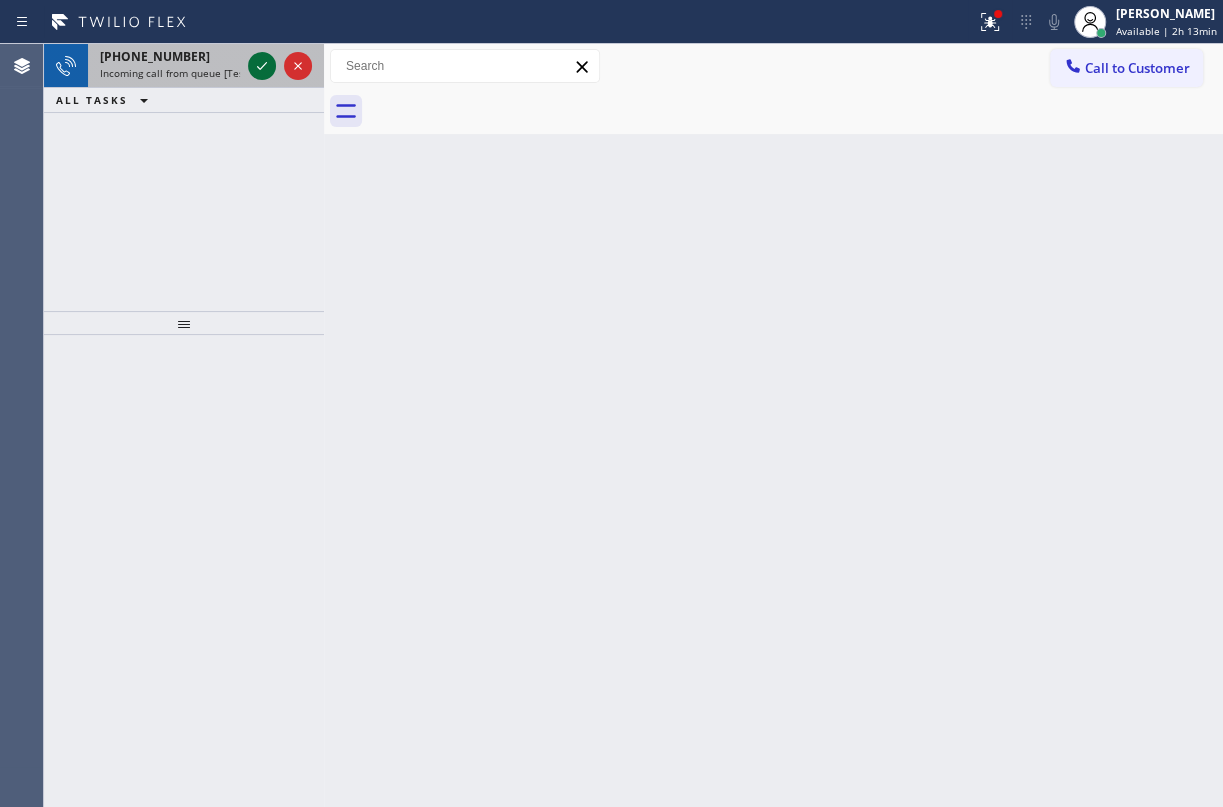 click 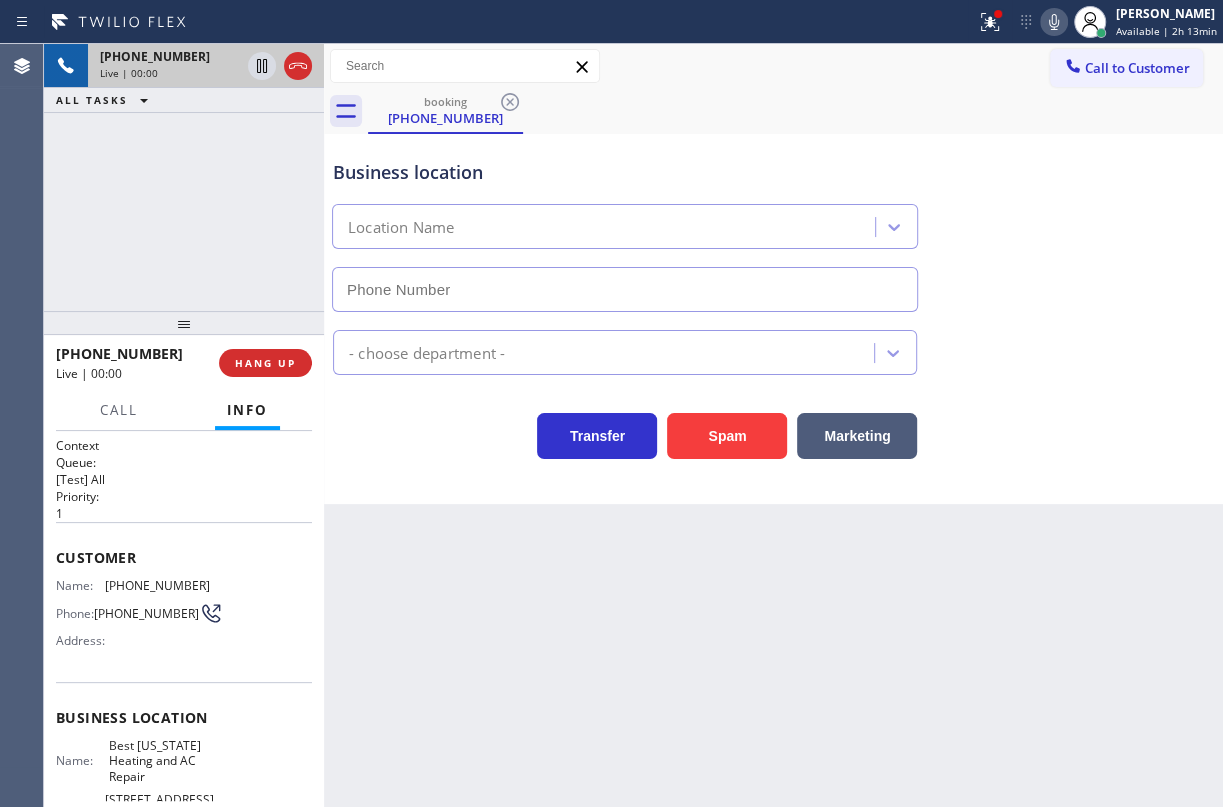 type on "[PHONE_NUMBER]" 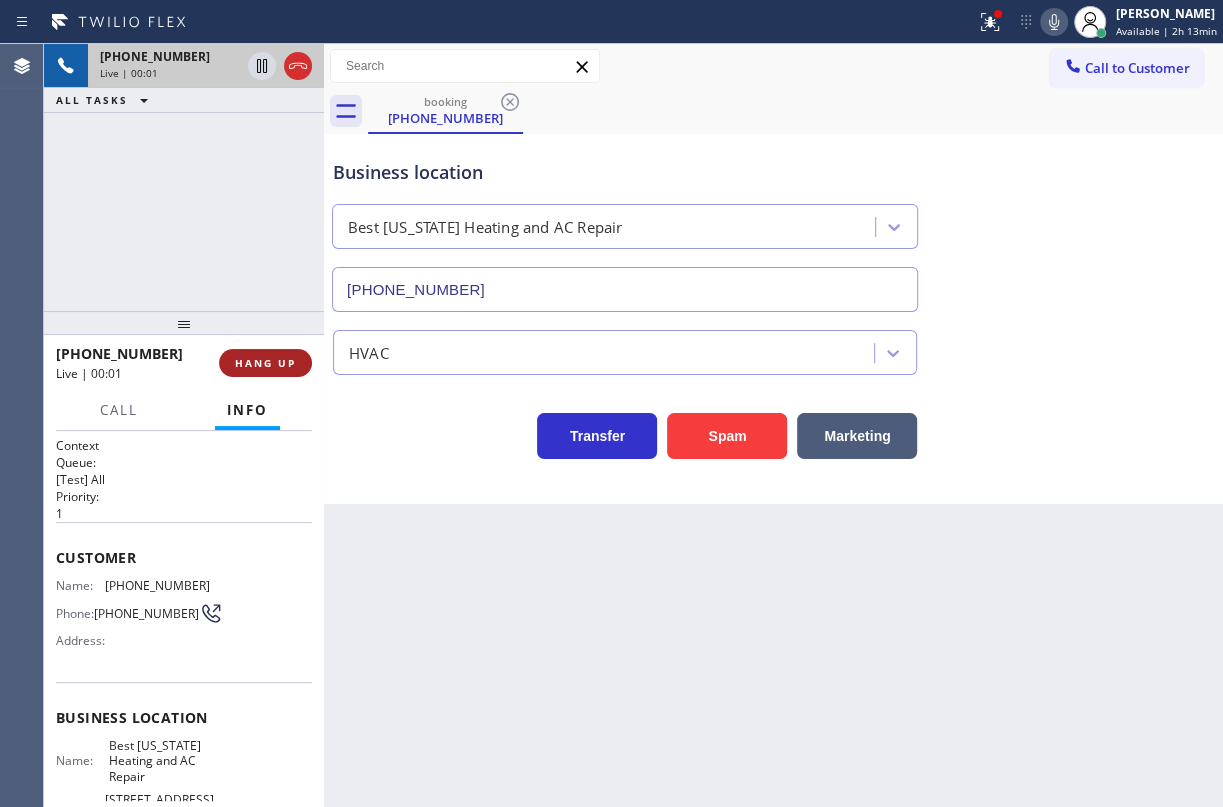 click on "HANG UP" at bounding box center [265, 363] 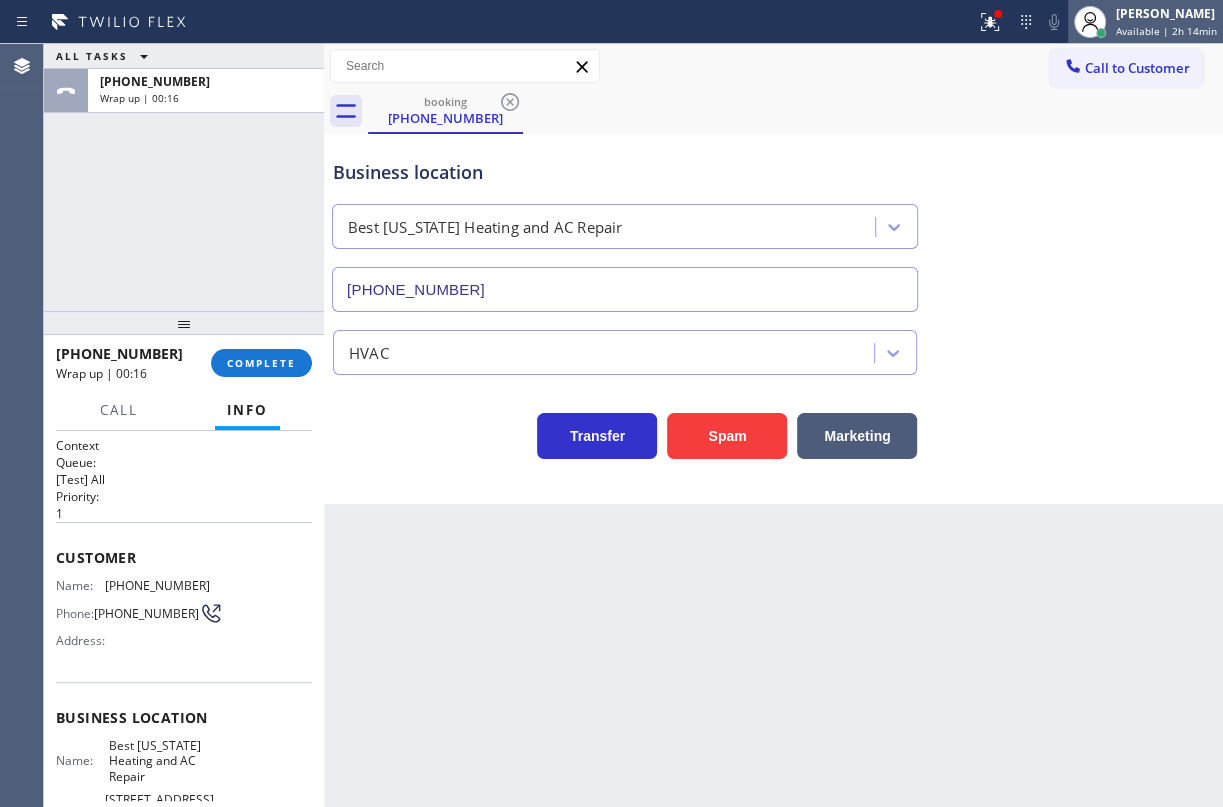 click on "Available | 2h 14min" at bounding box center (1166, 31) 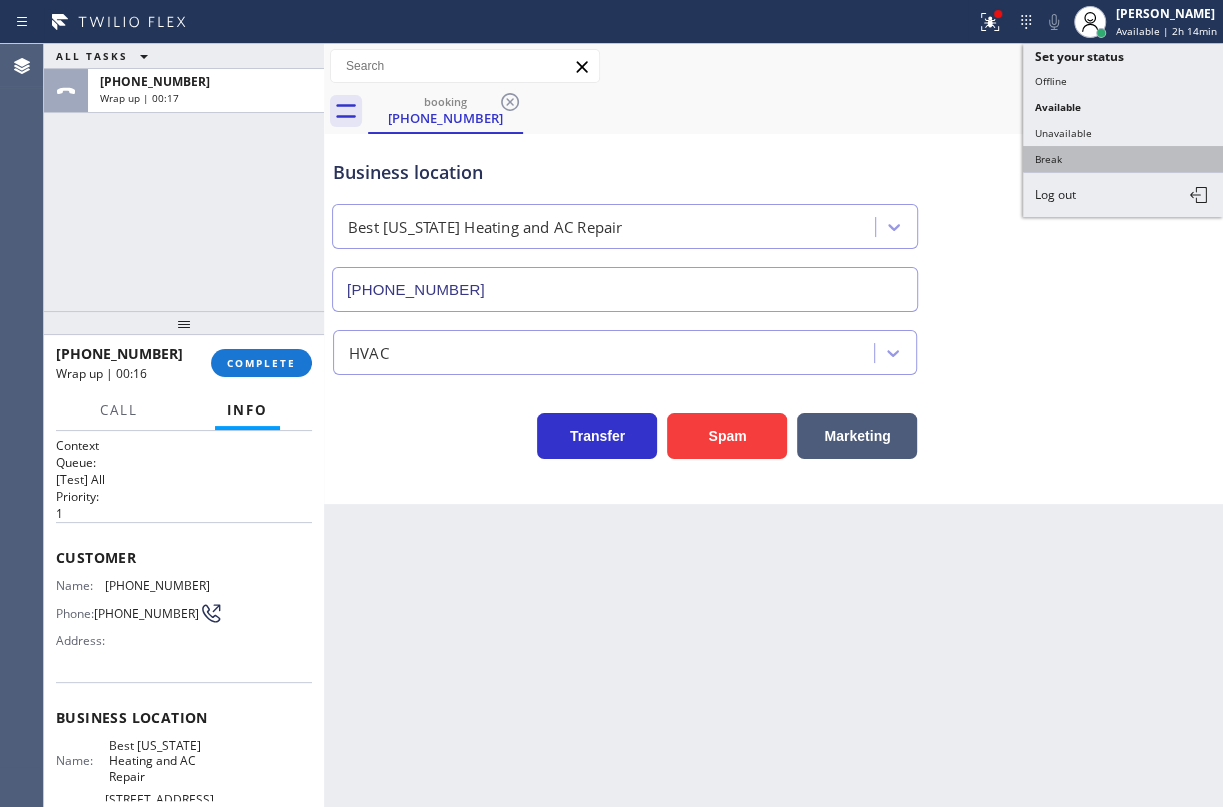 click on "Break" at bounding box center [1123, 159] 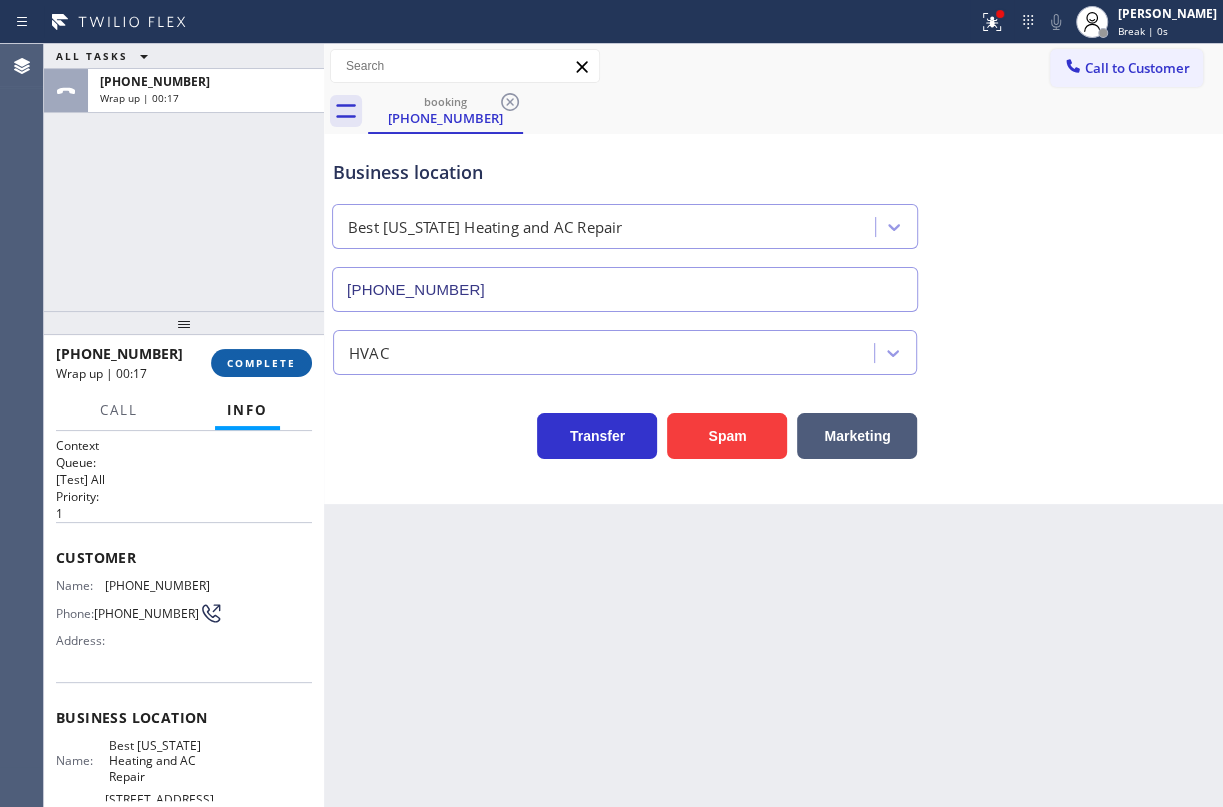 click on "COMPLETE" at bounding box center [261, 363] 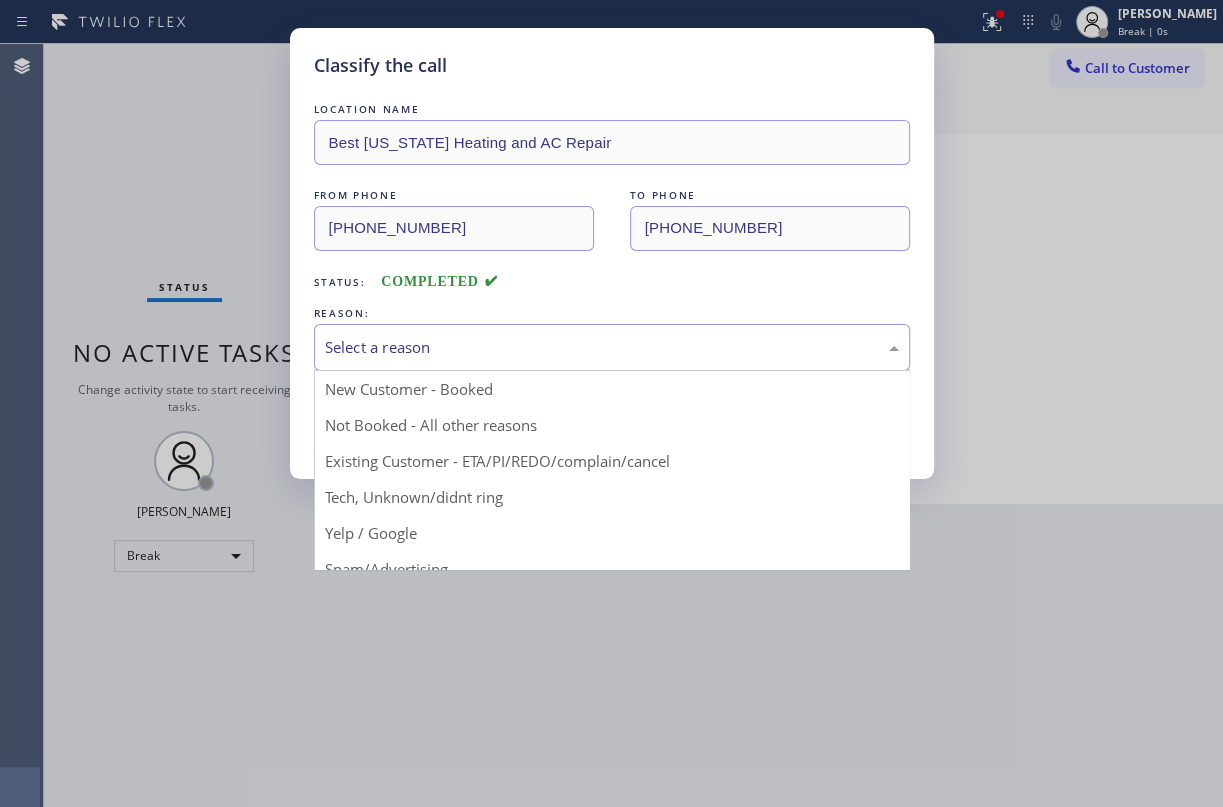 drag, startPoint x: 563, startPoint y: 341, endPoint x: 526, endPoint y: 366, distance: 44.65423 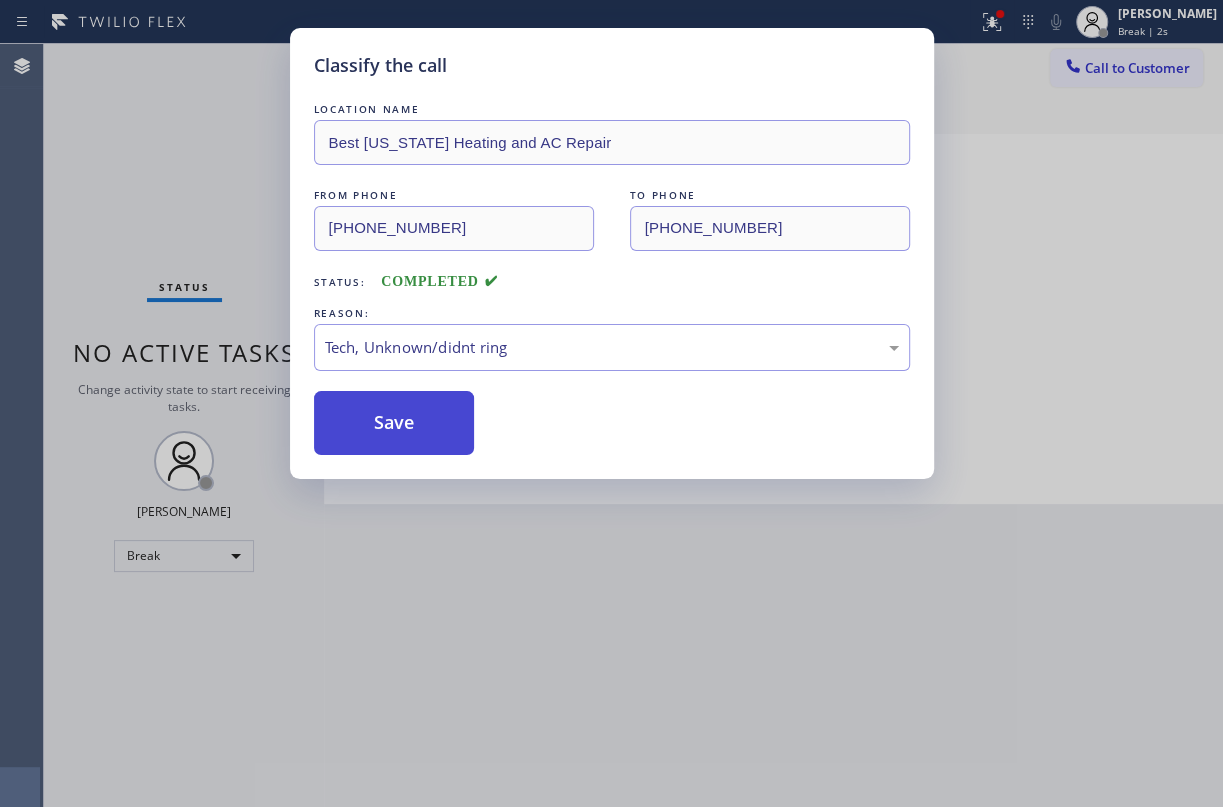 click on "Save" at bounding box center (394, 423) 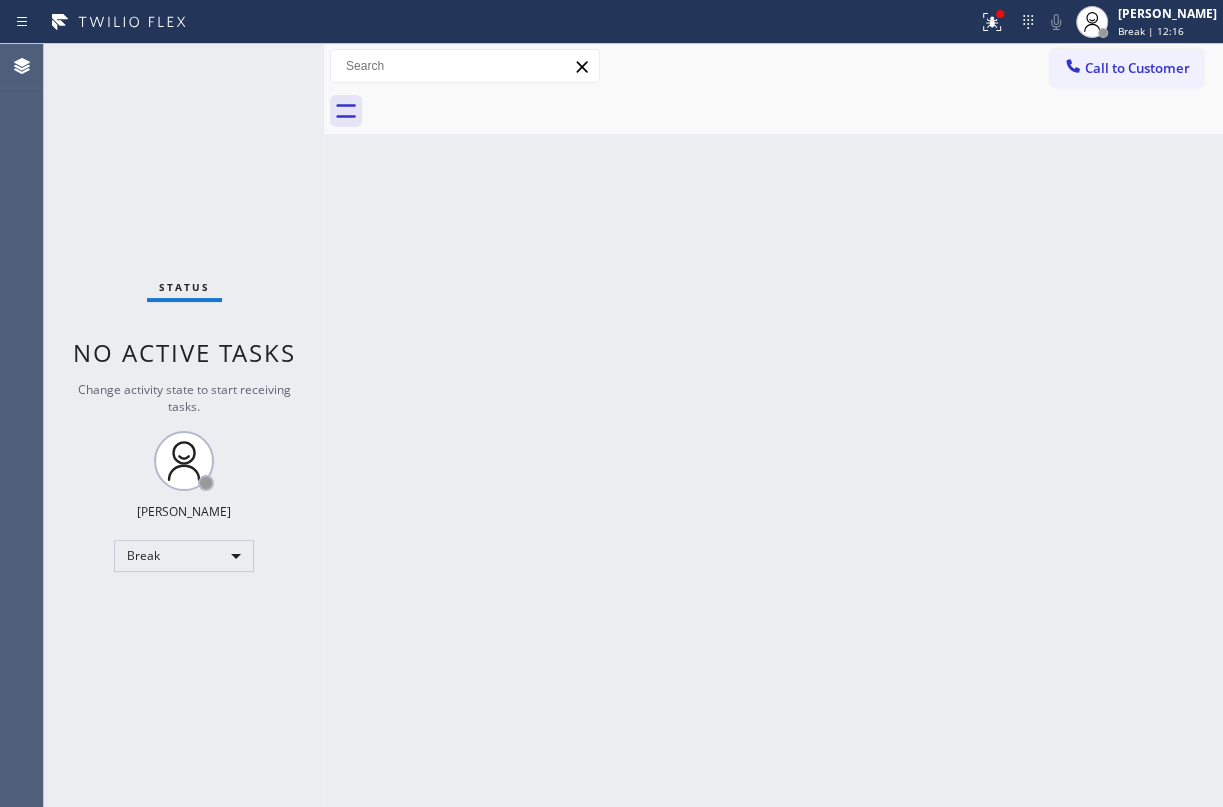 click on "Back to Dashboard Change Sender ID Customers Technicians Select a contact Outbound call Technician Search Technician Your caller id phone number Your caller id phone number Call Technician info Name   Phone none Address none Change Sender ID HVAC [PHONE_NUMBER] 5 Star Appliance [PHONE_NUMBER] Appliance Repair [PHONE_NUMBER] Plumbing [PHONE_NUMBER] Air Duct Cleaning [PHONE_NUMBER]  Electricians [PHONE_NUMBER] Cancel Change Check personal SMS Reset Change No tabs Call to Customer Outbound call Location 5 Star Appliance Repair Your caller id phone number [PHONE_NUMBER] Customer number Call Outbound call Technician Search Technician Your caller id phone number Your caller id phone number Call" at bounding box center (773, 425) 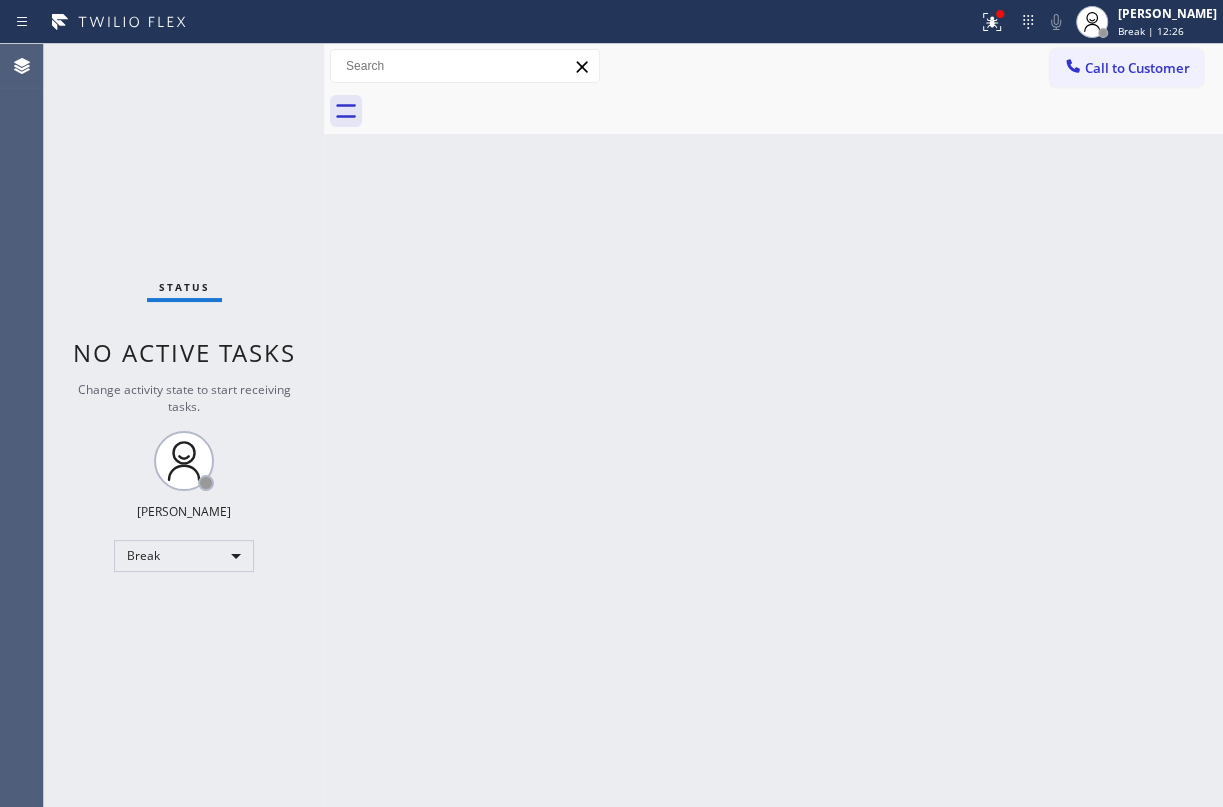 click on "Back to Dashboard Change Sender ID Customers Technicians Select a contact Outbound call Technician Search Technician Your caller id phone number Your caller id phone number Call Technician info Name   Phone none Address none Change Sender ID HVAC [PHONE_NUMBER] 5 Star Appliance [PHONE_NUMBER] Appliance Repair [PHONE_NUMBER] Plumbing [PHONE_NUMBER] Air Duct Cleaning [PHONE_NUMBER]  Electricians [PHONE_NUMBER] Cancel Change Check personal SMS Reset Change No tabs Call to Customer Outbound call Location 5 Star Appliance Repair Your caller id phone number [PHONE_NUMBER] Customer number Call Outbound call Technician Search Technician Your caller id phone number Your caller id phone number Call" at bounding box center [773, 425] 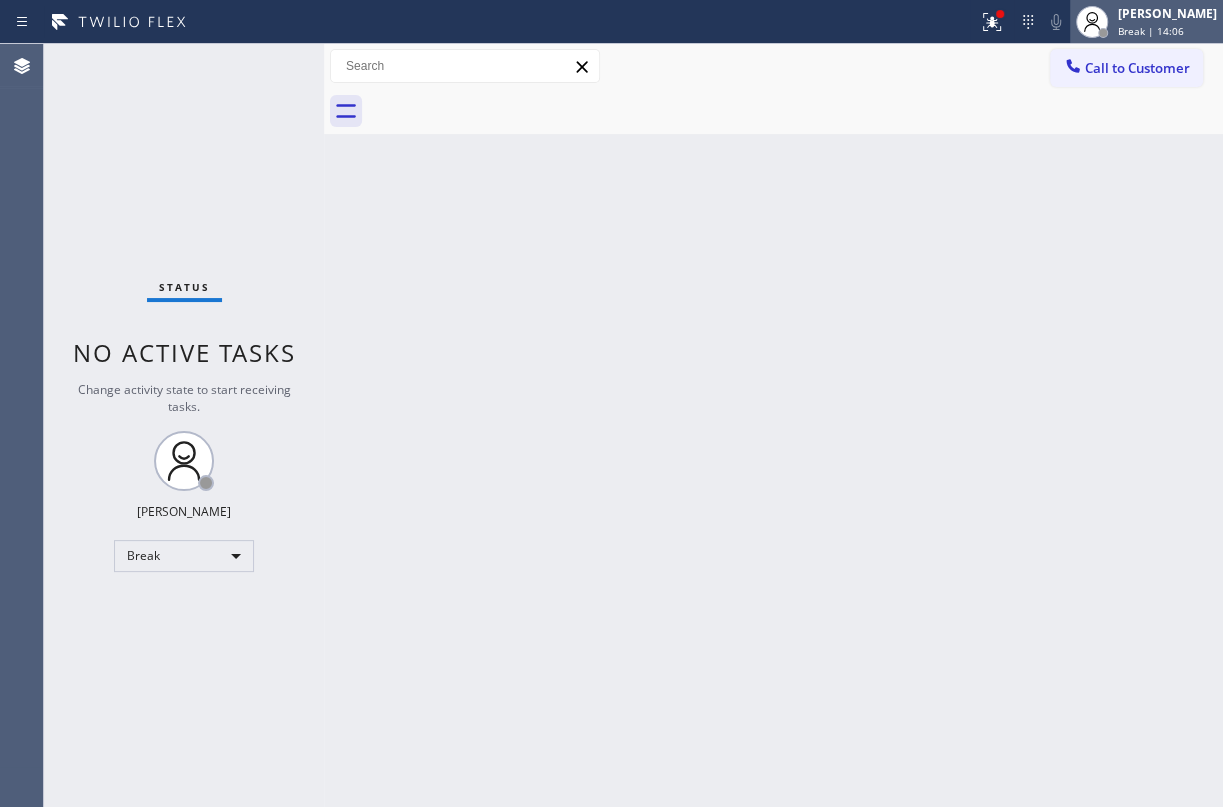 click on "Break | 14:06" at bounding box center (1151, 31) 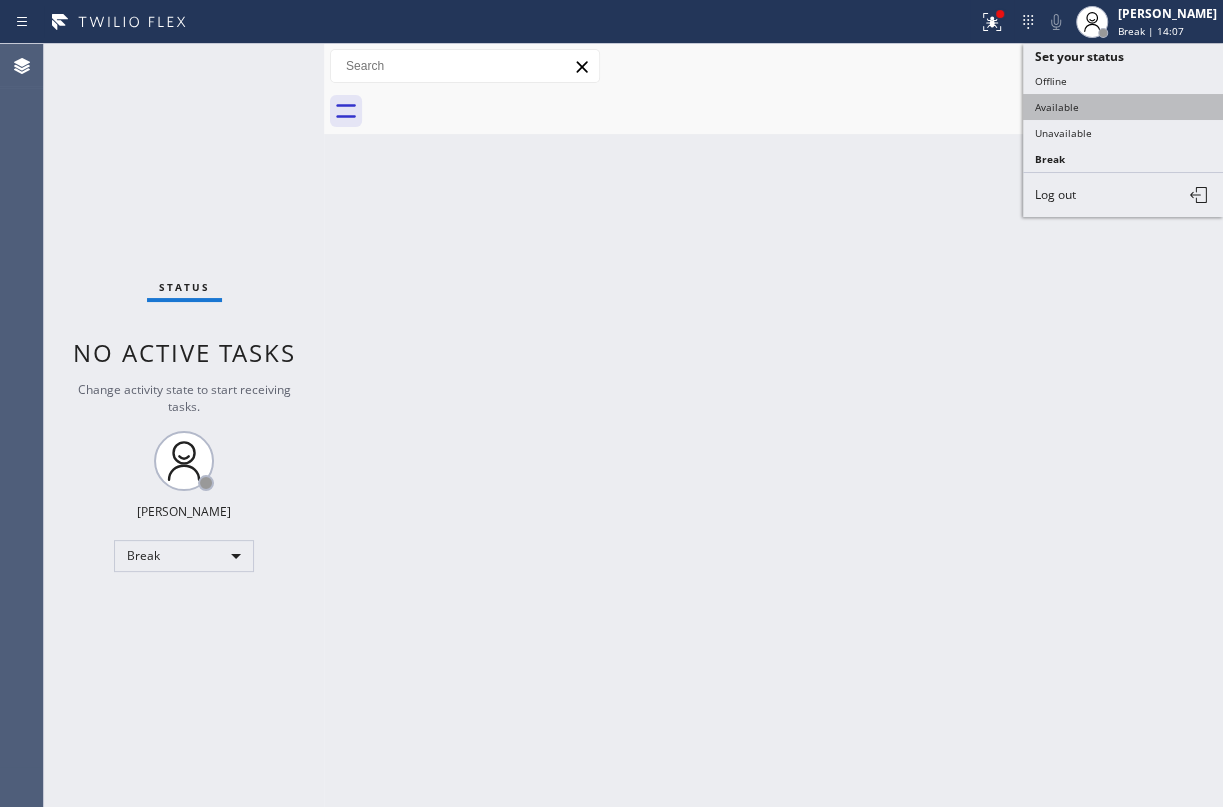 click on "Available" at bounding box center [1123, 107] 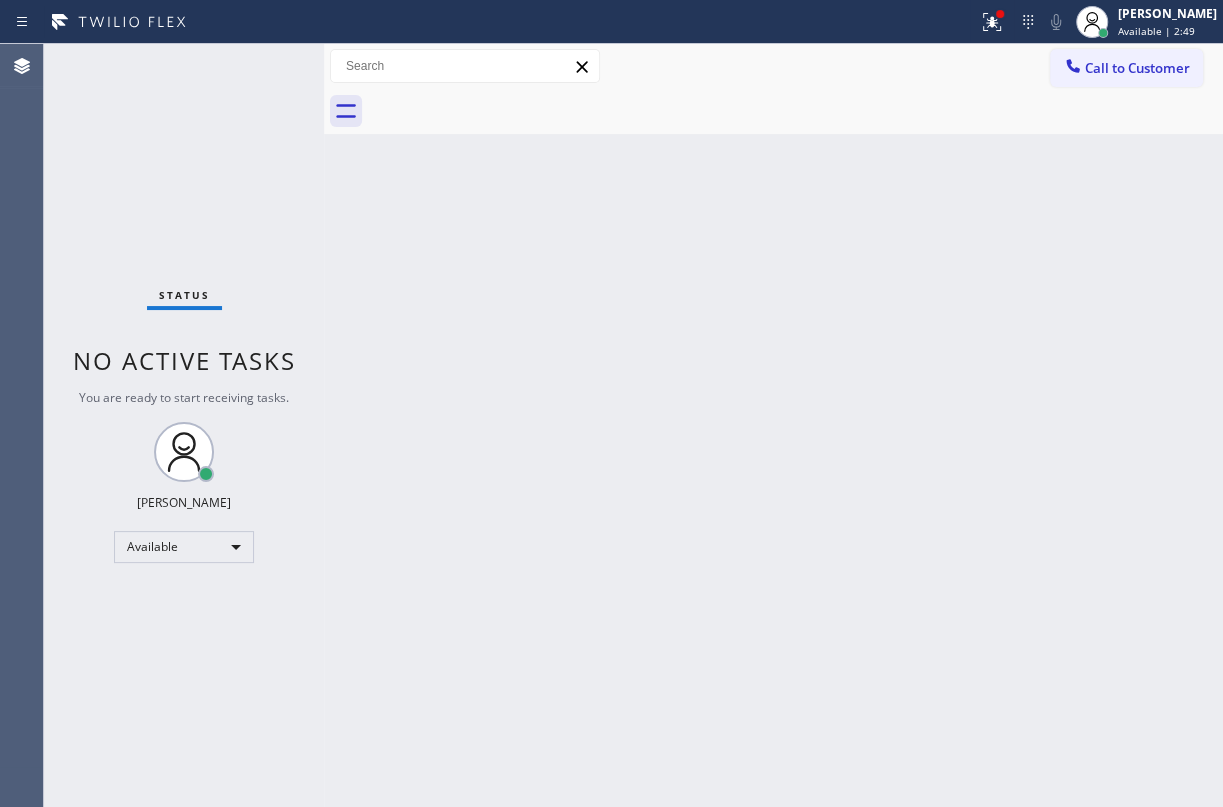 click on "Back to Dashboard Change Sender ID Customers Technicians Select a contact Outbound call Technician Search Technician Your caller id phone number Your caller id phone number Call Technician info Name   Phone none Address none Change Sender ID HVAC [PHONE_NUMBER] 5 Star Appliance [PHONE_NUMBER] Appliance Repair [PHONE_NUMBER] Plumbing [PHONE_NUMBER] Air Duct Cleaning [PHONE_NUMBER]  Electricians [PHONE_NUMBER] Cancel Change Check personal SMS Reset Change No tabs Call to Customer Outbound call Location 5 Star Appliance Repair Your caller id phone number [PHONE_NUMBER] Customer number Call Outbound call Technician Search Technician Your caller id phone number Your caller id phone number Call" at bounding box center [773, 425] 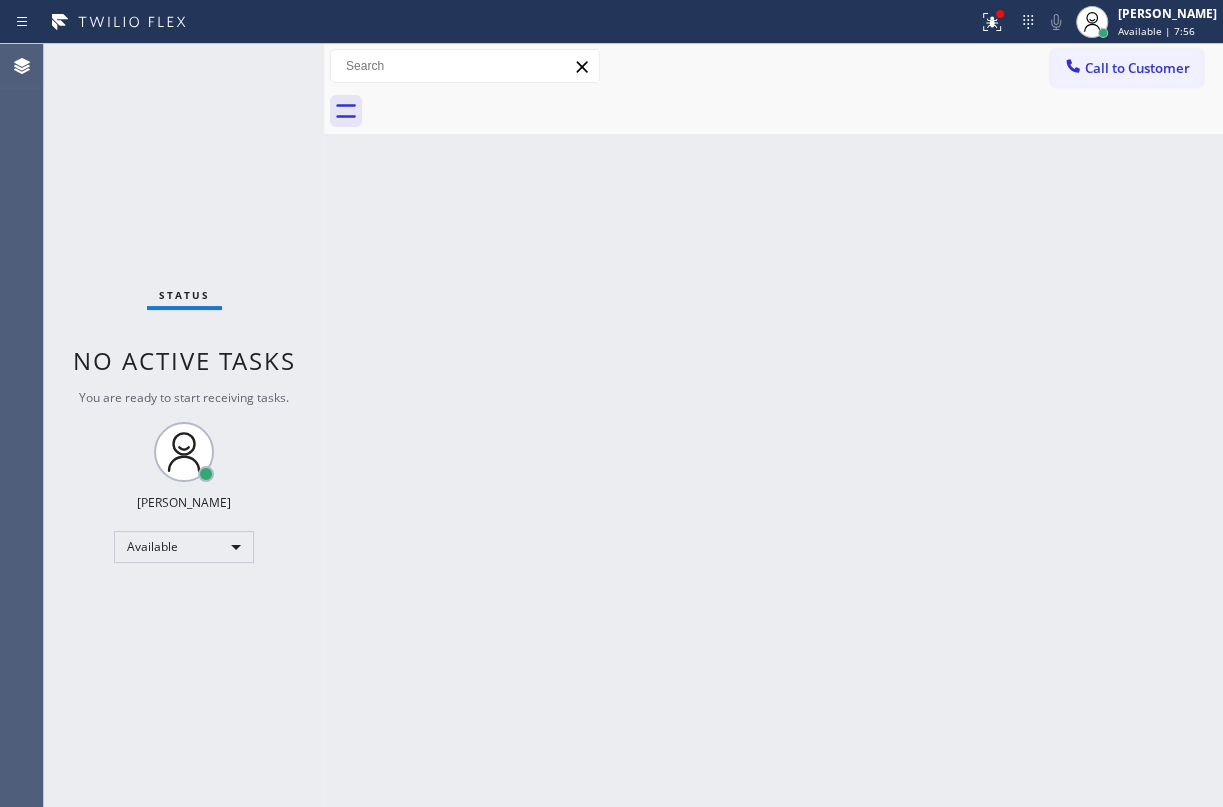 click on "Back to Dashboard Change Sender ID Customers Technicians Select a contact Outbound call Technician Search Technician Your caller id phone number Your caller id phone number Call Technician info Name   Phone none Address none Change Sender ID HVAC [PHONE_NUMBER] 5 Star Appliance [PHONE_NUMBER] Appliance Repair [PHONE_NUMBER] Plumbing [PHONE_NUMBER] Air Duct Cleaning [PHONE_NUMBER]  Electricians [PHONE_NUMBER] Cancel Change Check personal SMS Reset Change No tabs Call to Customer Outbound call Location 5 Star Appliance Repair Your caller id phone number [PHONE_NUMBER] Customer number Call Outbound call Technician Search Technician Your caller id phone number Your caller id phone number Call" at bounding box center [773, 425] 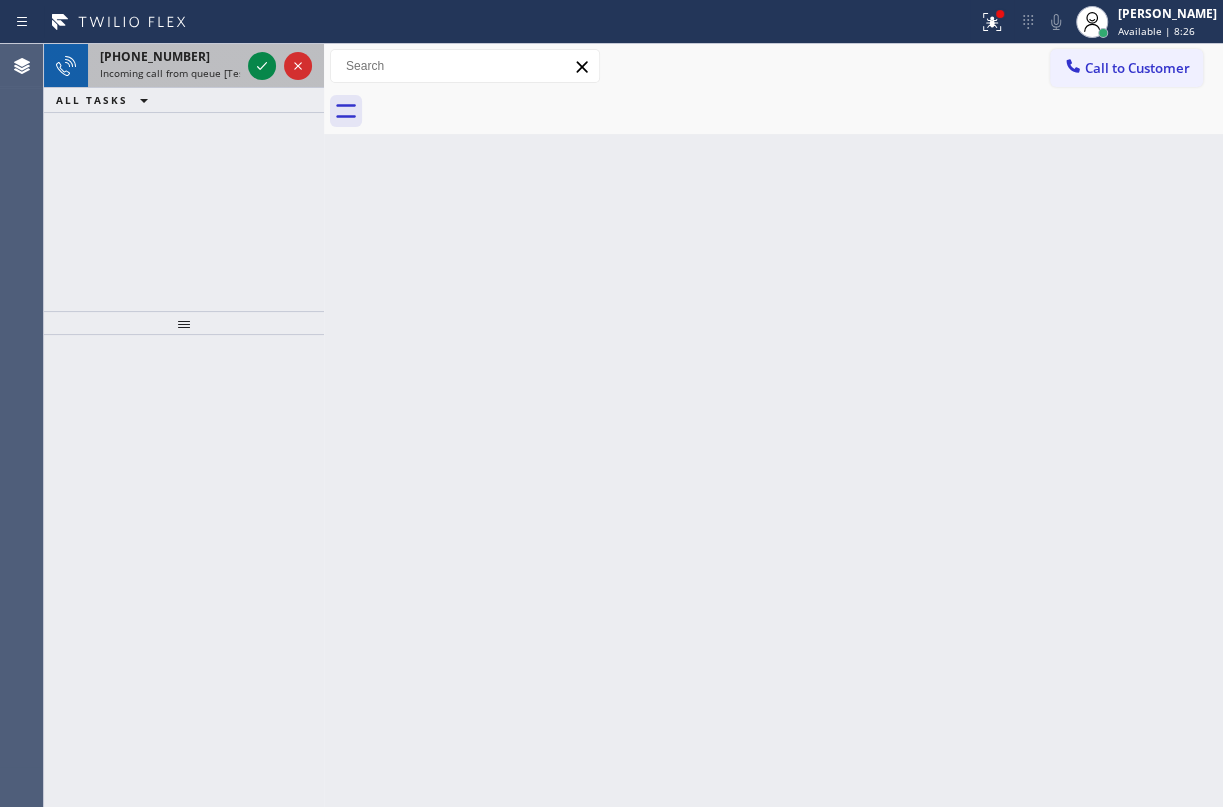 click on "Incoming call from queue [Test] All" at bounding box center [183, 73] 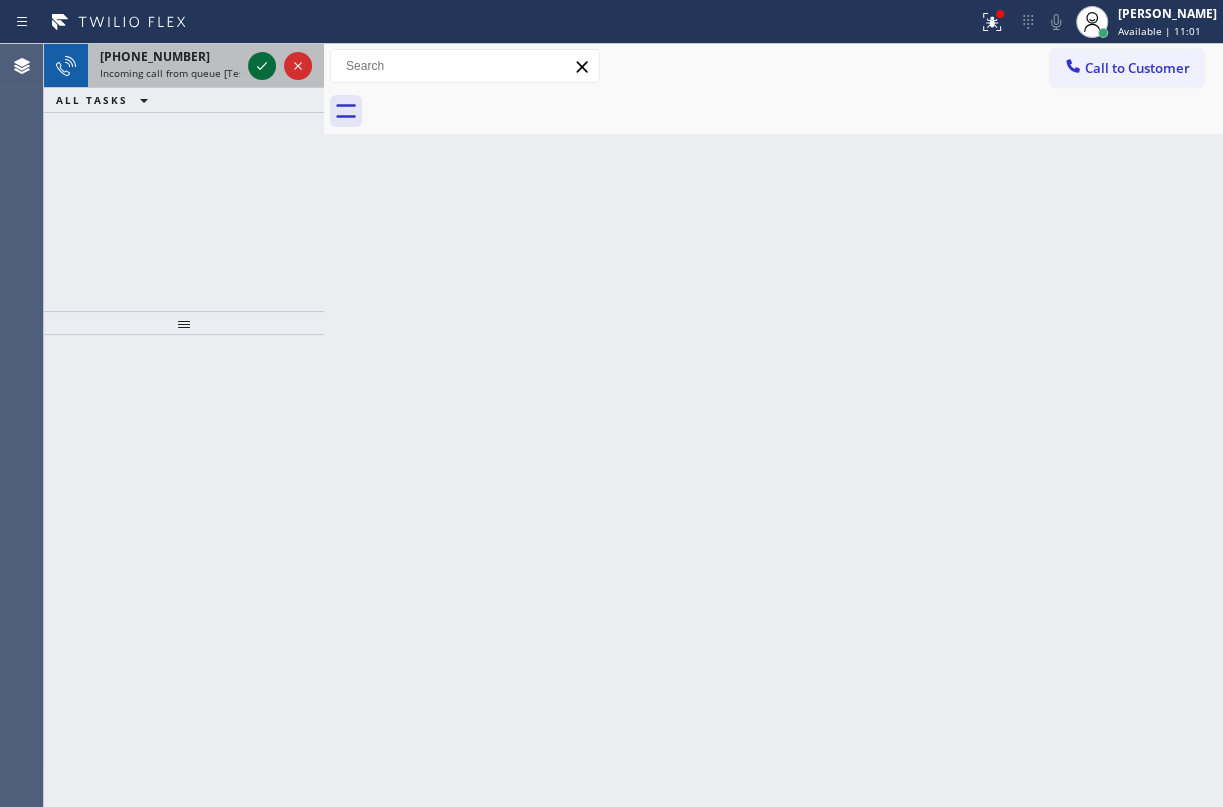 click 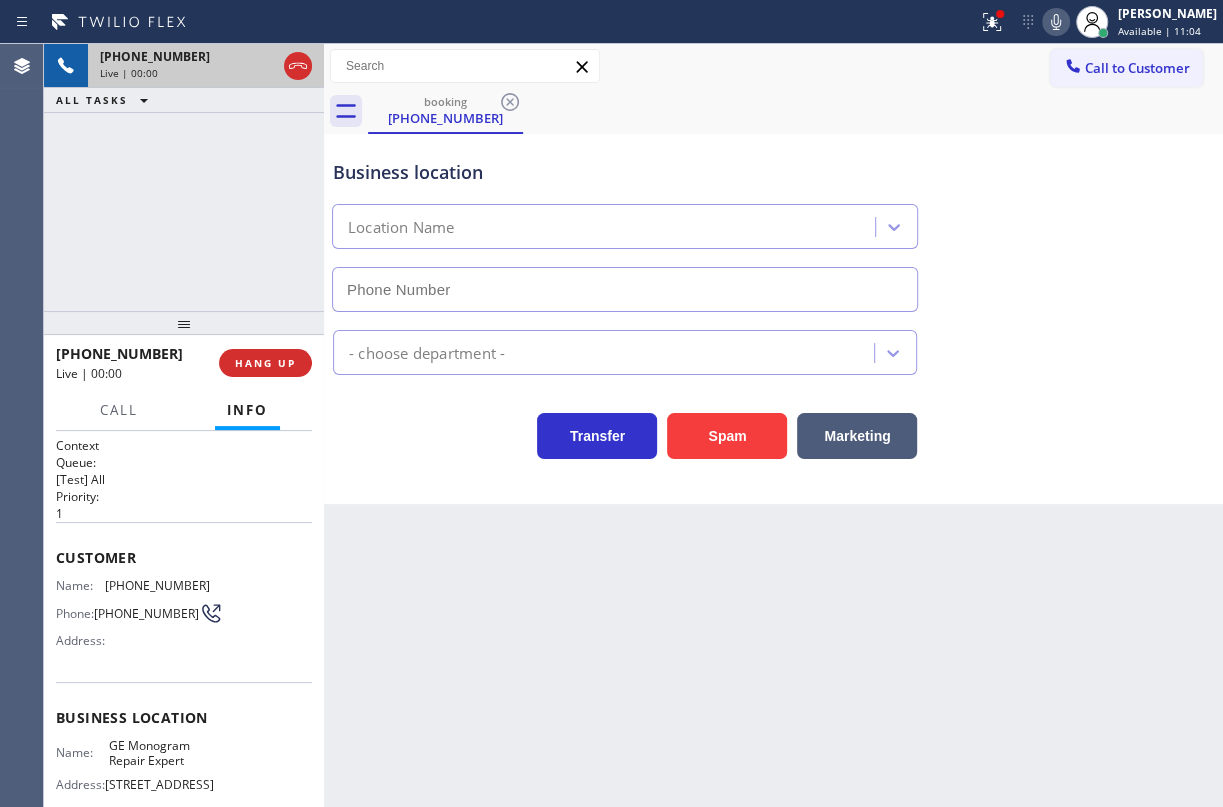 type on "[PHONE_NUMBER]" 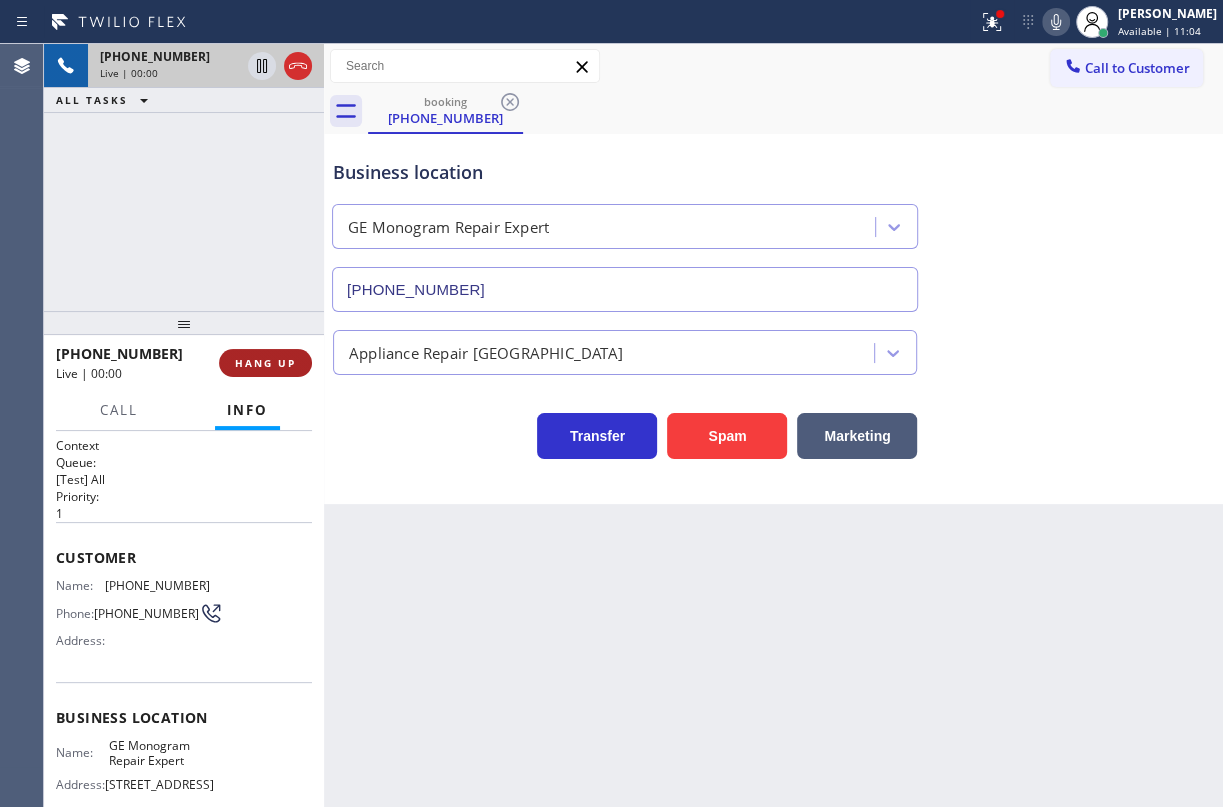 click on "HANG UP" at bounding box center (265, 363) 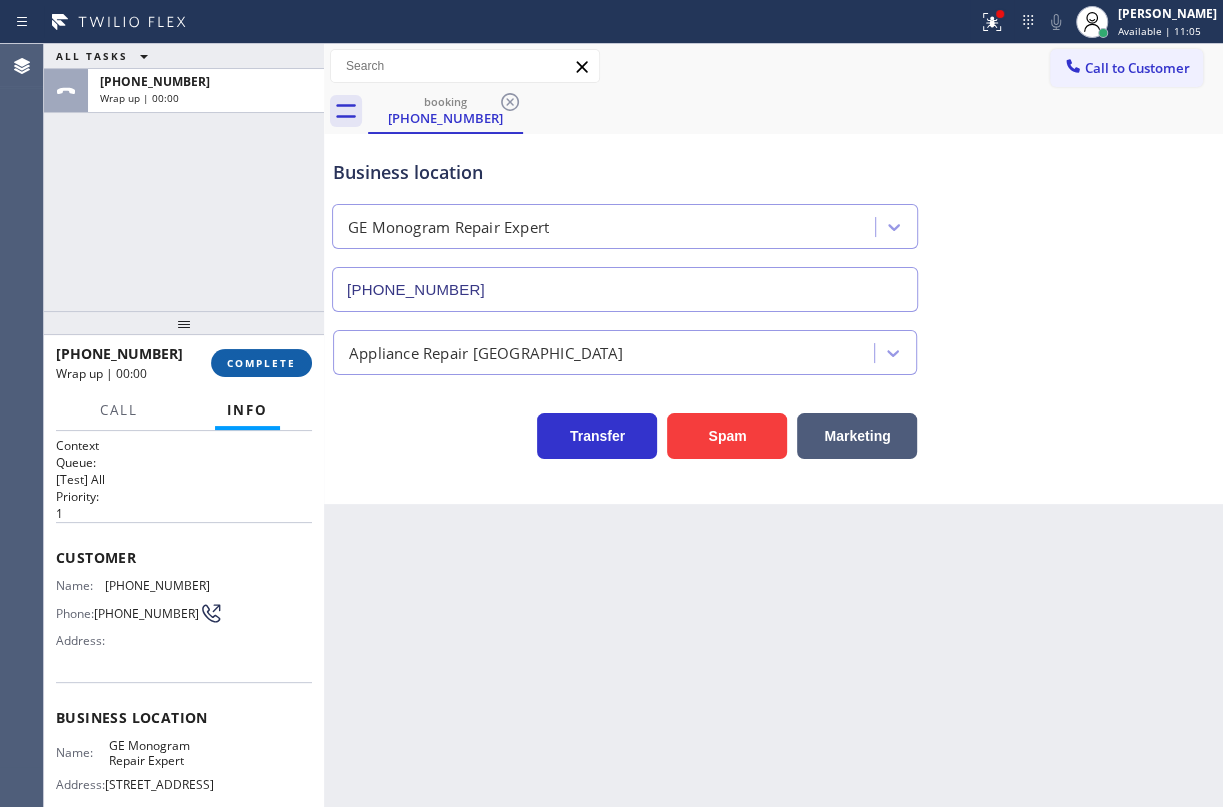 click on "COMPLETE" at bounding box center (261, 363) 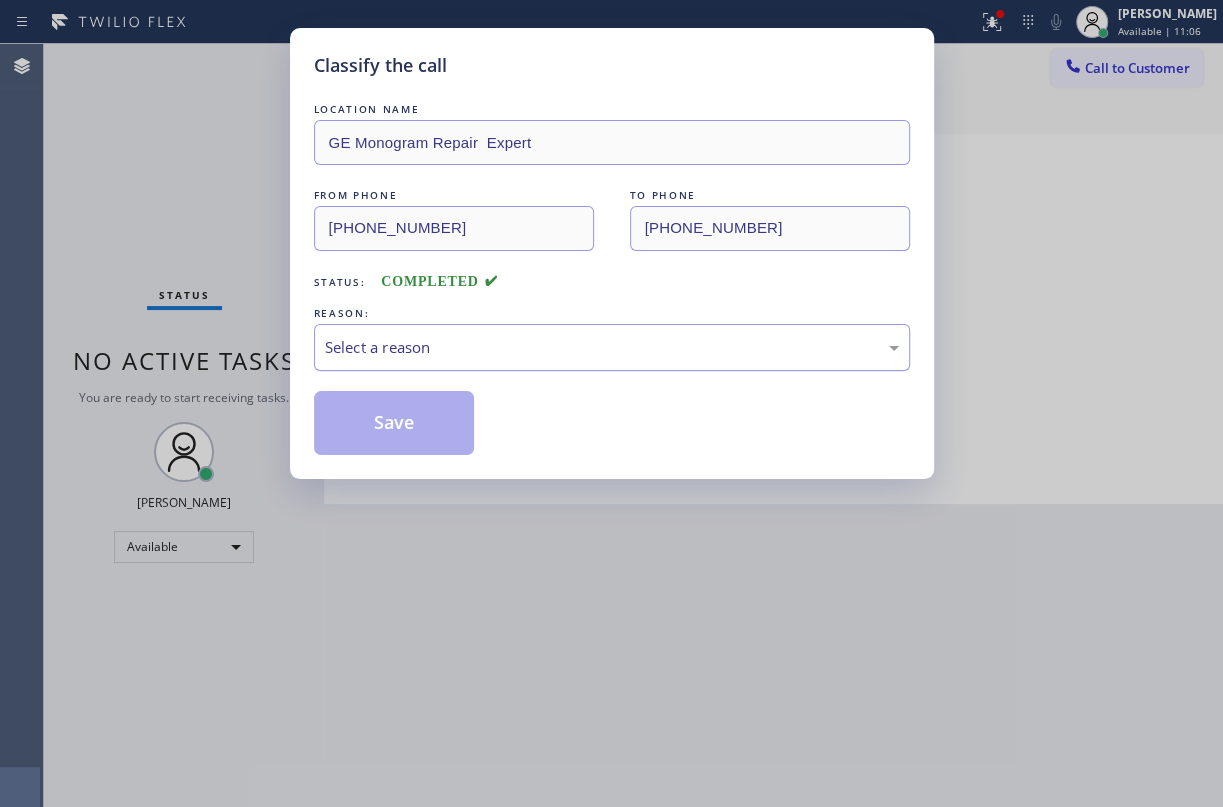 click on "Select a reason" at bounding box center (612, 347) 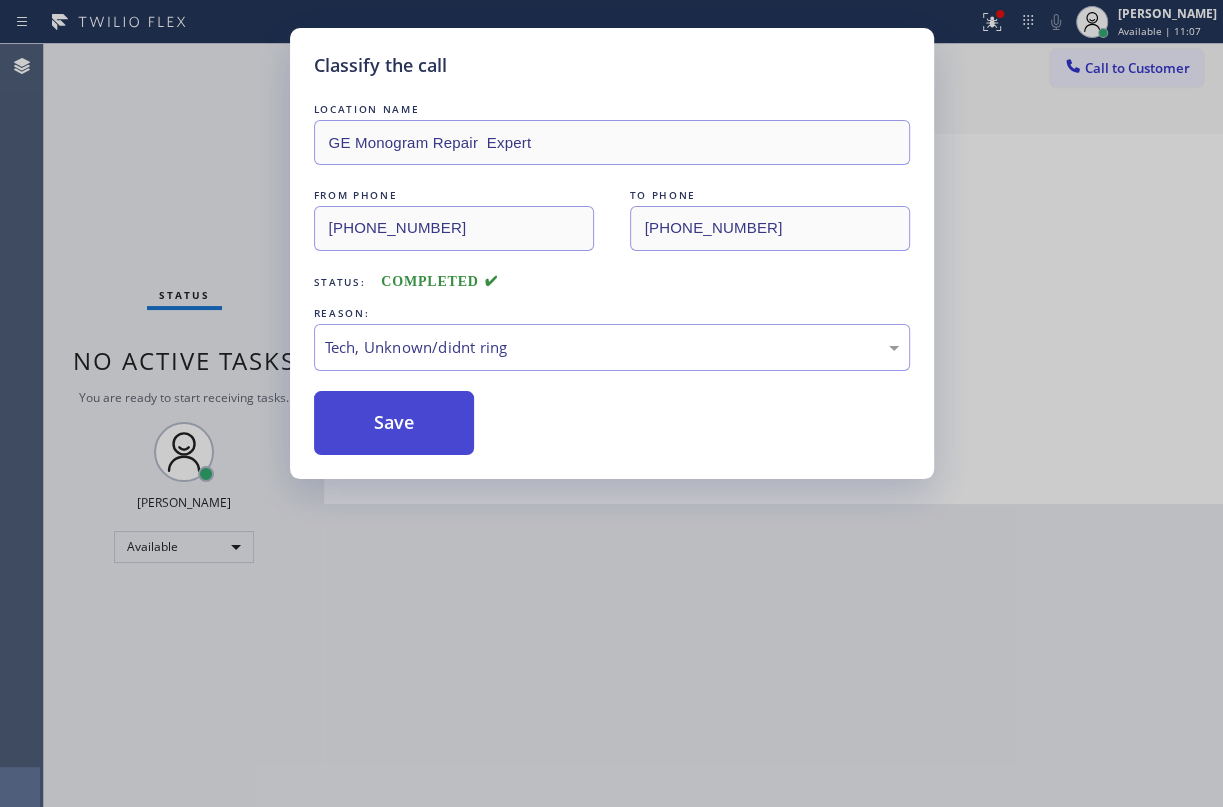 click on "Save" at bounding box center [394, 423] 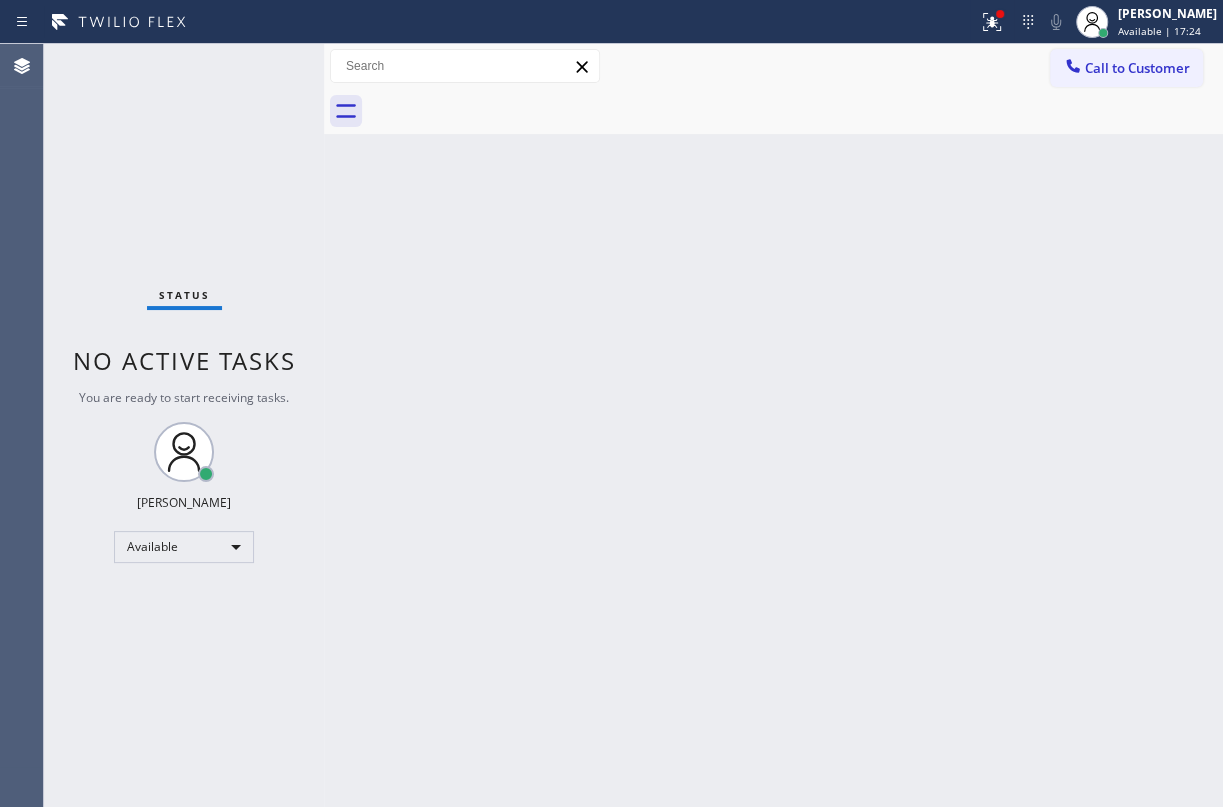 click on "Back to Dashboard Change Sender ID Customers Technicians Select a contact Outbound call Technician Search Technician Your caller id phone number Your caller id phone number Call Technician info Name   Phone none Address none Change Sender ID HVAC [PHONE_NUMBER] 5 Star Appliance [PHONE_NUMBER] Appliance Repair [PHONE_NUMBER] Plumbing [PHONE_NUMBER] Air Duct Cleaning [PHONE_NUMBER]  Electricians [PHONE_NUMBER] Cancel Change Check personal SMS Reset Change No tabs Call to Customer Outbound call Location 5 Star Appliance Repair Your caller id phone number [PHONE_NUMBER] Customer number Call Outbound call Technician Search Technician Your caller id phone number Your caller id phone number Call" at bounding box center (773, 425) 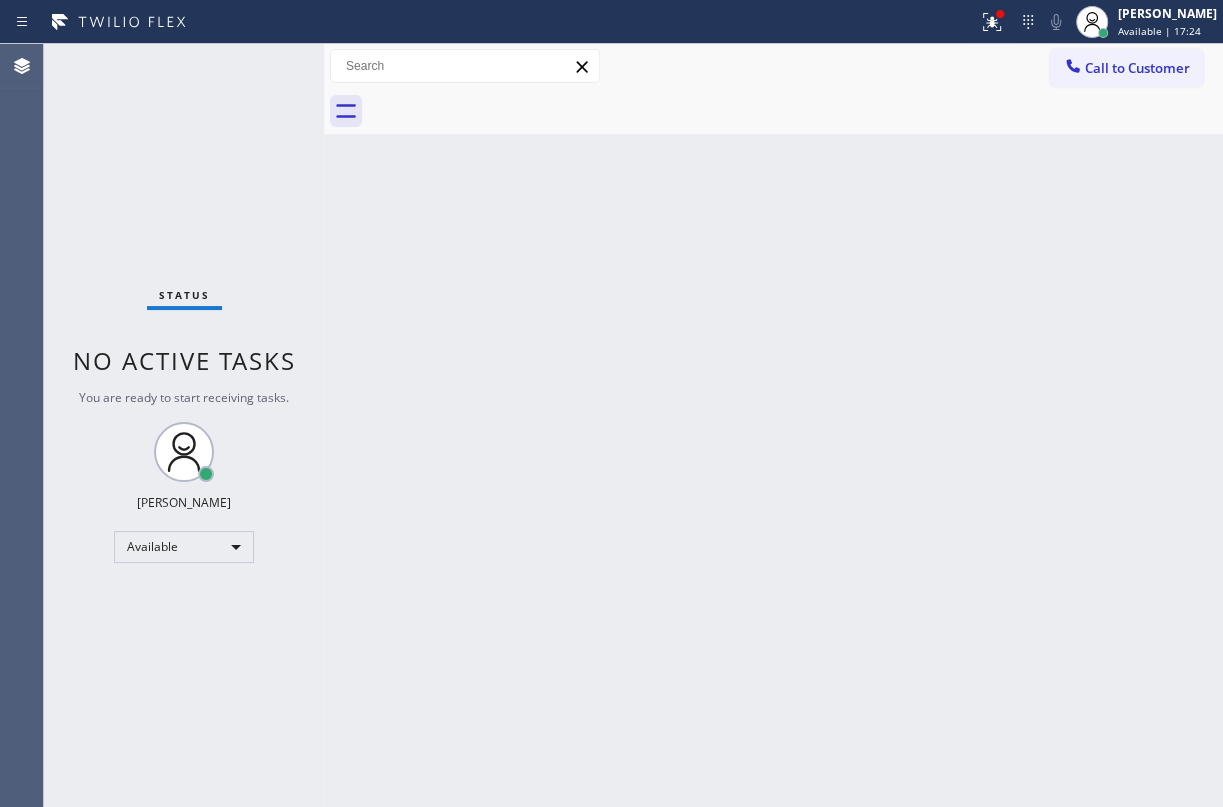 drag, startPoint x: 1017, startPoint y: 26, endPoint x: 1017, endPoint y: 114, distance: 88 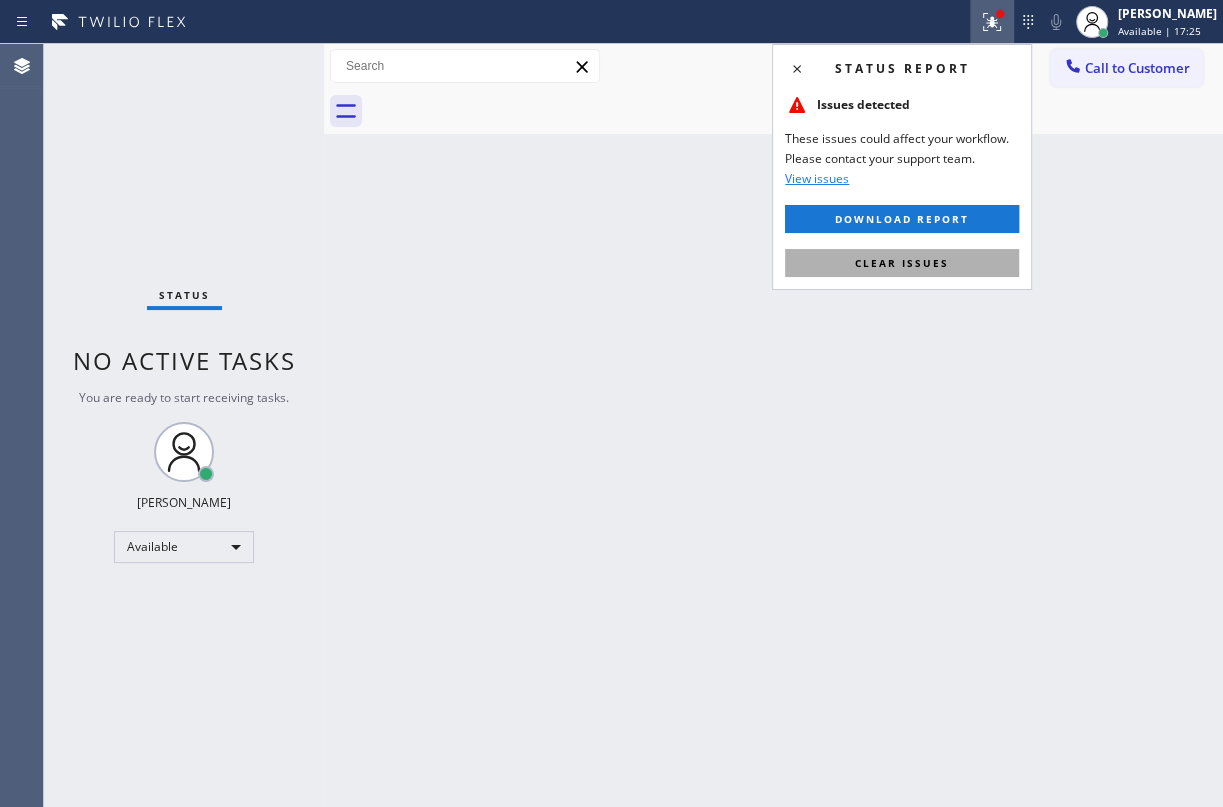 click on "Clear issues" at bounding box center [902, 263] 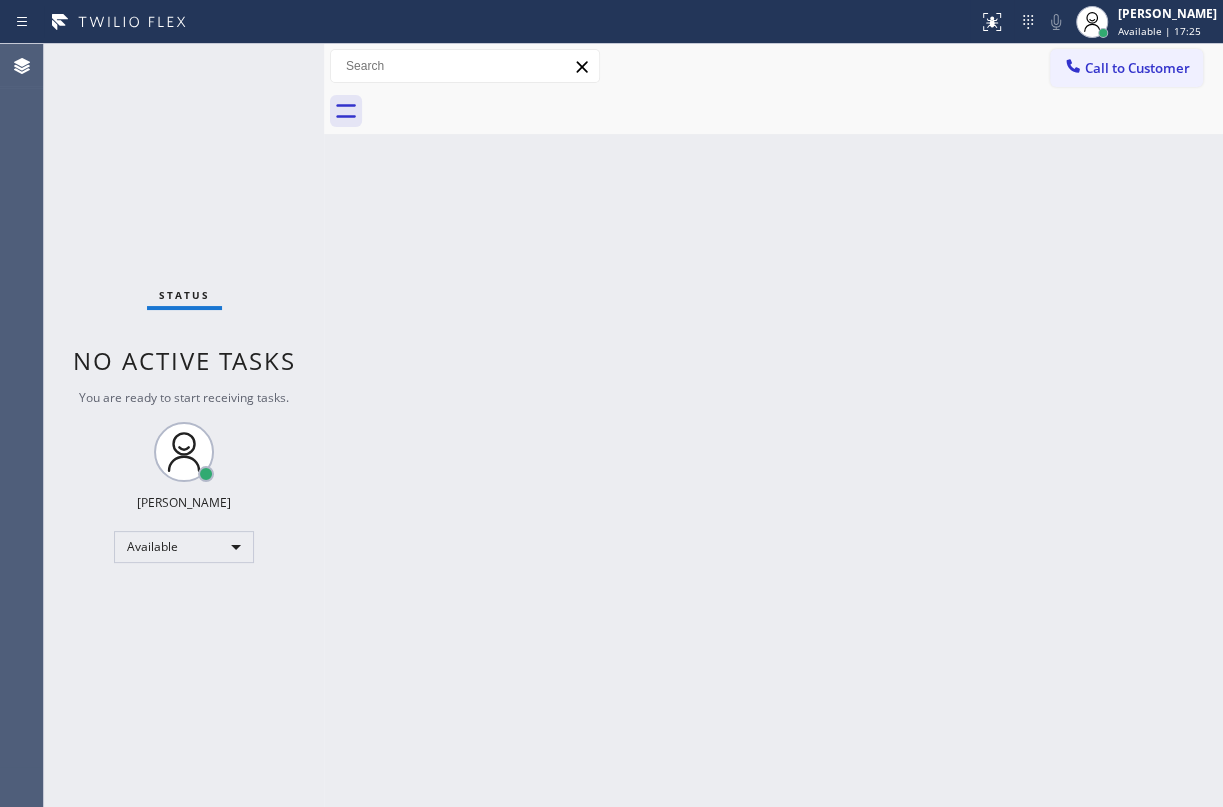 click on "Back to Dashboard Change Sender ID Customers Technicians Select a contact Outbound call Technician Search Technician Your caller id phone number Your caller id phone number Call Technician info Name   Phone none Address none Change Sender ID HVAC [PHONE_NUMBER] 5 Star Appliance [PHONE_NUMBER] Appliance Repair [PHONE_NUMBER] Plumbing [PHONE_NUMBER] Air Duct Cleaning [PHONE_NUMBER]  Electricians [PHONE_NUMBER] Cancel Change Check personal SMS Reset Change No tabs Call to Customer Outbound call Location 5 Star Appliance Repair Your caller id phone number [PHONE_NUMBER] Customer number Call Outbound call Technician Search Technician Your caller id phone number Your caller id phone number Call" at bounding box center (773, 425) 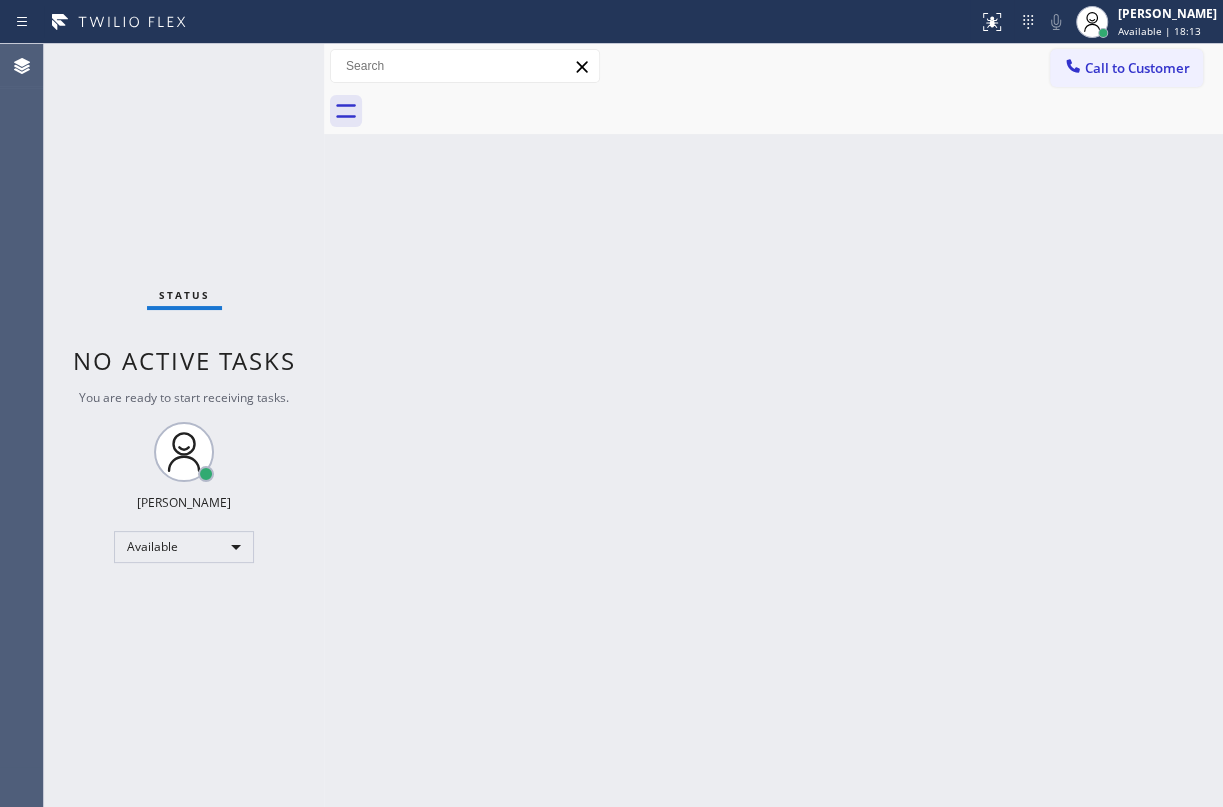 click on "Back to Dashboard Change Sender ID Customers Technicians Select a contact Outbound call Technician Search Technician Your caller id phone number Your caller id phone number Call Technician info Name   Phone none Address none Change Sender ID HVAC [PHONE_NUMBER] 5 Star Appliance [PHONE_NUMBER] Appliance Repair [PHONE_NUMBER] Plumbing [PHONE_NUMBER] Air Duct Cleaning [PHONE_NUMBER]  Electricians [PHONE_NUMBER] Cancel Change Check personal SMS Reset Change No tabs Call to Customer Outbound call Location 5 Star Appliance Repair Your caller id phone number [PHONE_NUMBER] Customer number Call Outbound call Technician Search Technician Your caller id phone number Your caller id phone number Call" at bounding box center [773, 425] 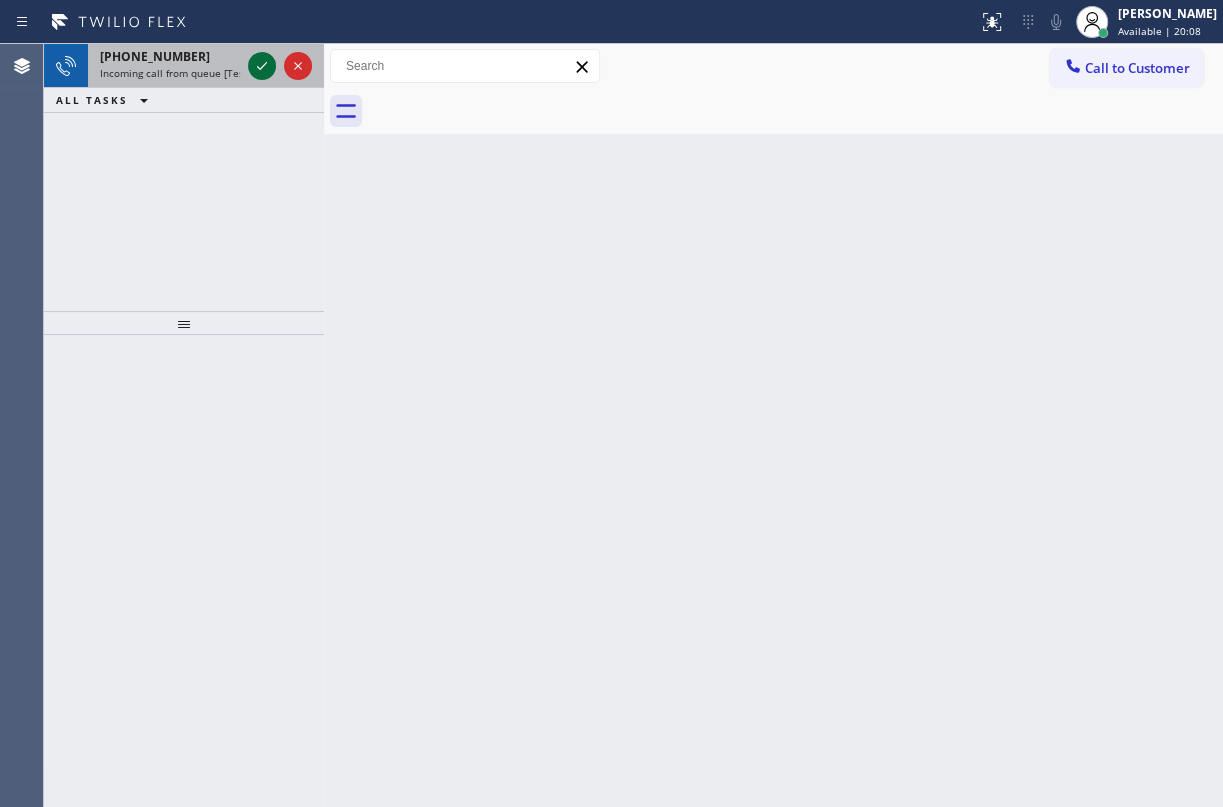 click 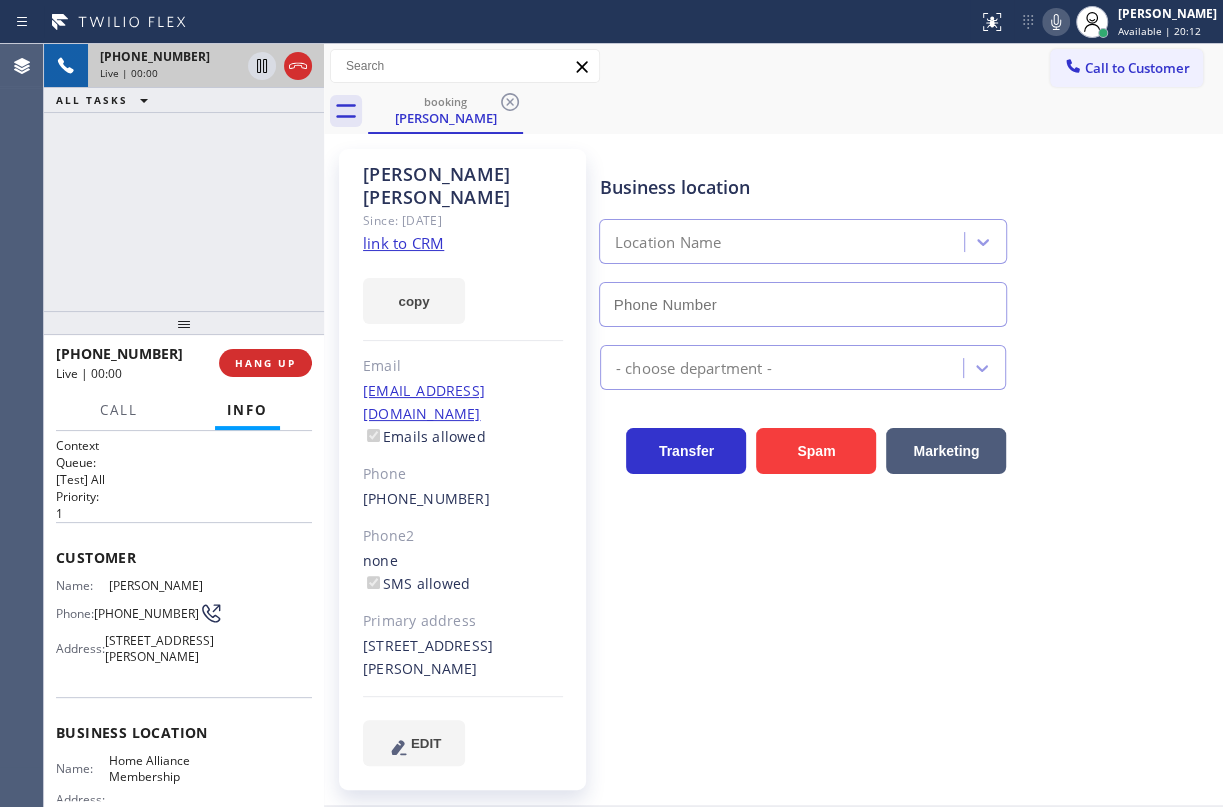 type on "[PHONE_NUMBER]" 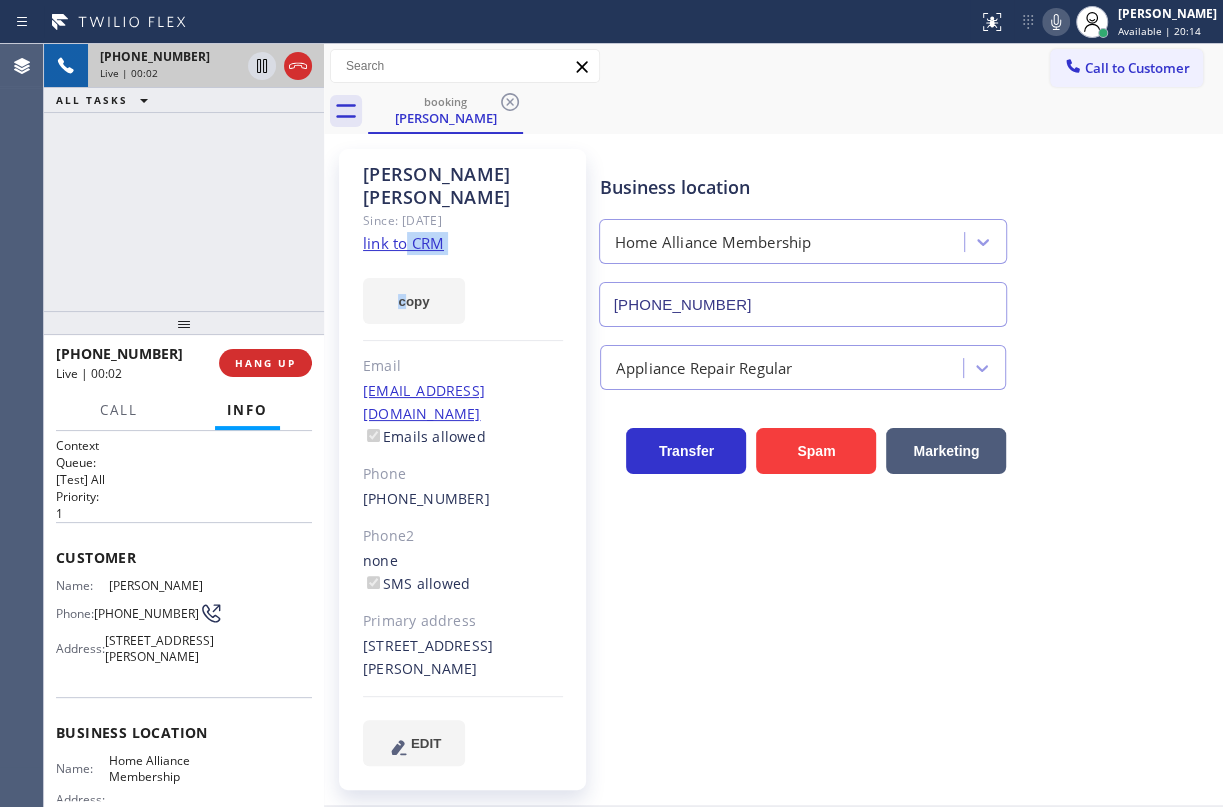 click on "[PERSON_NAME] Since: [DATE] link to CRM copy Email [EMAIL_ADDRESS][DOMAIN_NAME]  Emails allowed Phone [PHONE_NUMBER] Phone2 none  SMS allowed Primary address  [STREET_ADDRESS][PERSON_NAME] EDIT" at bounding box center (462, 469) 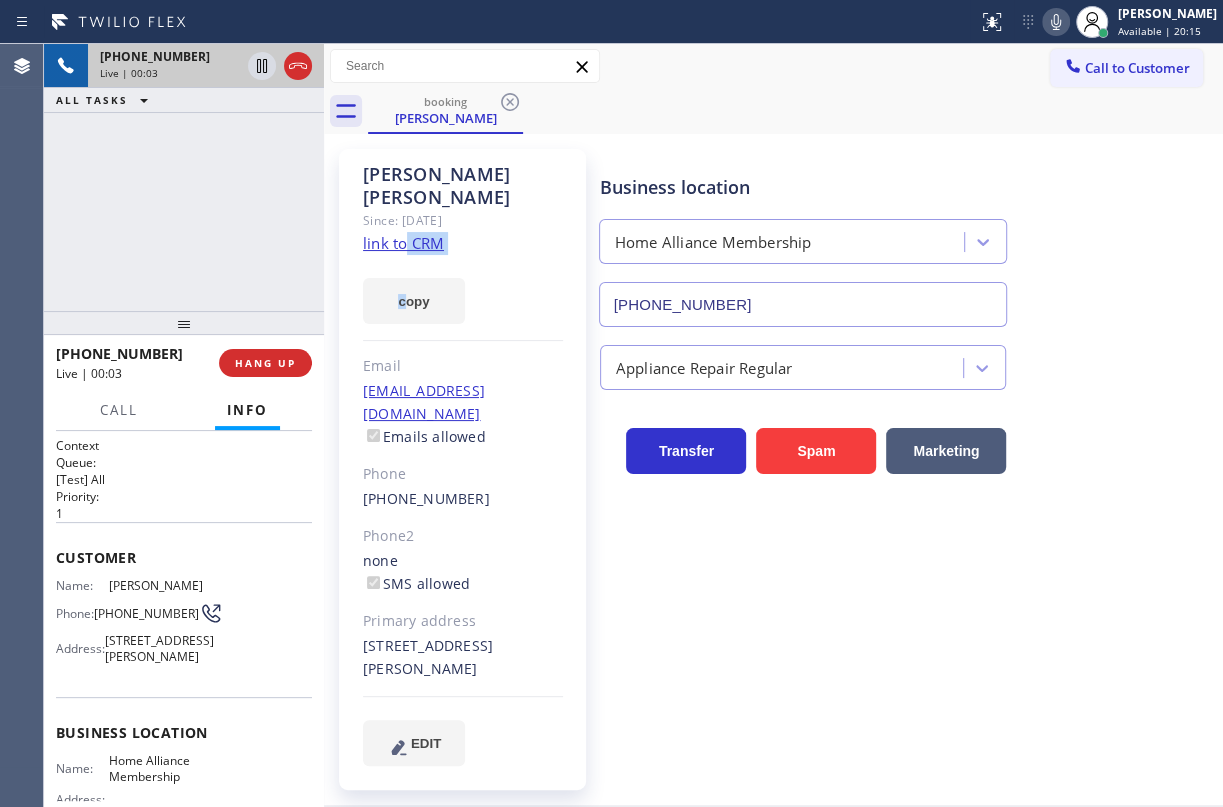 click on "link to CRM" 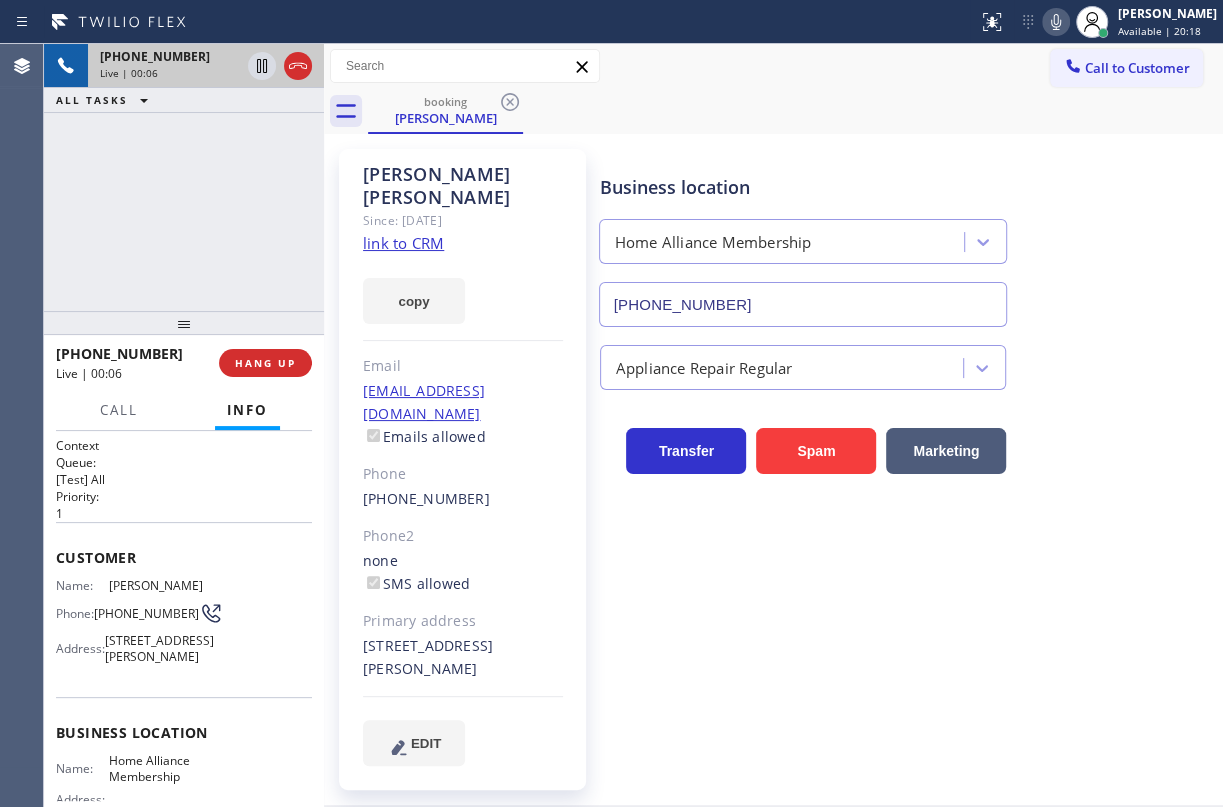 click on "Home Alliance Membership" at bounding box center [159, 768] 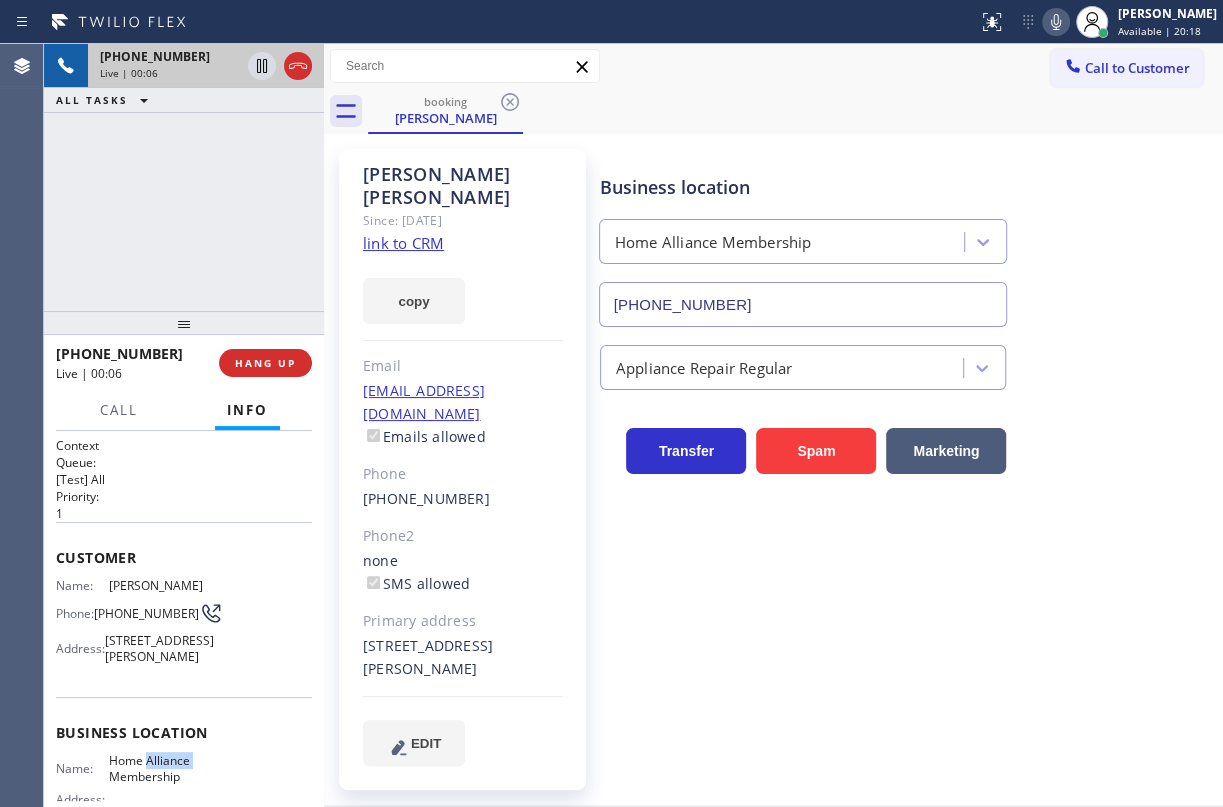 click on "Home Alliance Membership" at bounding box center [159, 768] 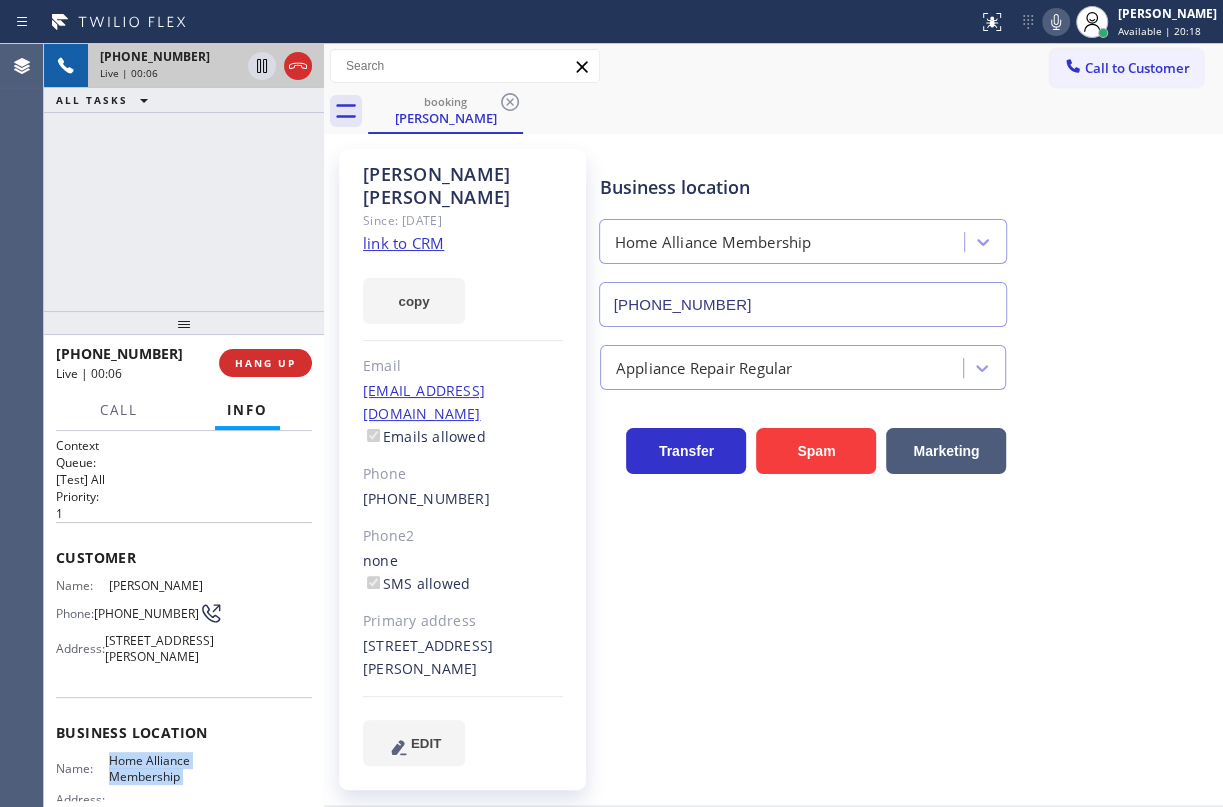 click on "Home Alliance Membership" at bounding box center [159, 768] 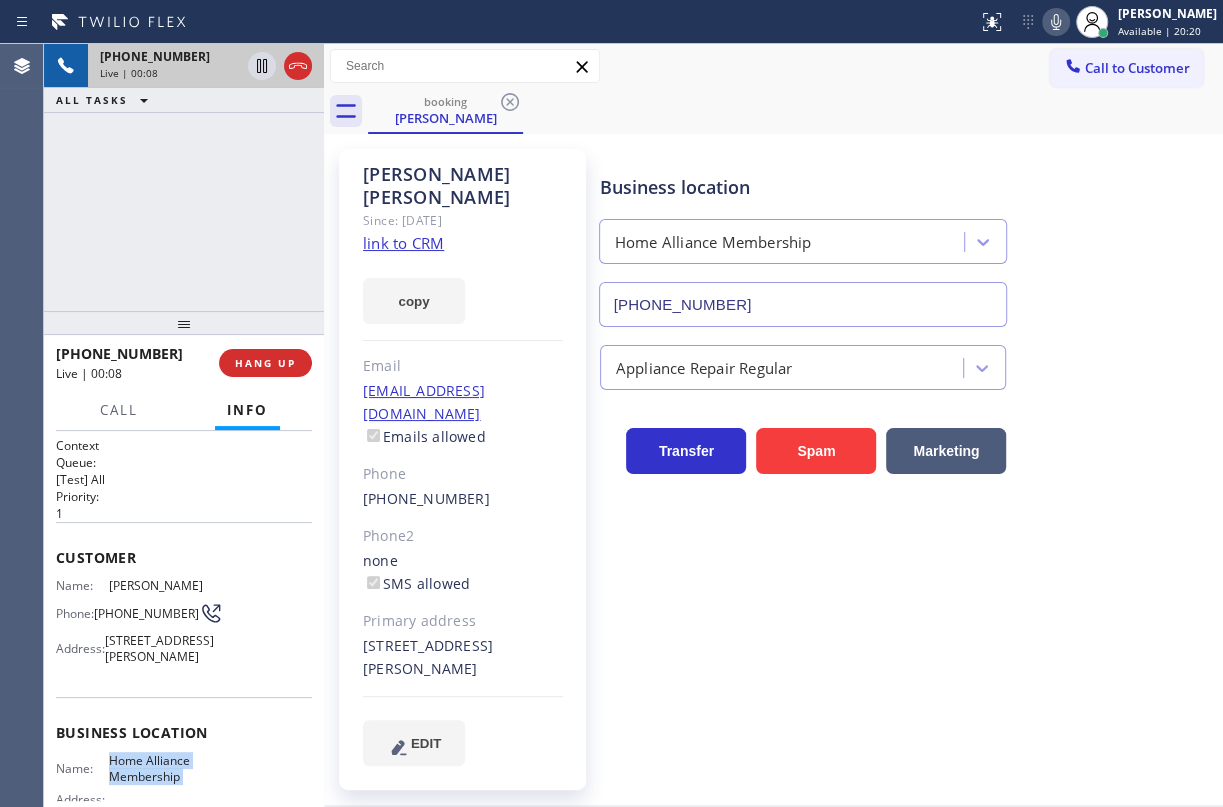 click on "[PHONE_NUMBER]" at bounding box center (803, 304) 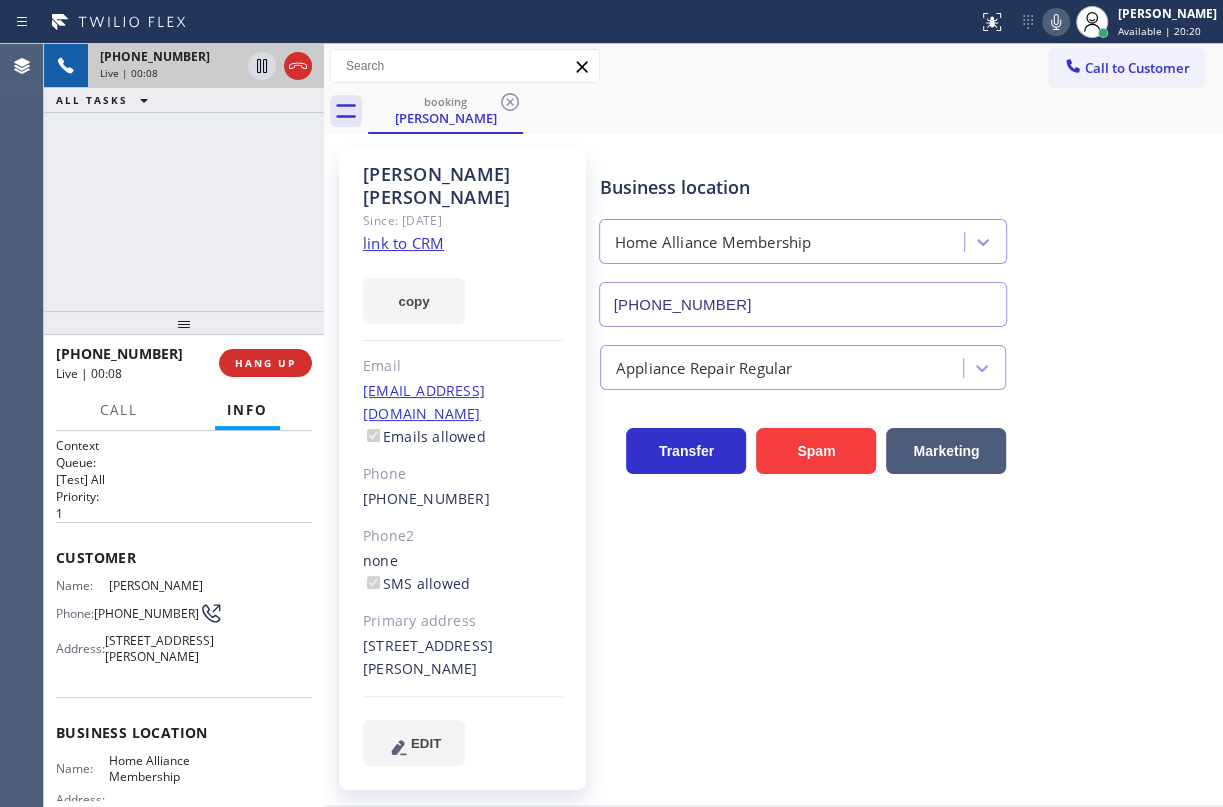 click on "[PHONE_NUMBER]" at bounding box center [803, 304] 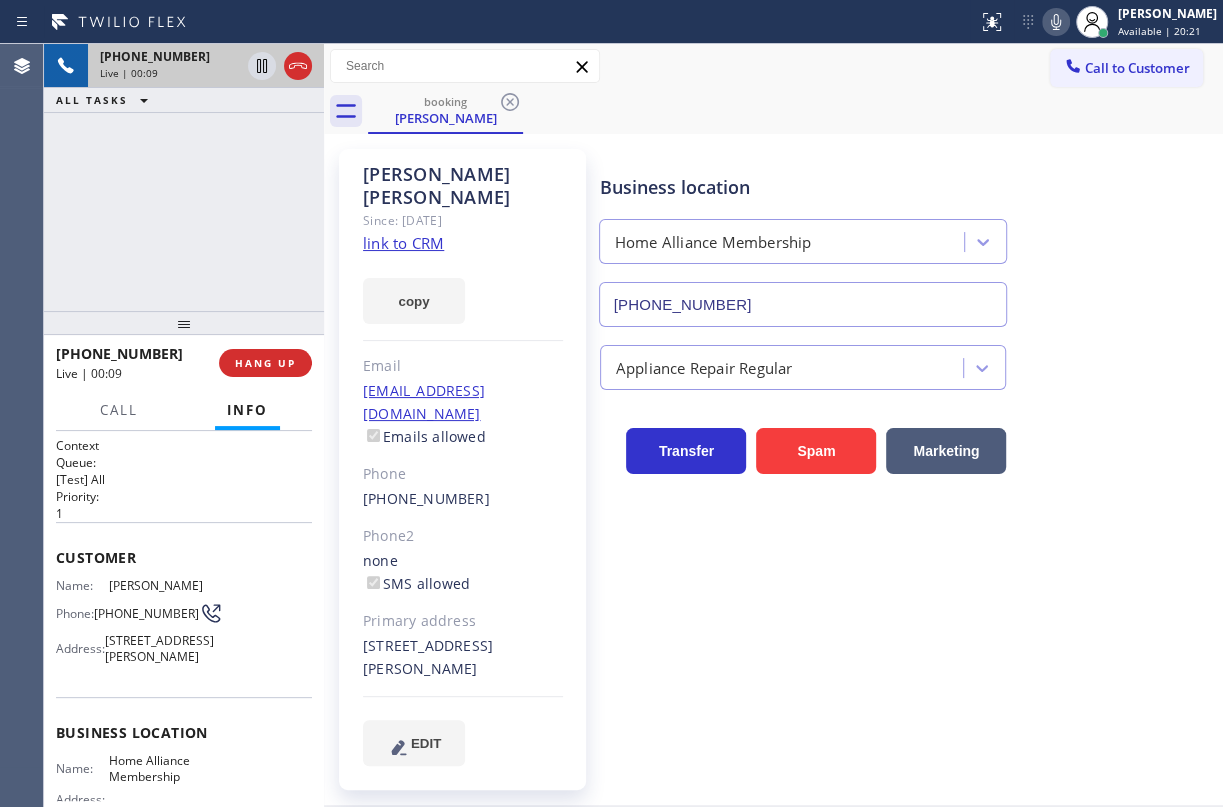 click on "[PHONE_NUMBER]" at bounding box center [803, 304] 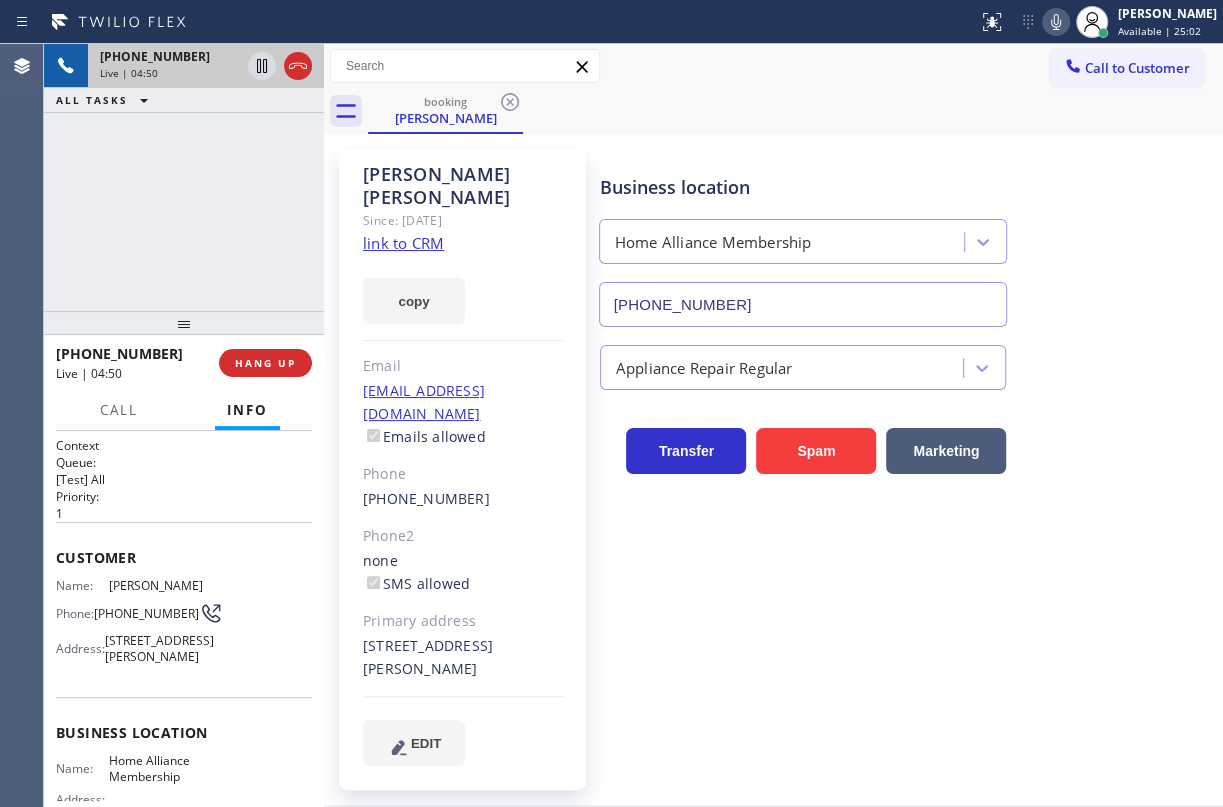 click on "Business location Home Alliance Membership [PHONE_NUMBER] Appliance Repair Regular Transfer Spam Marketing" at bounding box center [907, 457] 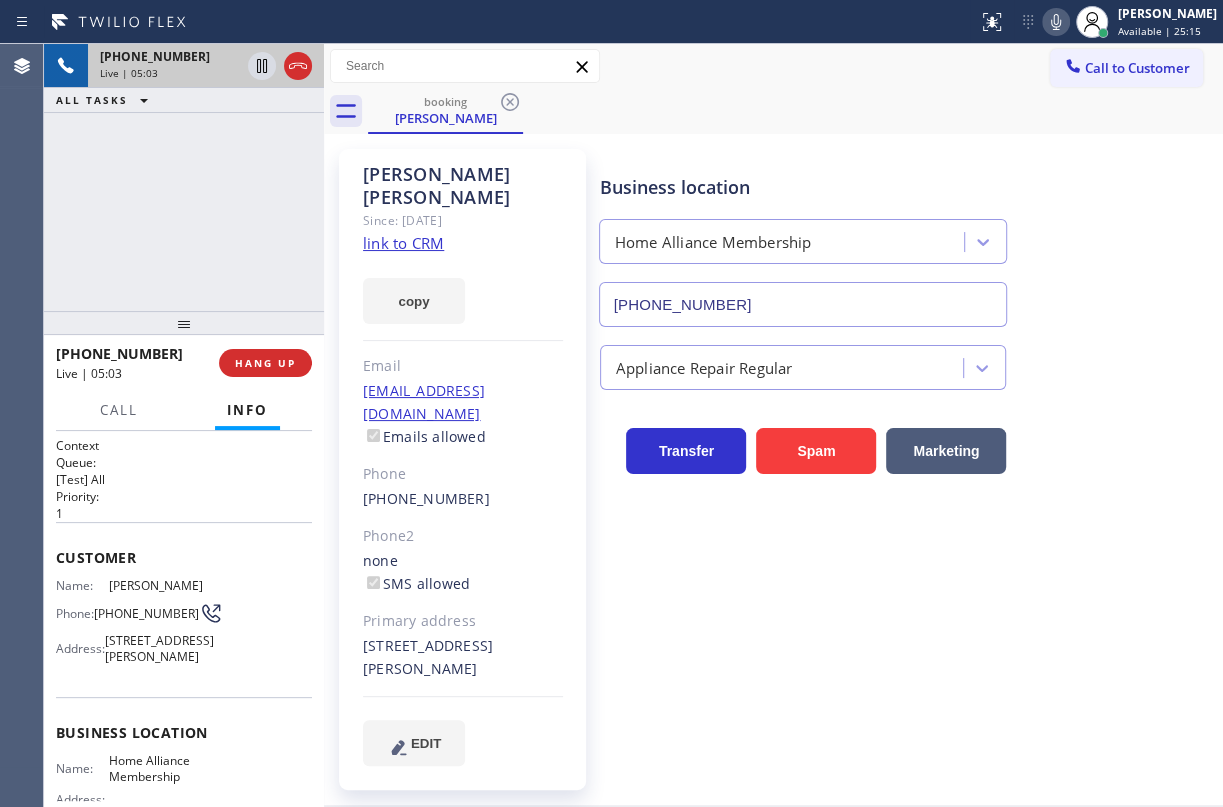 click on "Business location Home Alliance Membership [PHONE_NUMBER]" at bounding box center (907, 236) 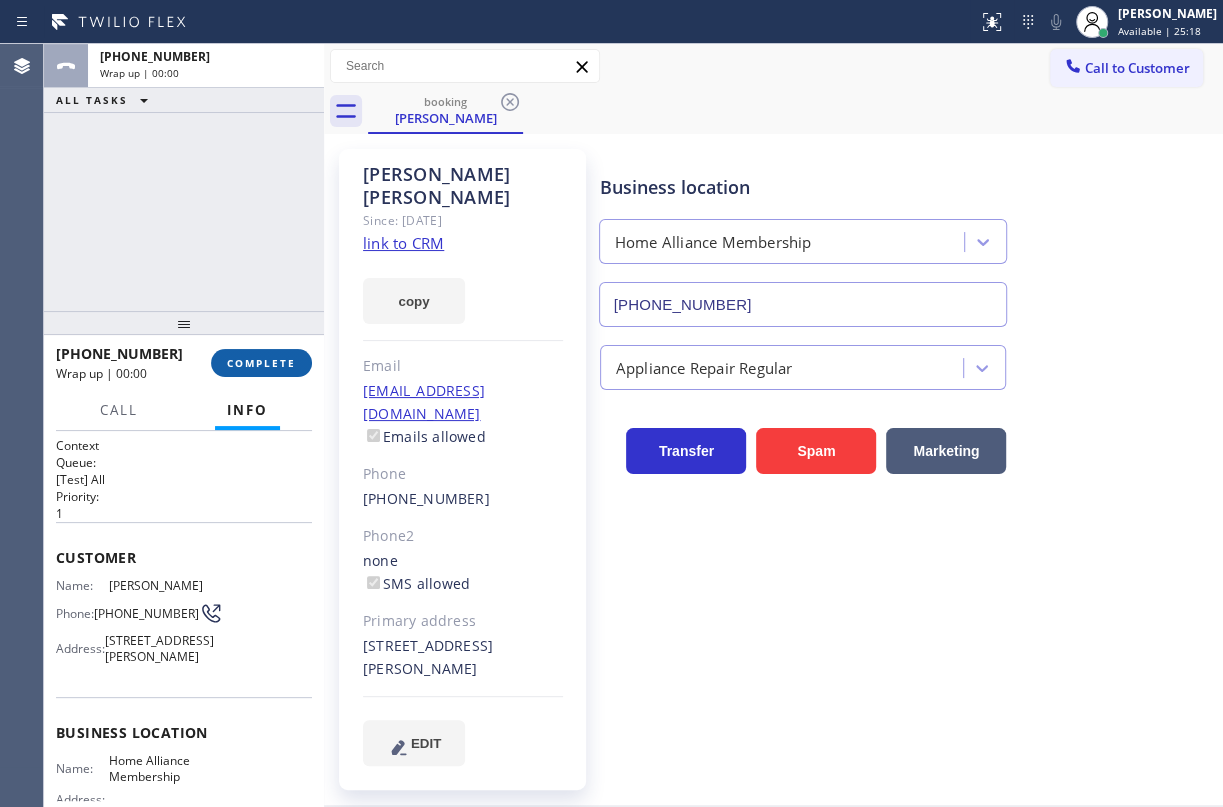 click on "COMPLETE" at bounding box center (261, 363) 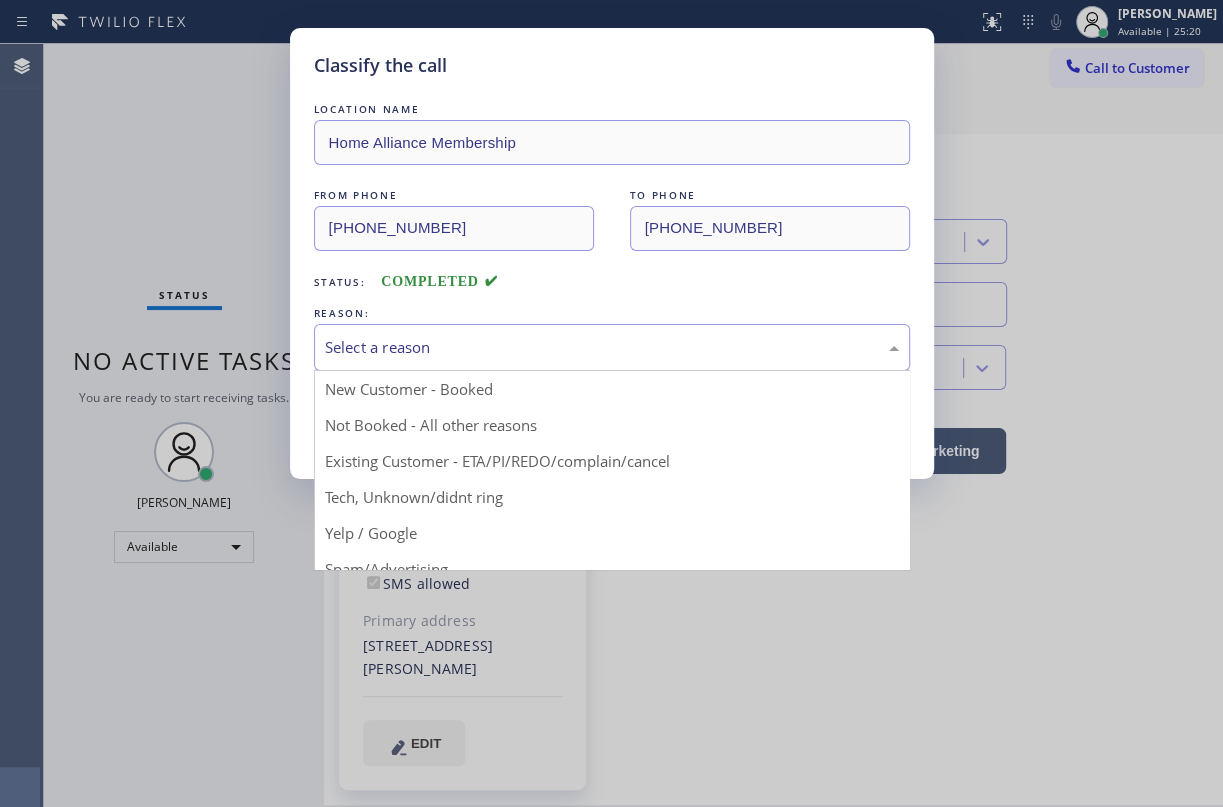 click on "Select a reason" at bounding box center (612, 347) 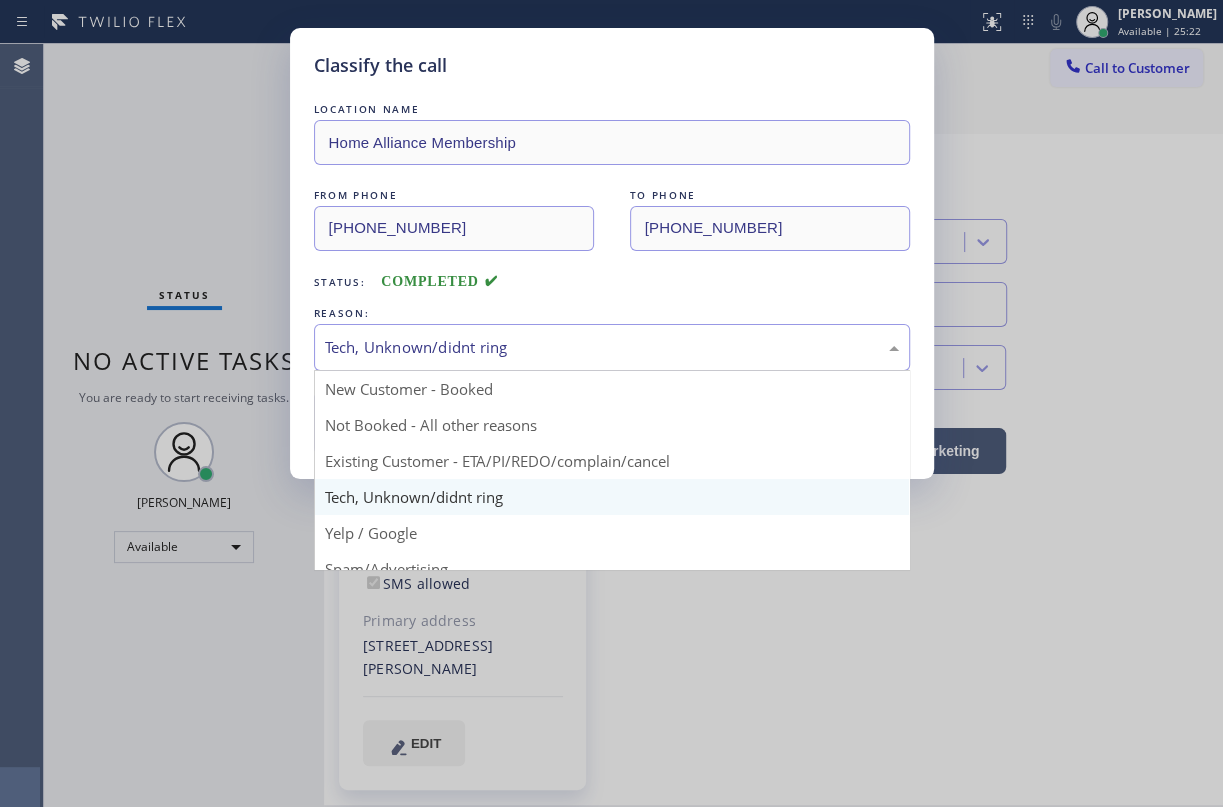 click on "Tech, Unknown/didnt ring" at bounding box center [612, 347] 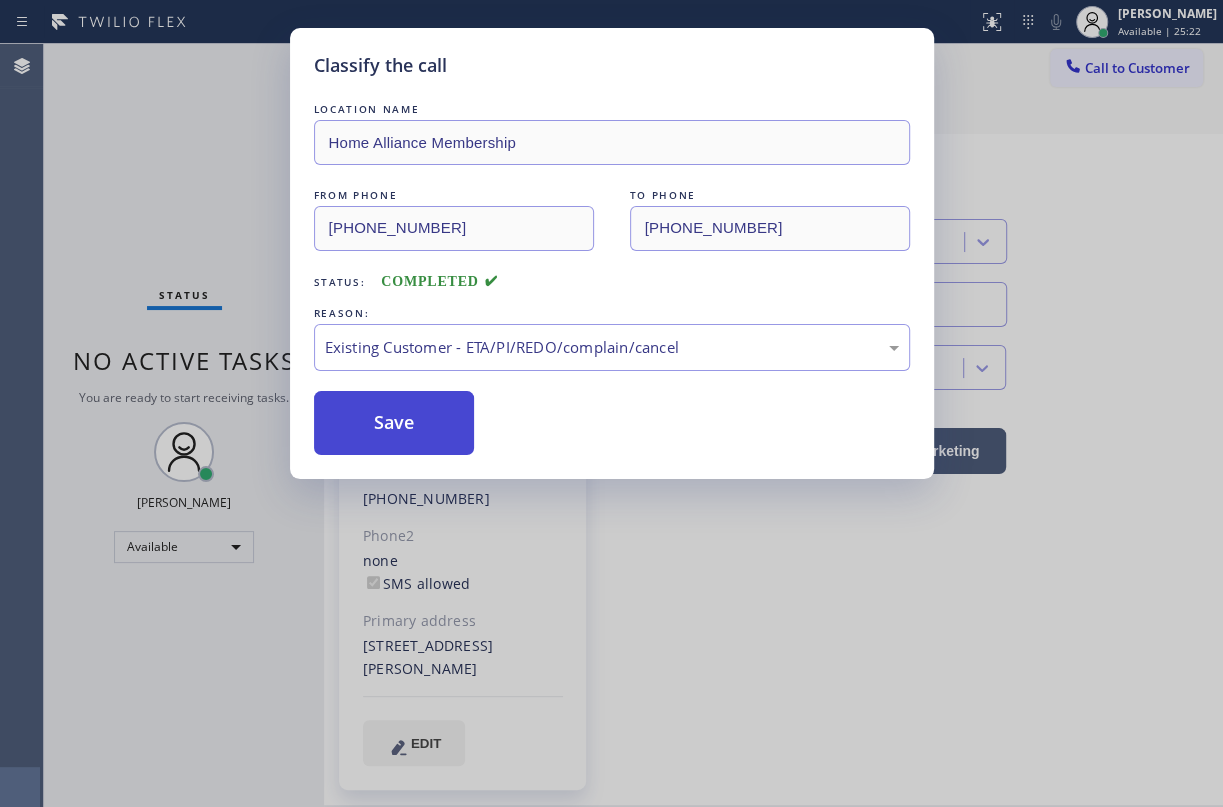 click on "Save" at bounding box center (394, 423) 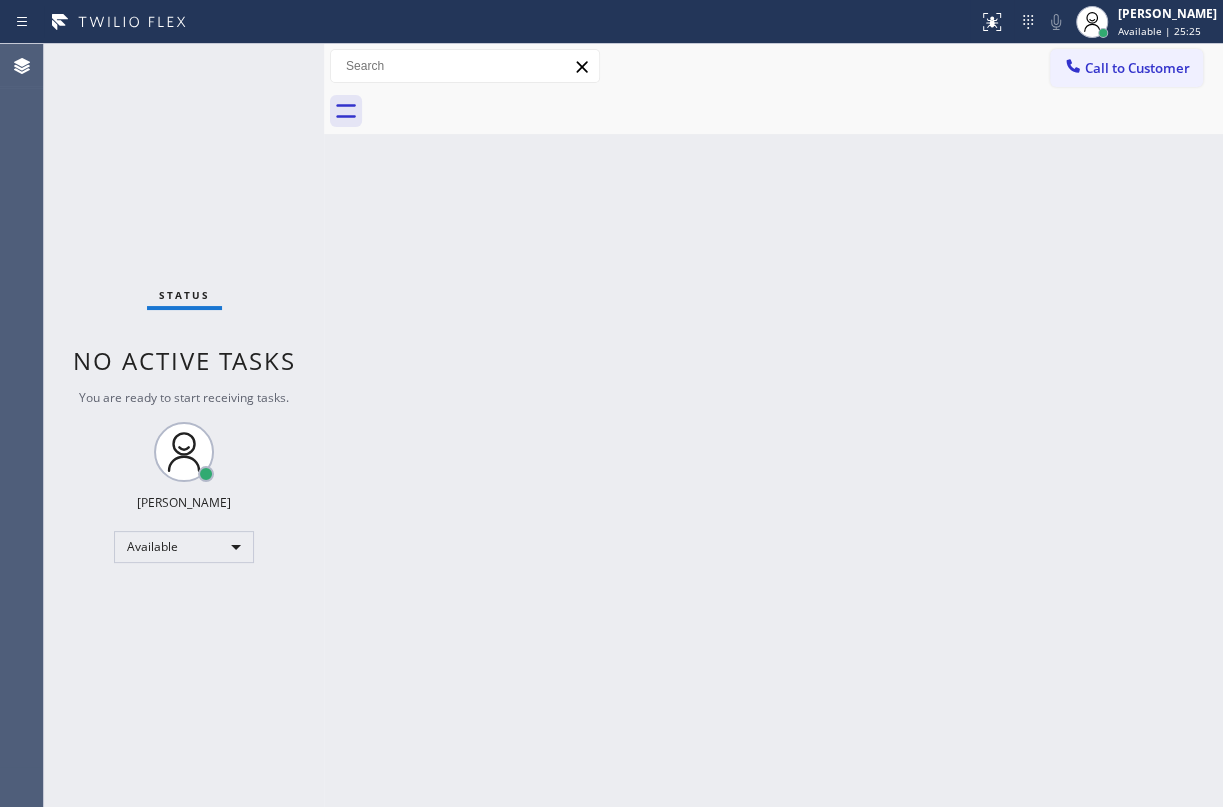click on "Back to Dashboard Change Sender ID Customers Technicians Select a contact Outbound call Technician Search Technician Your caller id phone number Your caller id phone number Call Technician info Name   Phone none Address none Change Sender ID HVAC [PHONE_NUMBER] 5 Star Appliance [PHONE_NUMBER] Appliance Repair [PHONE_NUMBER] Plumbing [PHONE_NUMBER] Air Duct Cleaning [PHONE_NUMBER]  Electricians [PHONE_NUMBER] Cancel Change Check personal SMS Reset Change No tabs Call to Customer Outbound call Location 5 Star Appliance Repair Your caller id phone number [PHONE_NUMBER] Customer number Call Outbound call Technician Search Technician Your caller id phone number Your caller id phone number Call" at bounding box center [773, 425] 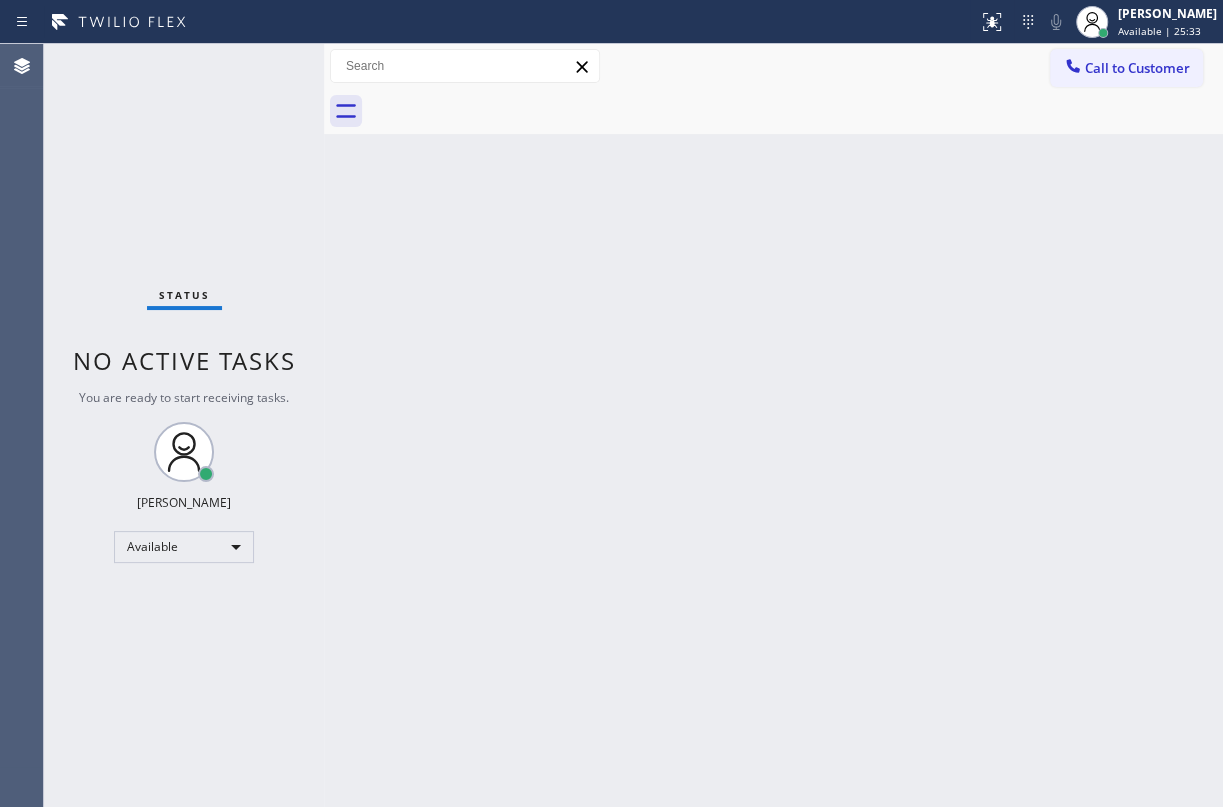 click on "Back to Dashboard Change Sender ID Customers Technicians Select a contact Outbound call Technician Search Technician Your caller id phone number Your caller id phone number Call Technician info Name   Phone none Address none Change Sender ID HVAC [PHONE_NUMBER] 5 Star Appliance [PHONE_NUMBER] Appliance Repair [PHONE_NUMBER] Plumbing [PHONE_NUMBER] Air Duct Cleaning [PHONE_NUMBER]  Electricians [PHONE_NUMBER] Cancel Change Check personal SMS Reset Change No tabs Call to Customer Outbound call Location 5 Star Appliance Repair Your caller id phone number [PHONE_NUMBER] Customer number Call Outbound call Technician Search Technician Your caller id phone number Your caller id phone number Call" at bounding box center (773, 425) 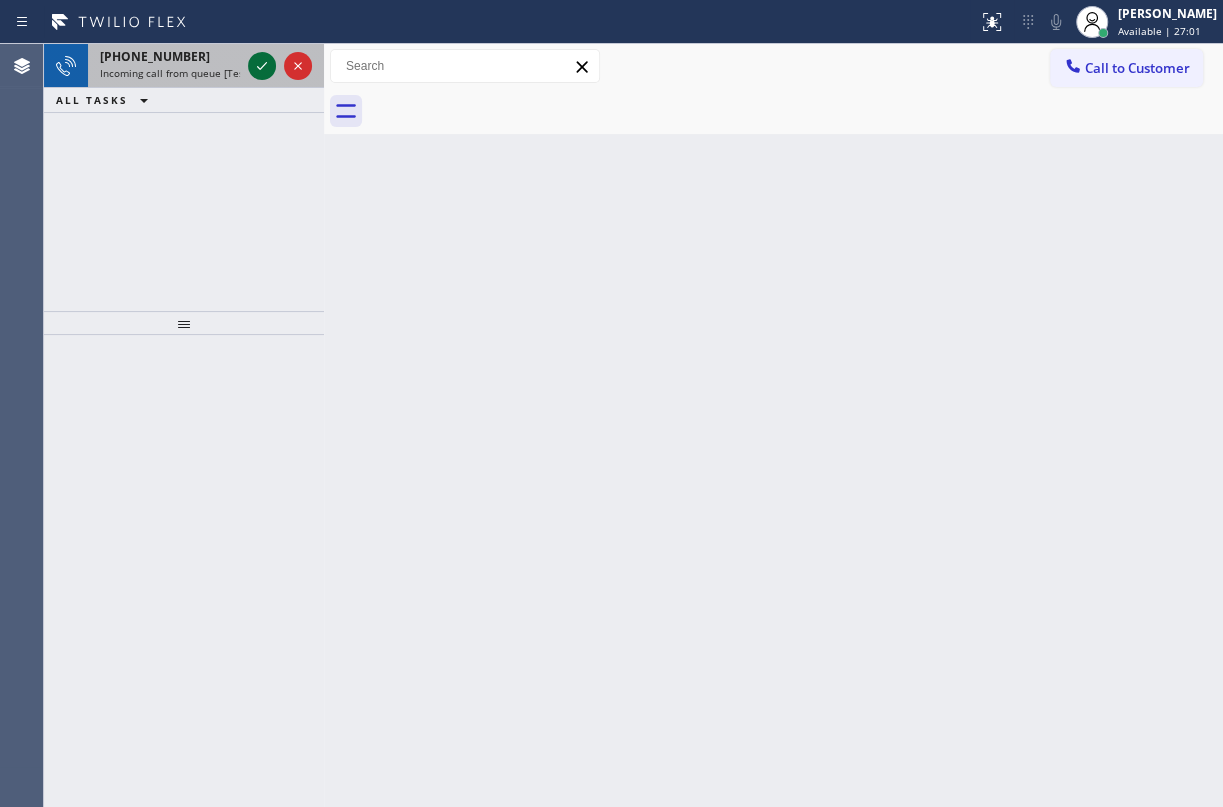 click 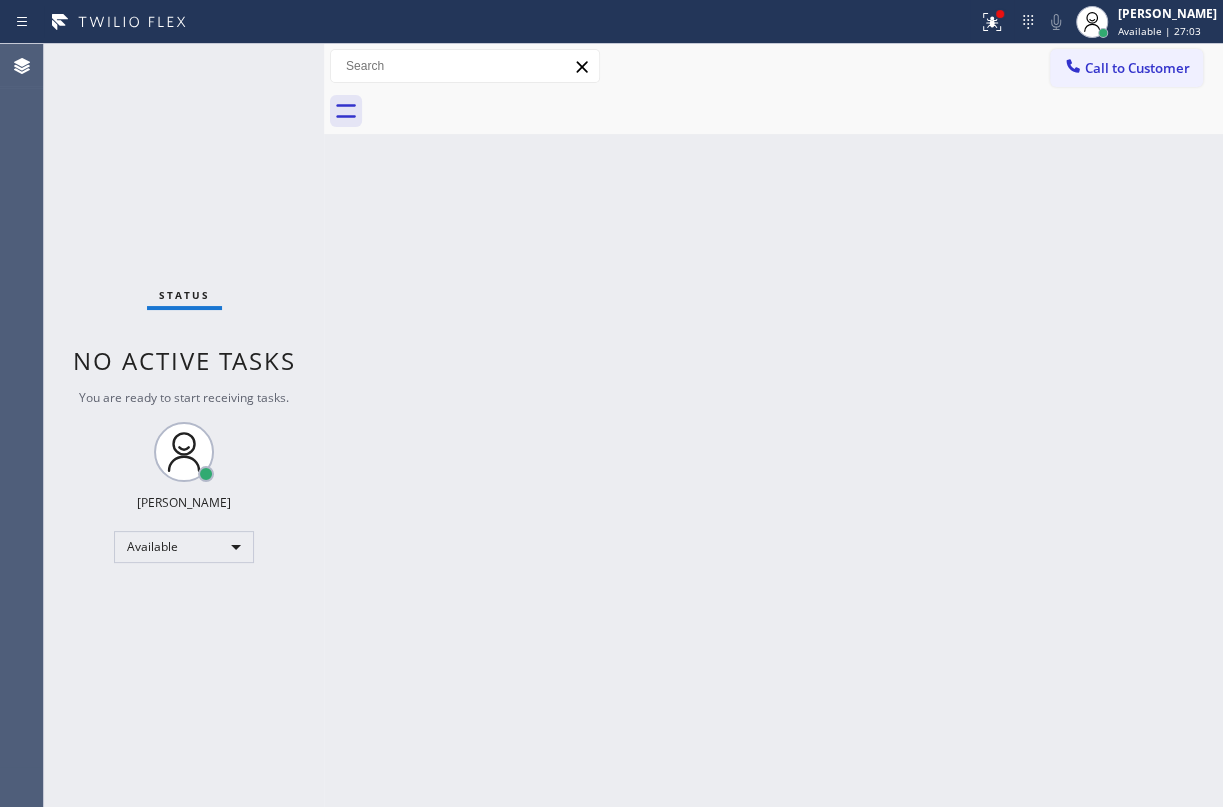 click on "Back to Dashboard Change Sender ID Customers Technicians Select a contact Outbound call Technician Search Technician Your caller id phone number Your caller id phone number Call Technician info Name   Phone none Address none Change Sender ID HVAC [PHONE_NUMBER] 5 Star Appliance [PHONE_NUMBER] Appliance Repair [PHONE_NUMBER] Plumbing [PHONE_NUMBER] Air Duct Cleaning [PHONE_NUMBER]  Electricians [PHONE_NUMBER] Cancel Change Check personal SMS Reset Change No tabs Call to Customer Outbound call Location 5 Star Appliance Repair Your caller id phone number [PHONE_NUMBER] Customer number Call Outbound call Technician Search Technician Your caller id phone number Your caller id phone number Call" at bounding box center (773, 425) 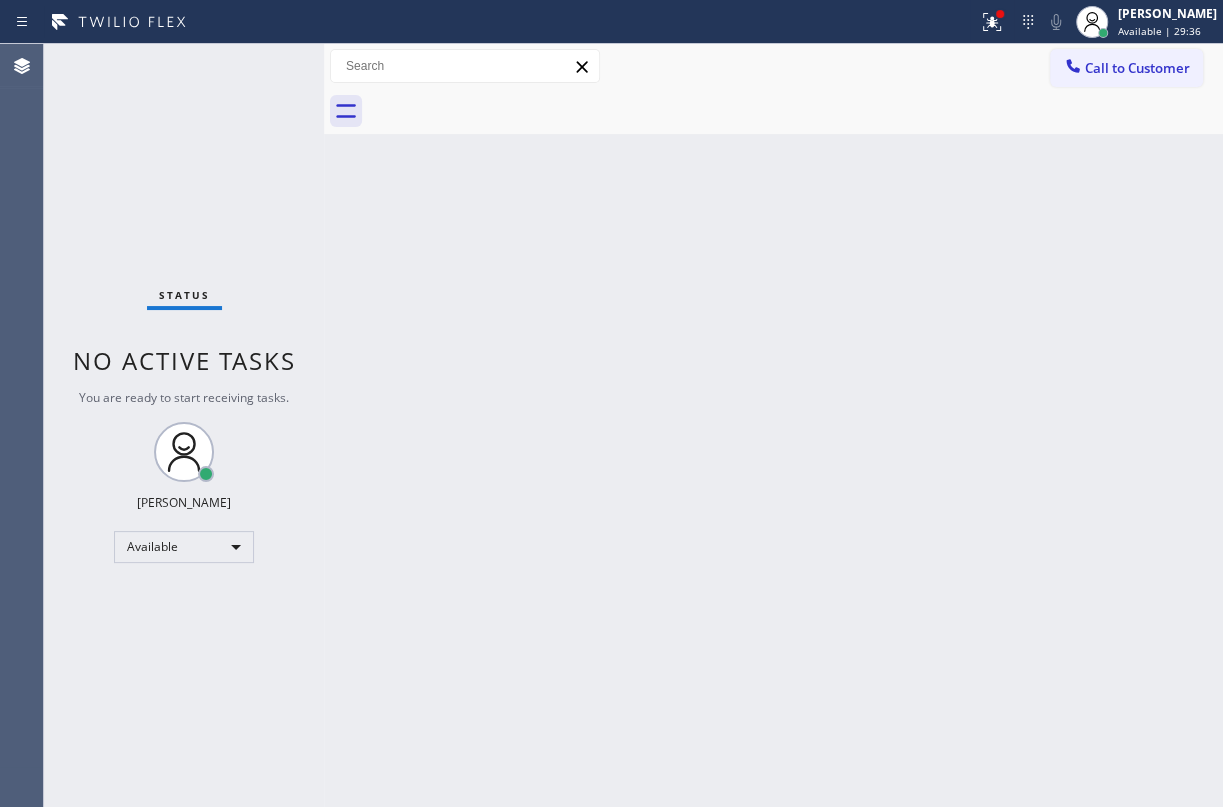 click on "Back to Dashboard Change Sender ID Customers Technicians Select a contact Outbound call Technician Search Technician Your caller id phone number Your caller id phone number Call Technician info Name   Phone none Address none Change Sender ID HVAC [PHONE_NUMBER] 5 Star Appliance [PHONE_NUMBER] Appliance Repair [PHONE_NUMBER] Plumbing [PHONE_NUMBER] Air Duct Cleaning [PHONE_NUMBER]  Electricians [PHONE_NUMBER] Cancel Change Check personal SMS Reset Change No tabs Call to Customer Outbound call Location 5 Star Appliance Repair Your caller id phone number [PHONE_NUMBER] Customer number Call Outbound call Technician Search Technician Your caller id phone number Your caller id phone number Call" at bounding box center (773, 425) 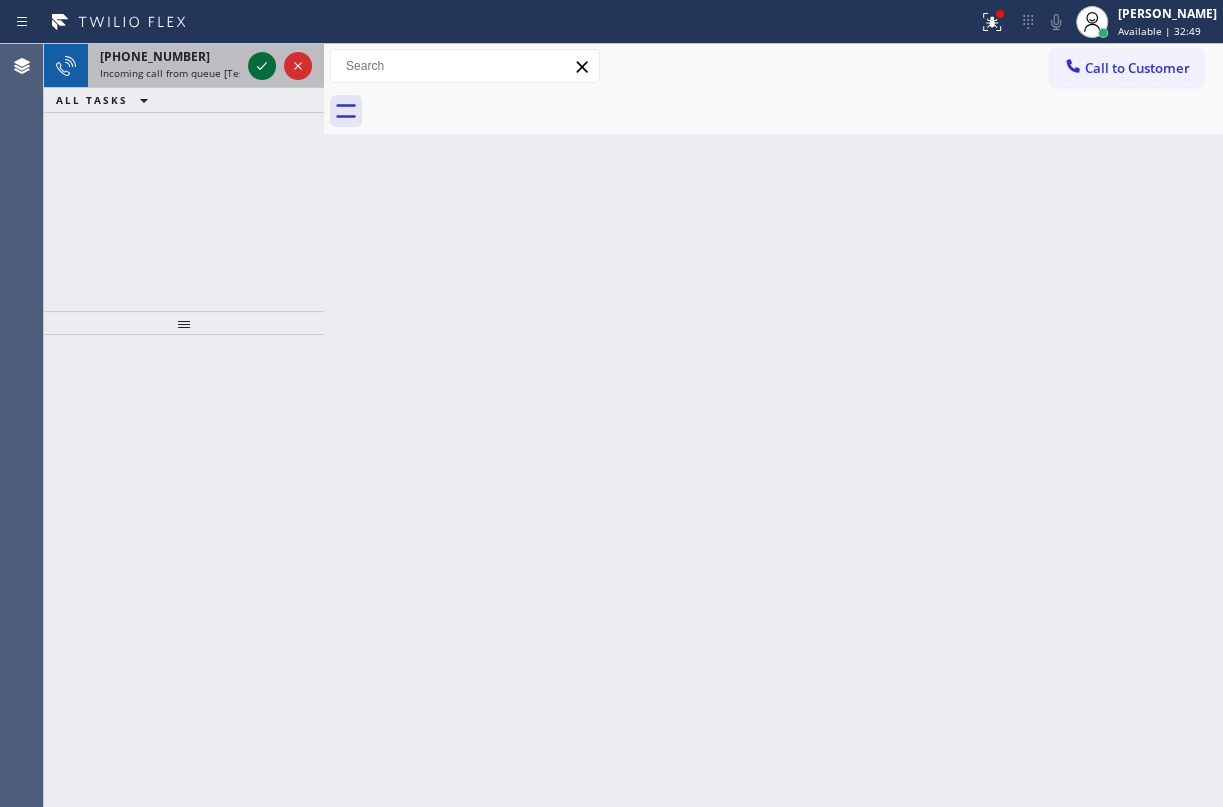 click 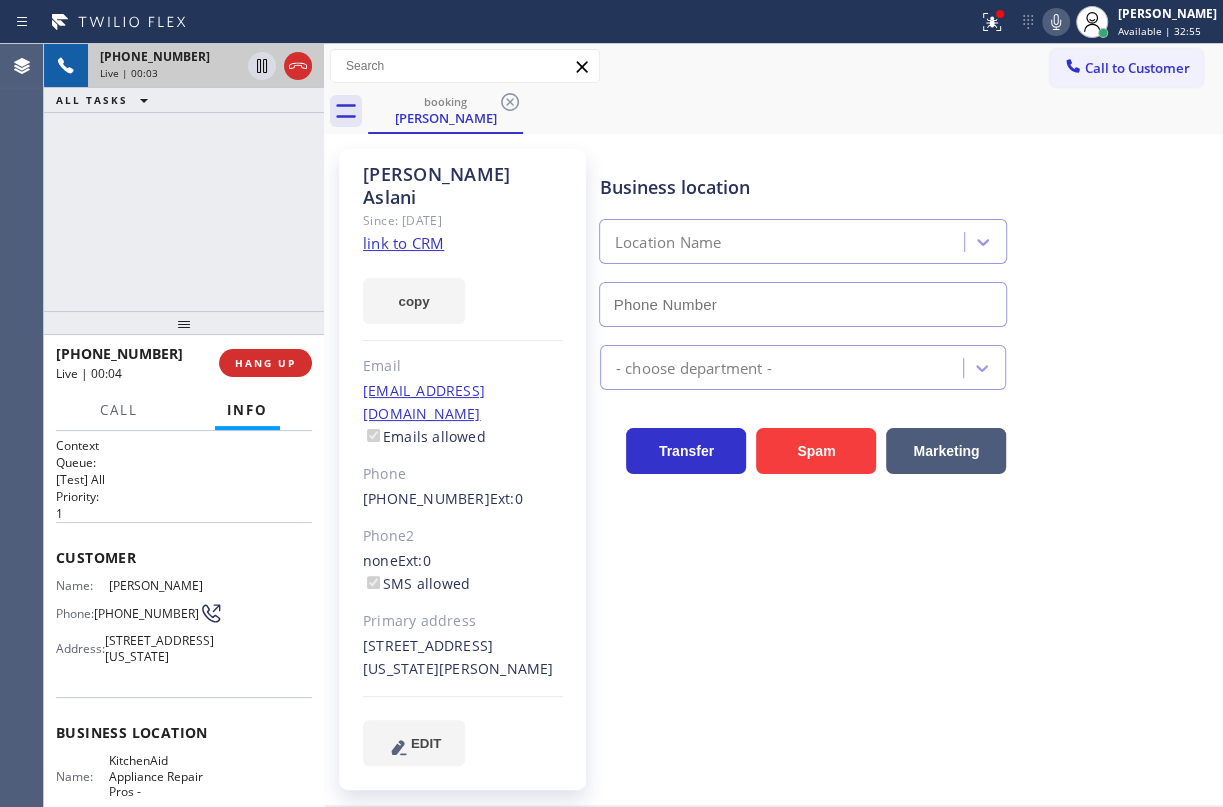 click on "link to CRM" 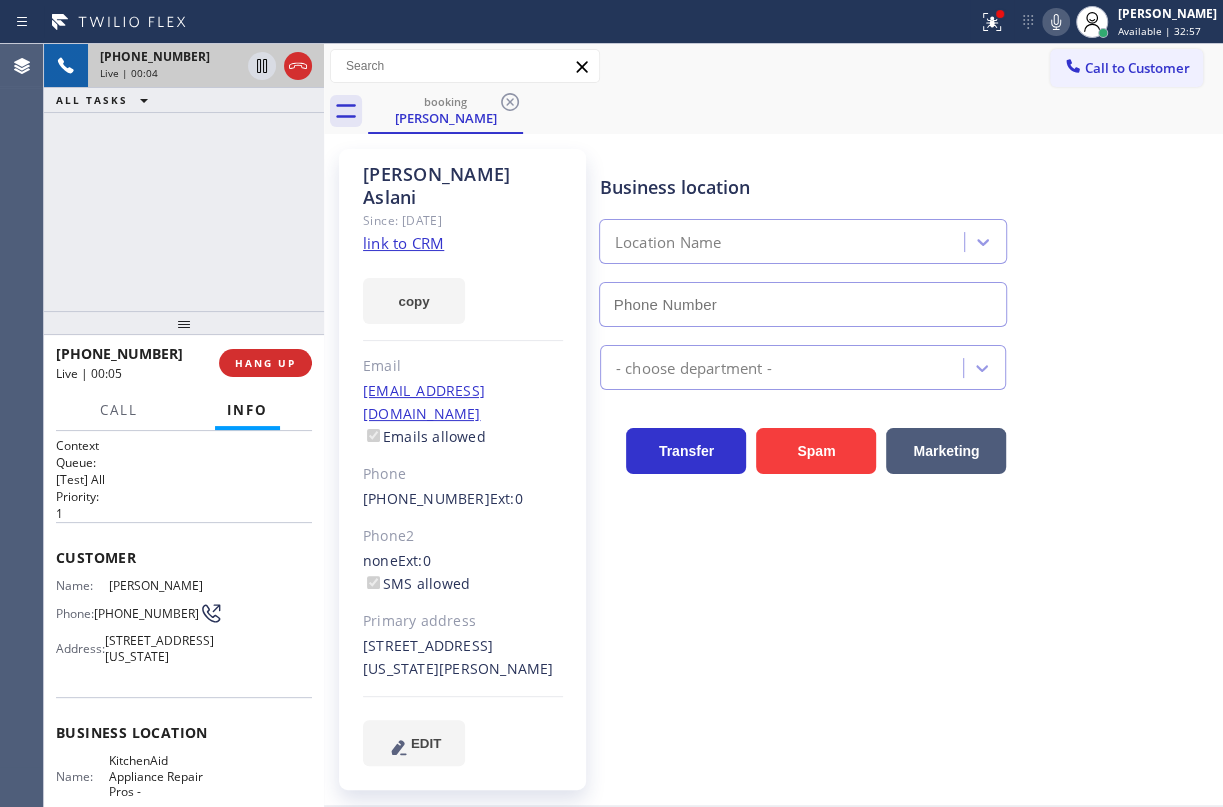 type on "[PHONE_NUMBER]" 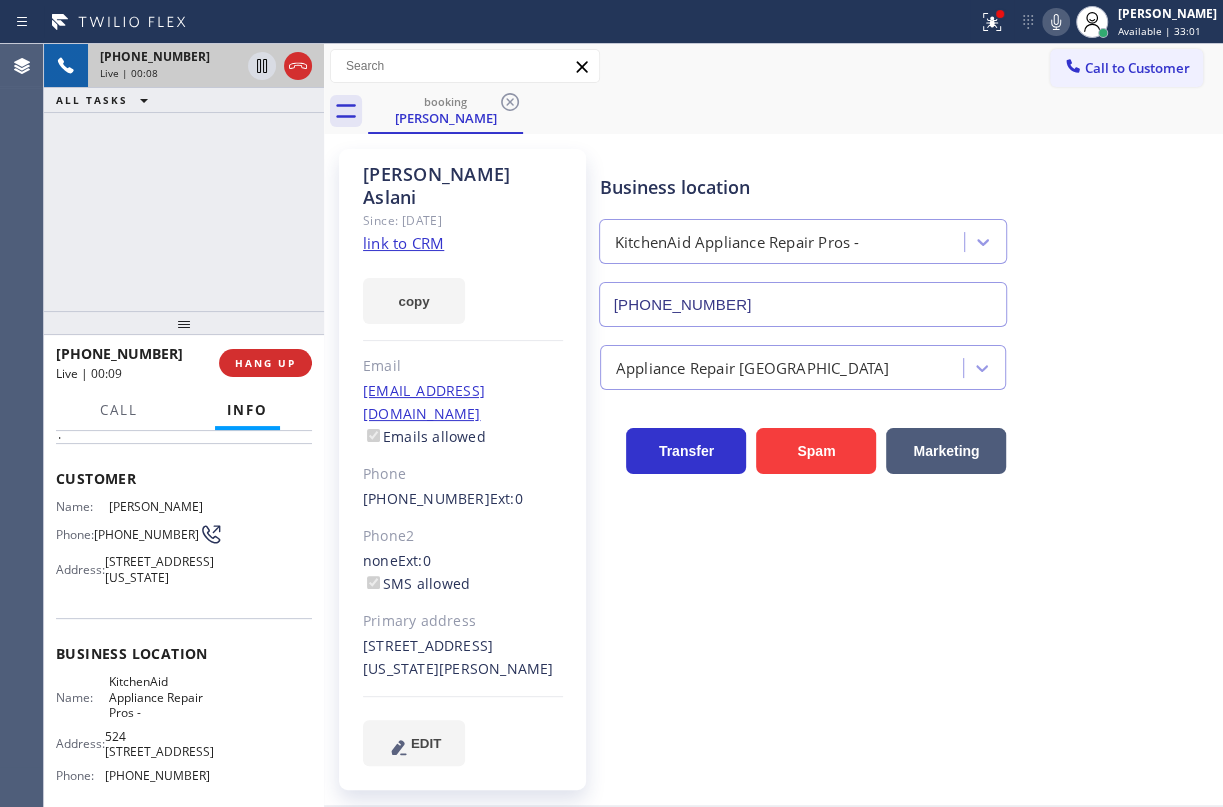 scroll, scrollTop: 181, scrollLeft: 0, axis: vertical 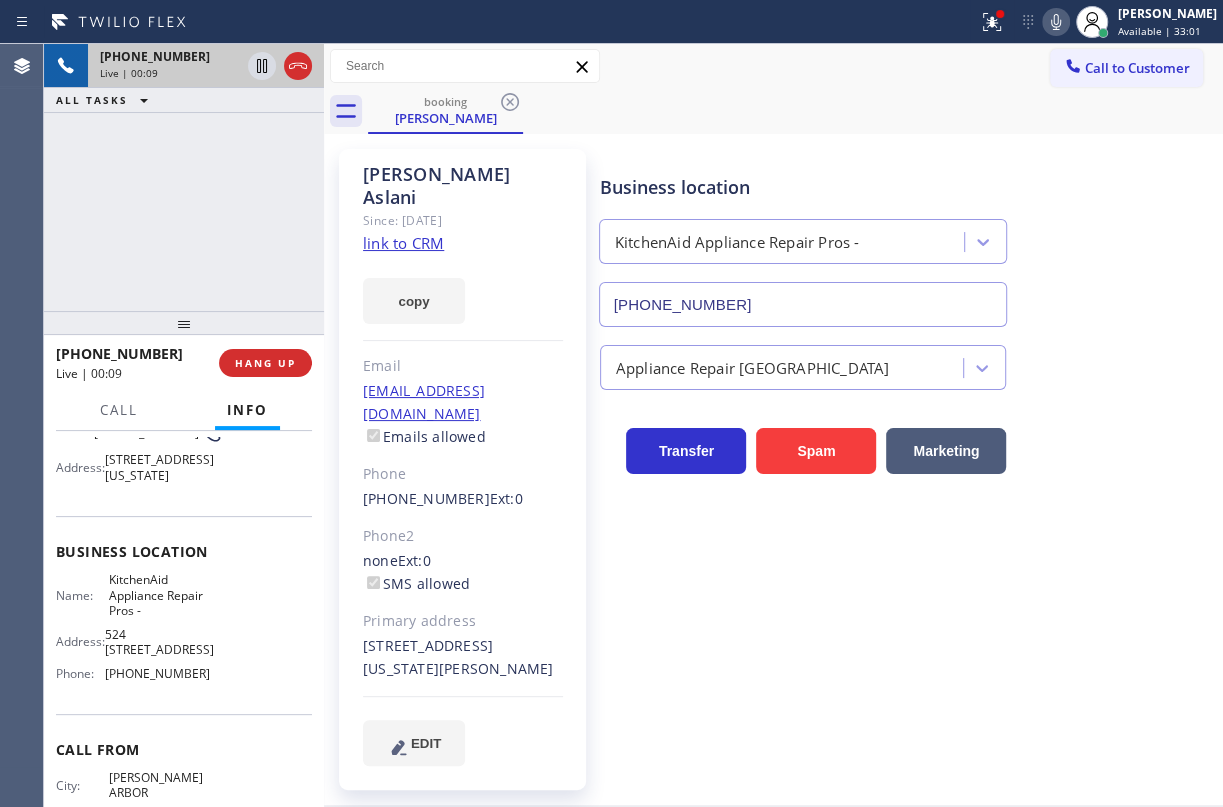 click on "KitchenAid Appliance Repair Pros -" at bounding box center [159, 595] 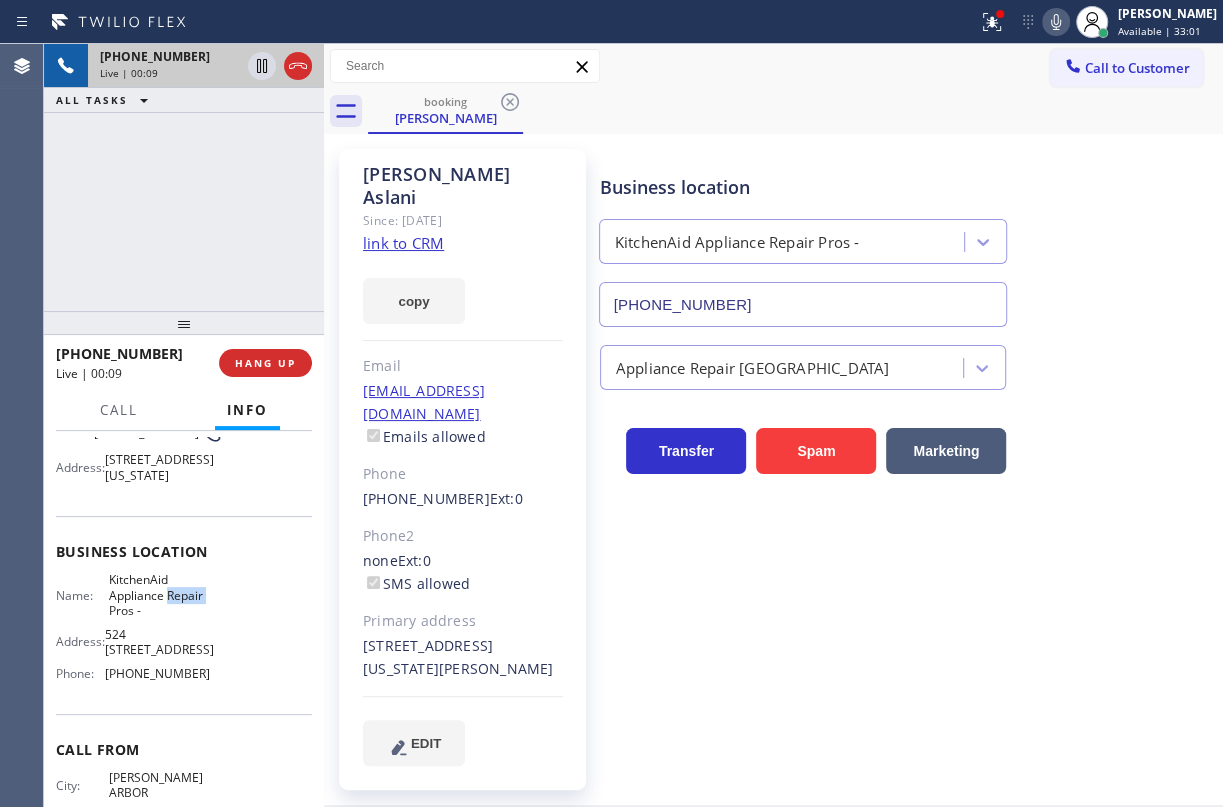click on "KitchenAid Appliance Repair Pros -" at bounding box center (159, 595) 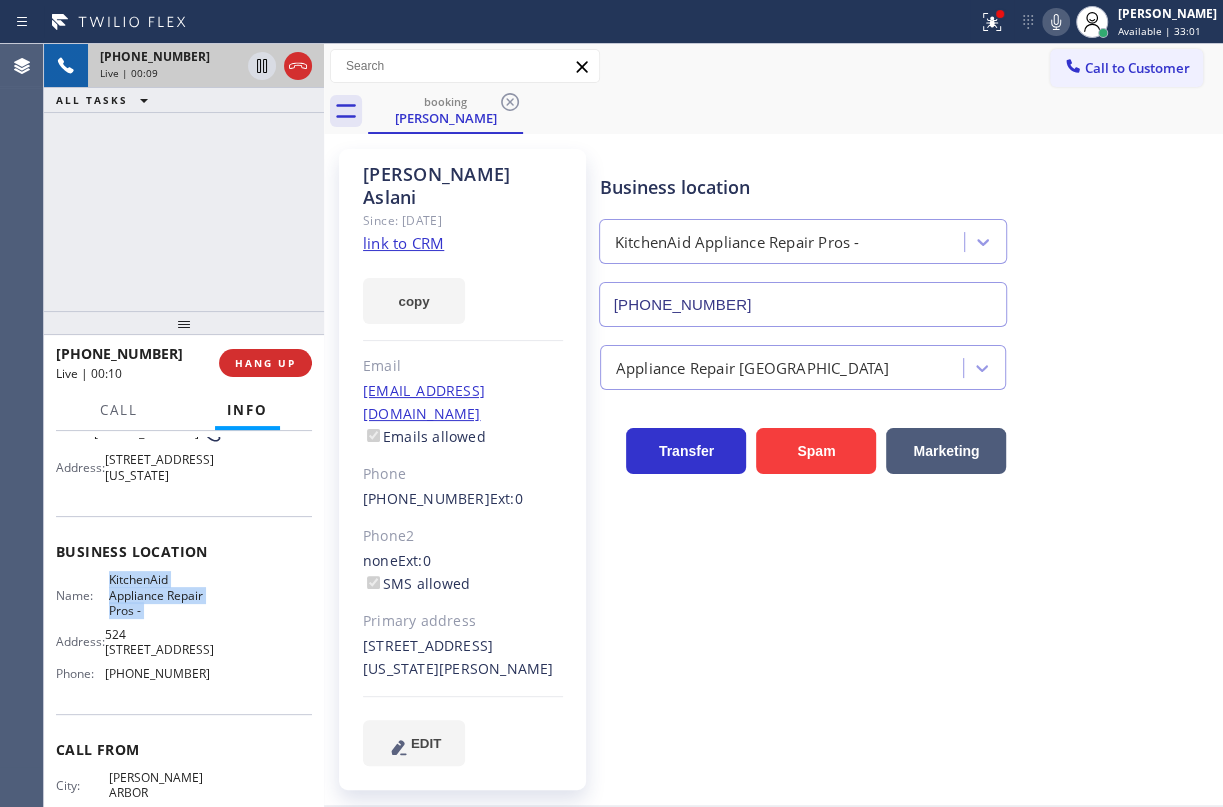 click on "KitchenAid Appliance Repair Pros -" at bounding box center (159, 595) 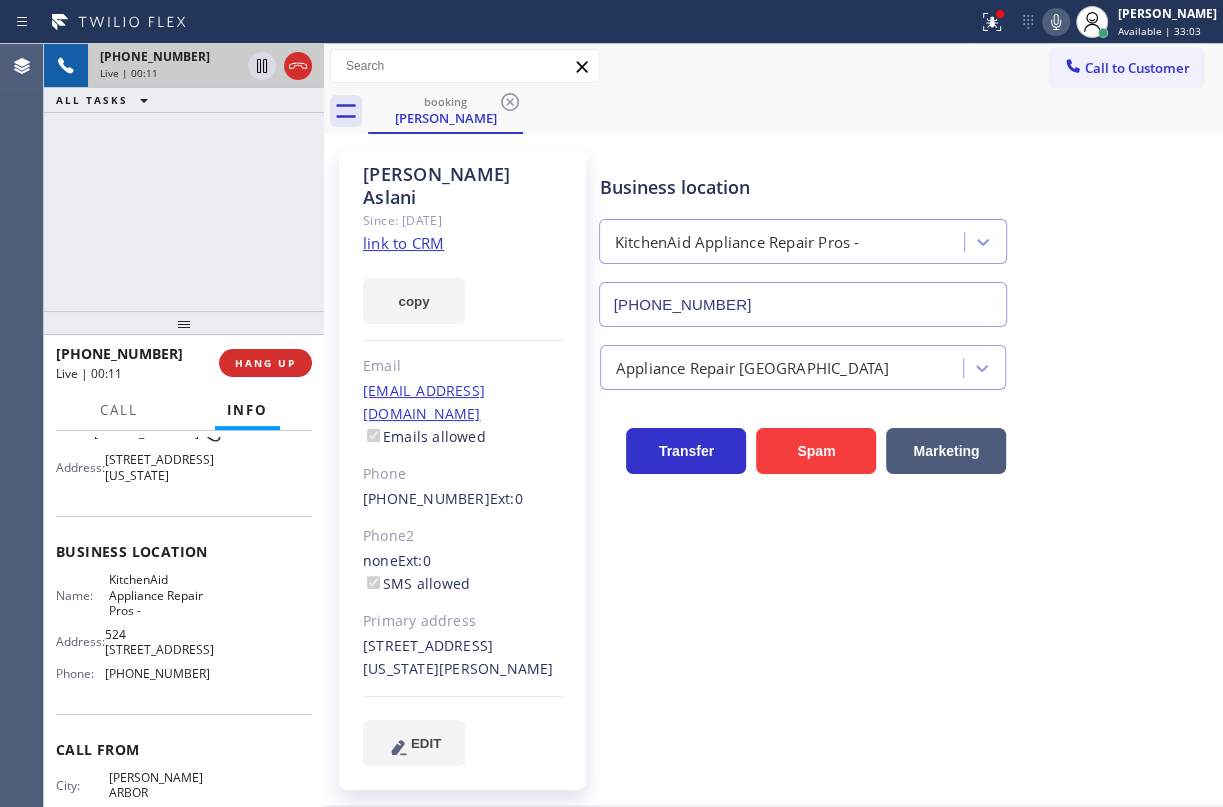 click on "[PHONE_NUMBER]" at bounding box center [803, 304] 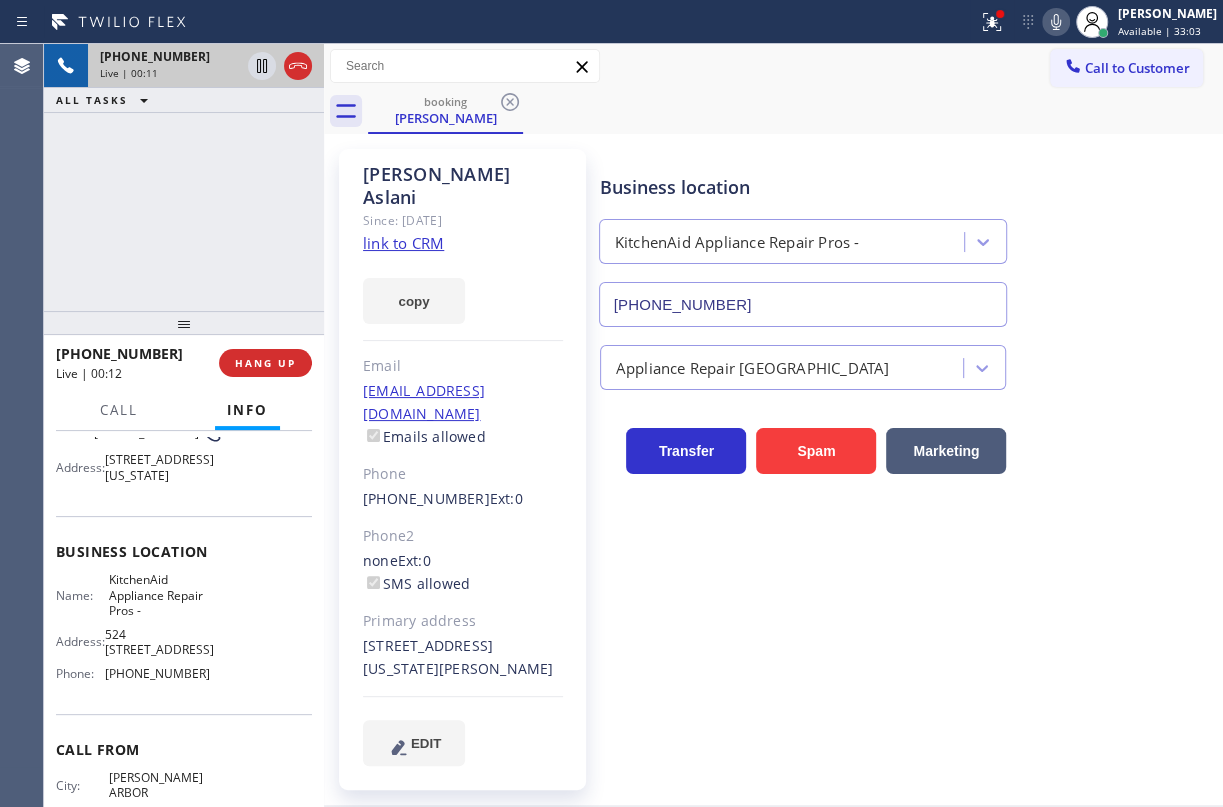 click on "[PHONE_NUMBER]" at bounding box center (803, 304) 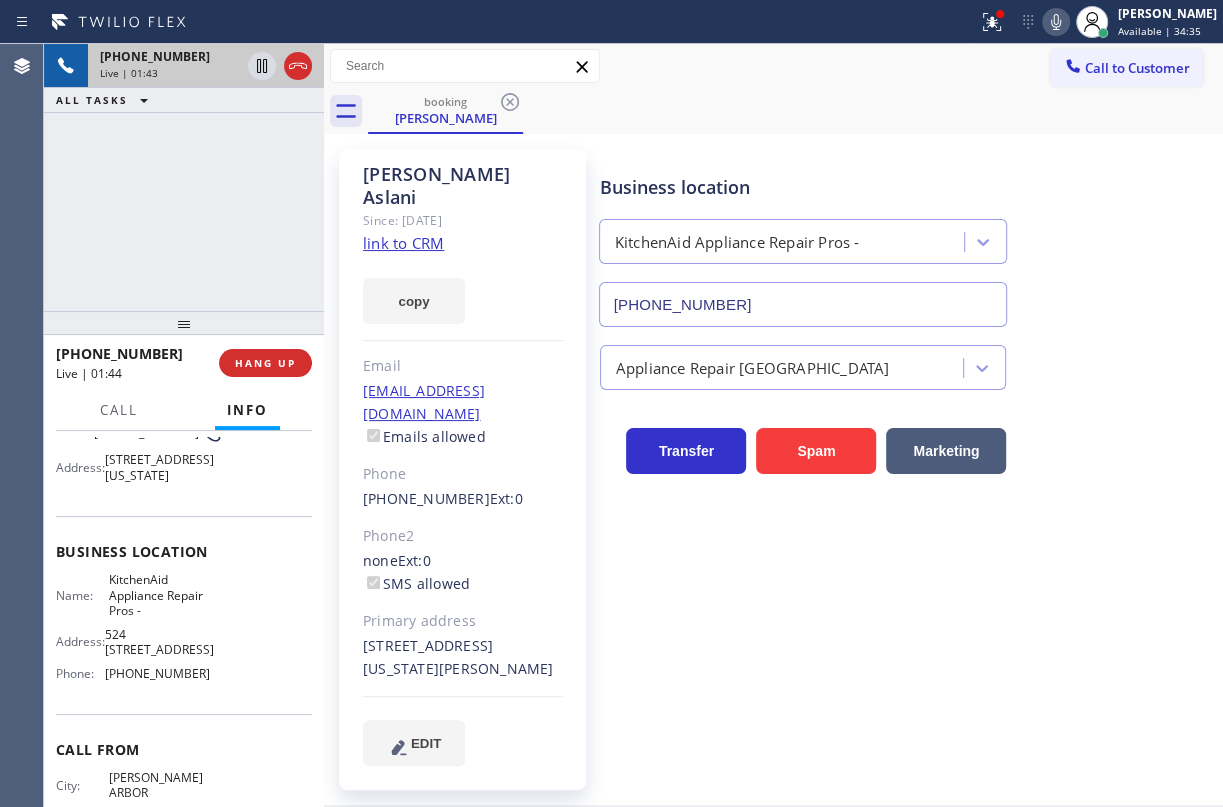 click 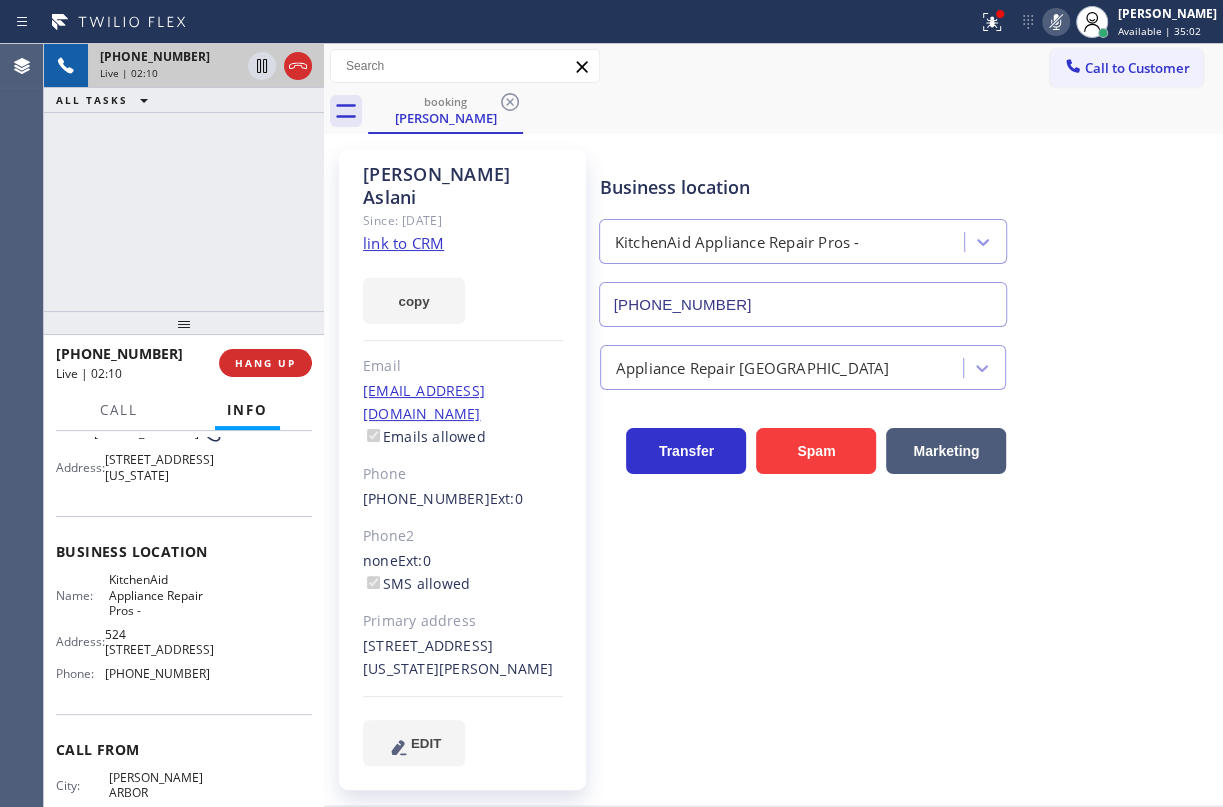 click on "booking [PERSON_NAME]" at bounding box center [795, 111] 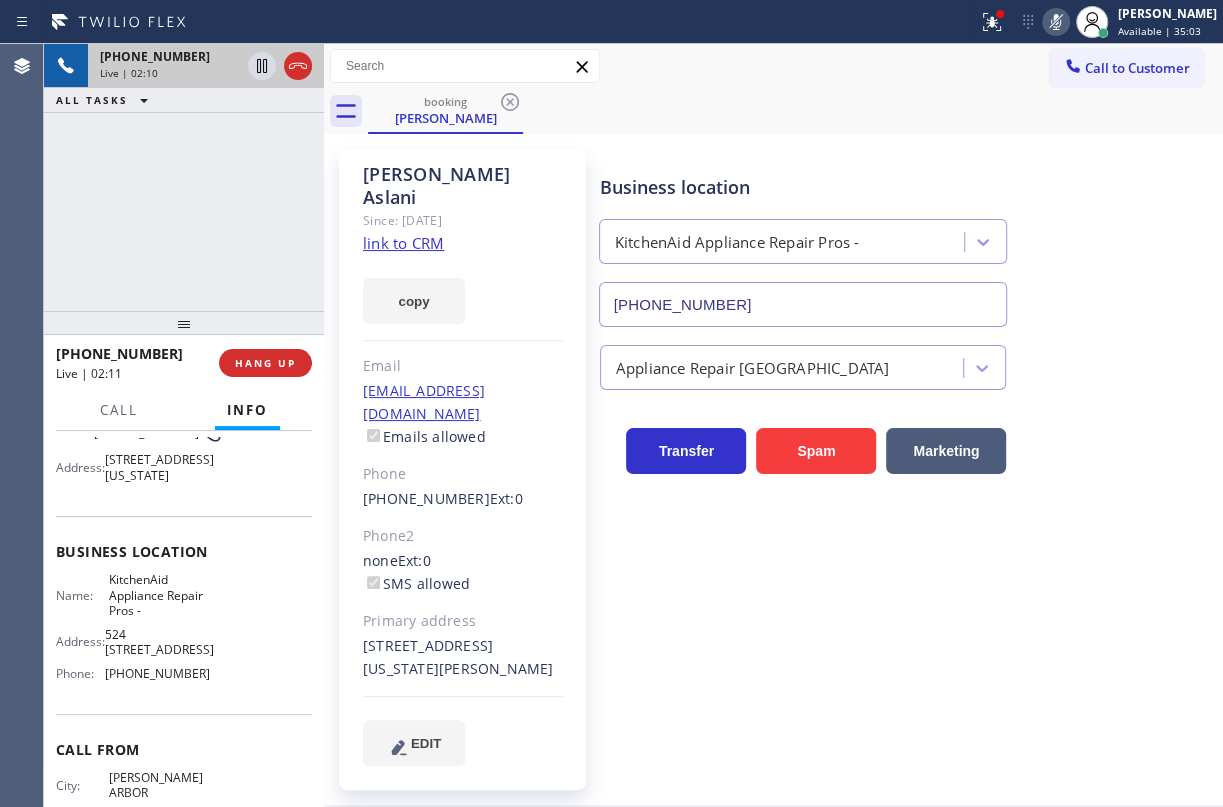 click 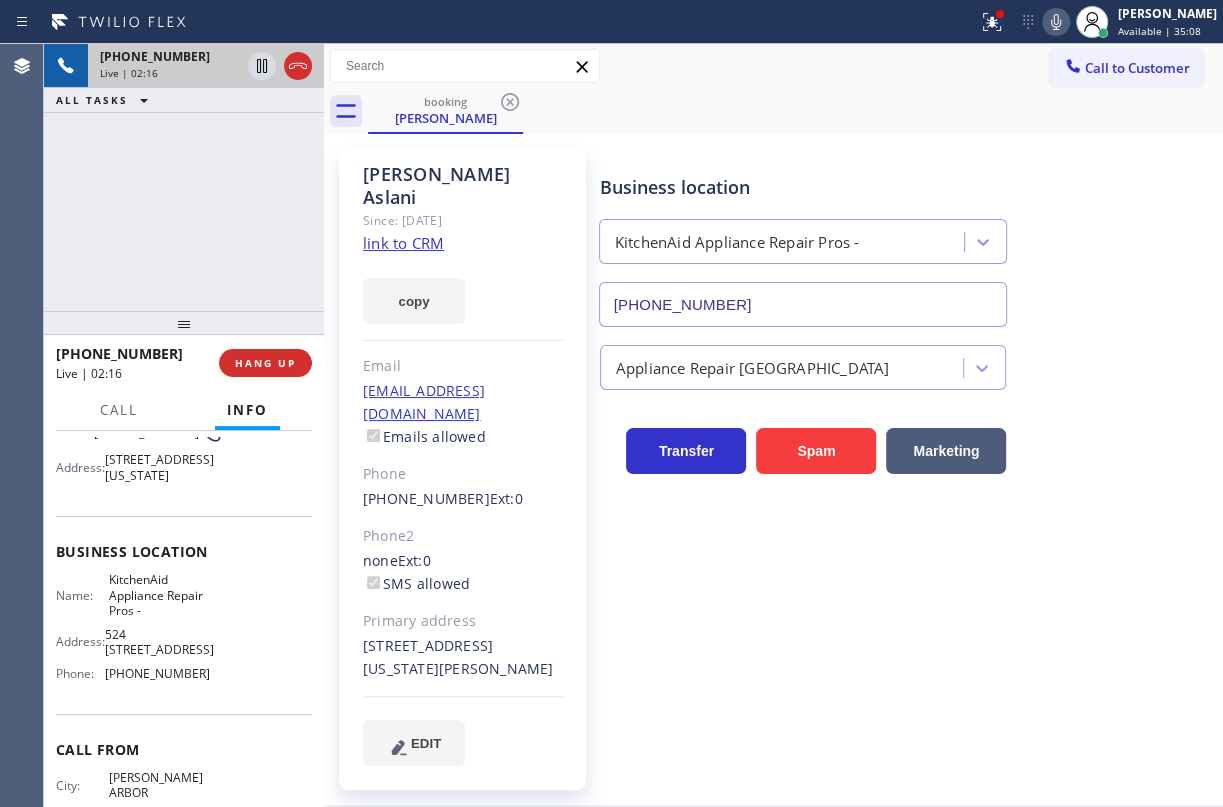 drag, startPoint x: 1155, startPoint y: 332, endPoint x: 1071, endPoint y: 330, distance: 84.0238 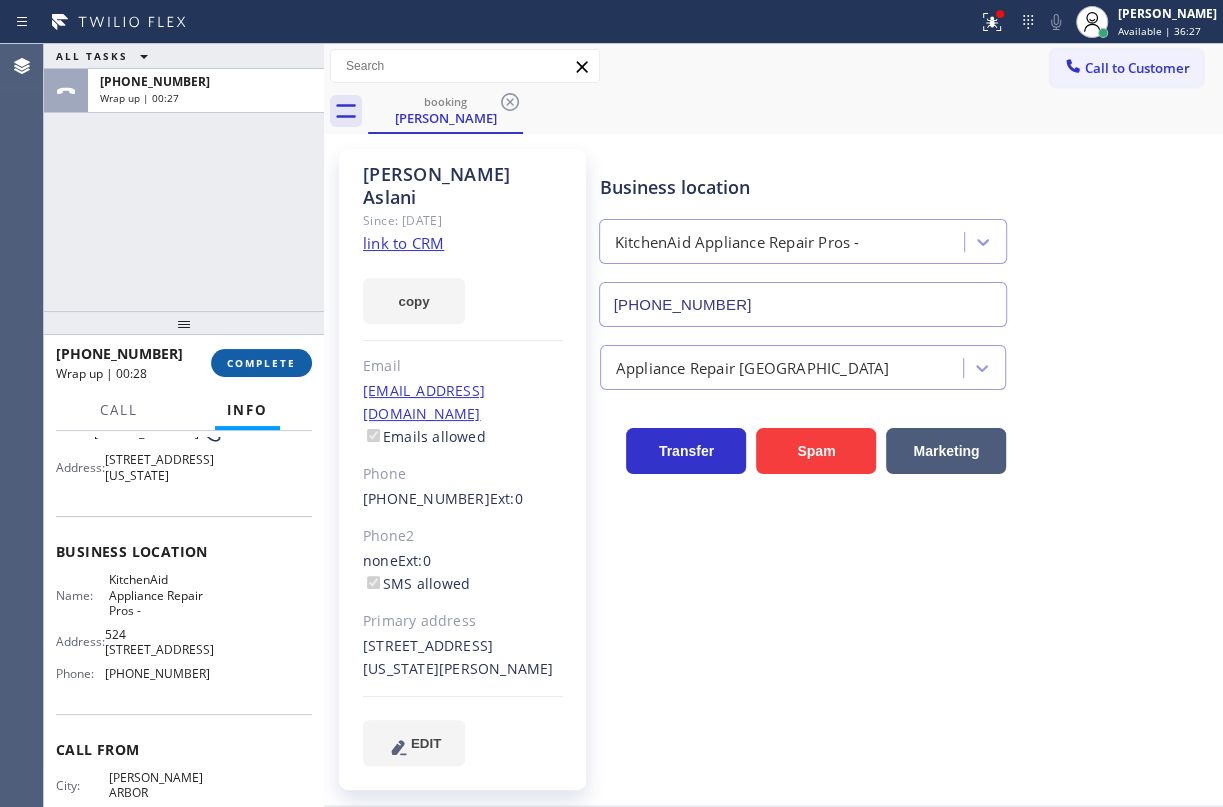 click on "COMPLETE" at bounding box center (261, 363) 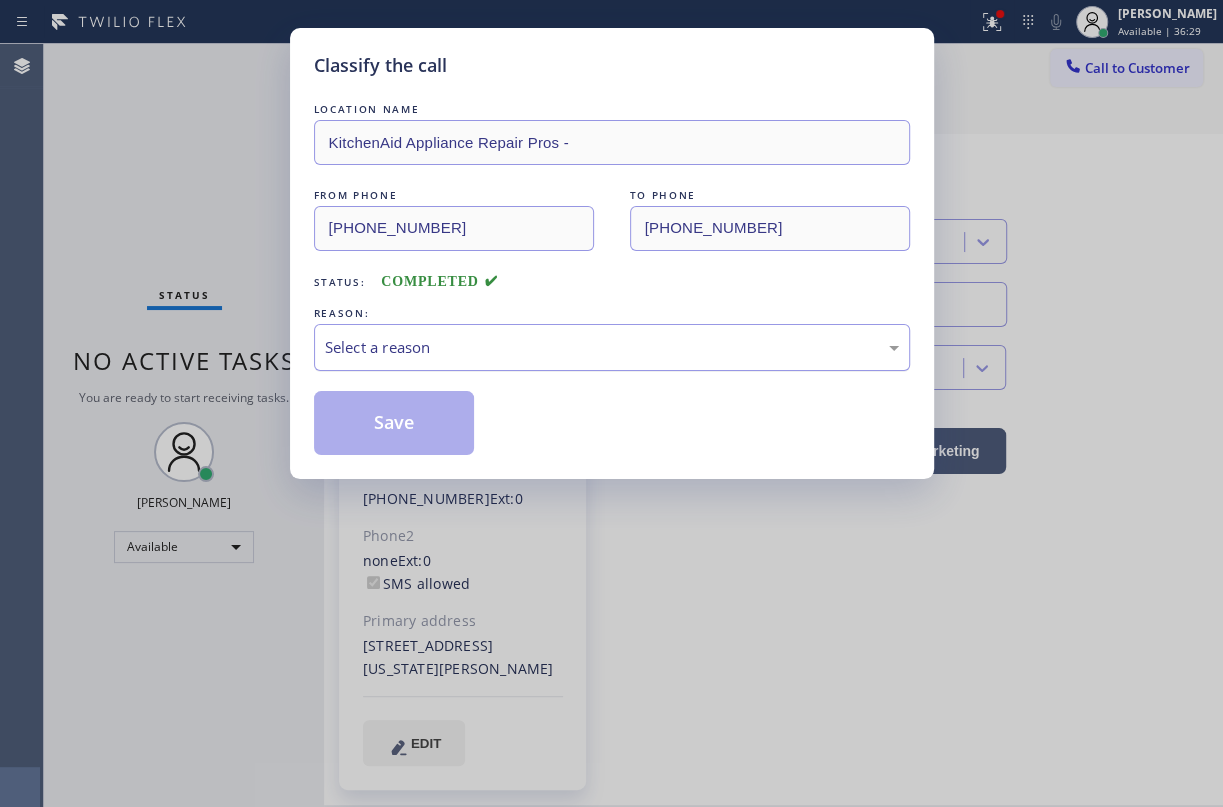 click on "Select a reason" at bounding box center [612, 347] 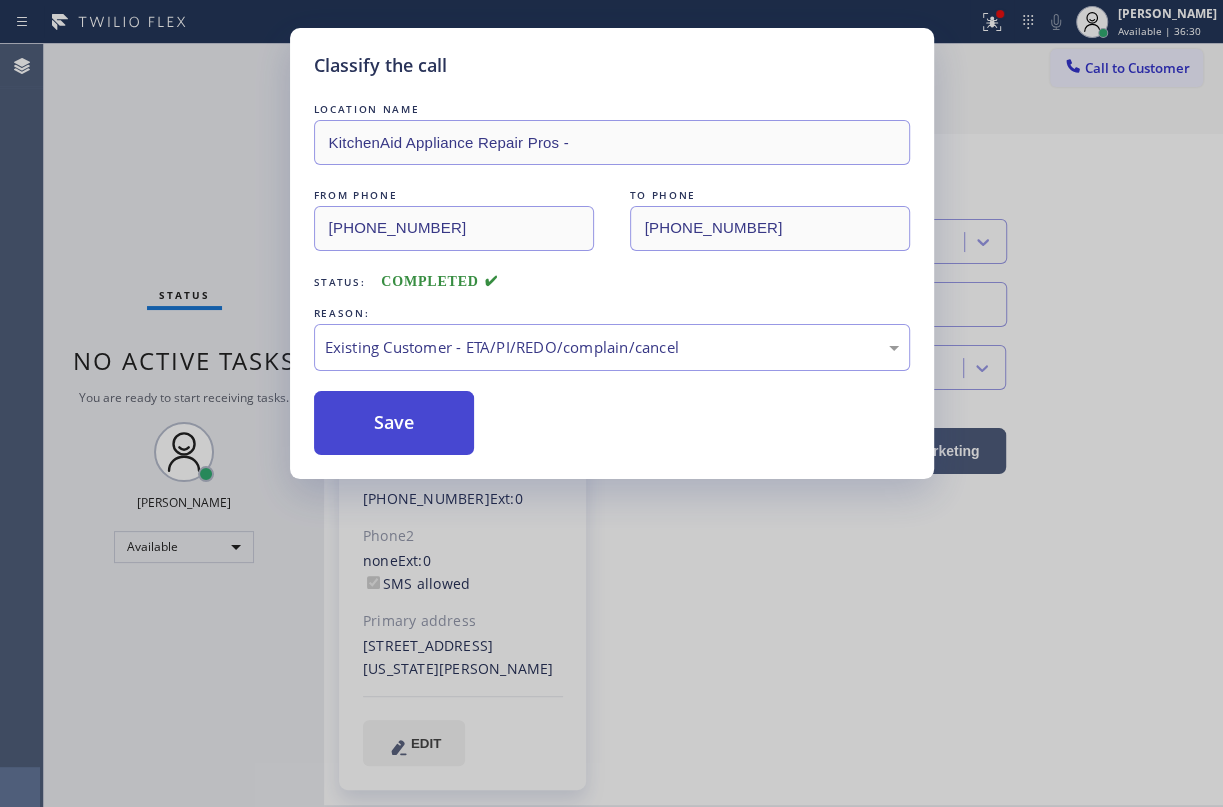 click on "Save" at bounding box center [394, 423] 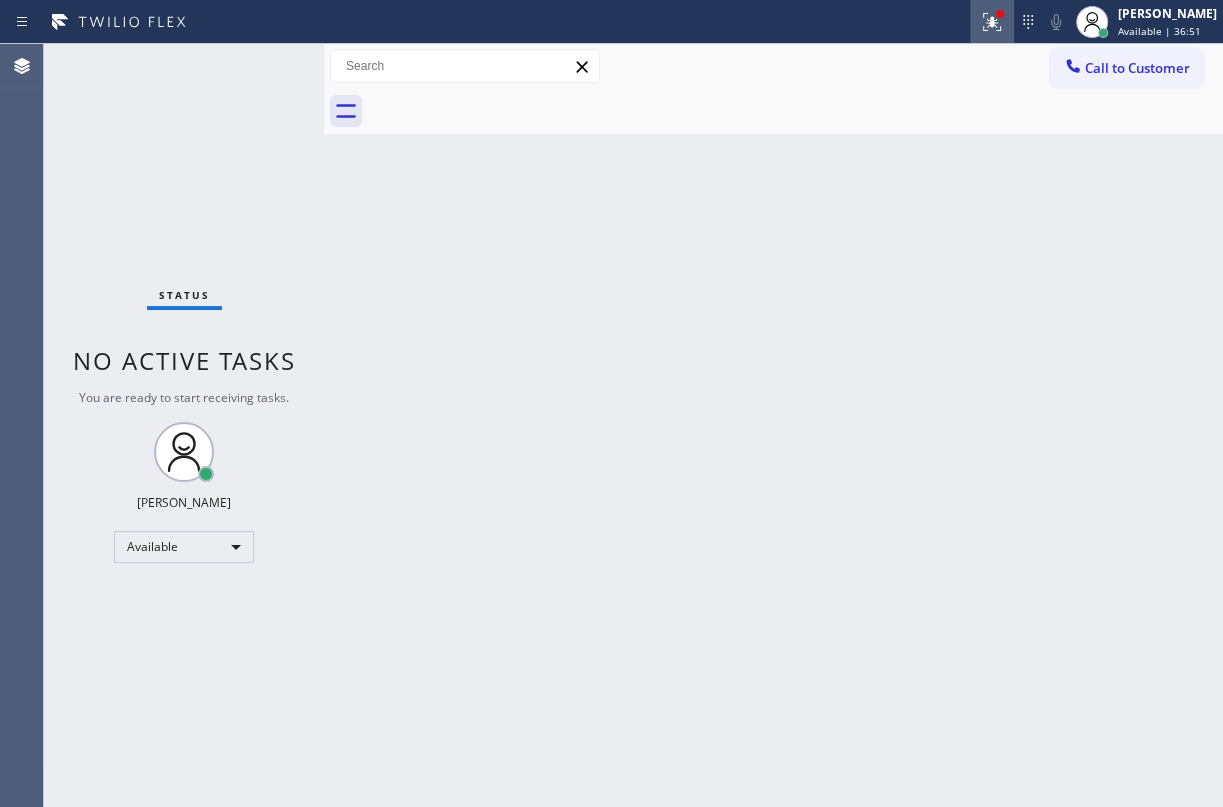 click 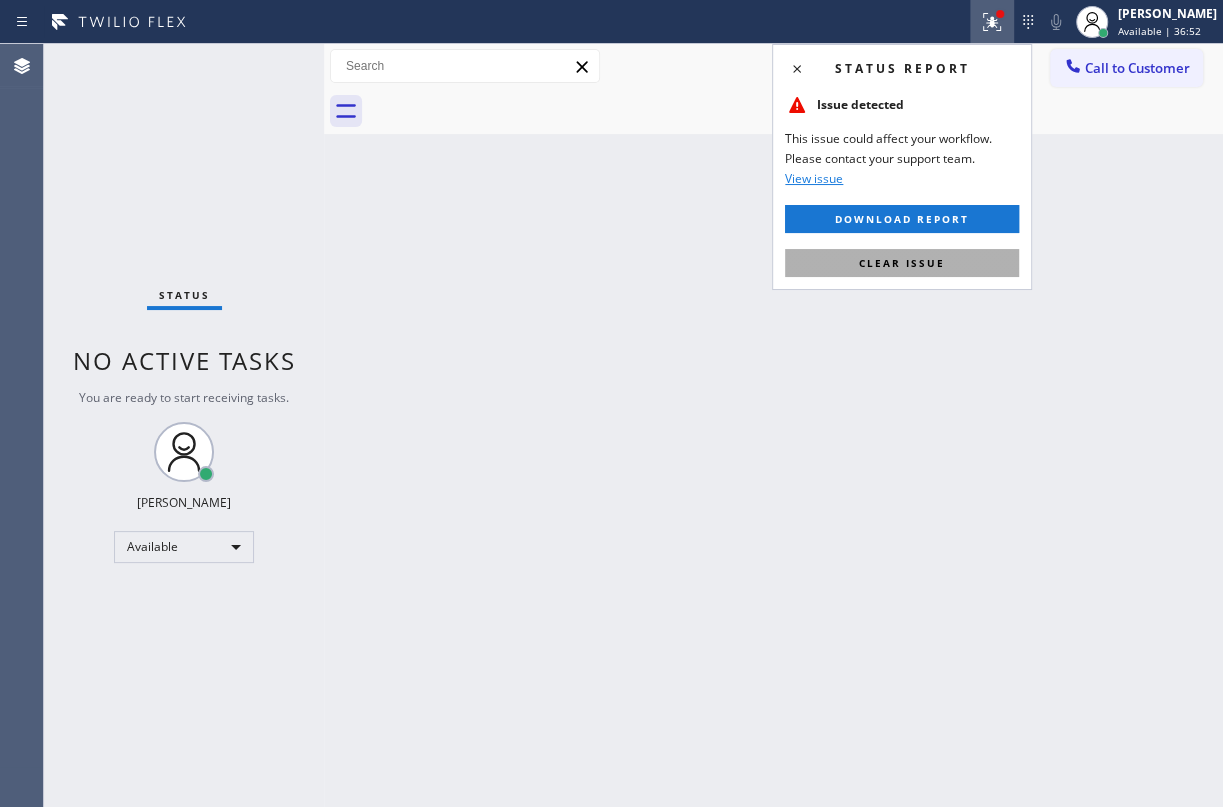 click on "Clear issue" at bounding box center (902, 263) 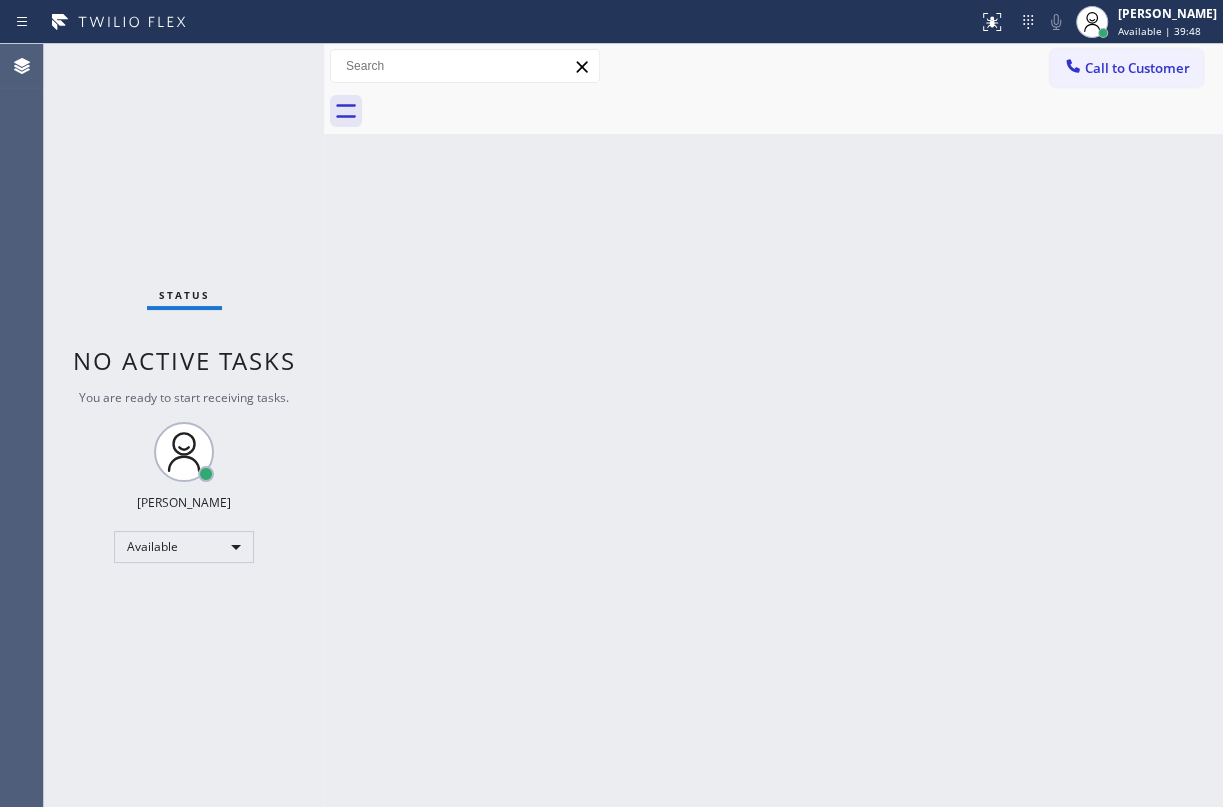 click on "Back to Dashboard Change Sender ID Customers Technicians Select a contact Outbound call Technician Search Technician Your caller id phone number Your caller id phone number Call Technician info Name   Phone none Address none Change Sender ID HVAC [PHONE_NUMBER] 5 Star Appliance [PHONE_NUMBER] Appliance Repair [PHONE_NUMBER] Plumbing [PHONE_NUMBER] Air Duct Cleaning [PHONE_NUMBER]  Electricians [PHONE_NUMBER] Cancel Change Check personal SMS Reset Change No tabs Call to Customer Outbound call Location 5 Star Appliance Repair Your caller id phone number [PHONE_NUMBER] Customer number Call Outbound call Technician Search Technician Your caller id phone number Your caller id phone number Call" at bounding box center [773, 425] 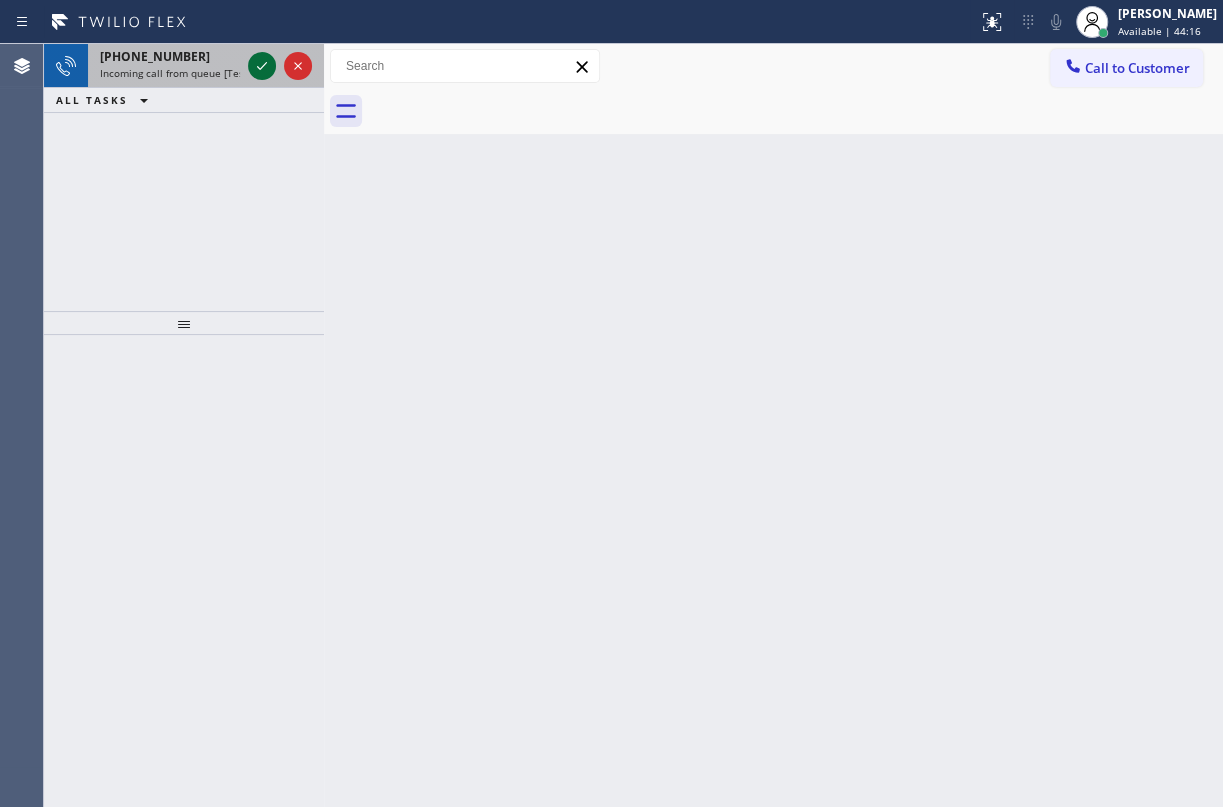 click 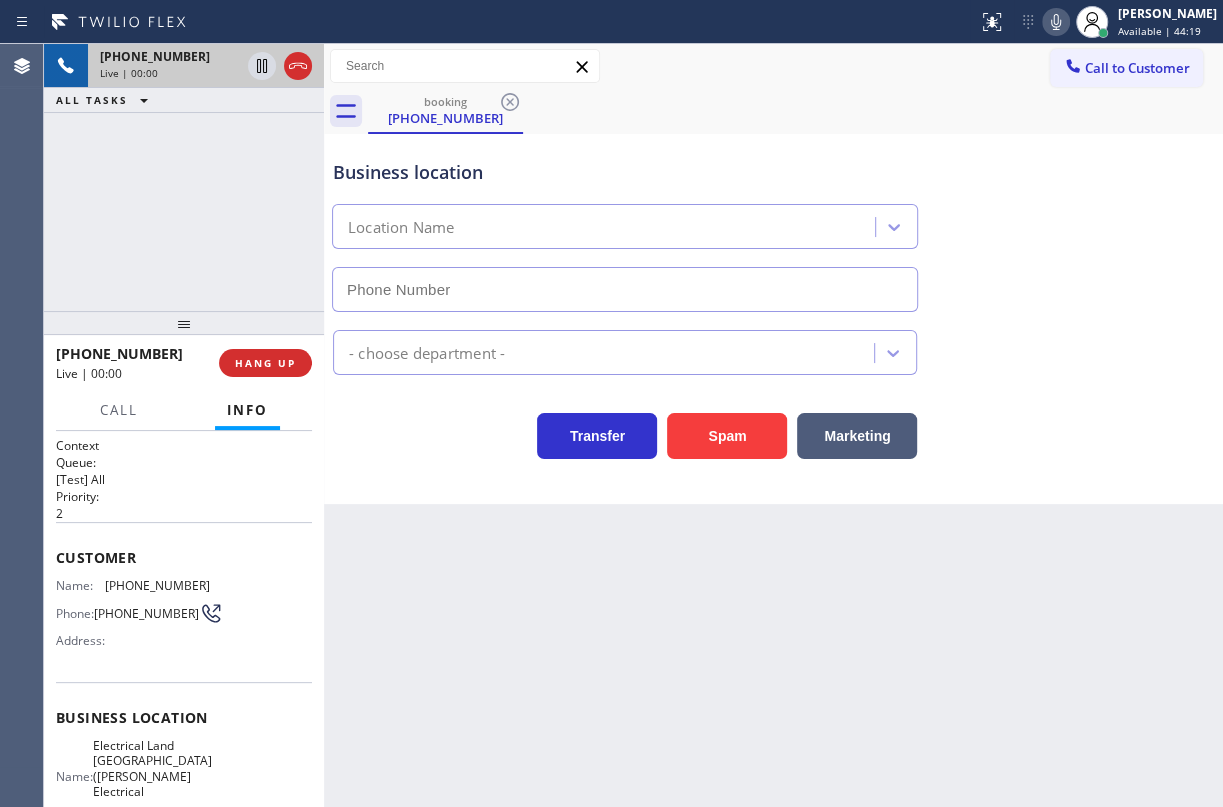 type on "[PHONE_NUMBER]" 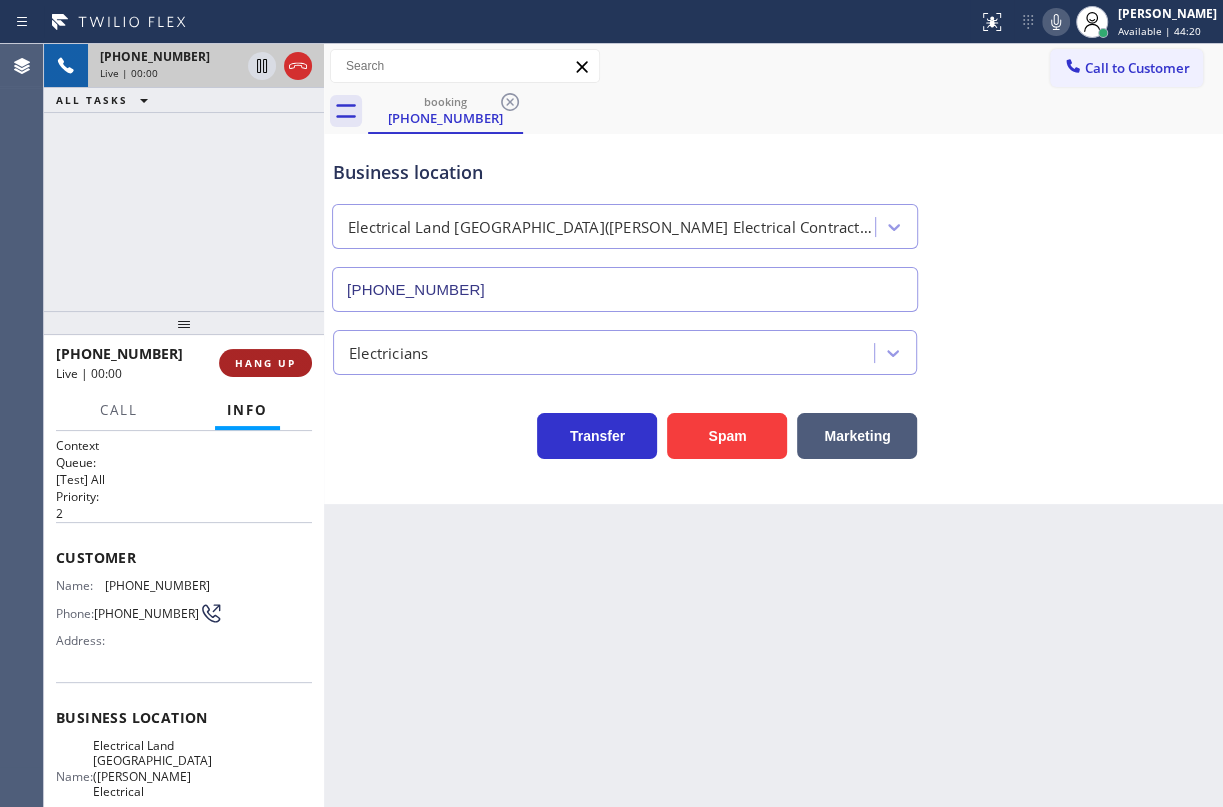 click on "HANG UP" at bounding box center (265, 363) 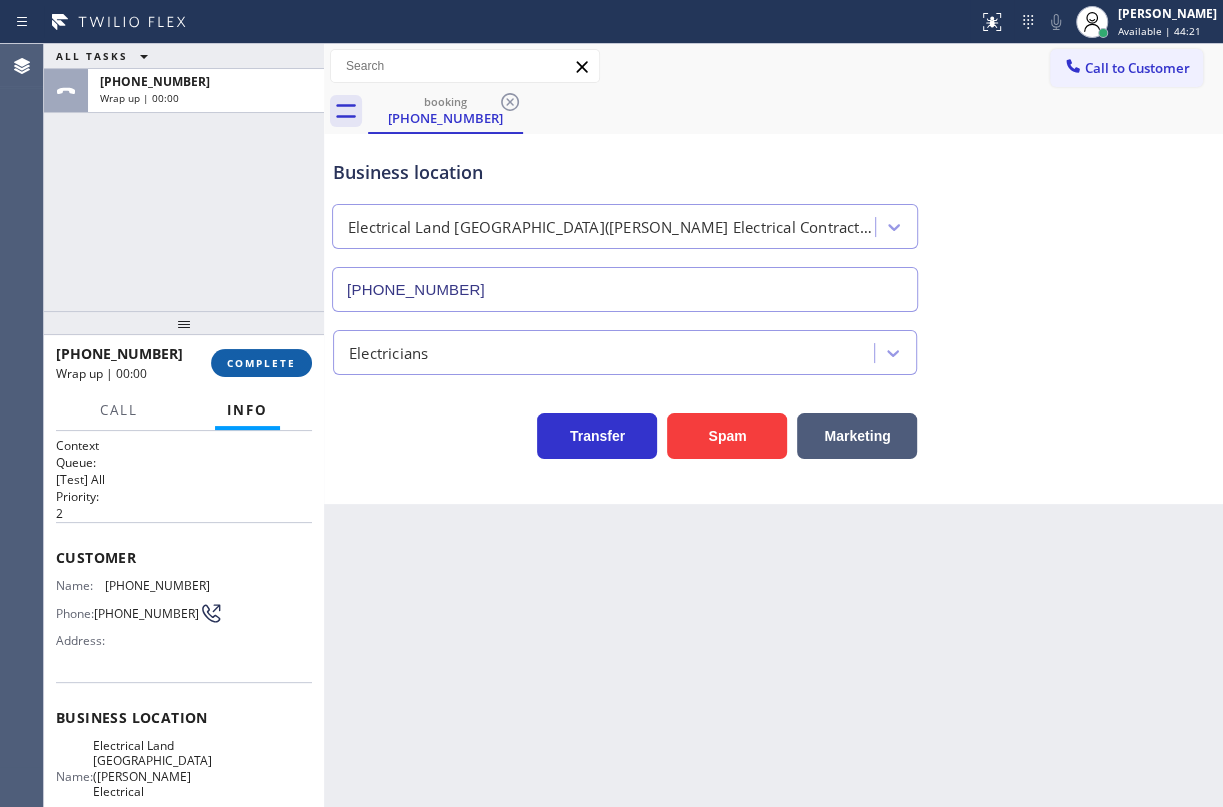 click on "COMPLETE" at bounding box center [261, 363] 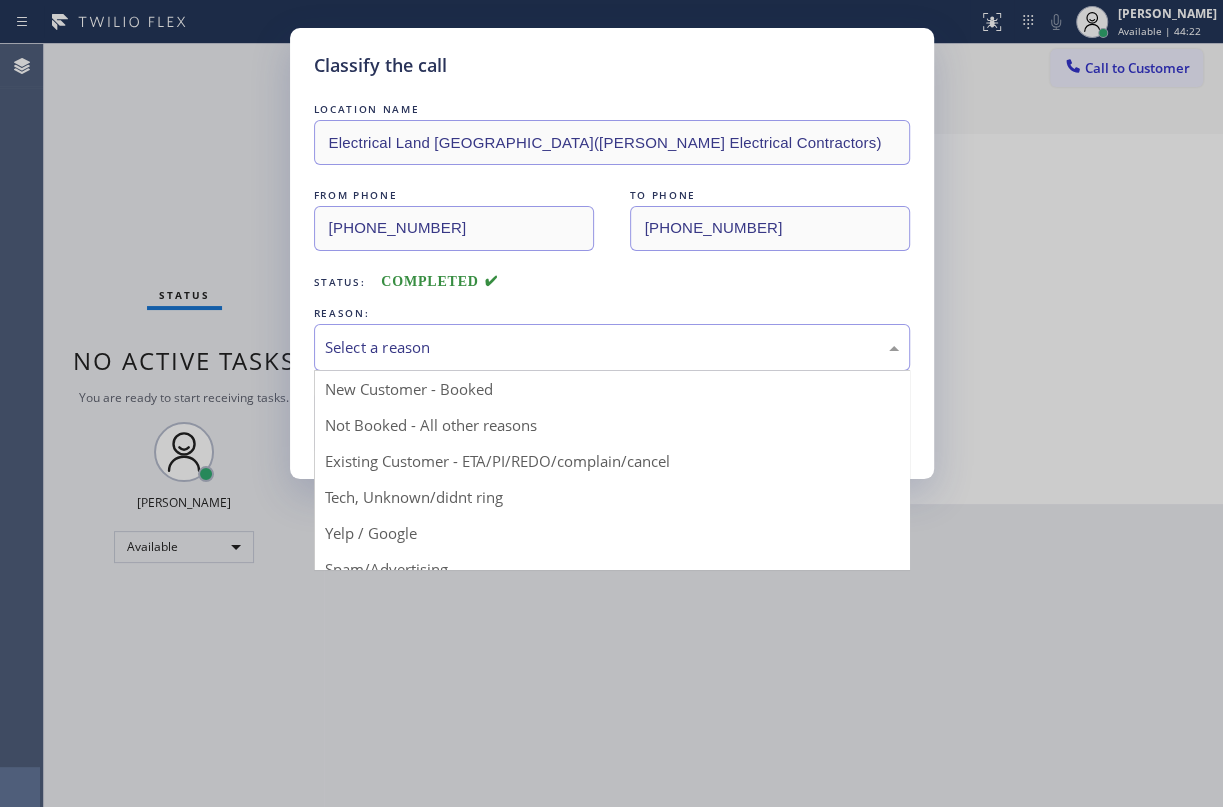 click on "Select a reason" at bounding box center [612, 347] 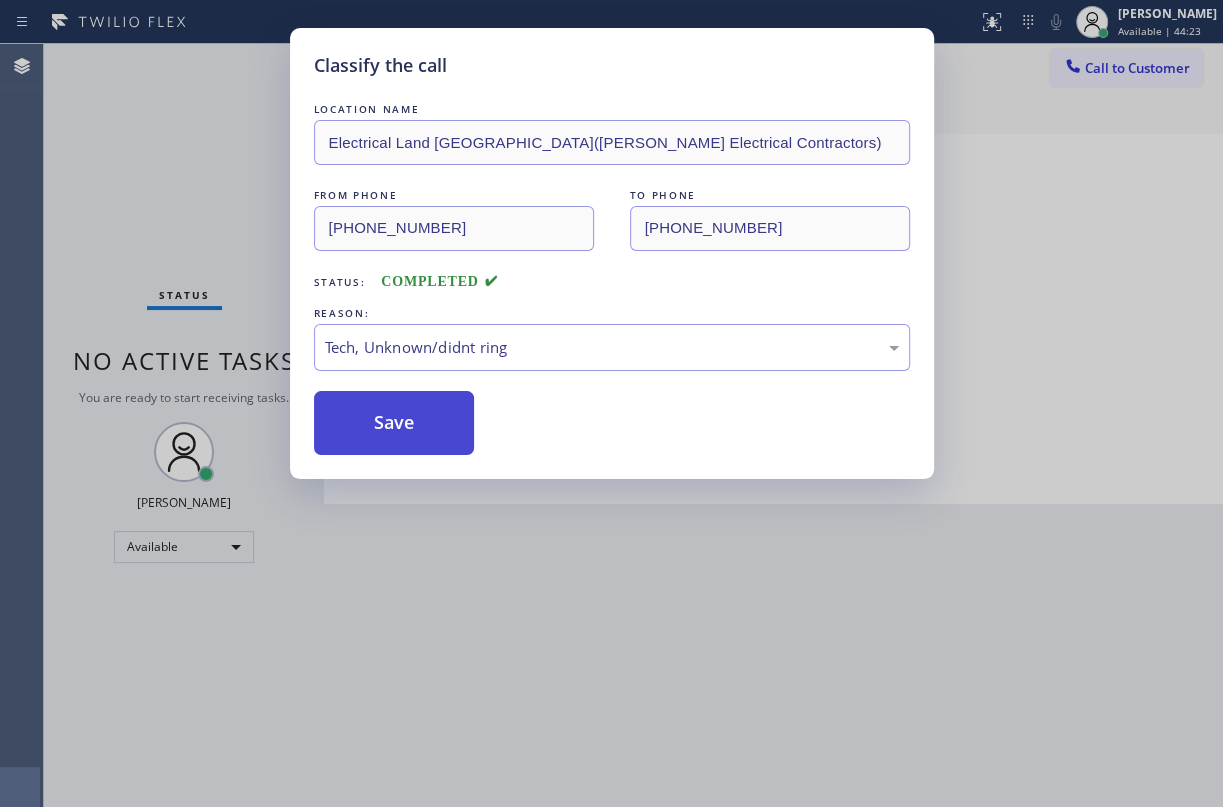 click on "Save" at bounding box center [394, 423] 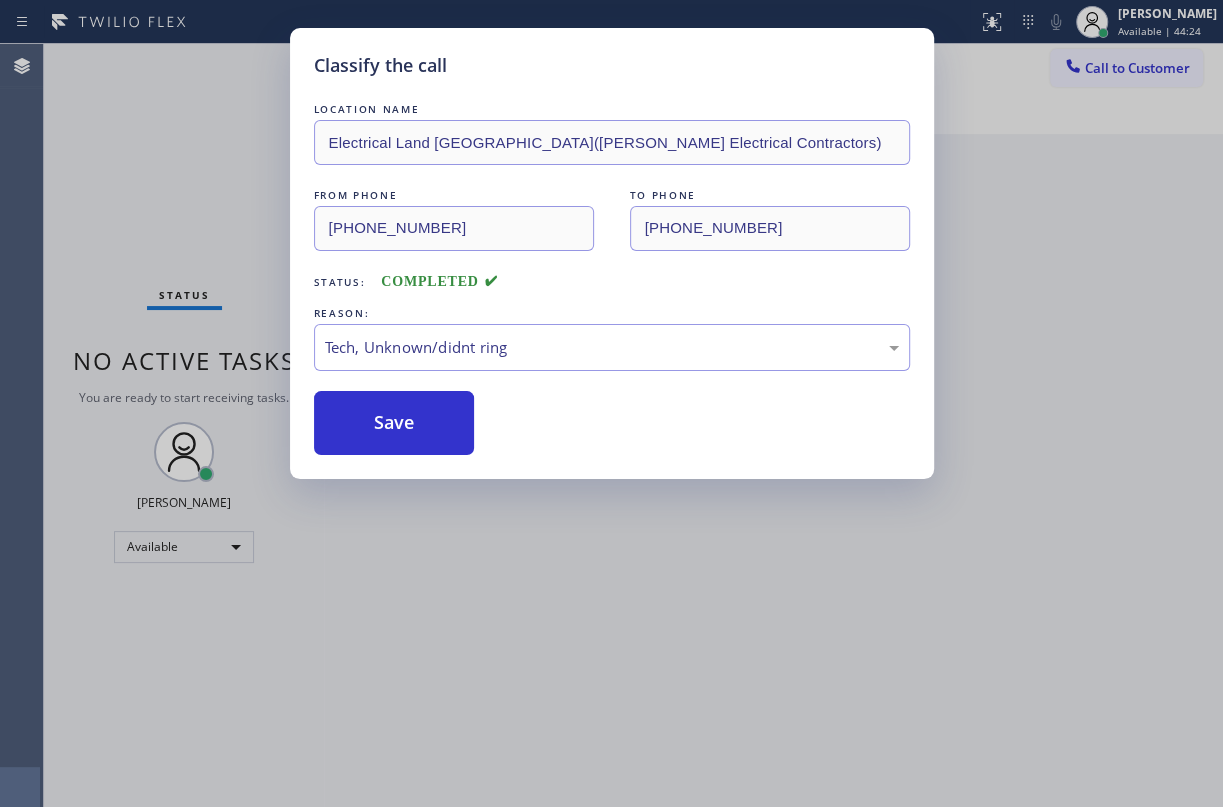 click on "Classify the call LOCATION NAME Electrical Land [GEOGRAPHIC_DATA]([PERSON_NAME] Electrical Contractors) FROM PHONE [PHONE_NUMBER] TO PHONE [PHONE_NUMBER] Status: COMPLETED REASON: Tech, Unknown/didnt ring Save" at bounding box center (611, 403) 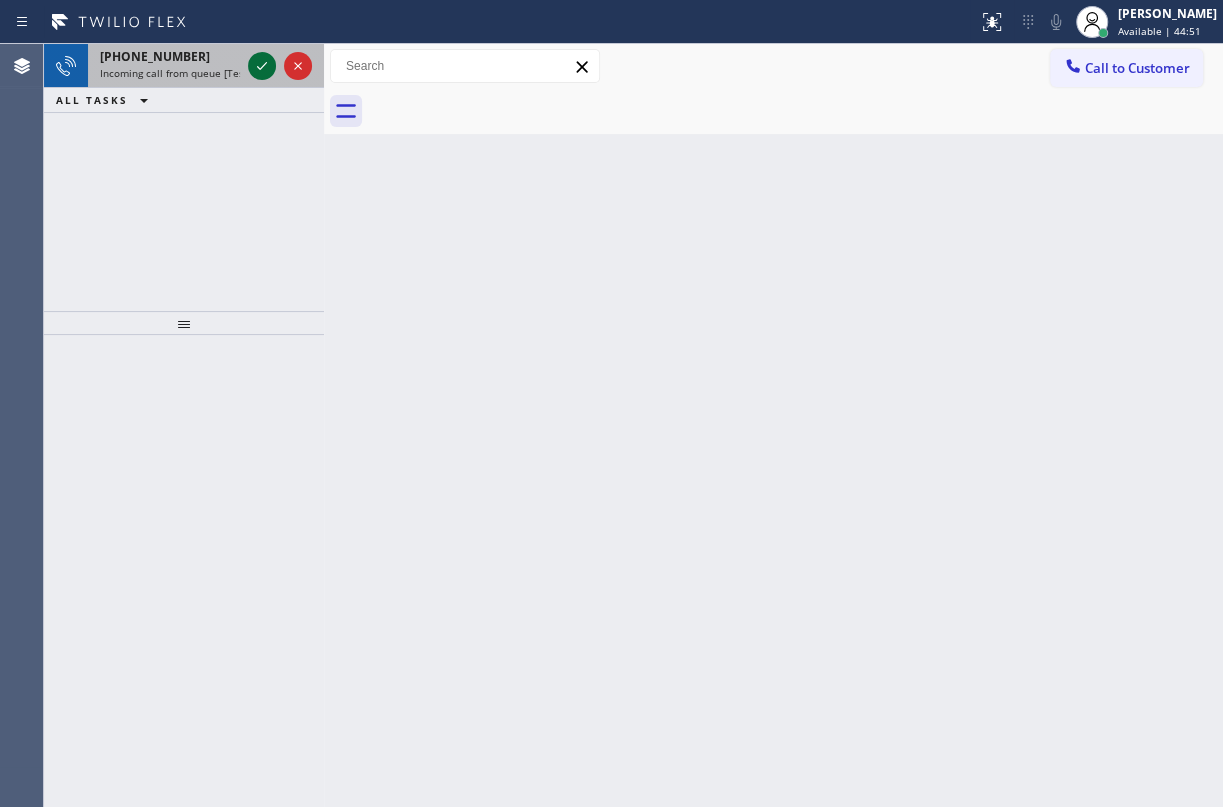 click 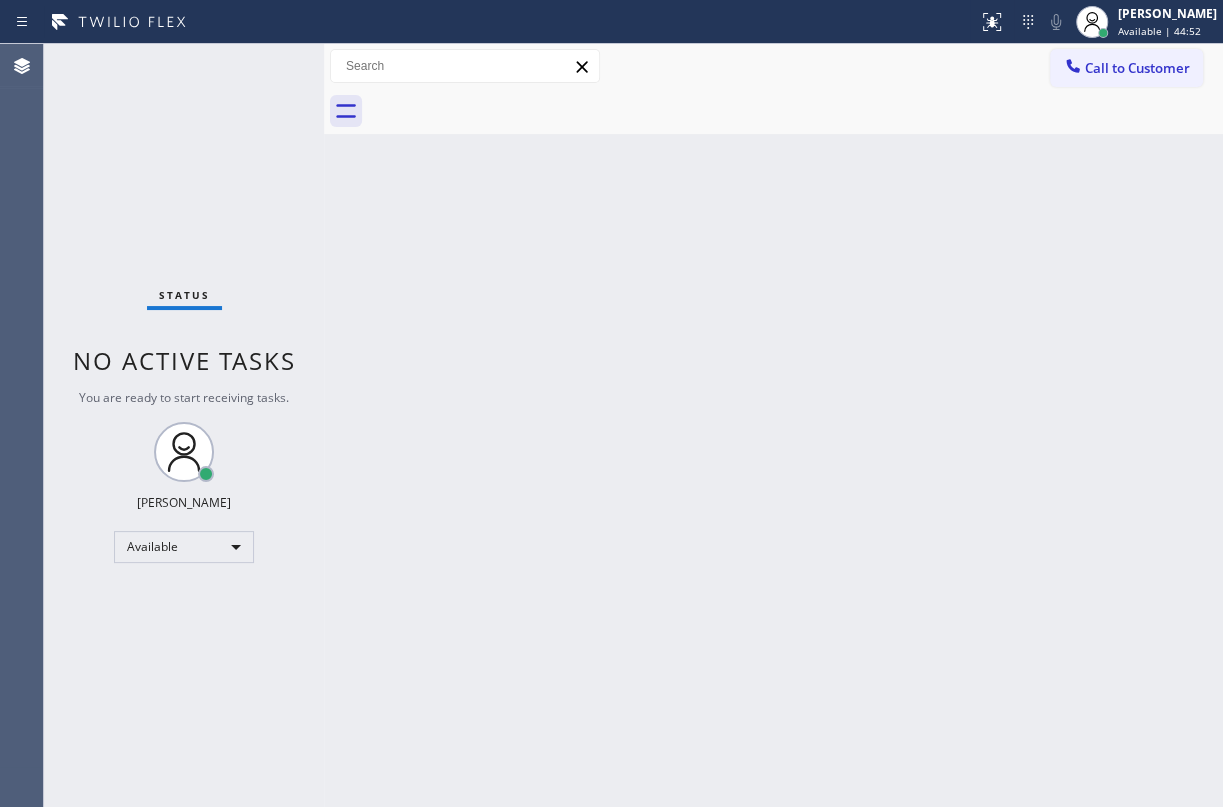 click on "Status   No active tasks     You are ready to start receiving tasks.   [PERSON_NAME] Available" at bounding box center (184, 425) 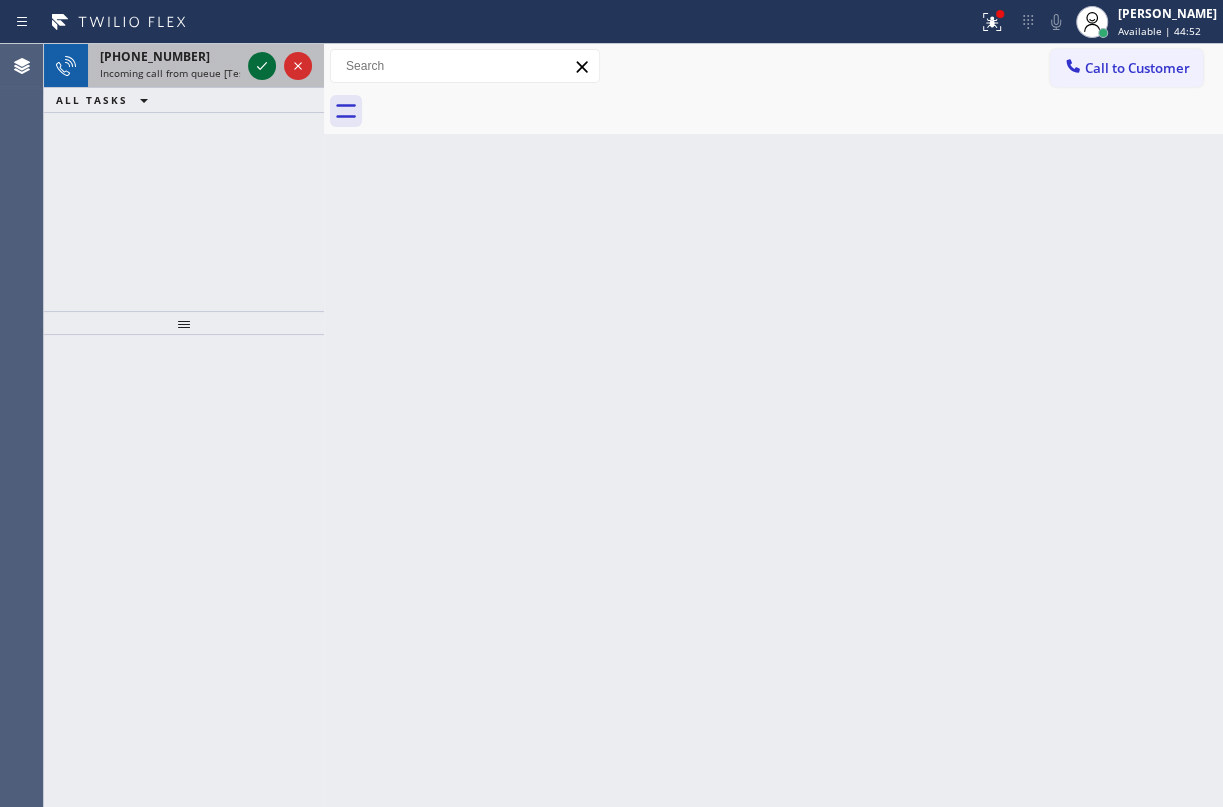 click 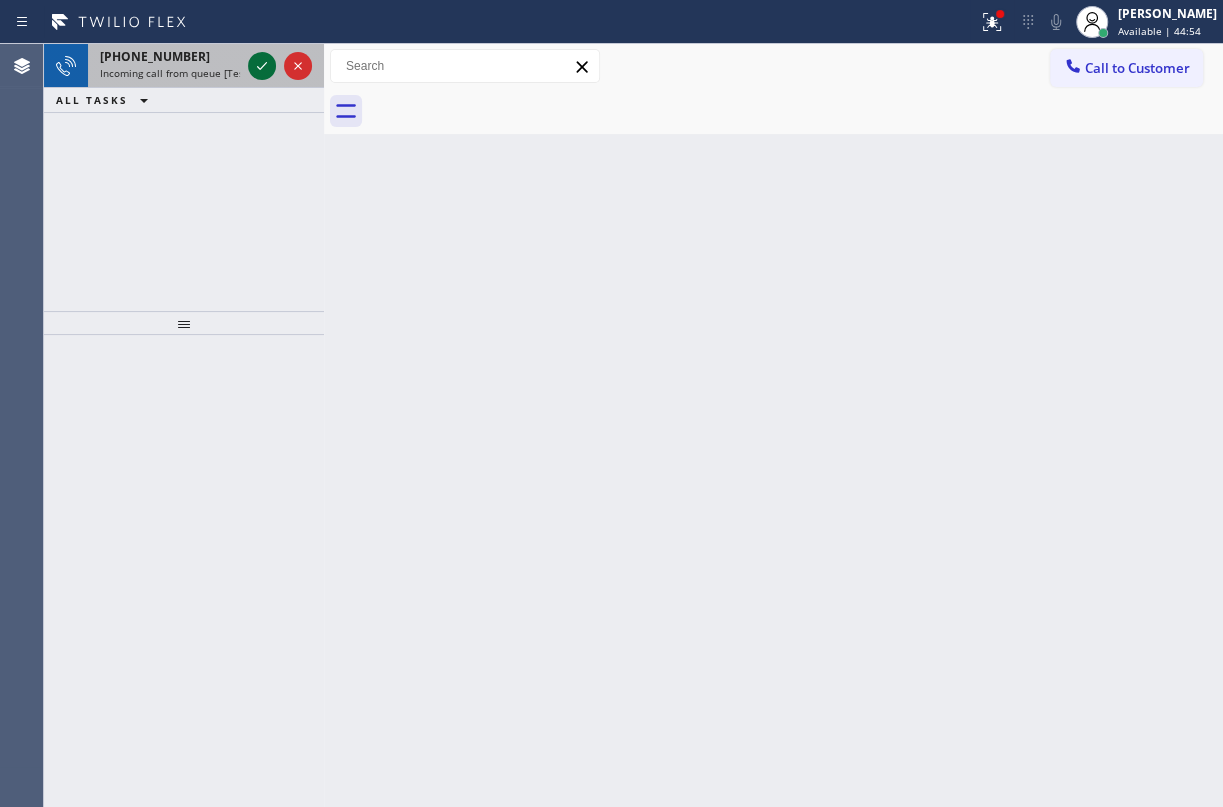 click 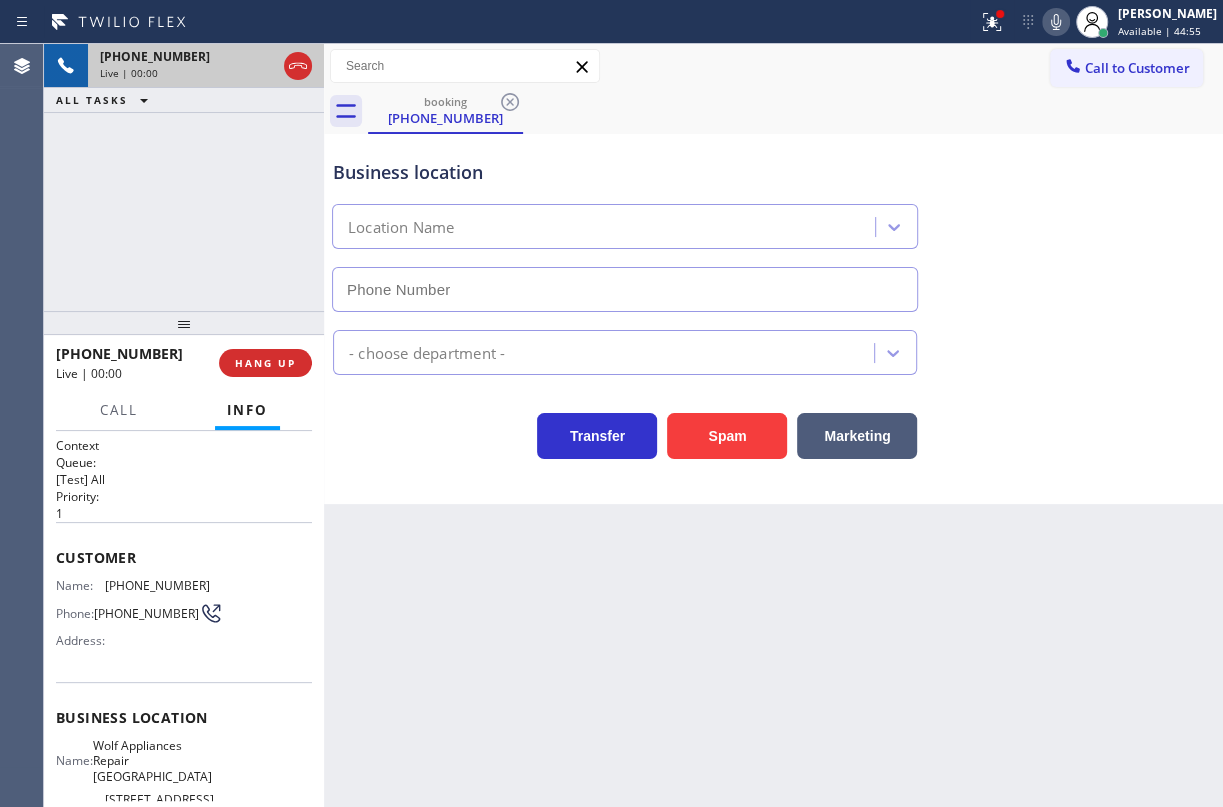 type on "[PHONE_NUMBER]" 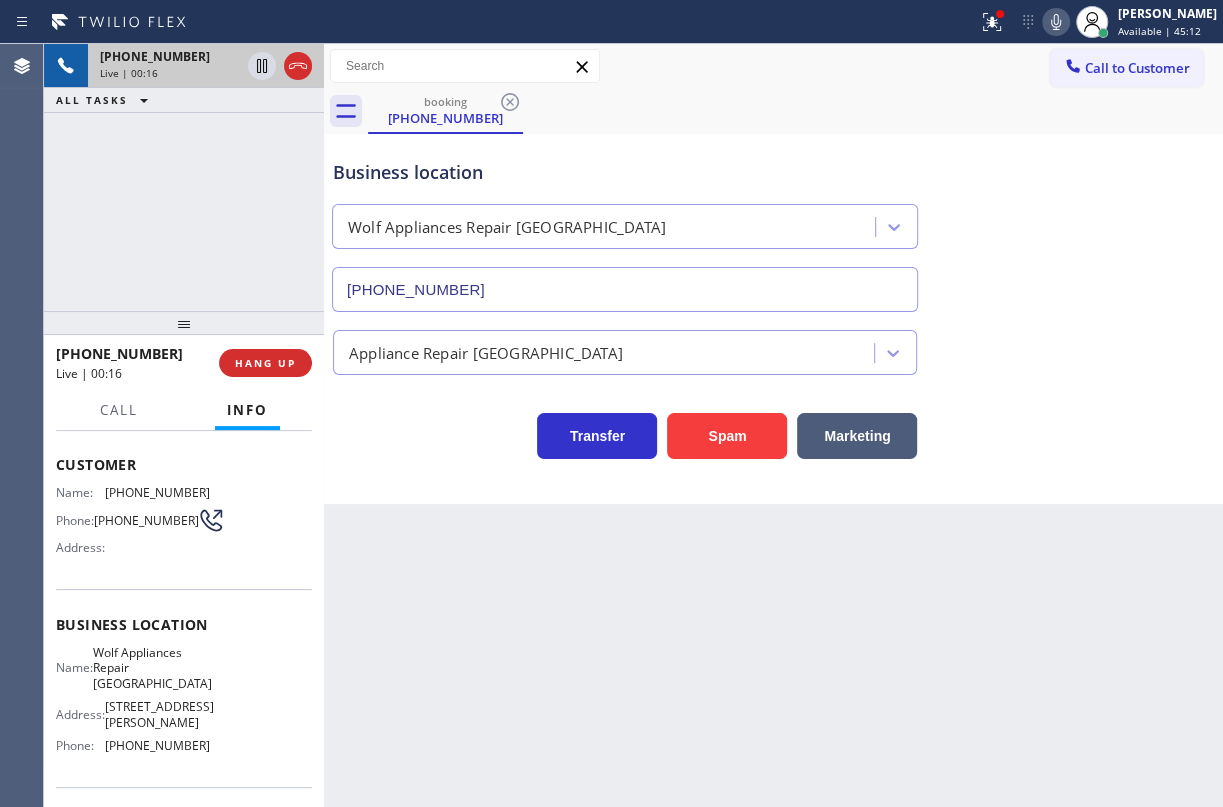 scroll, scrollTop: 181, scrollLeft: 0, axis: vertical 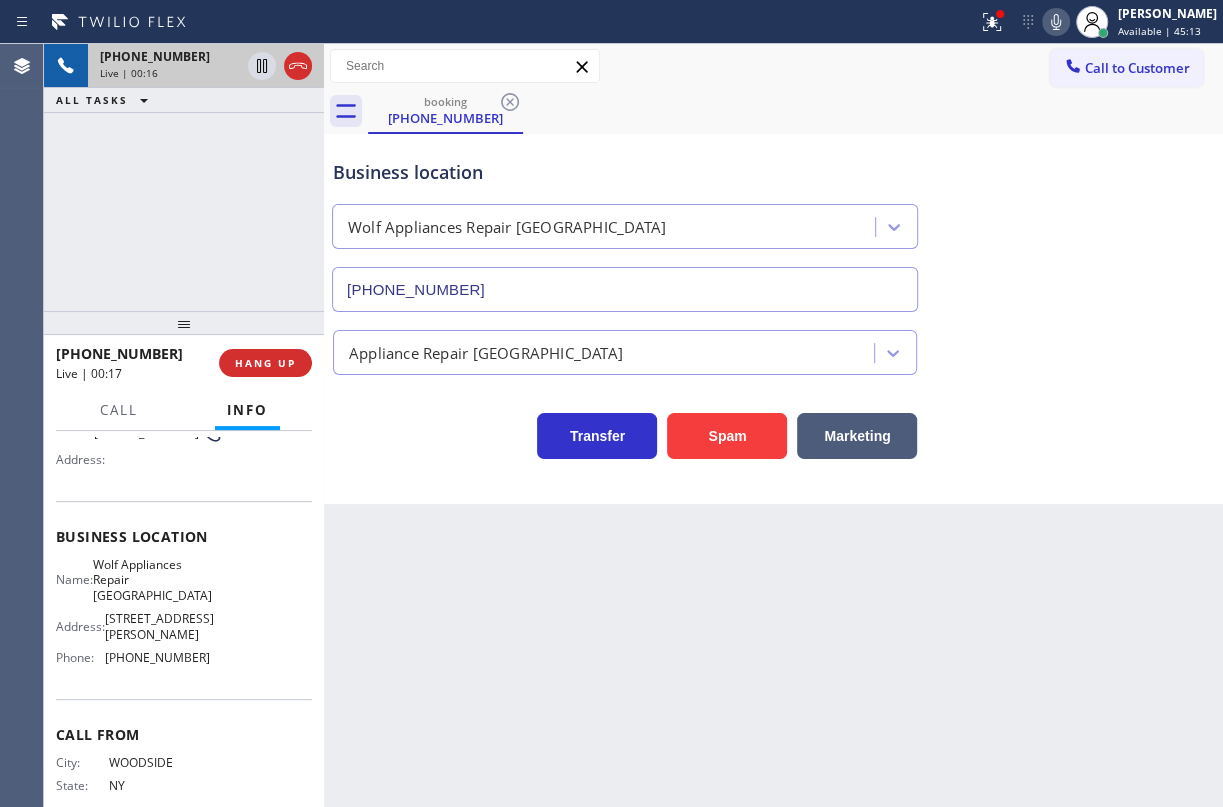 click on "Wolf Appliances Repair [GEOGRAPHIC_DATA]" at bounding box center [152, 580] 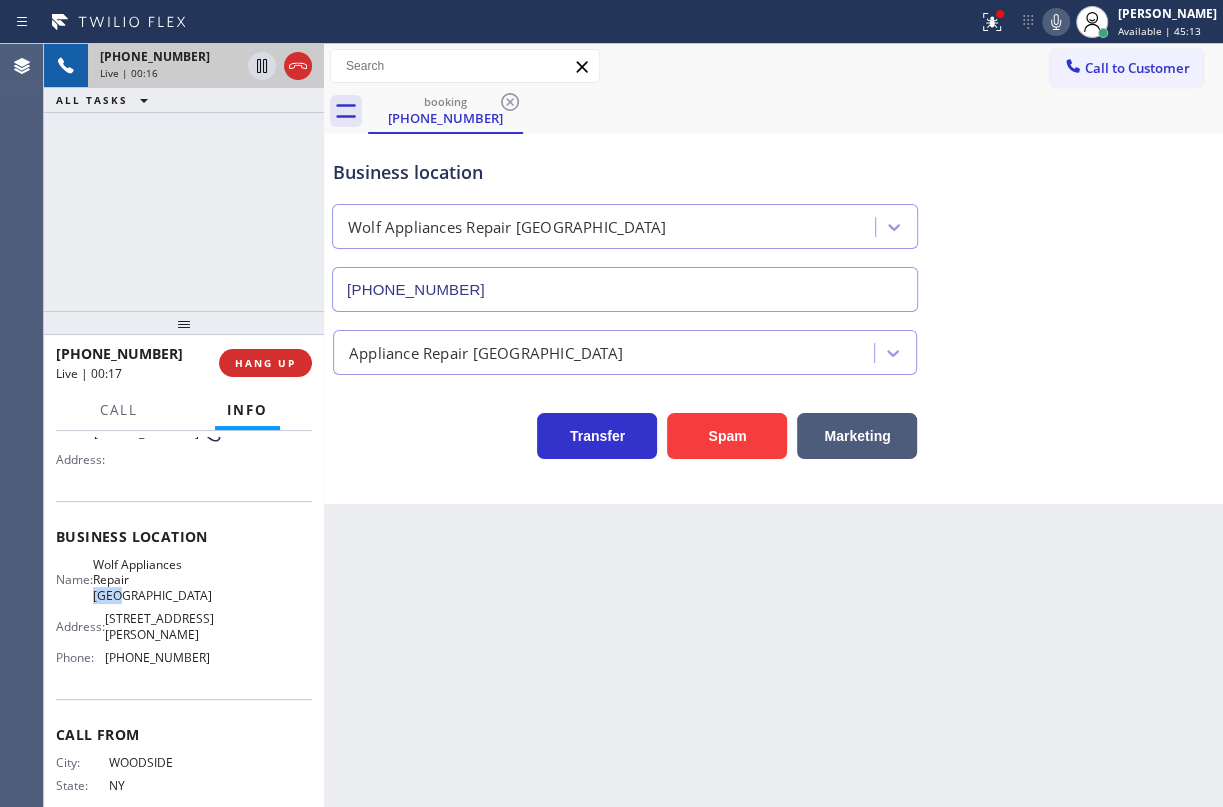 click on "Wolf Appliances Repair [GEOGRAPHIC_DATA]" at bounding box center [152, 580] 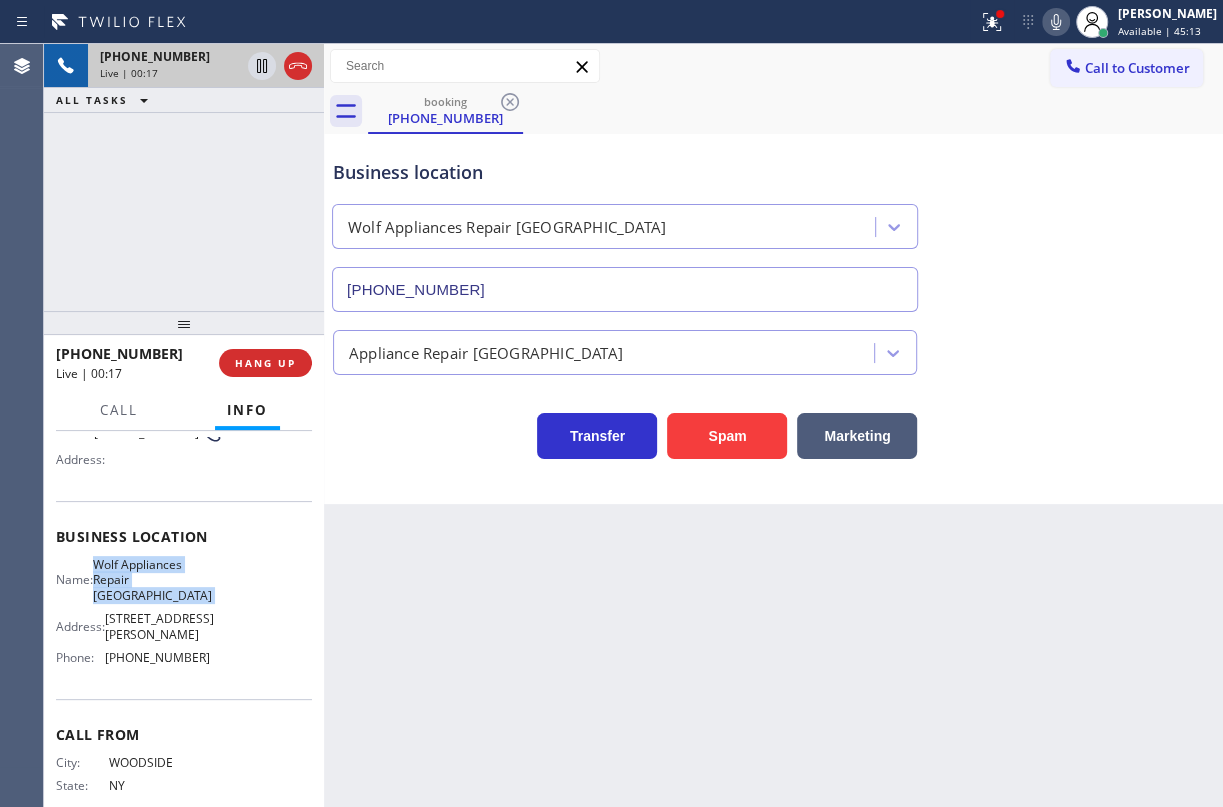 click on "Wolf Appliances Repair [GEOGRAPHIC_DATA]" at bounding box center [152, 580] 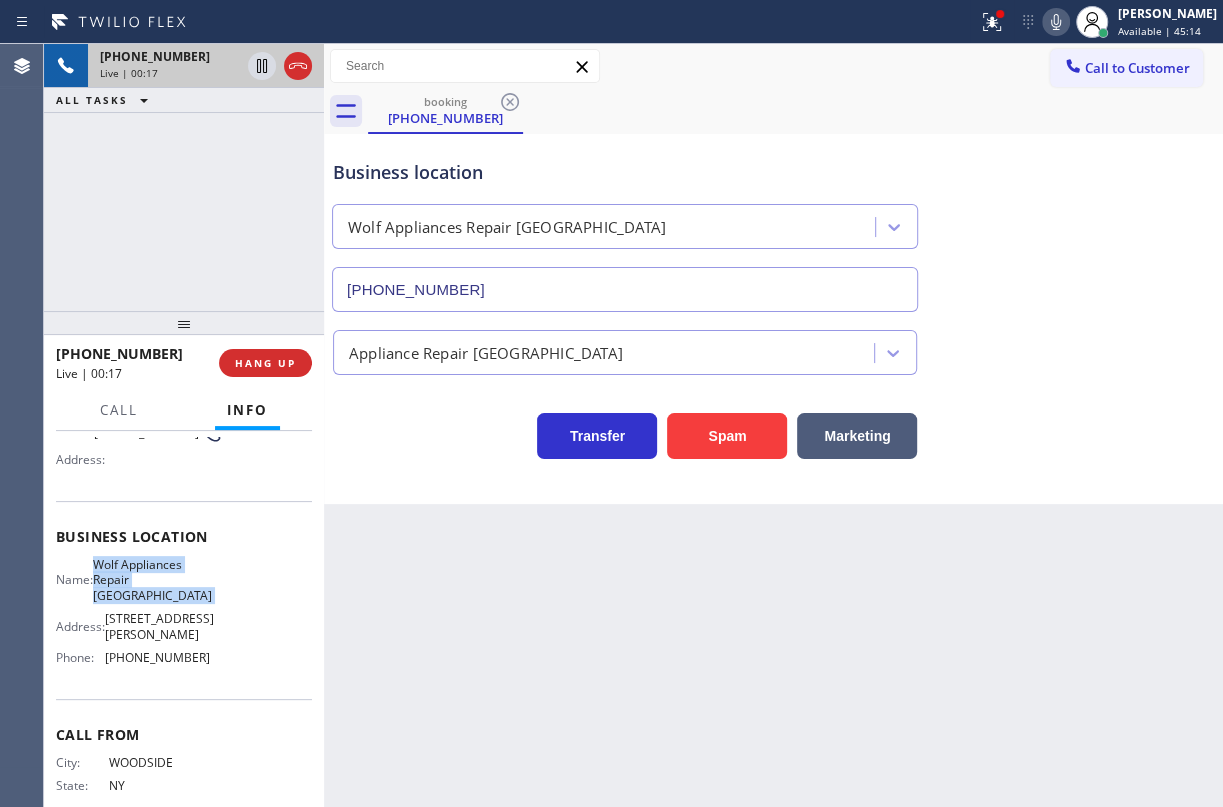 copy on "Wolf Appliances Repair [GEOGRAPHIC_DATA]" 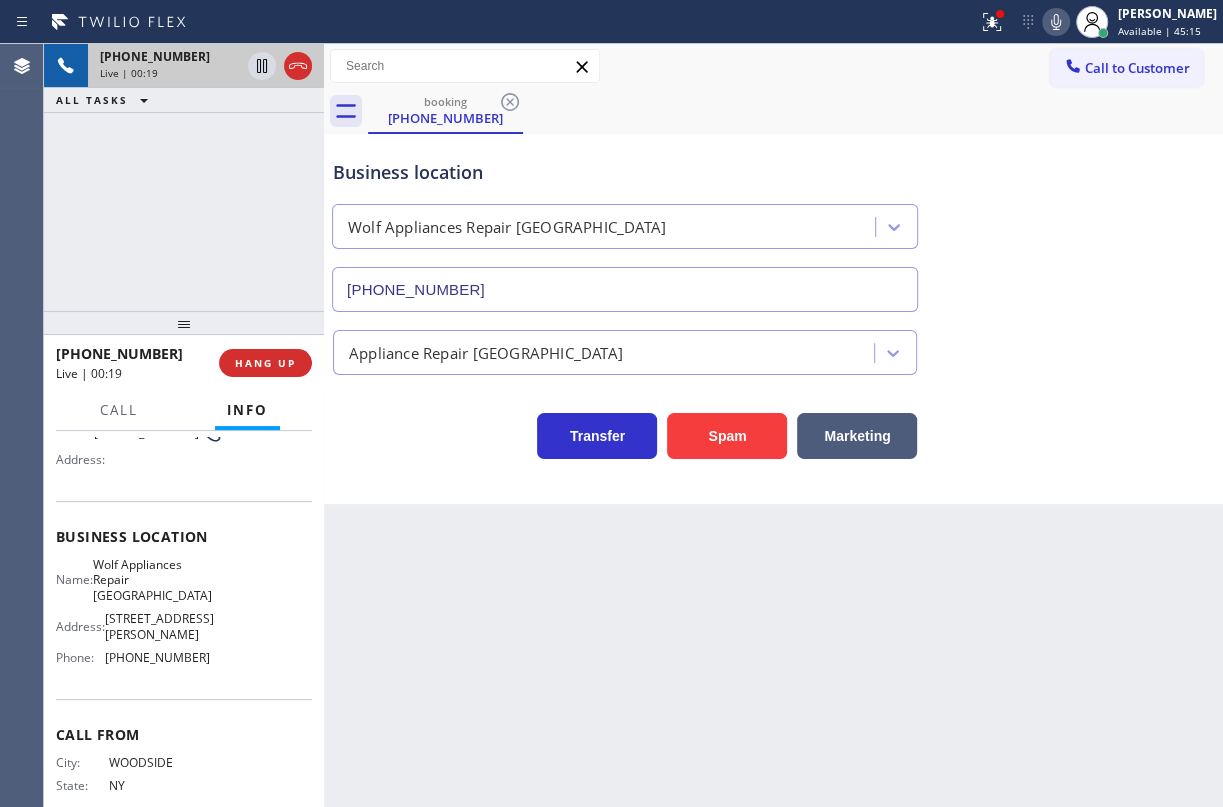 click on "[PHONE_NUMBER]" at bounding box center [625, 289] 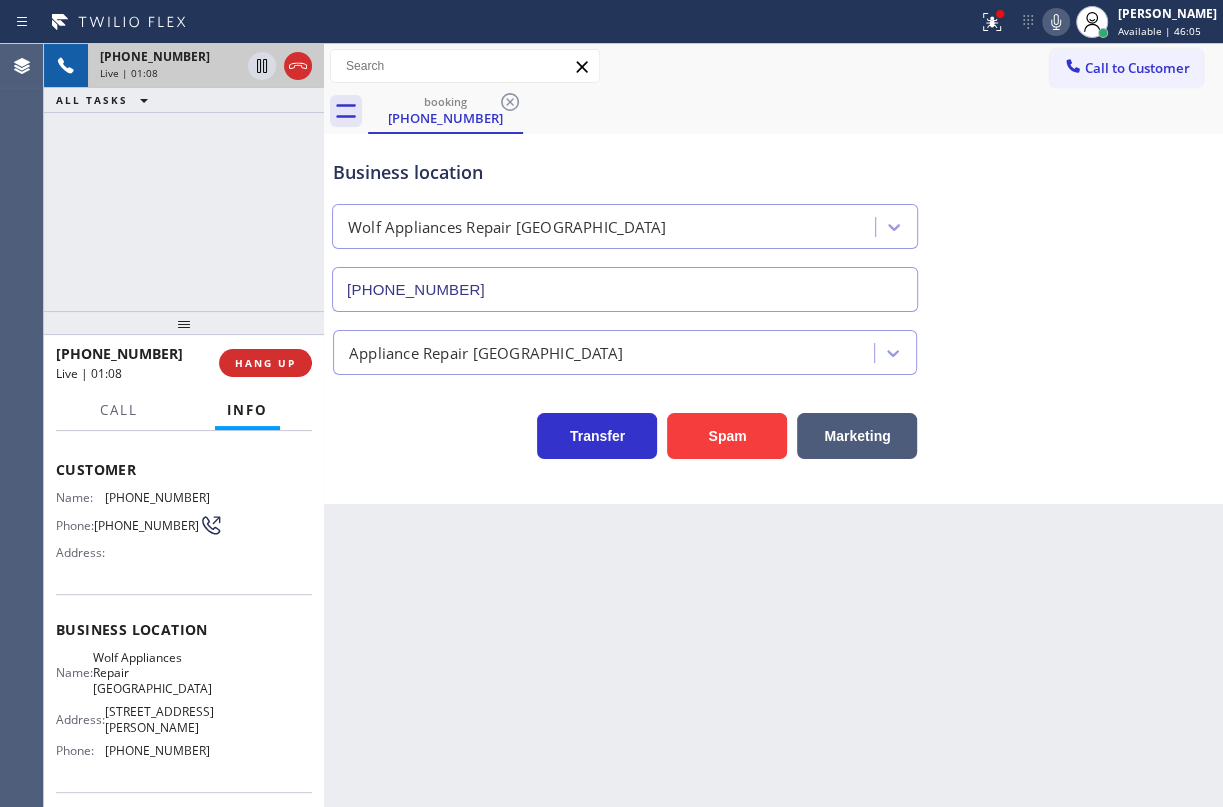 scroll, scrollTop: 0, scrollLeft: 0, axis: both 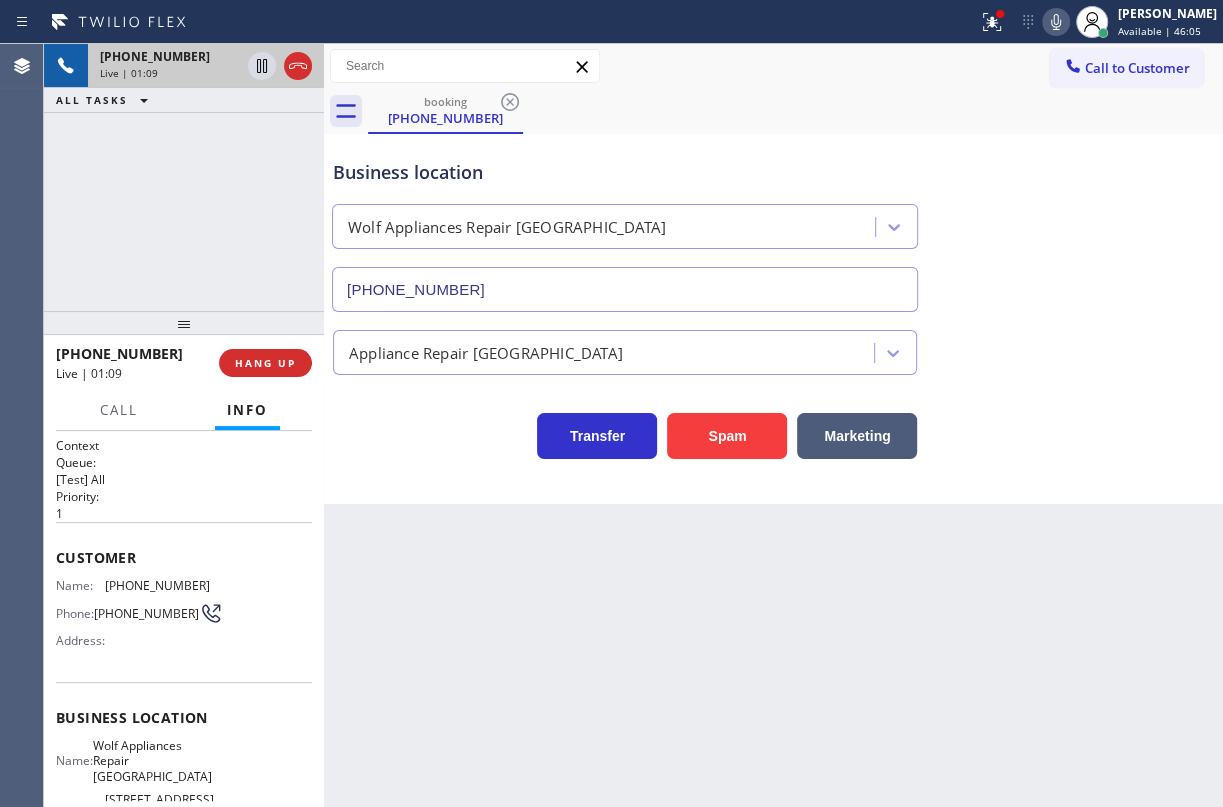 click on "[PHONE_NUMBER]" at bounding box center [157, 585] 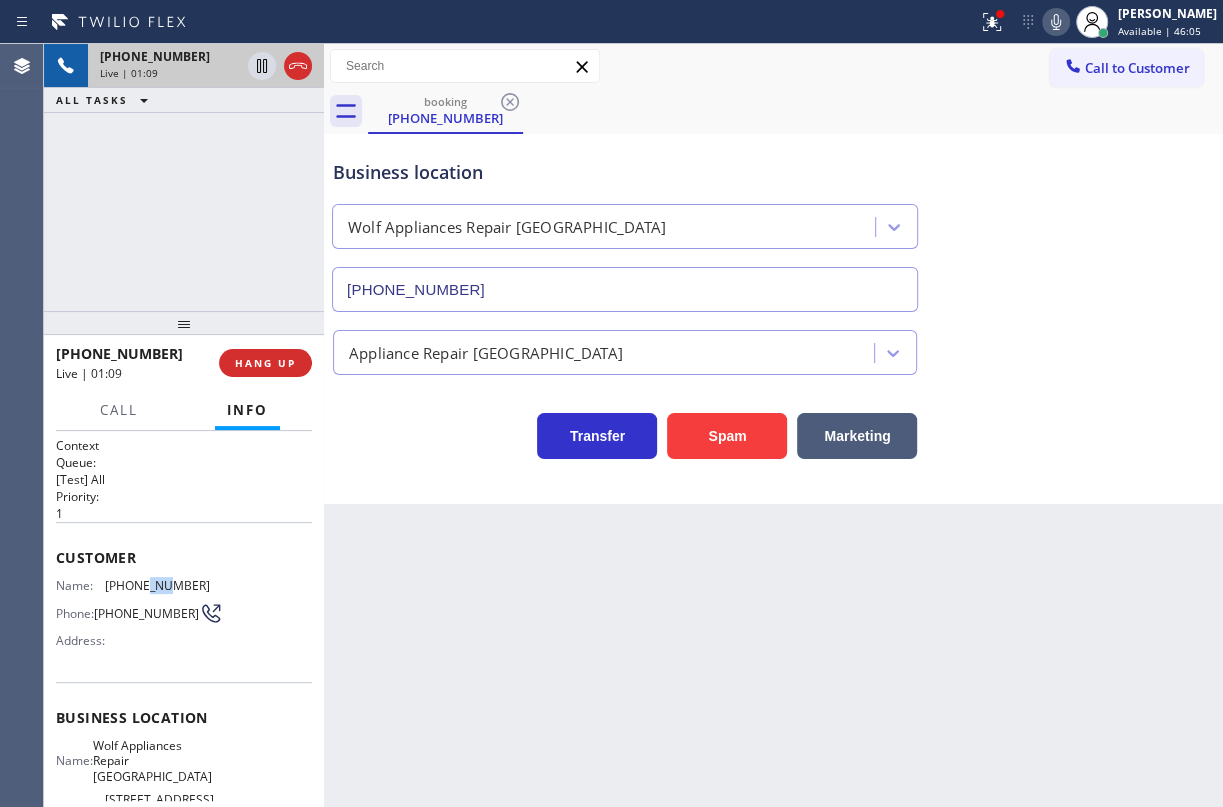 click on "[PHONE_NUMBER]" at bounding box center [157, 585] 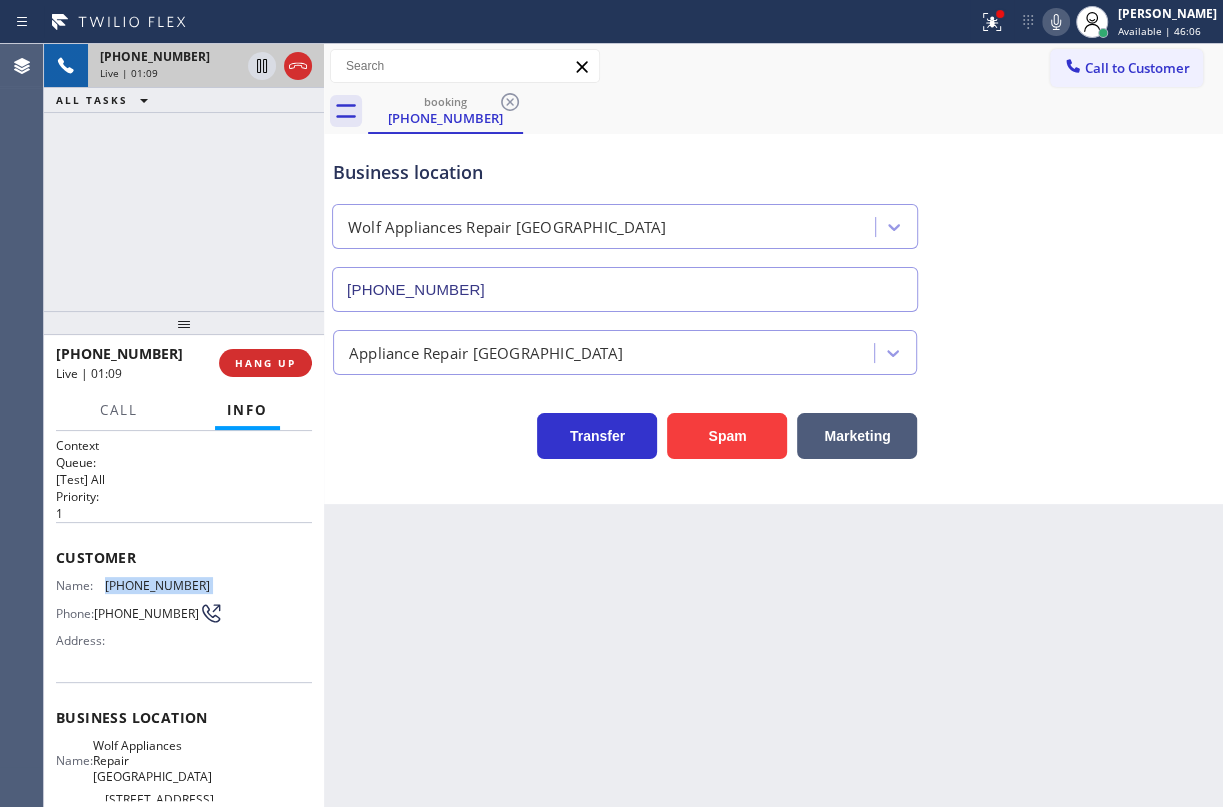 click on "[PHONE_NUMBER]" at bounding box center (157, 585) 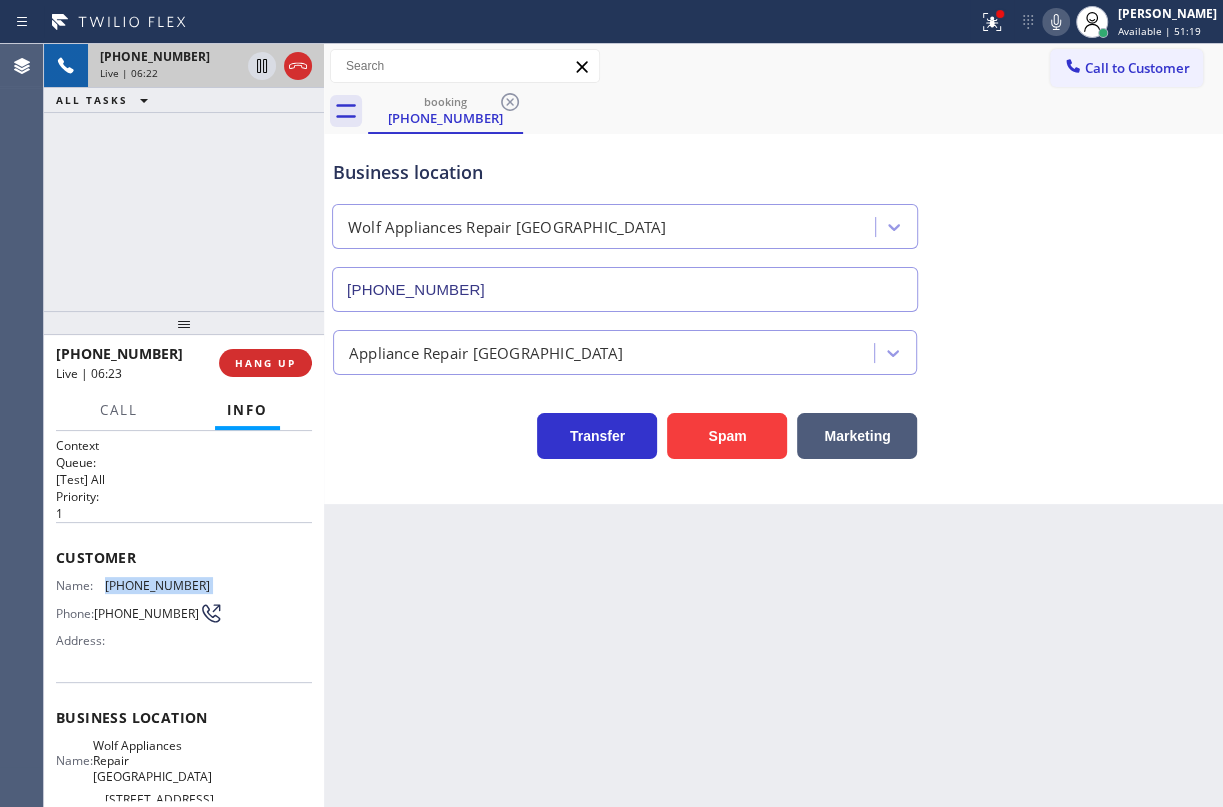 click 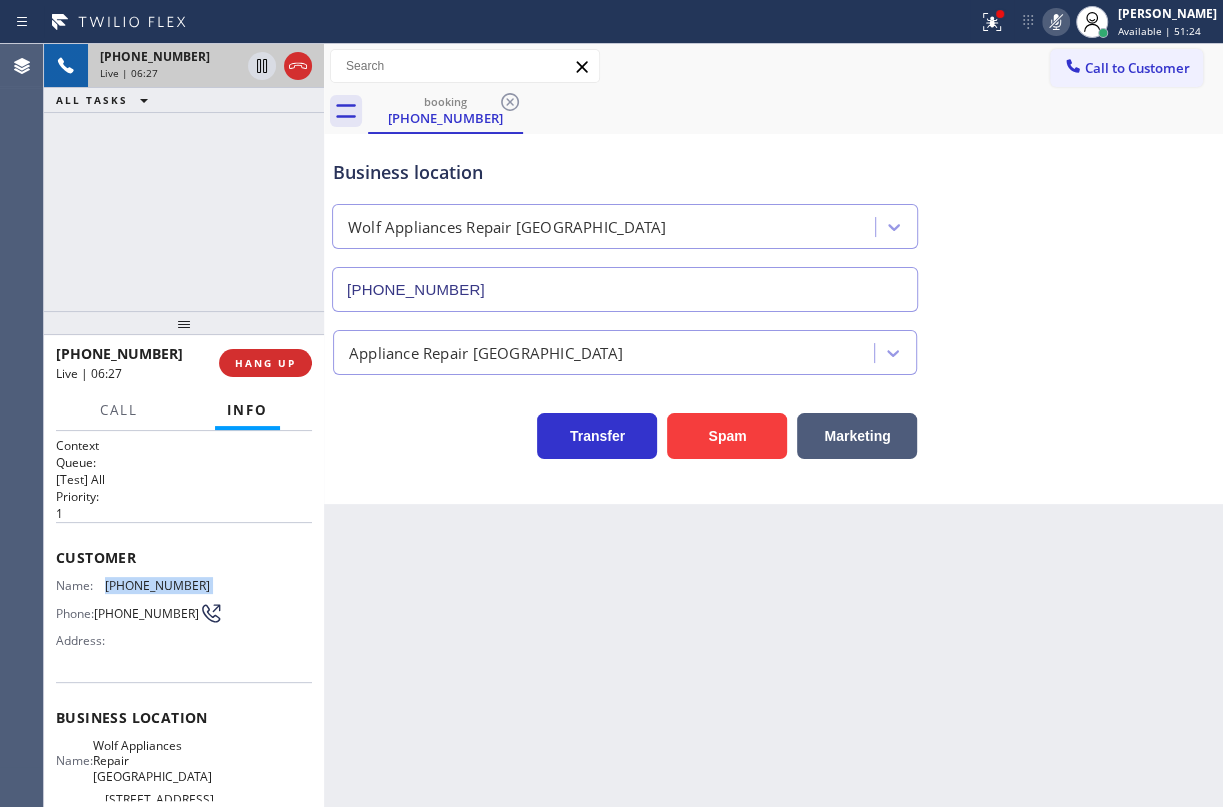 click 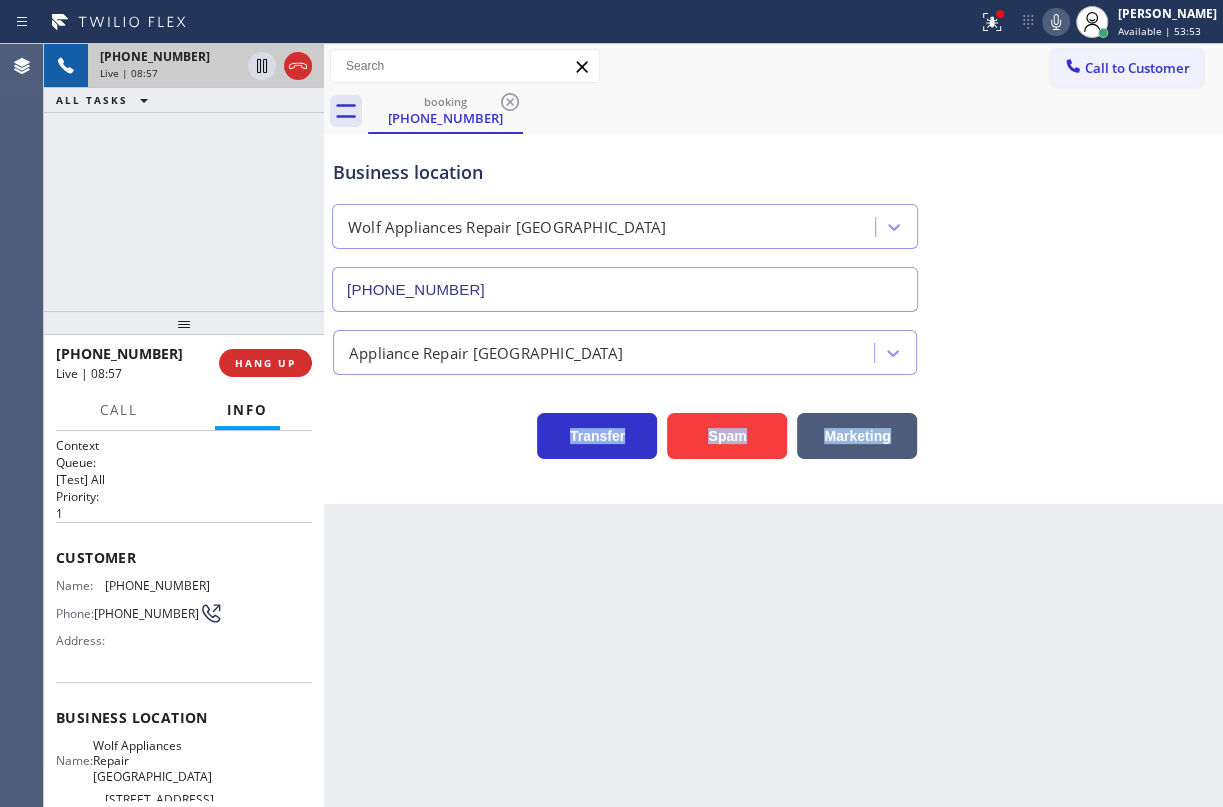 click on "Business location Wolf Appliances Repair [GEOGRAPHIC_DATA] [PHONE_NUMBER] Appliance Repair High End Transfer Spam Marketing" at bounding box center [773, 299] 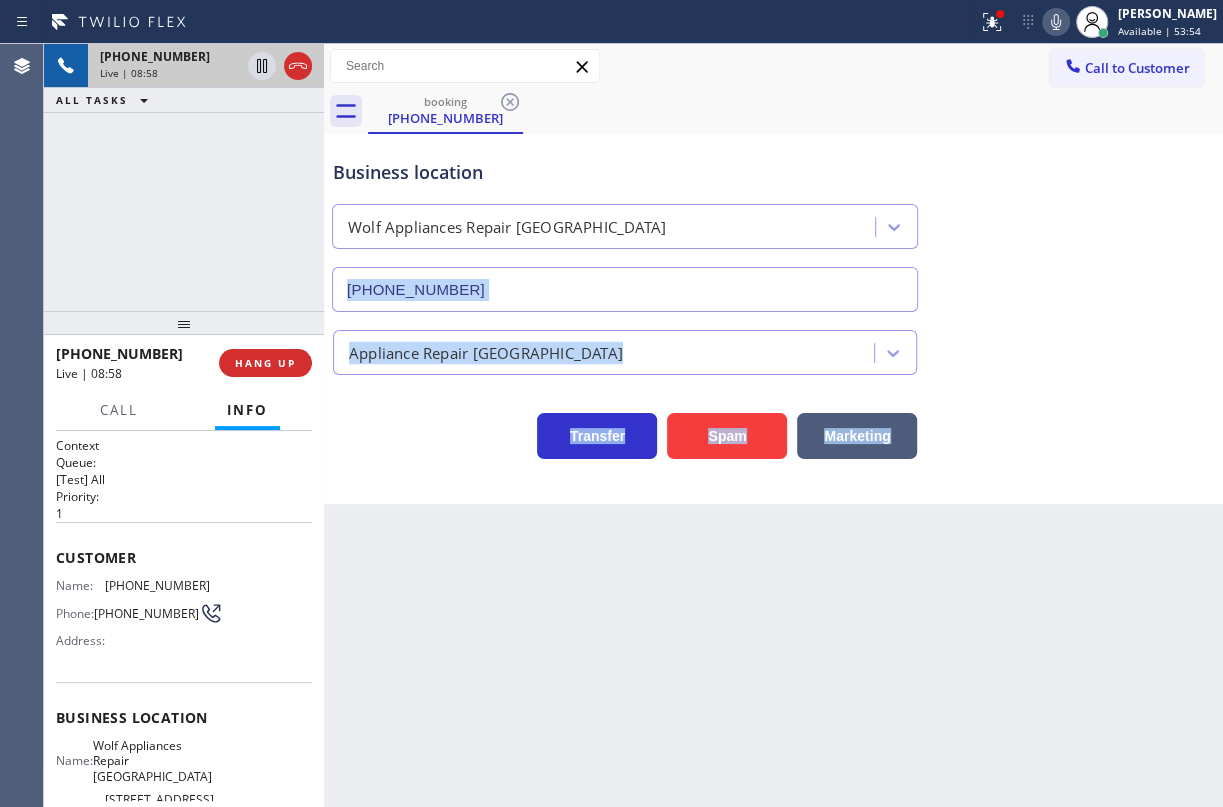 click 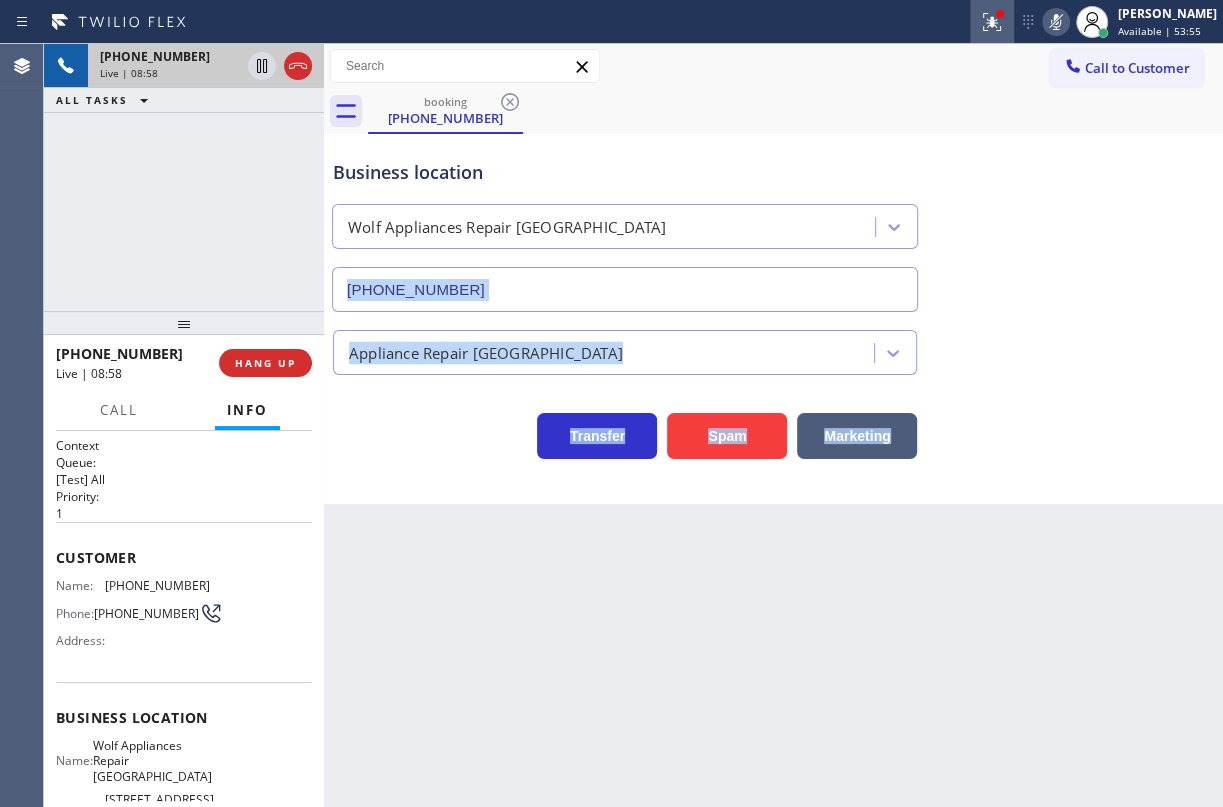click 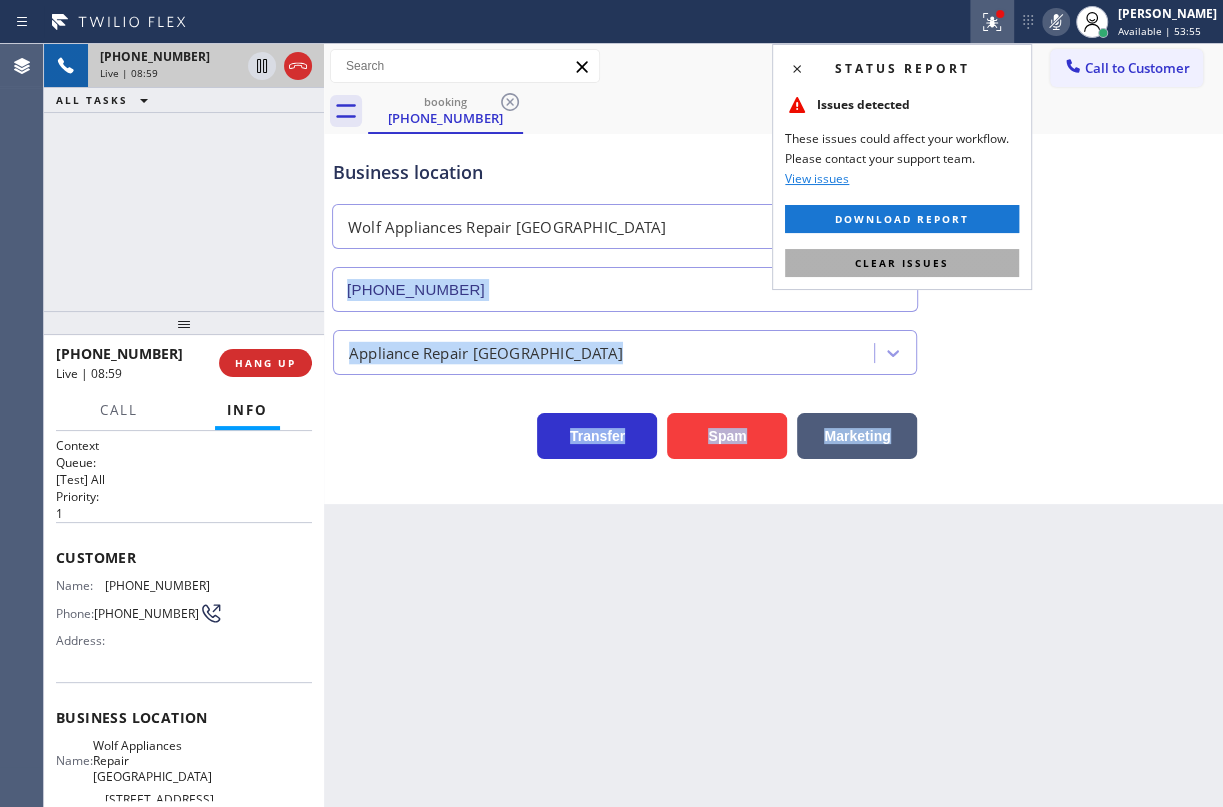 click on "Clear issues" at bounding box center [902, 263] 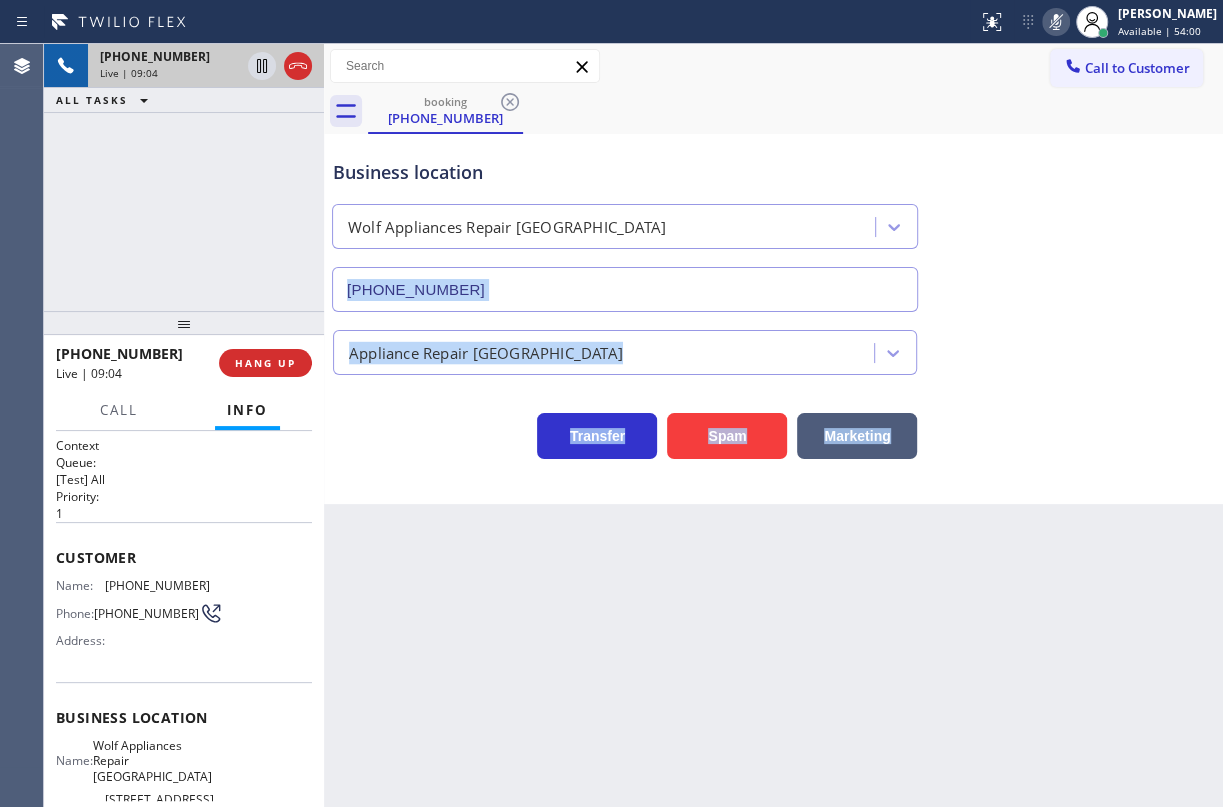 click 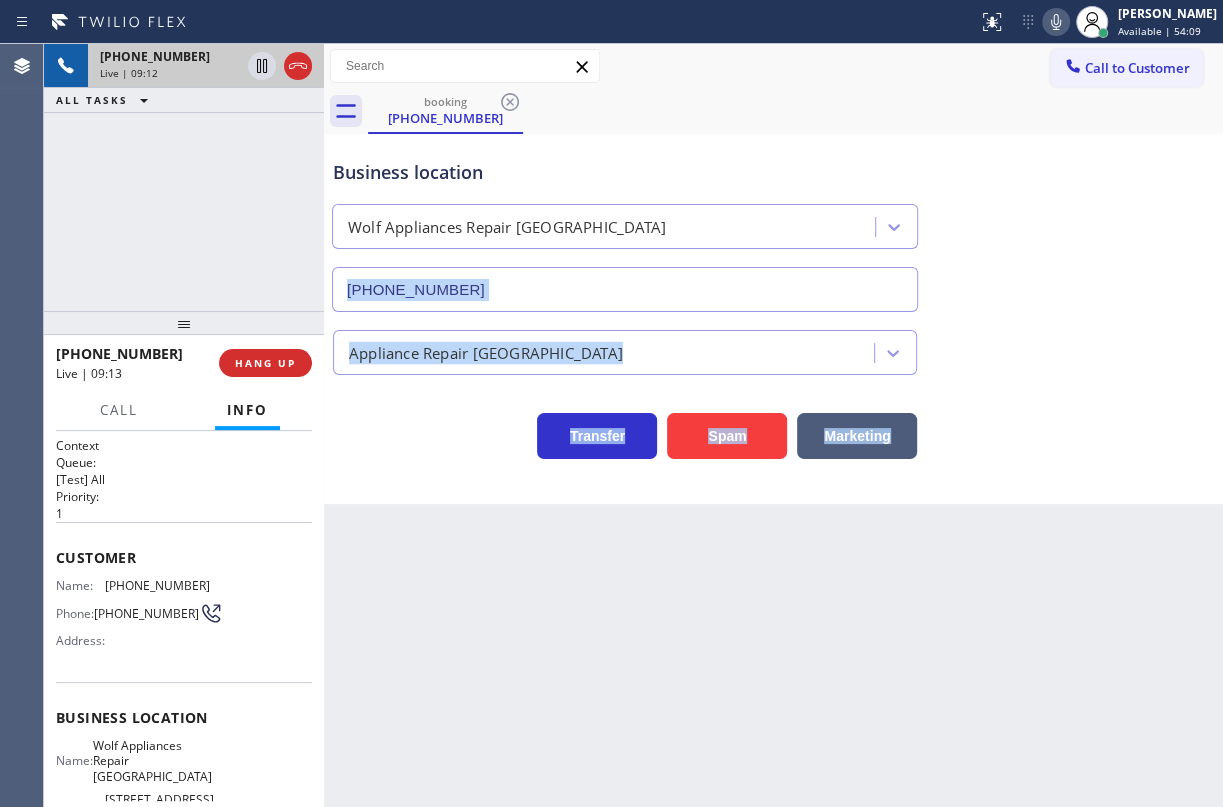 click on "Appliance Repair [GEOGRAPHIC_DATA]" at bounding box center [773, 348] 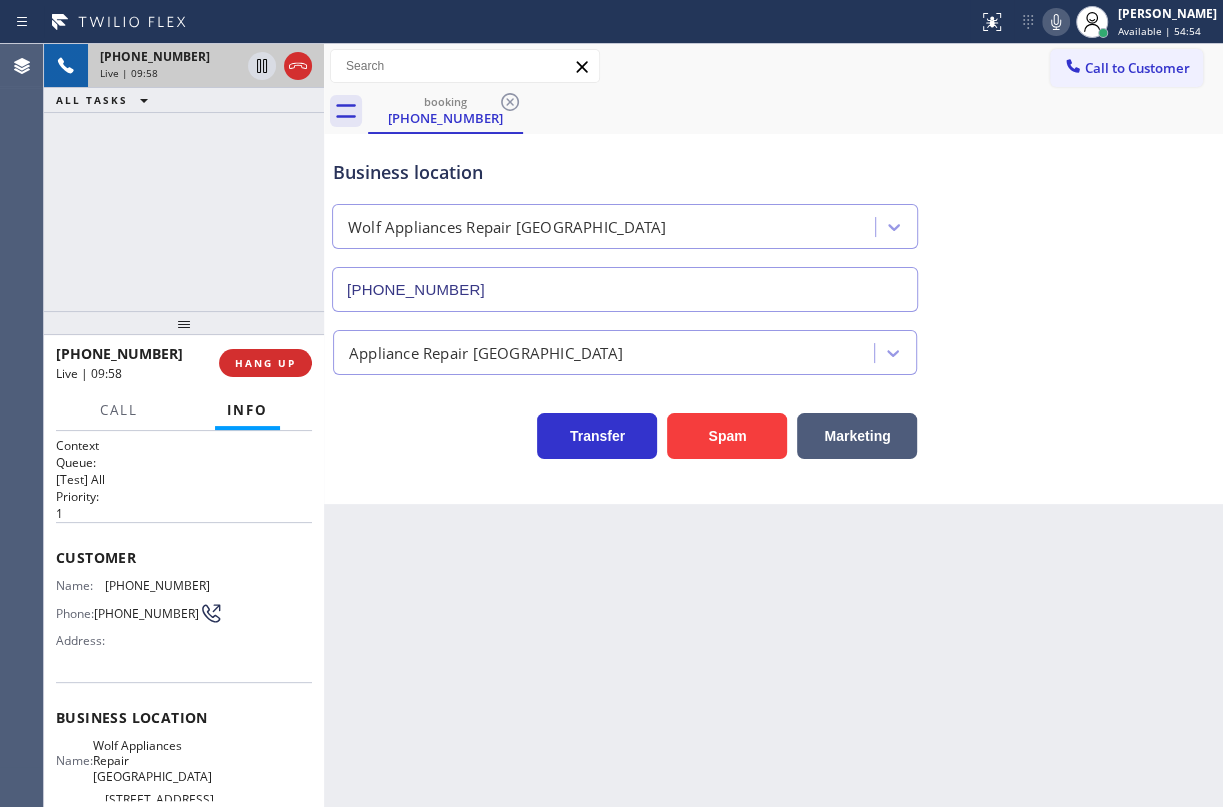 click 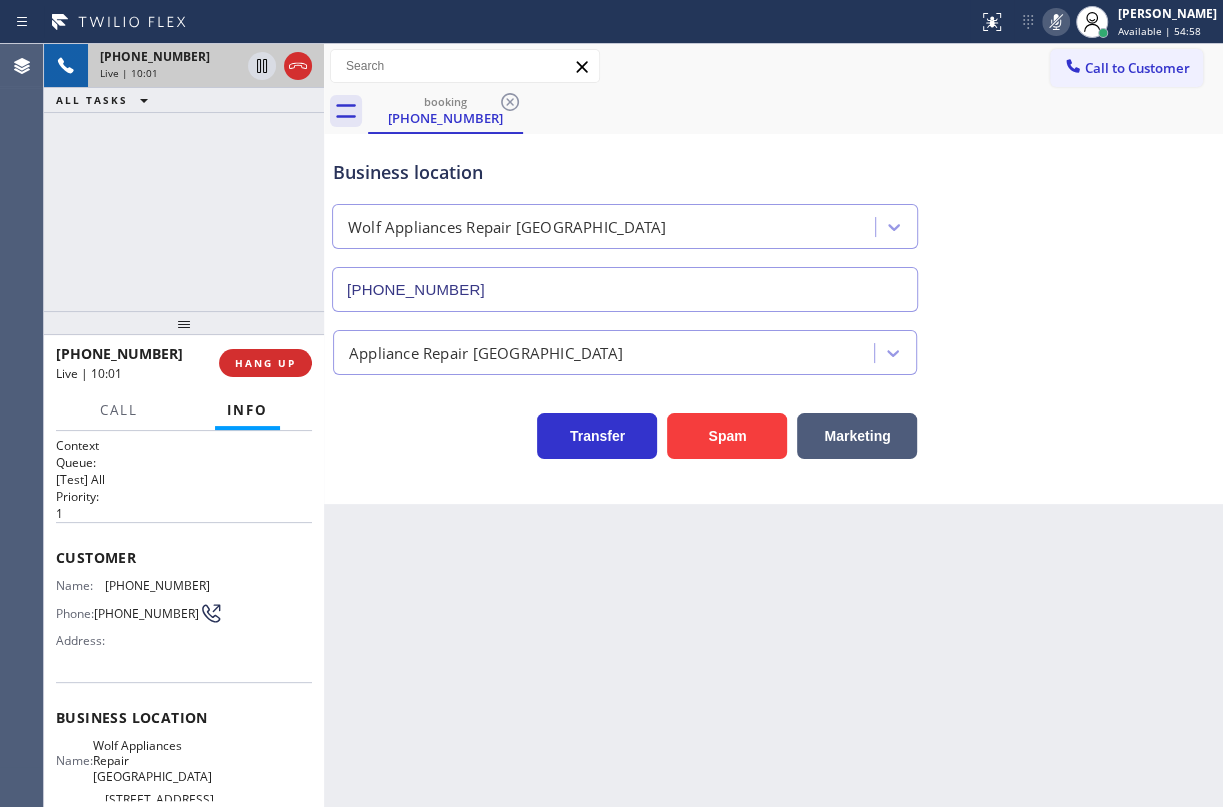 click 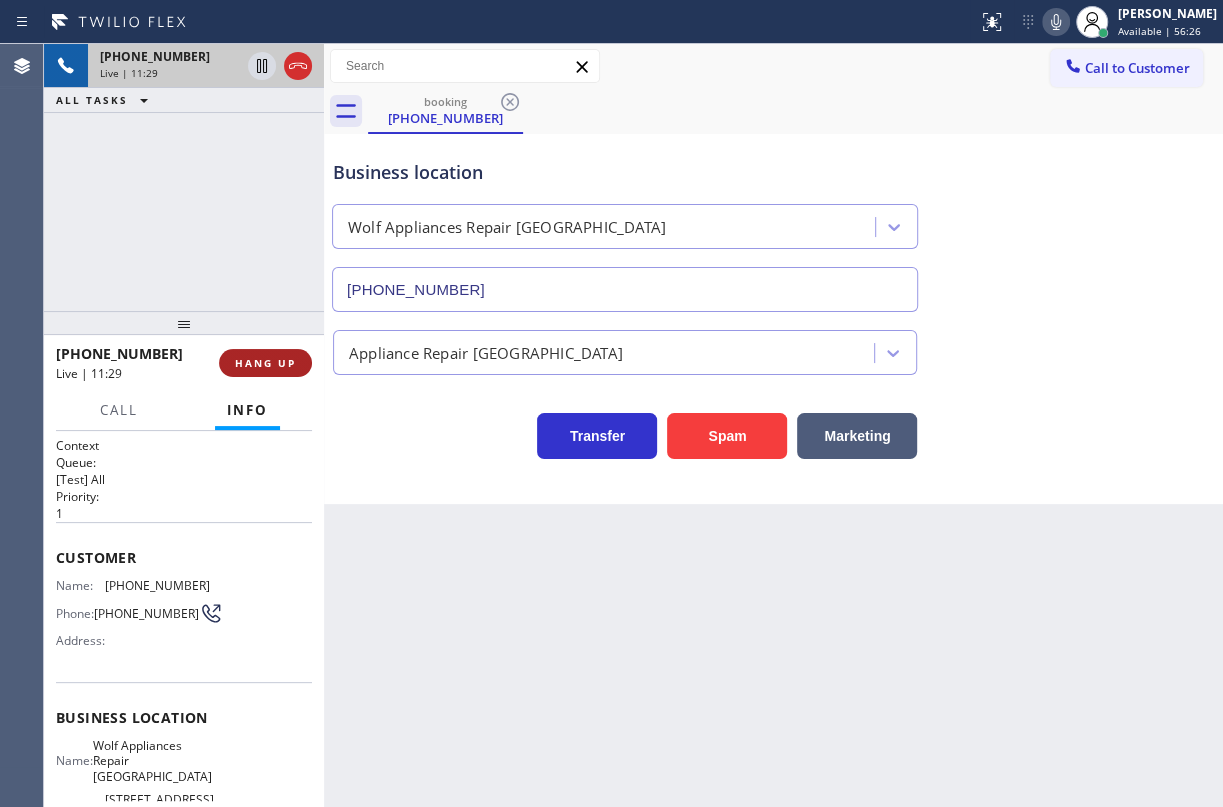 click on "HANG UP" at bounding box center (265, 363) 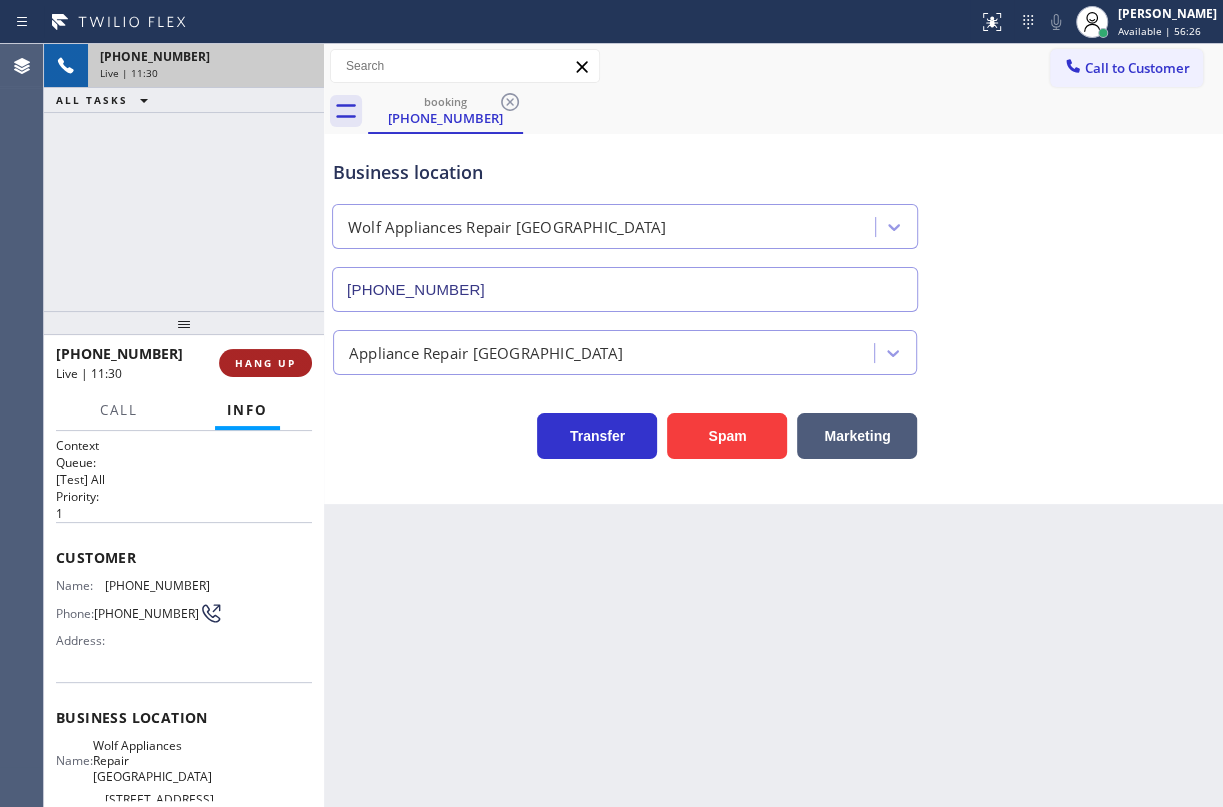 click on "HANG UP" at bounding box center [265, 363] 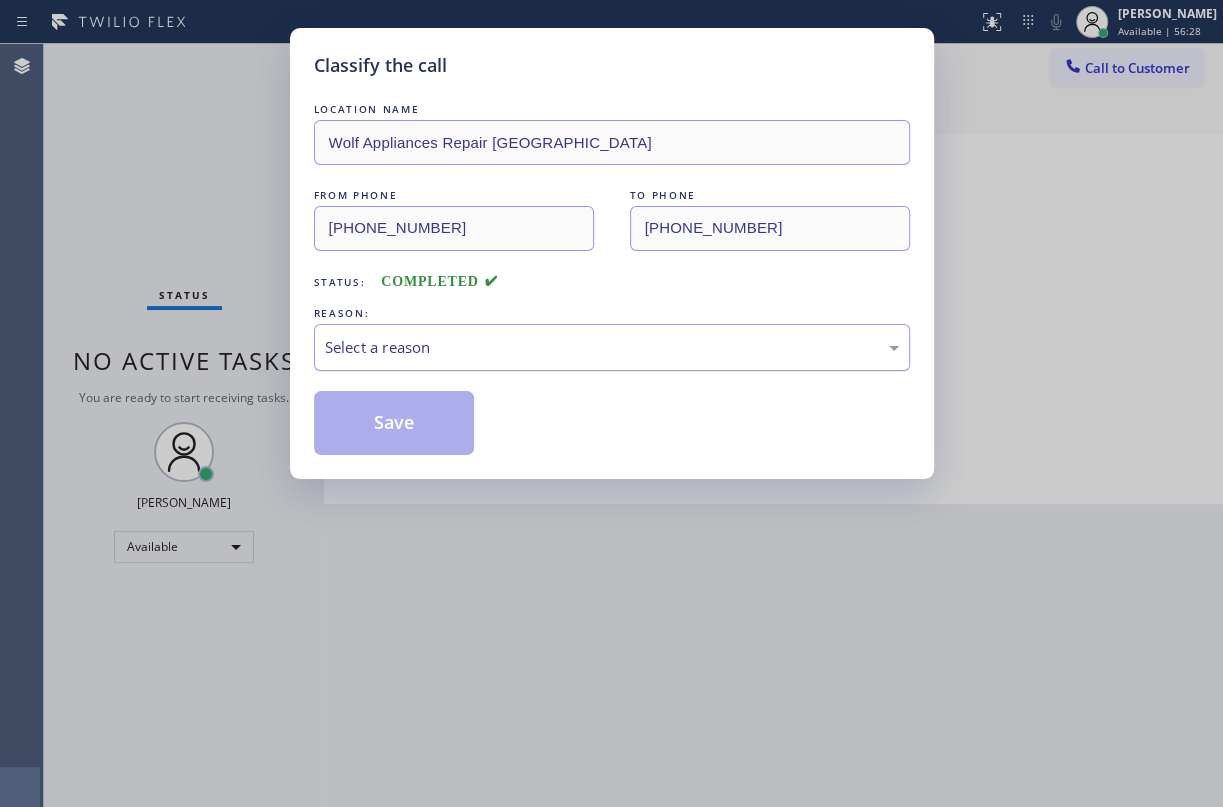 click on "Select a reason" at bounding box center [612, 347] 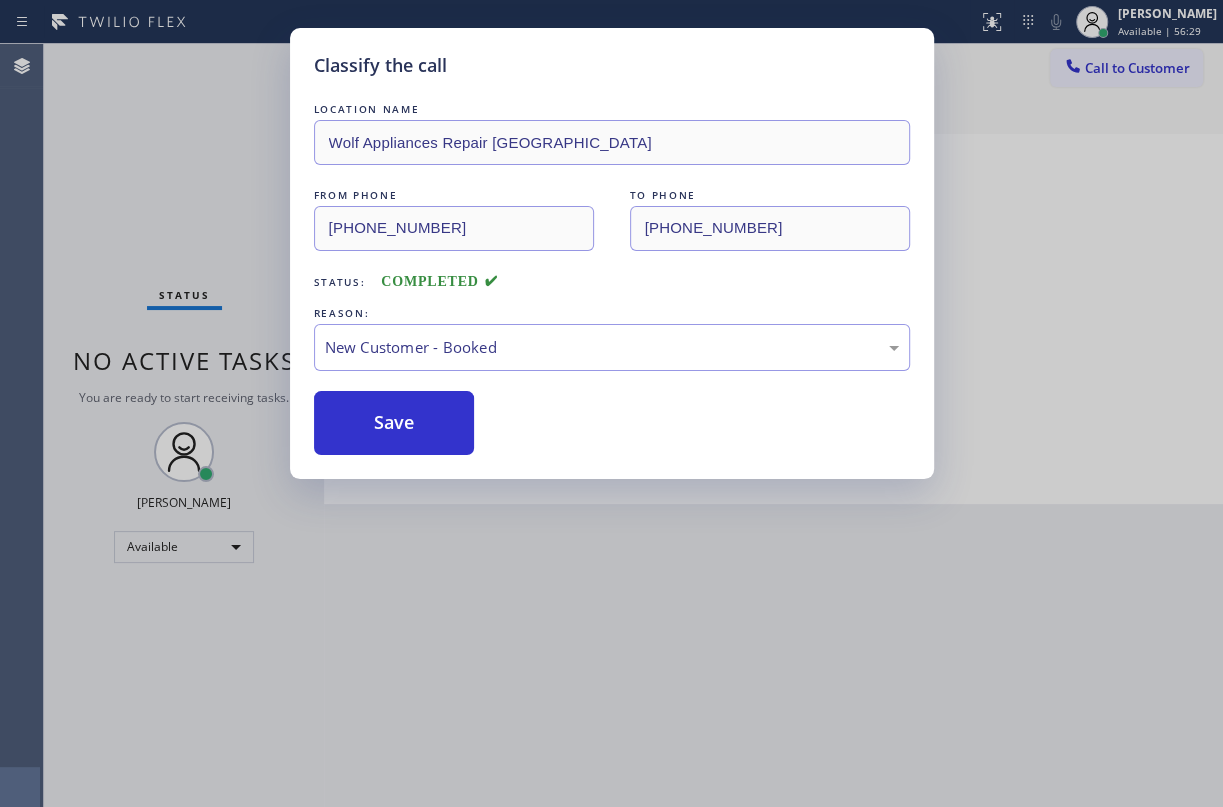 drag, startPoint x: 388, startPoint y: 408, endPoint x: 766, endPoint y: 15, distance: 545.2825 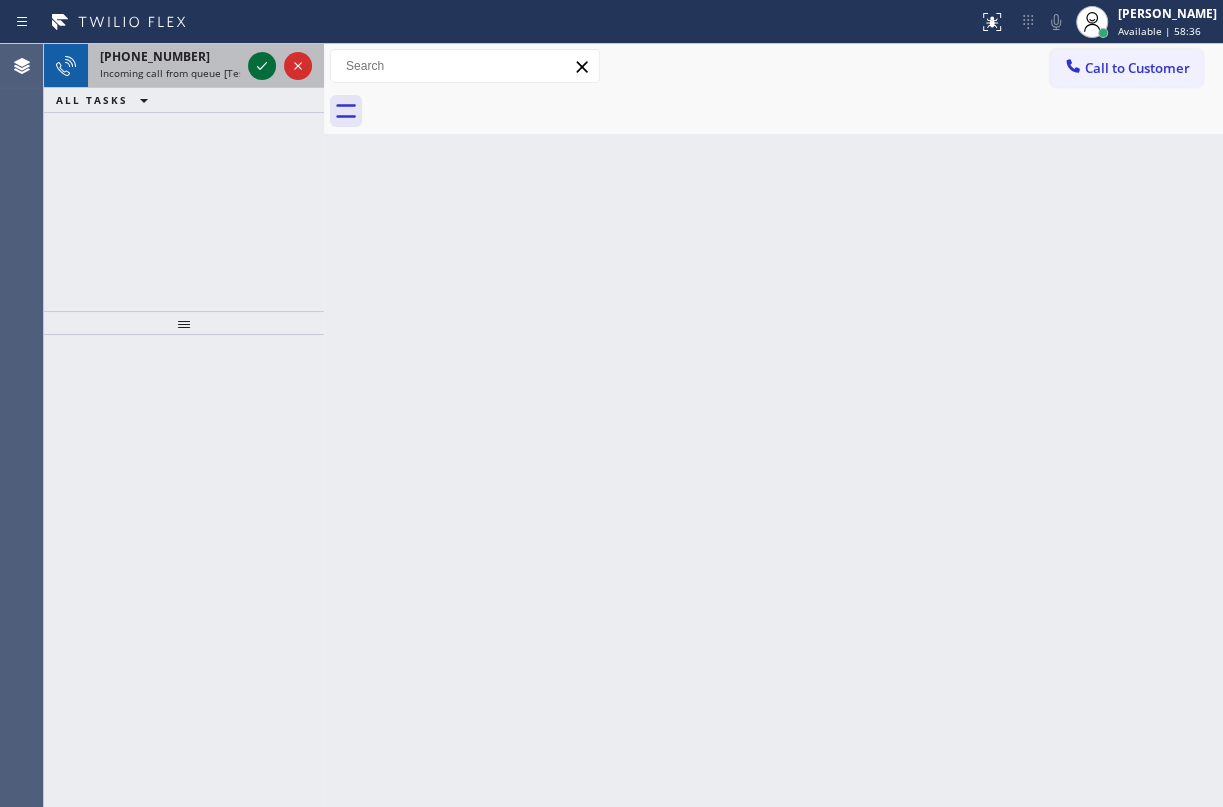 click 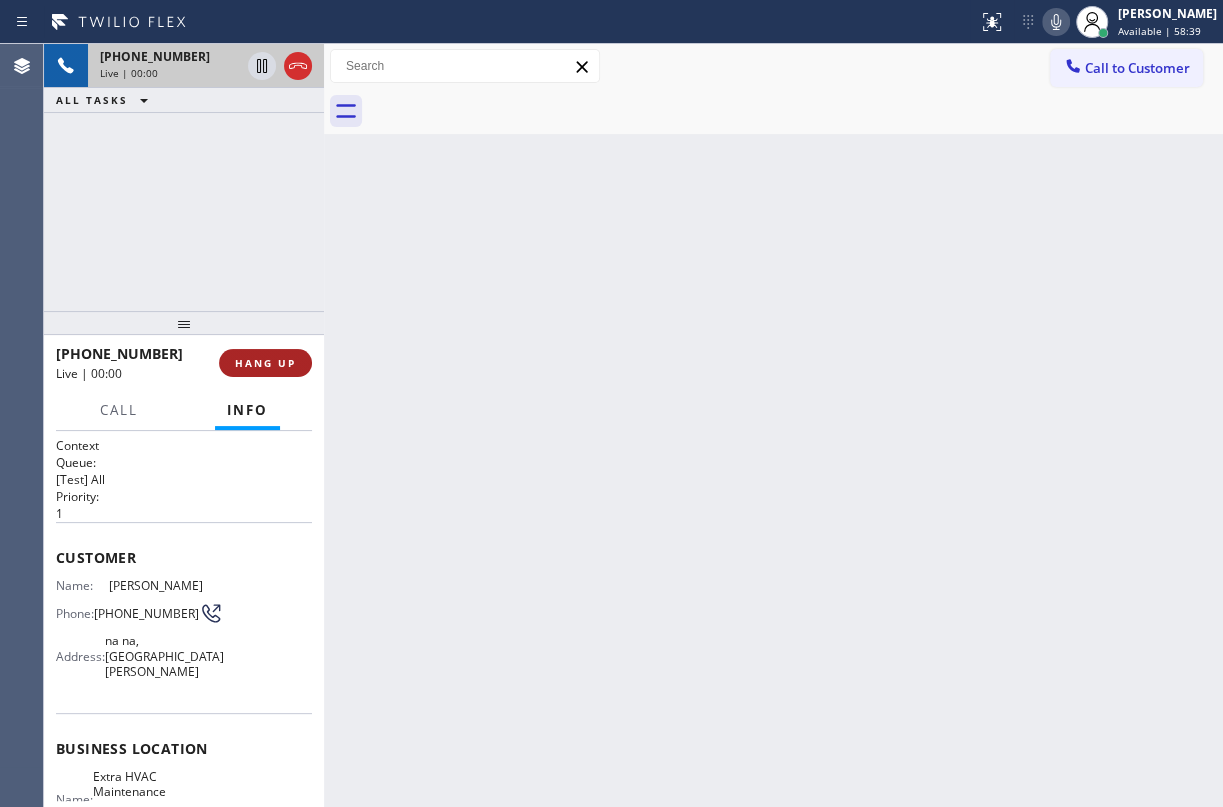 click on "HANG UP" at bounding box center (265, 363) 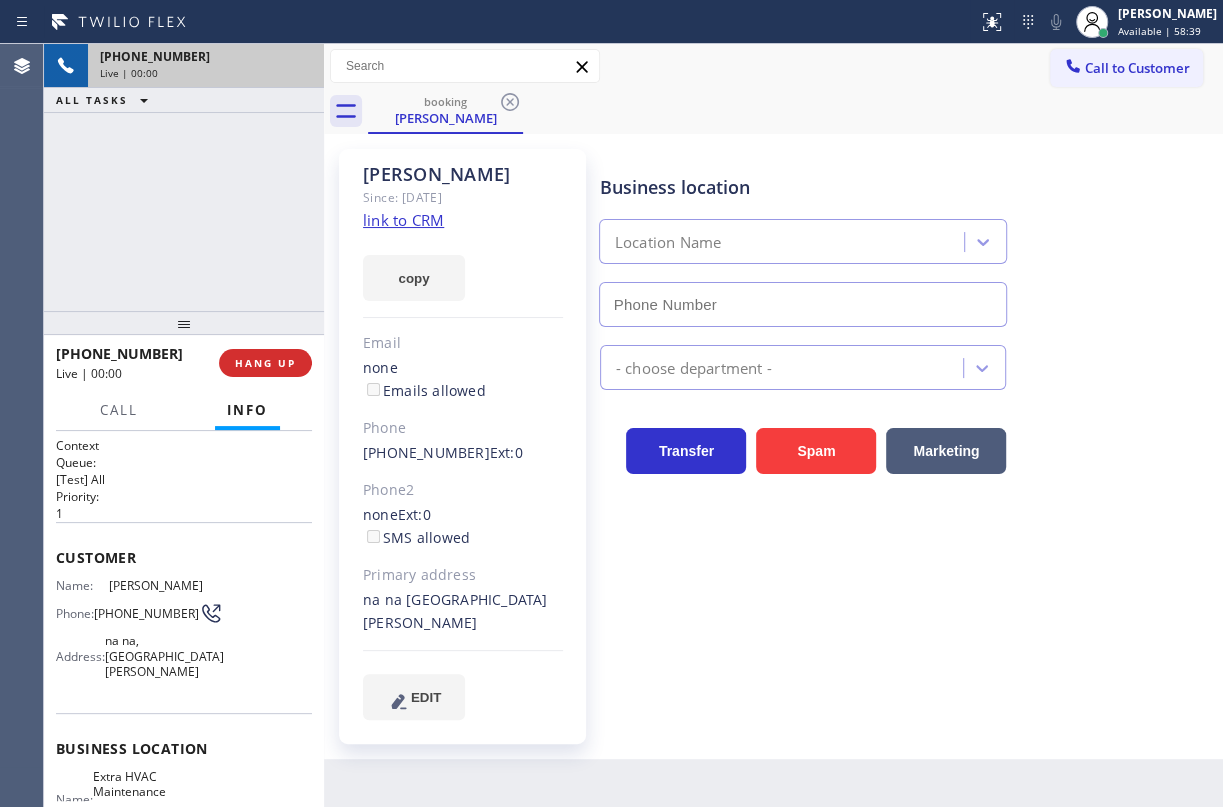 type on "[PHONE_NUMBER]" 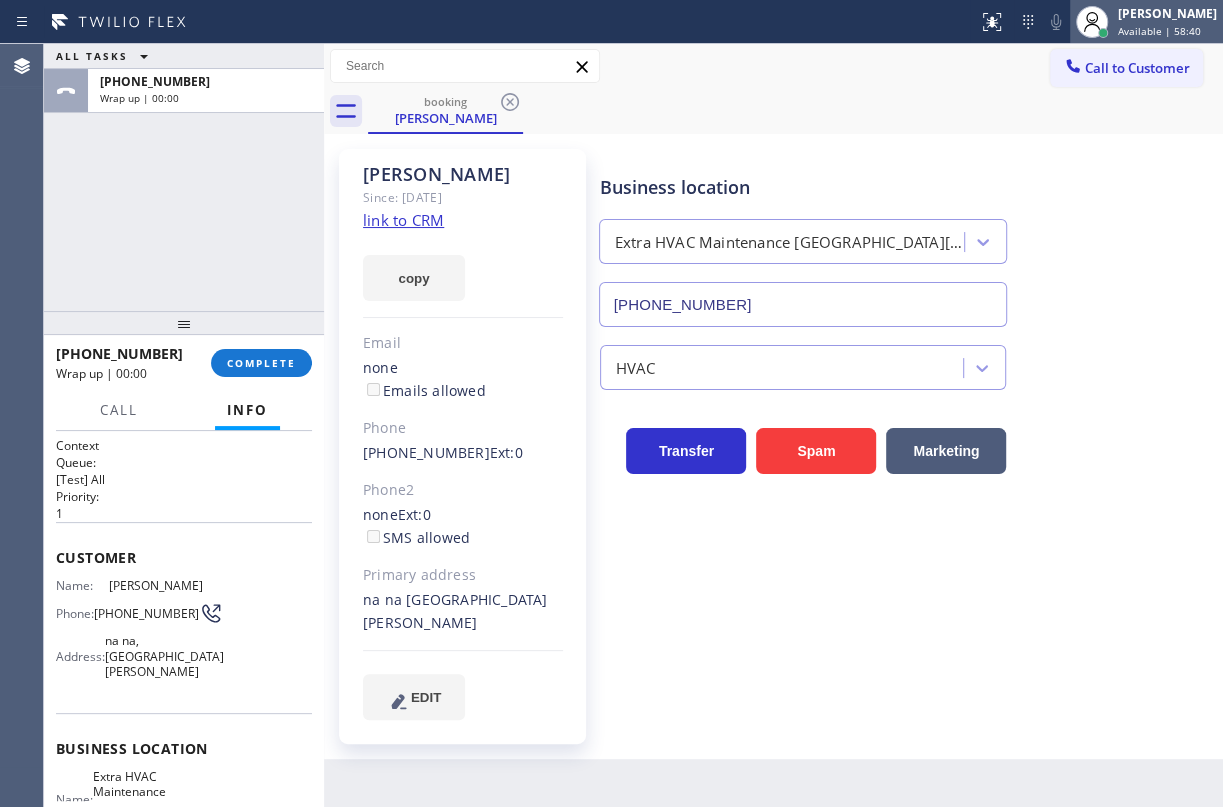 click on "Available | 58:40" at bounding box center (1159, 31) 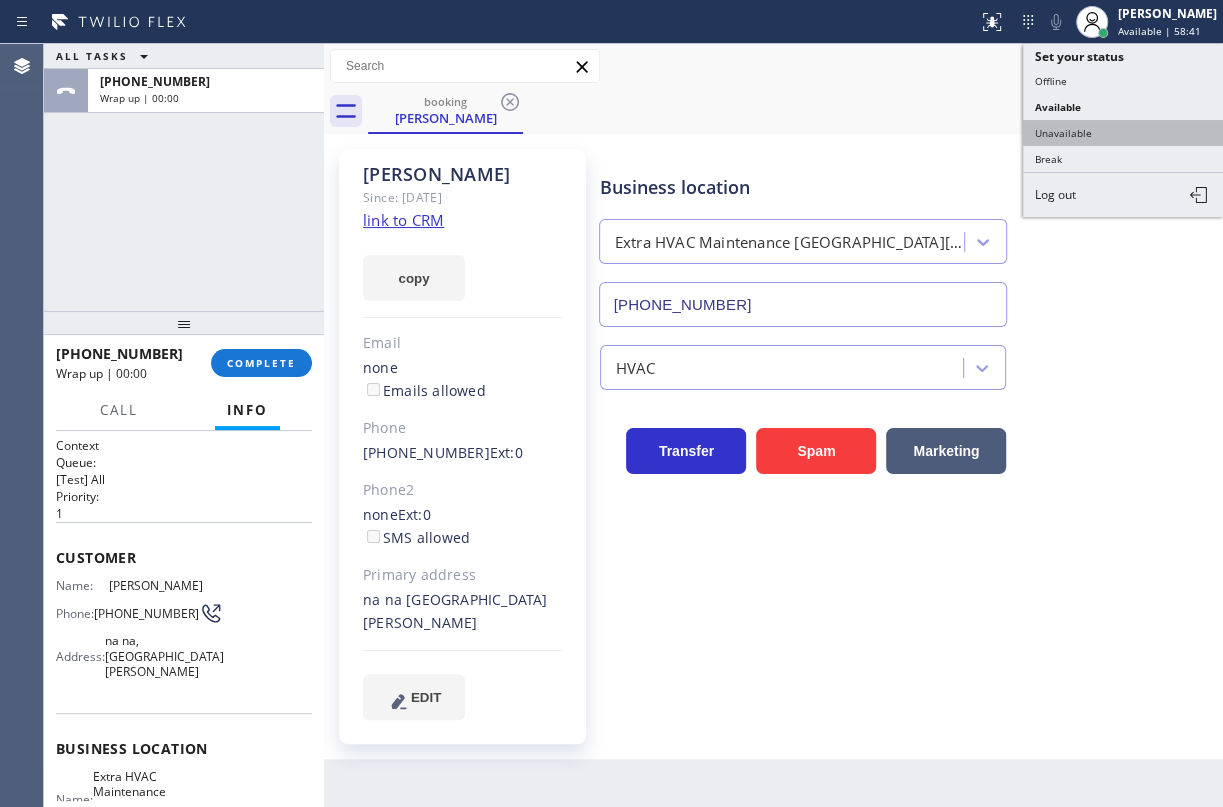 click on "Unavailable" at bounding box center (1123, 133) 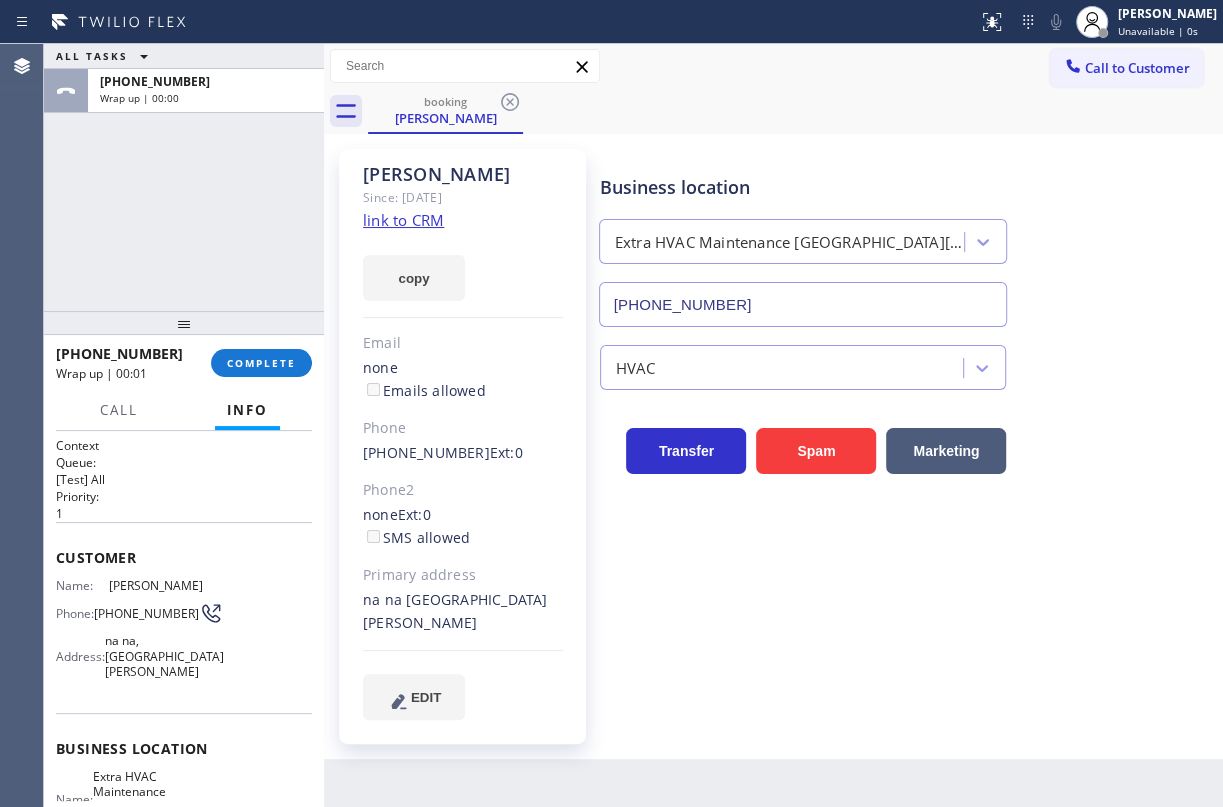 drag, startPoint x: 291, startPoint y: 360, endPoint x: 312, endPoint y: 359, distance: 21.023796 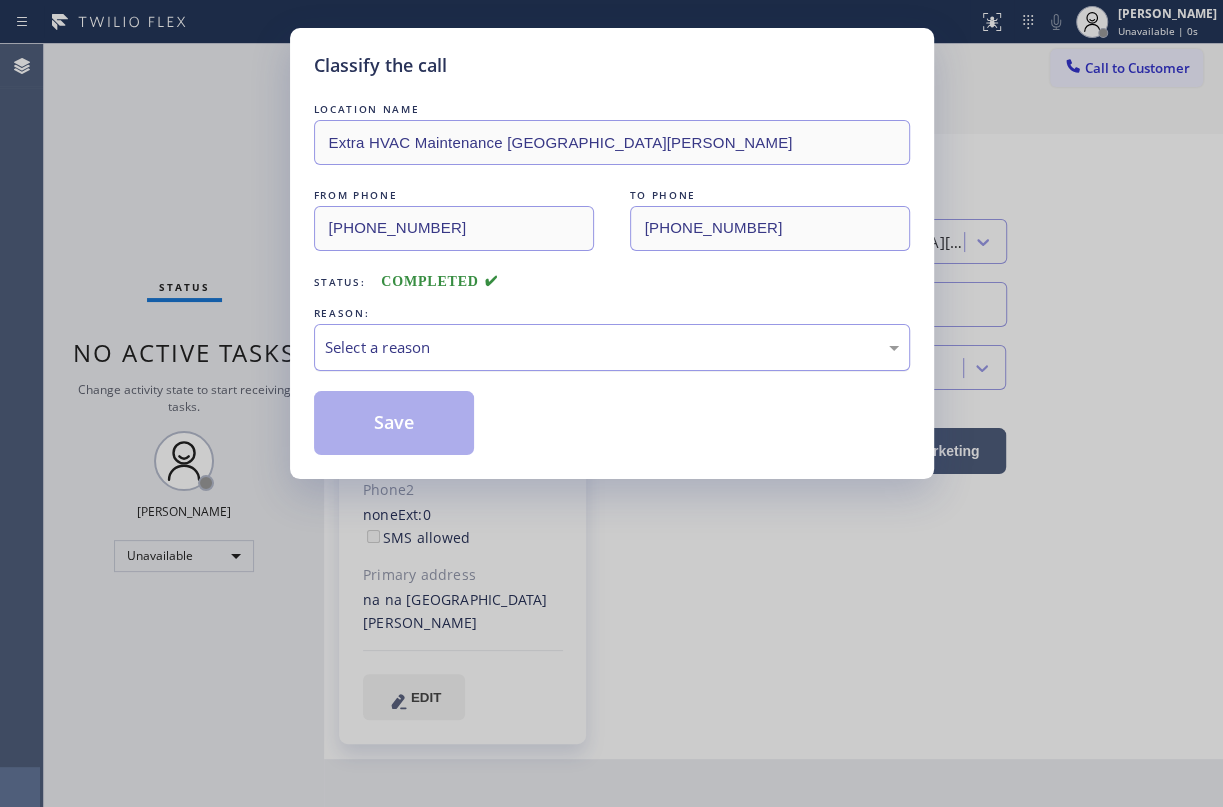 click on "Select a reason" at bounding box center (612, 347) 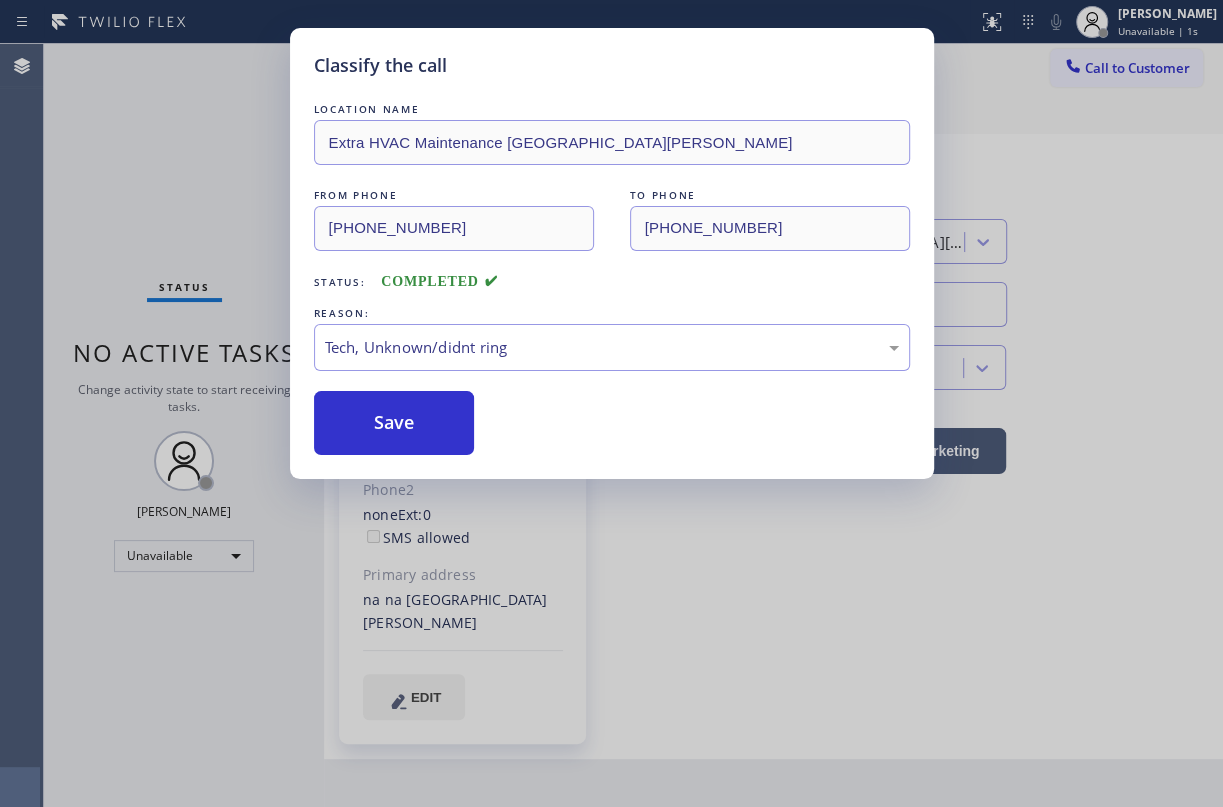 drag, startPoint x: 393, startPoint y: 440, endPoint x: 610, endPoint y: 685, distance: 327.28275 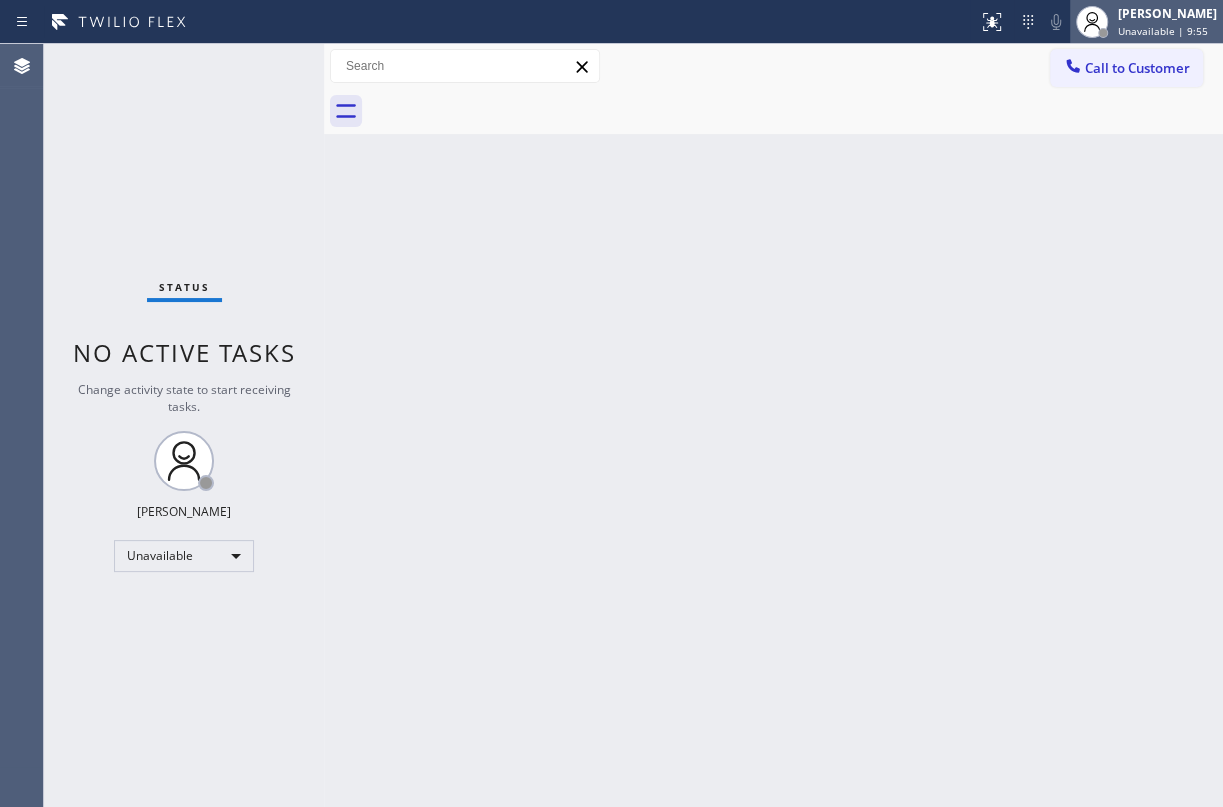 click on "[PERSON_NAME]" at bounding box center (1167, 13) 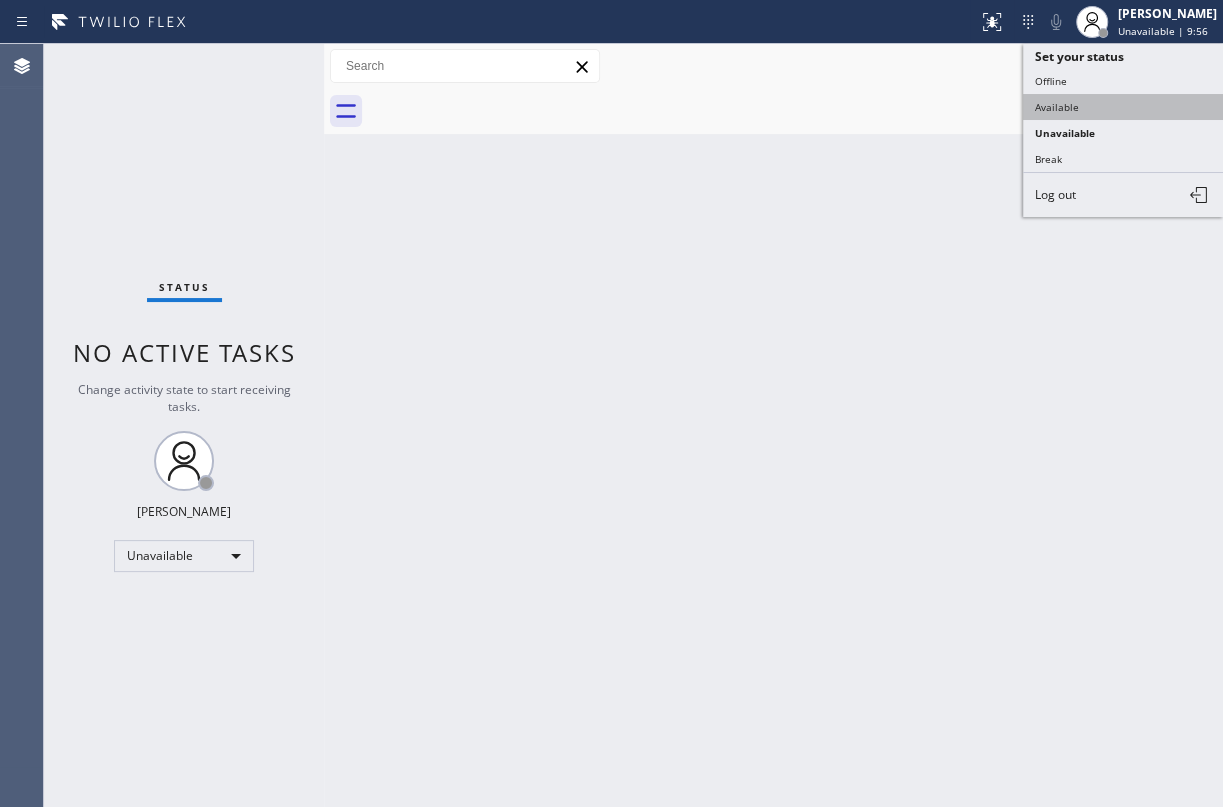 click on "Available" at bounding box center [1123, 107] 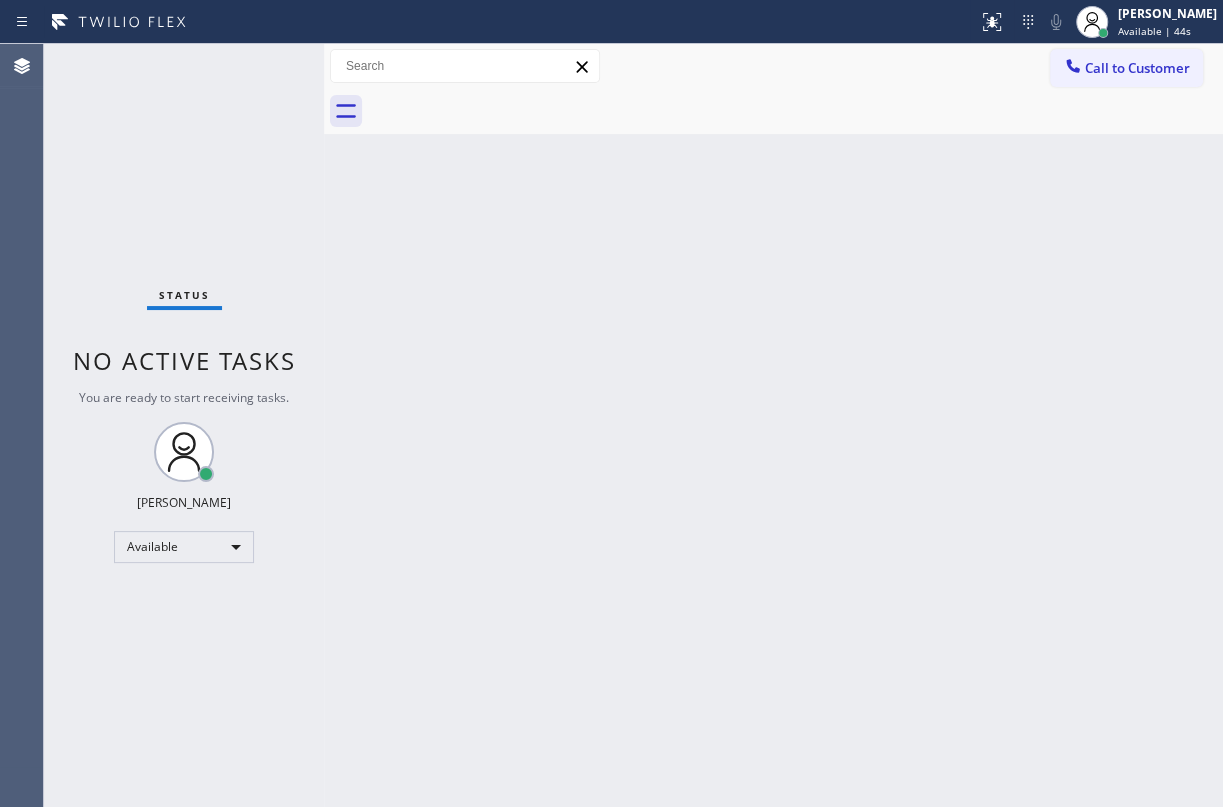 click on "Back to Dashboard Change Sender ID Customers Technicians Select a contact Outbound call Technician Search Technician Your caller id phone number Your caller id phone number Call Technician info Name   Phone none Address none Change Sender ID HVAC [PHONE_NUMBER] 5 Star Appliance [PHONE_NUMBER] Appliance Repair [PHONE_NUMBER] Plumbing [PHONE_NUMBER] Air Duct Cleaning [PHONE_NUMBER]  Electricians [PHONE_NUMBER] Cancel Change Check personal SMS Reset Change No tabs Call to Customer Outbound call Location 5 Star Appliance Repair Your caller id phone number [PHONE_NUMBER] Customer number Call Outbound call Technician Search Technician Your caller id phone number Your caller id phone number Call" at bounding box center (773, 425) 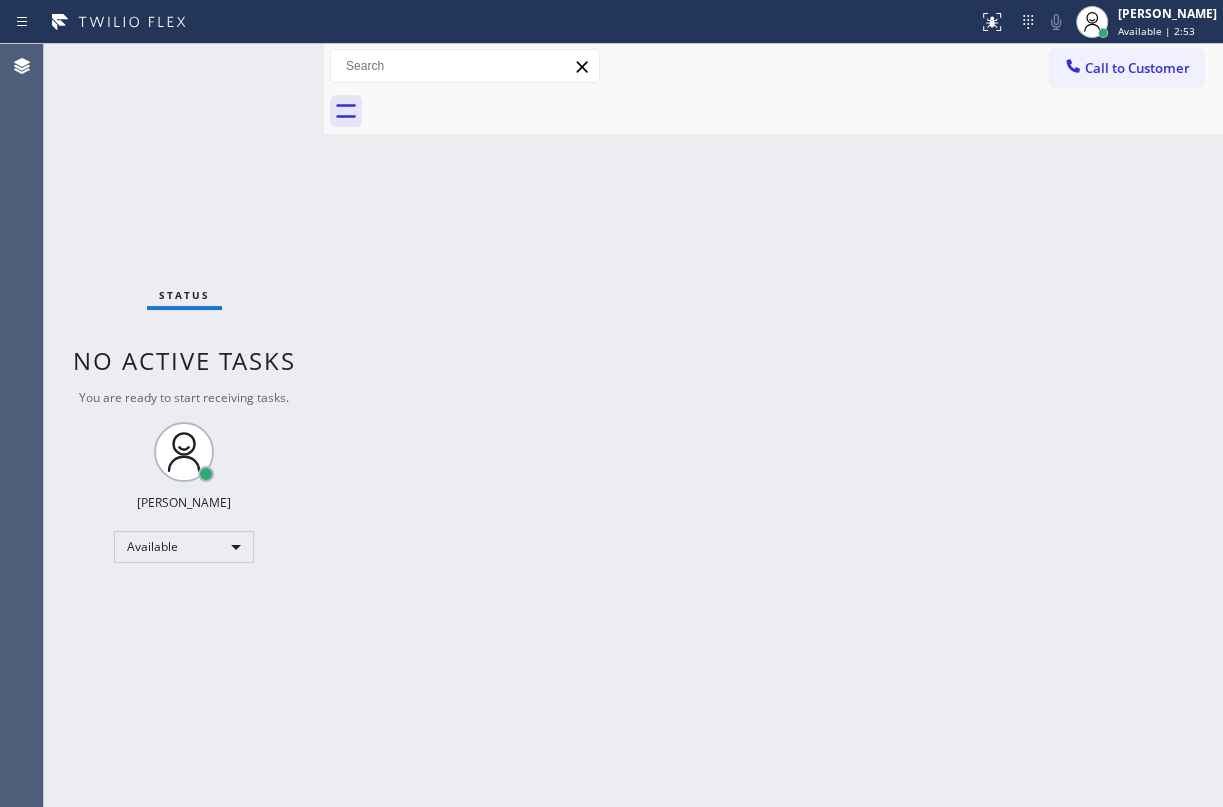 click on "Back to Dashboard Change Sender ID Customers Technicians Select a contact Outbound call Technician Search Technician Your caller id phone number Your caller id phone number Call Technician info Name   Phone none Address none Change Sender ID HVAC [PHONE_NUMBER] 5 Star Appliance [PHONE_NUMBER] Appliance Repair [PHONE_NUMBER] Plumbing [PHONE_NUMBER] Air Duct Cleaning [PHONE_NUMBER]  Electricians [PHONE_NUMBER] Cancel Change Check personal SMS Reset Change No tabs Call to Customer Outbound call Location 5 Star Appliance Repair Your caller id phone number [PHONE_NUMBER] Customer number Call Outbound call Technician Search Technician Your caller id phone number Your caller id phone number Call" at bounding box center [773, 425] 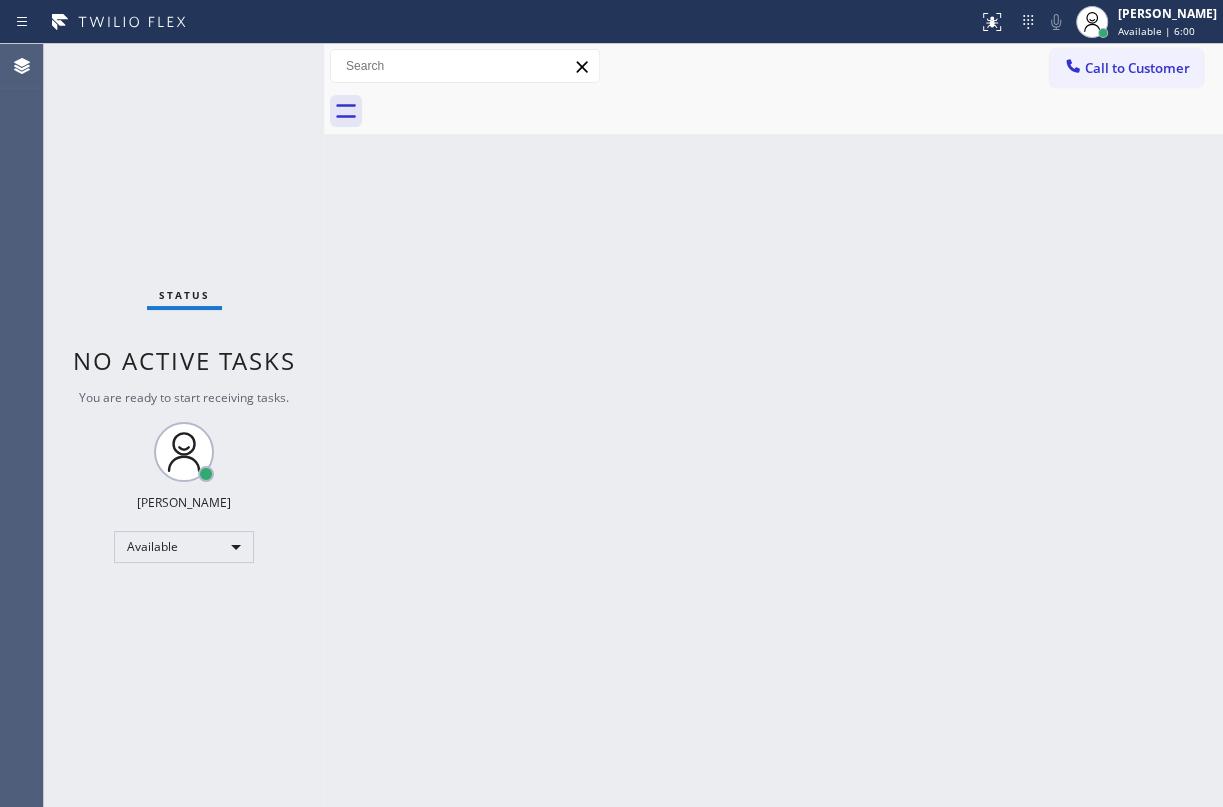 click on "Back to Dashboard Change Sender ID Customers Technicians Select a contact Outbound call Technician Search Technician Your caller id phone number Your caller id phone number Call Technician info Name   Phone none Address none Change Sender ID HVAC [PHONE_NUMBER] 5 Star Appliance [PHONE_NUMBER] Appliance Repair [PHONE_NUMBER] Plumbing [PHONE_NUMBER] Air Duct Cleaning [PHONE_NUMBER]  Electricians [PHONE_NUMBER] Cancel Change Check personal SMS Reset Change No tabs Call to Customer Outbound call Location 5 Star Appliance Repair Your caller id phone number [PHONE_NUMBER] Customer number Call Outbound call Technician Search Technician Your caller id phone number Your caller id phone number Call" at bounding box center [773, 425] 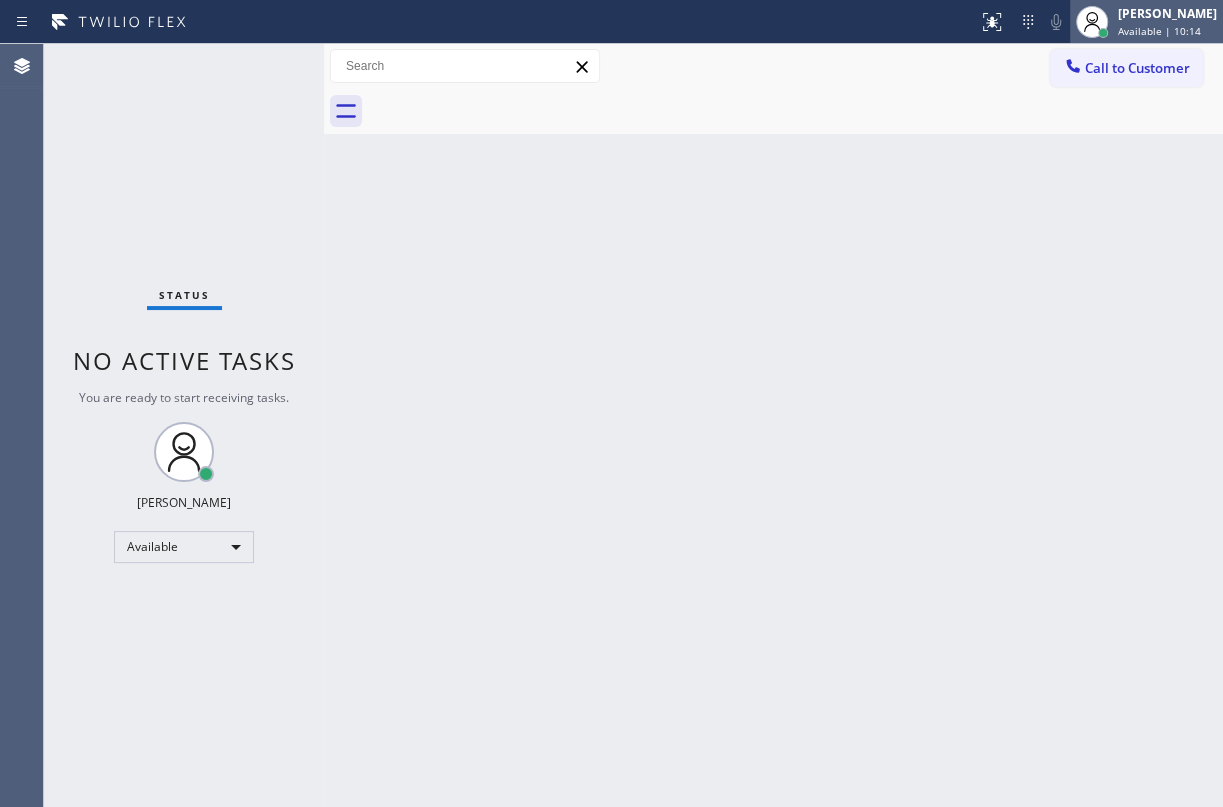 click on "[PERSON_NAME]" at bounding box center [1167, 13] 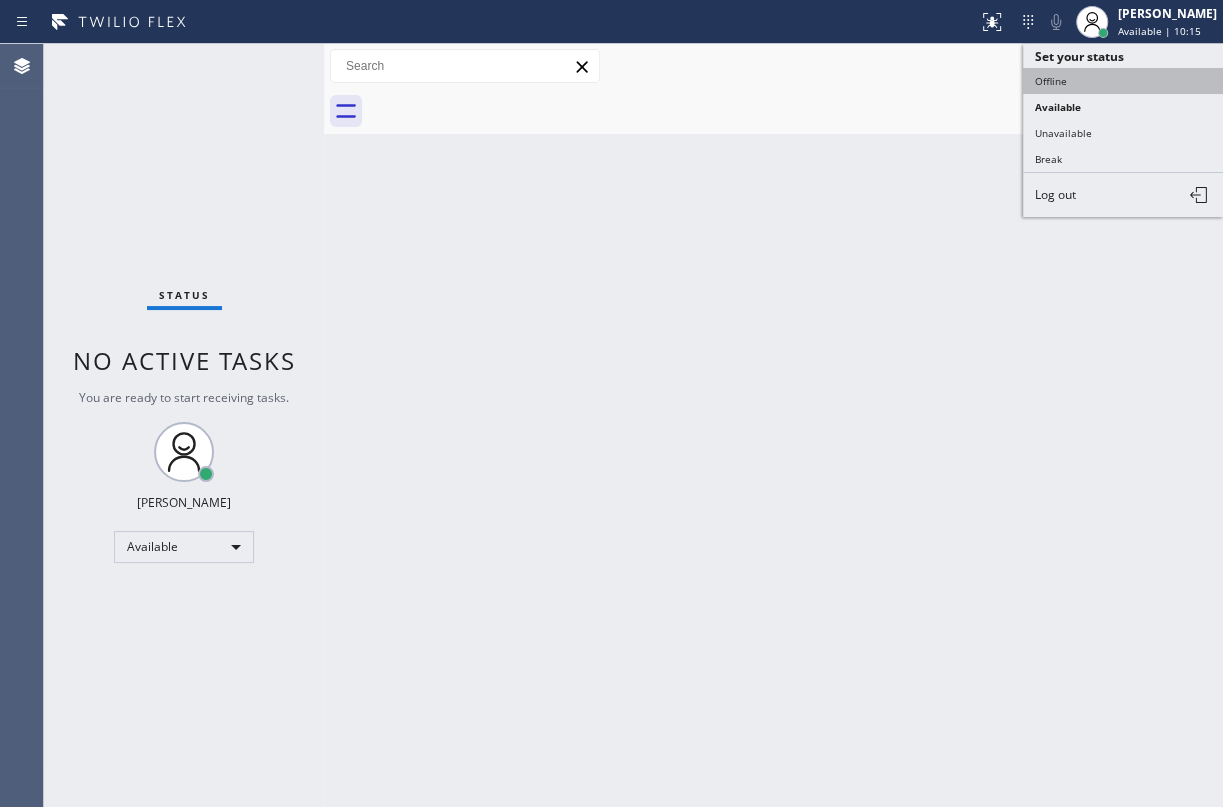 click on "Offline" at bounding box center [1123, 81] 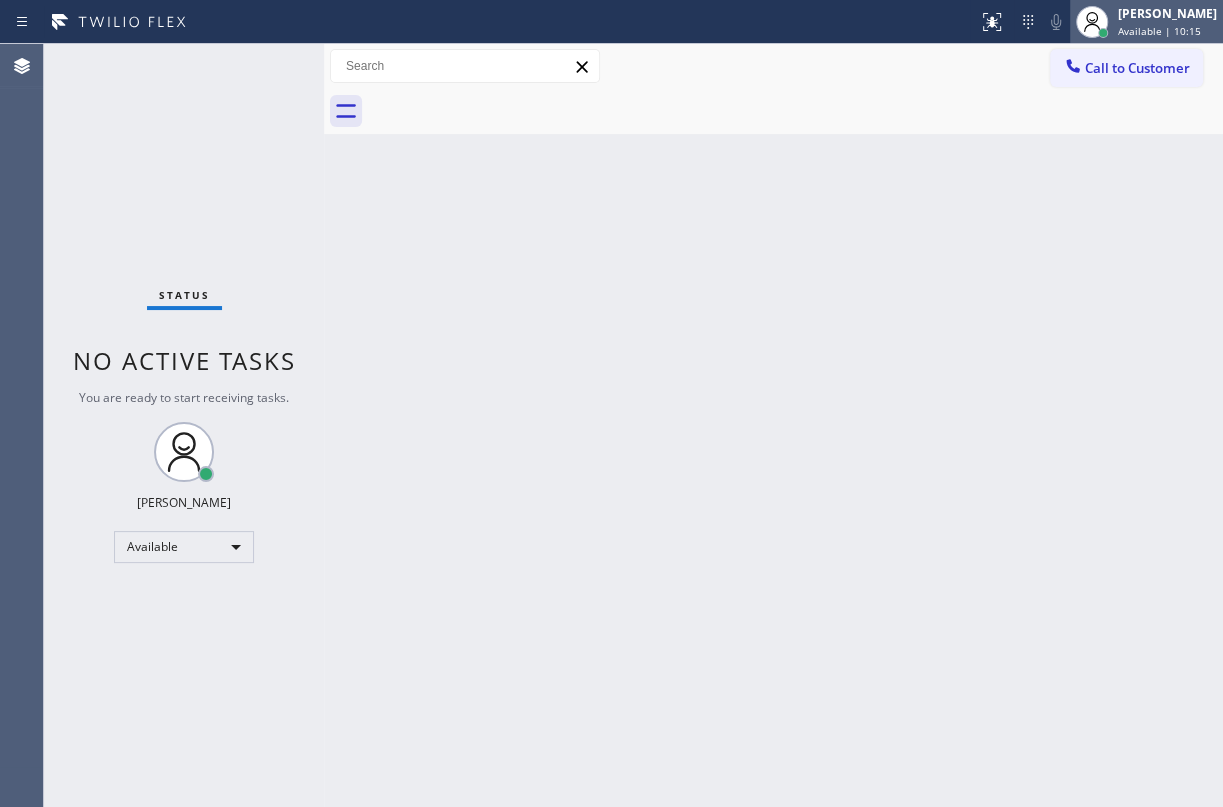 click on "Available | 10:15" at bounding box center [1159, 31] 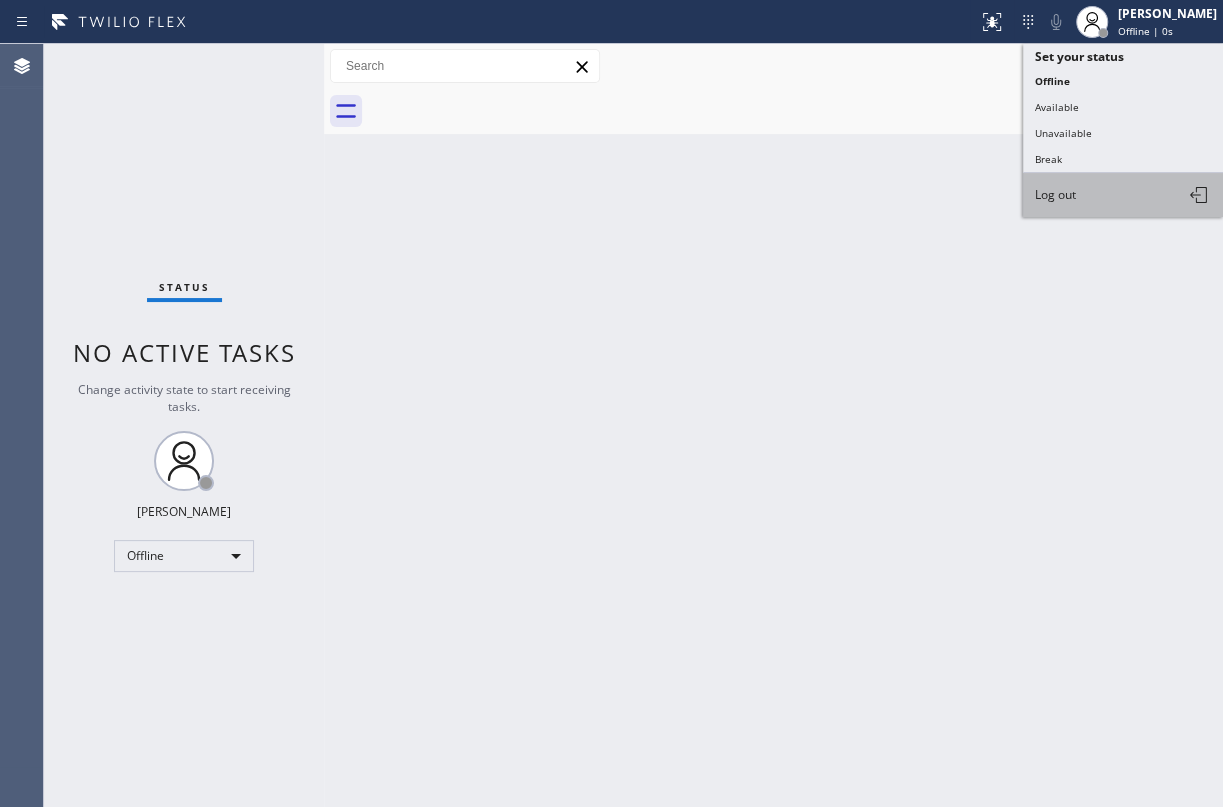 click on "Log out" at bounding box center (1123, 195) 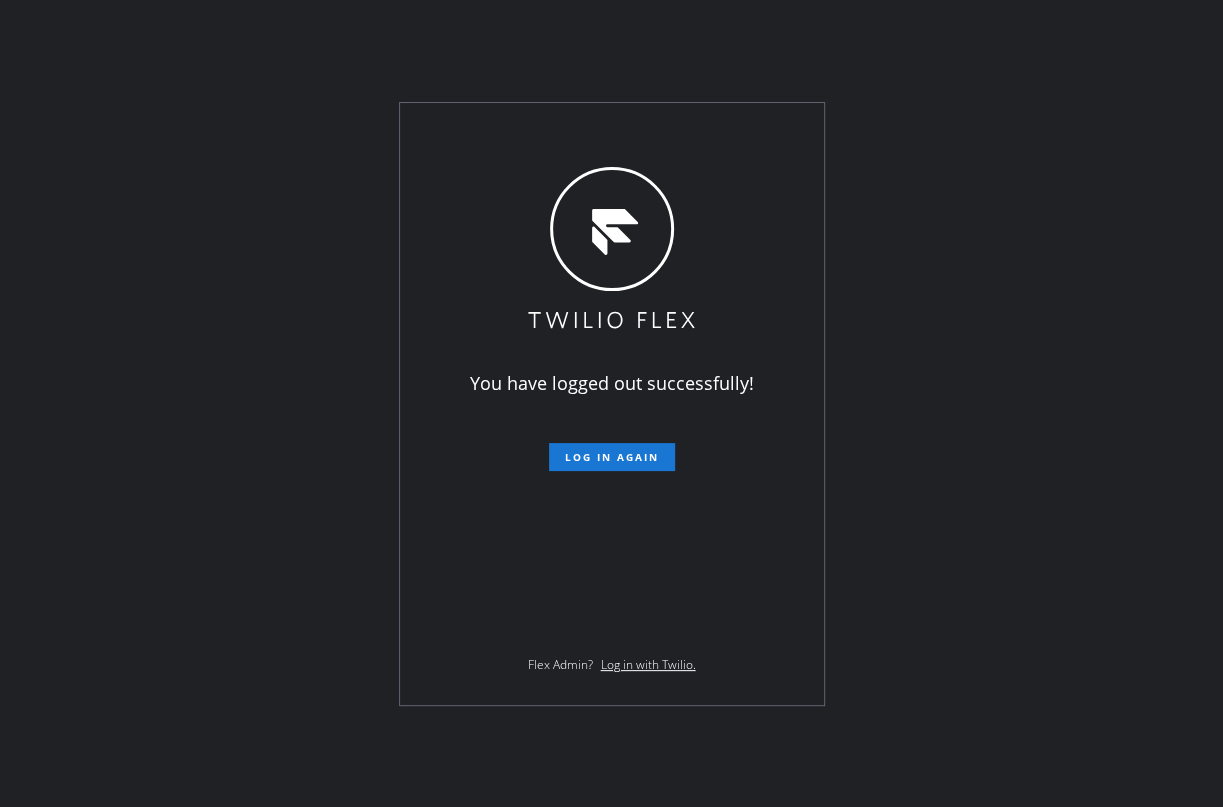 click on "You have logged out successfully! Log in again Flex Admin? Log in with Twilio." at bounding box center (611, 403) 